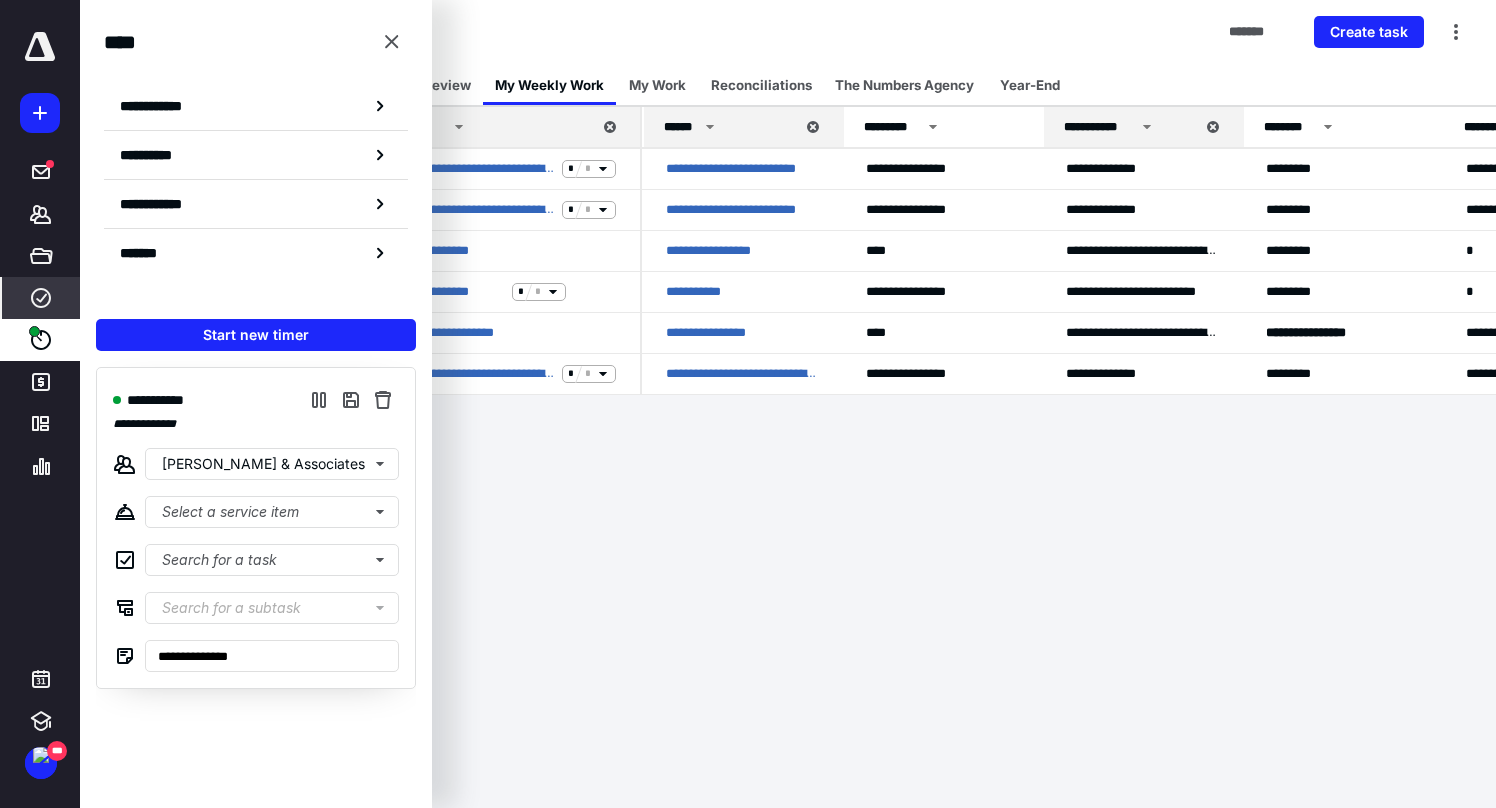 scroll, scrollTop: 0, scrollLeft: 0, axis: both 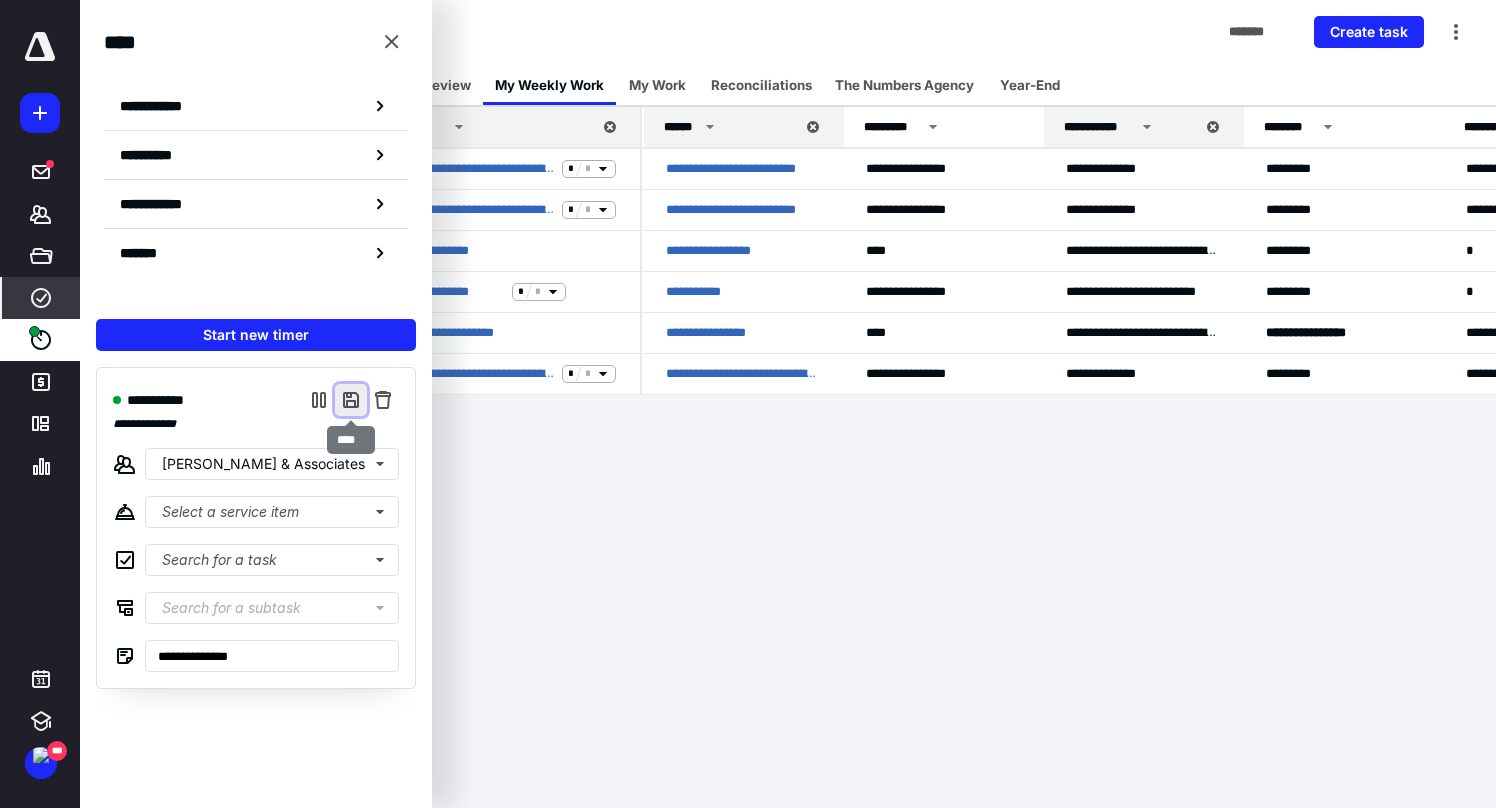 click at bounding box center [351, 400] 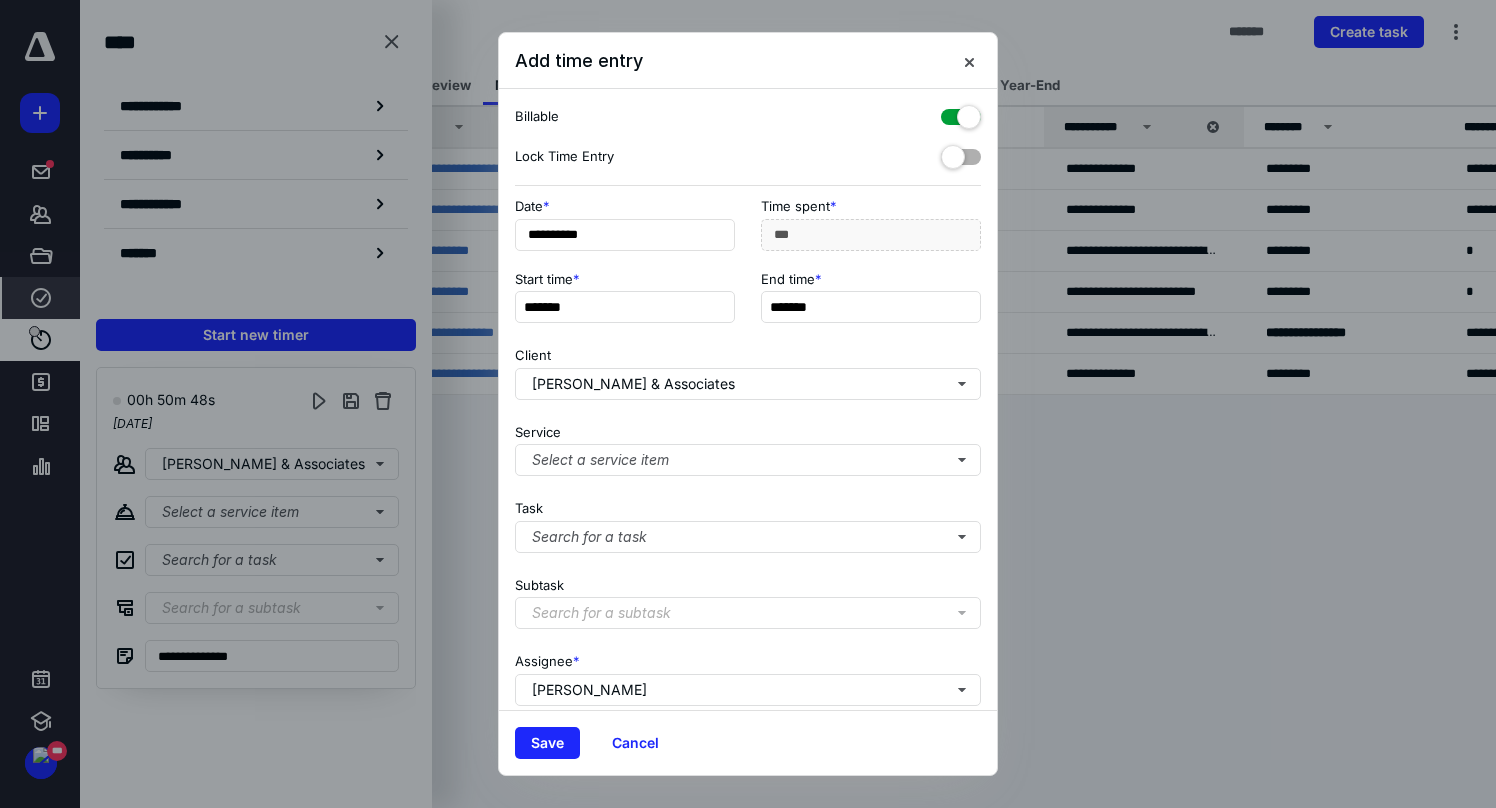 click at bounding box center [961, 113] 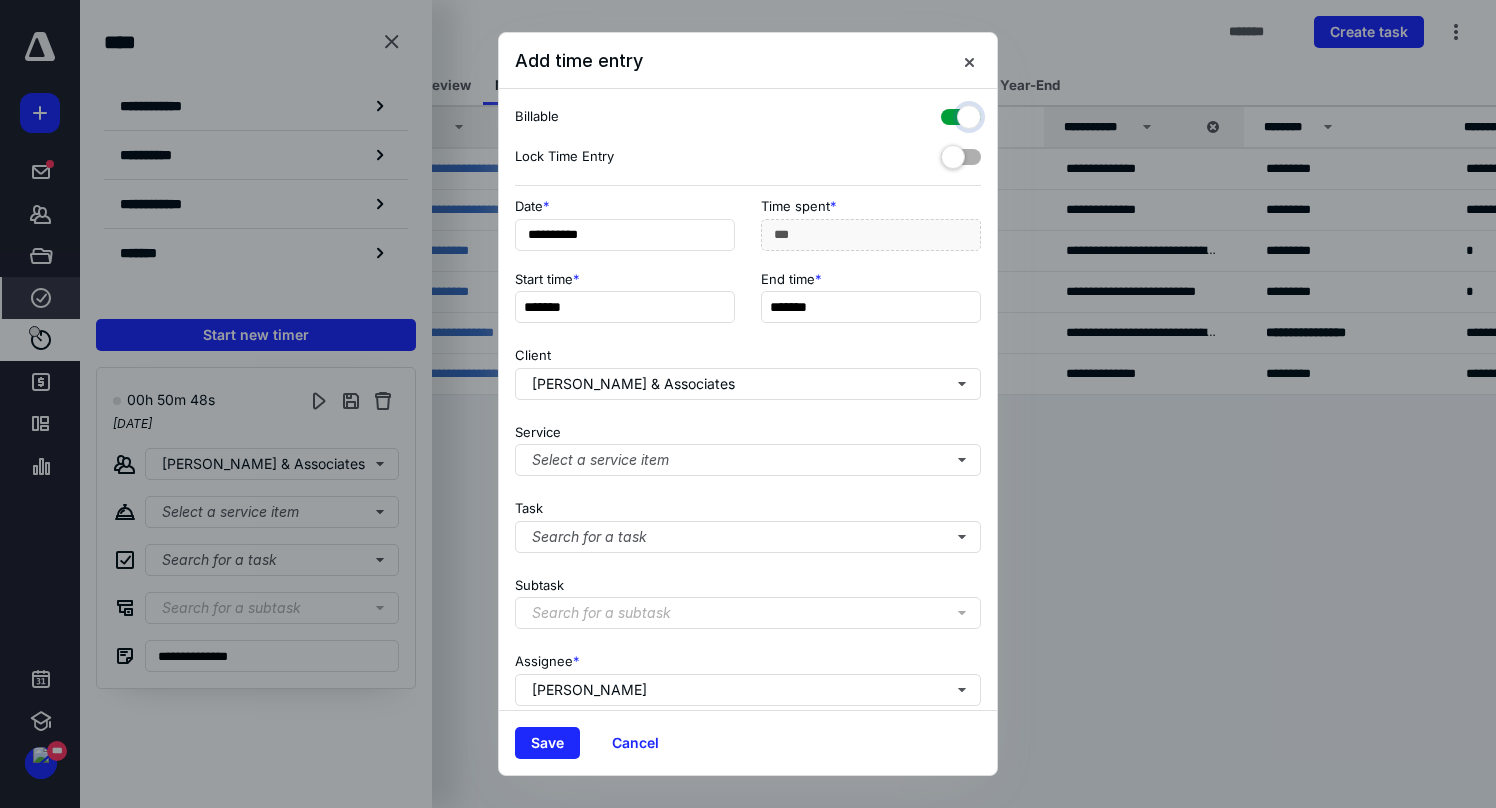 click at bounding box center [951, 114] 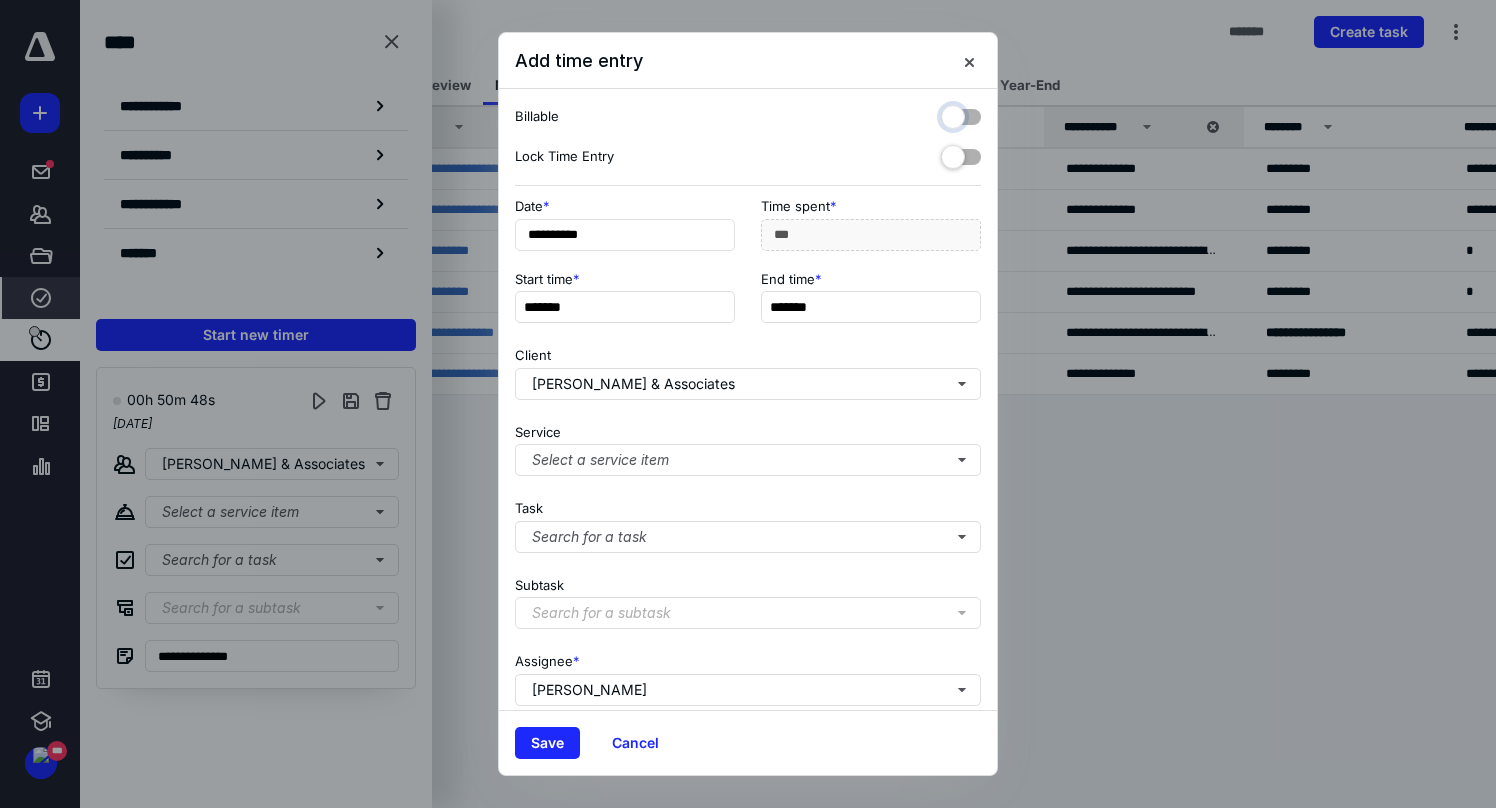 checkbox on "false" 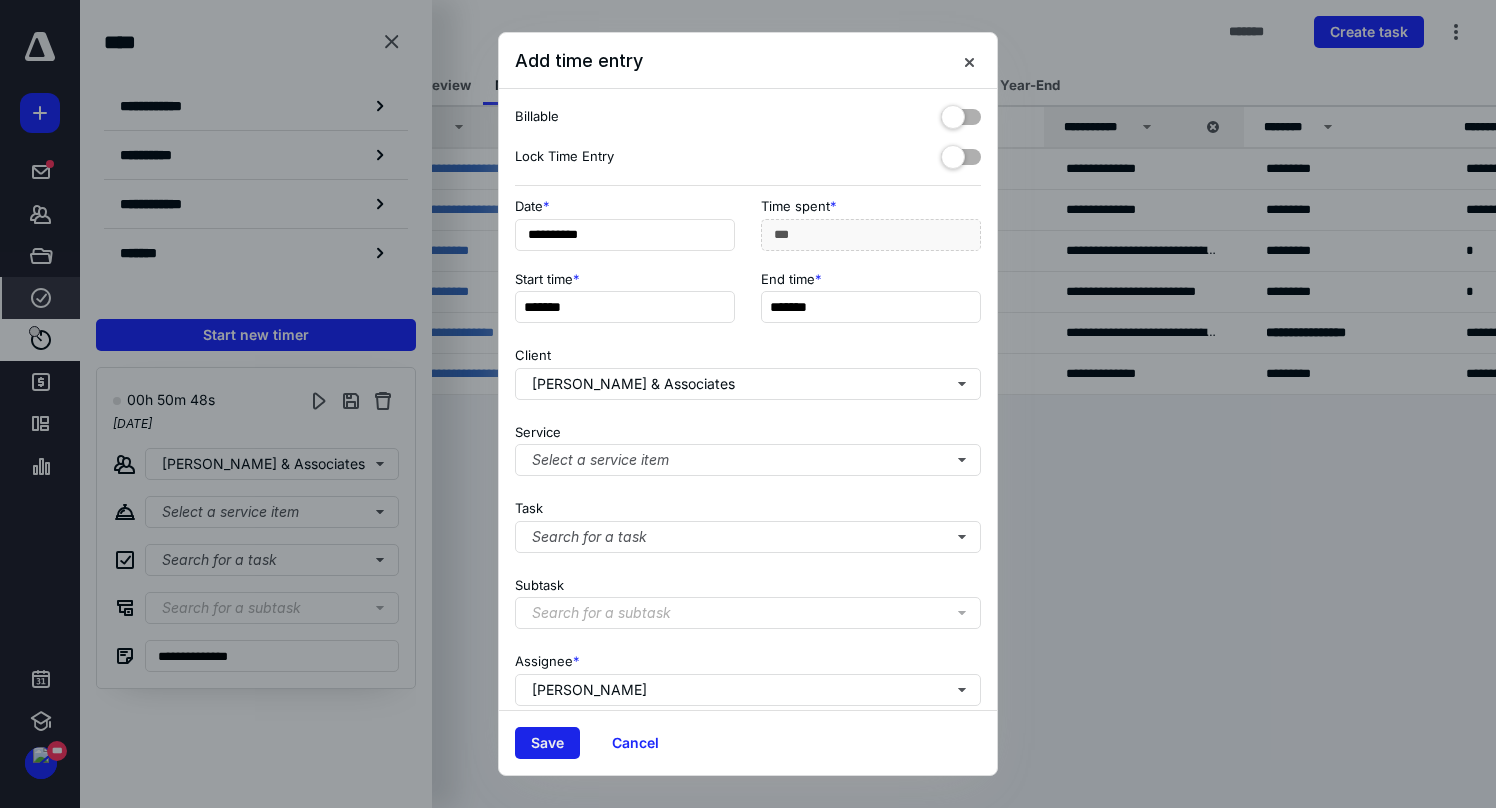 click on "Save" at bounding box center [547, 743] 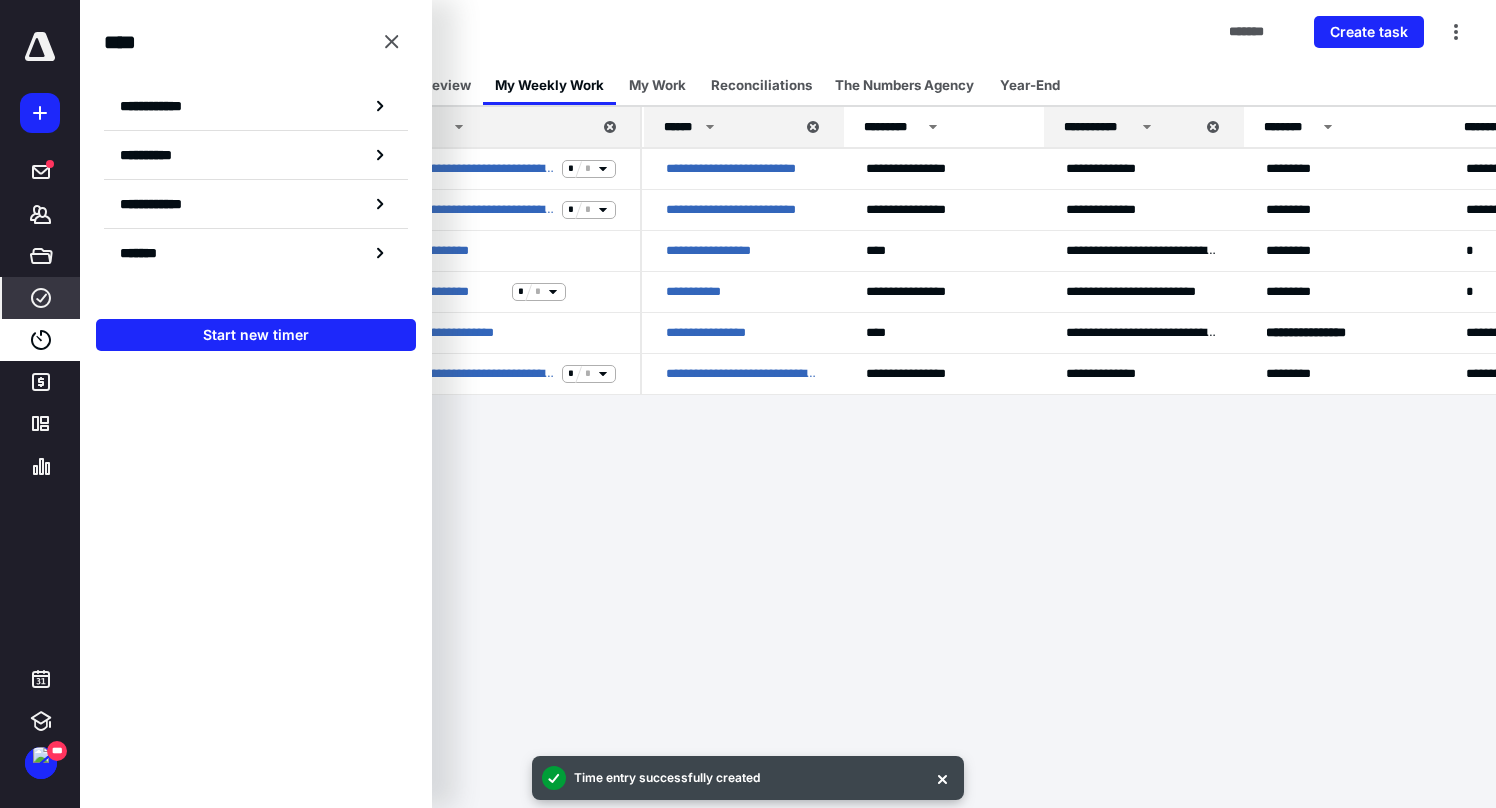 click on "**********" at bounding box center [748, 404] 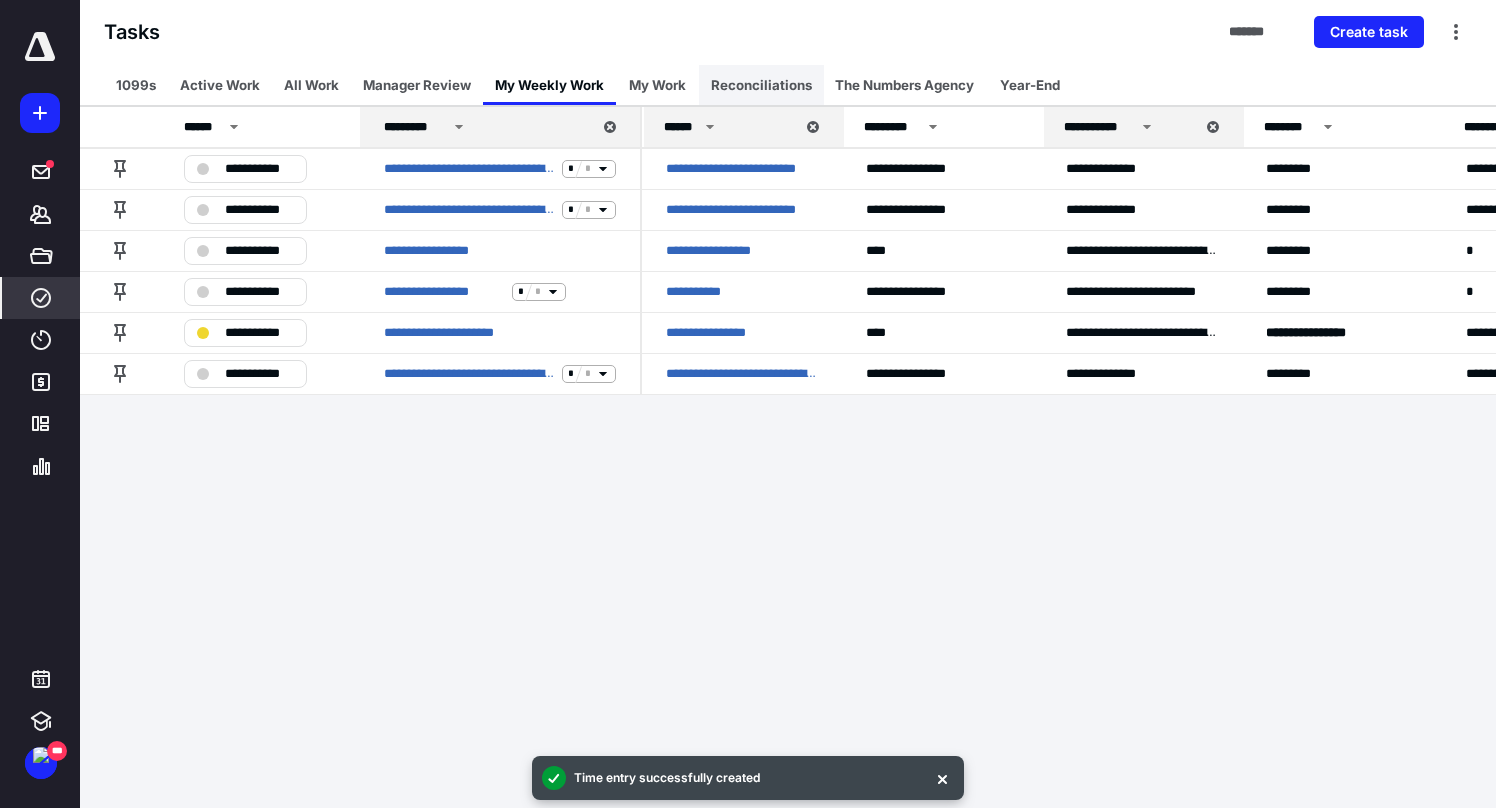 click on "Reconciliations" at bounding box center [761, 85] 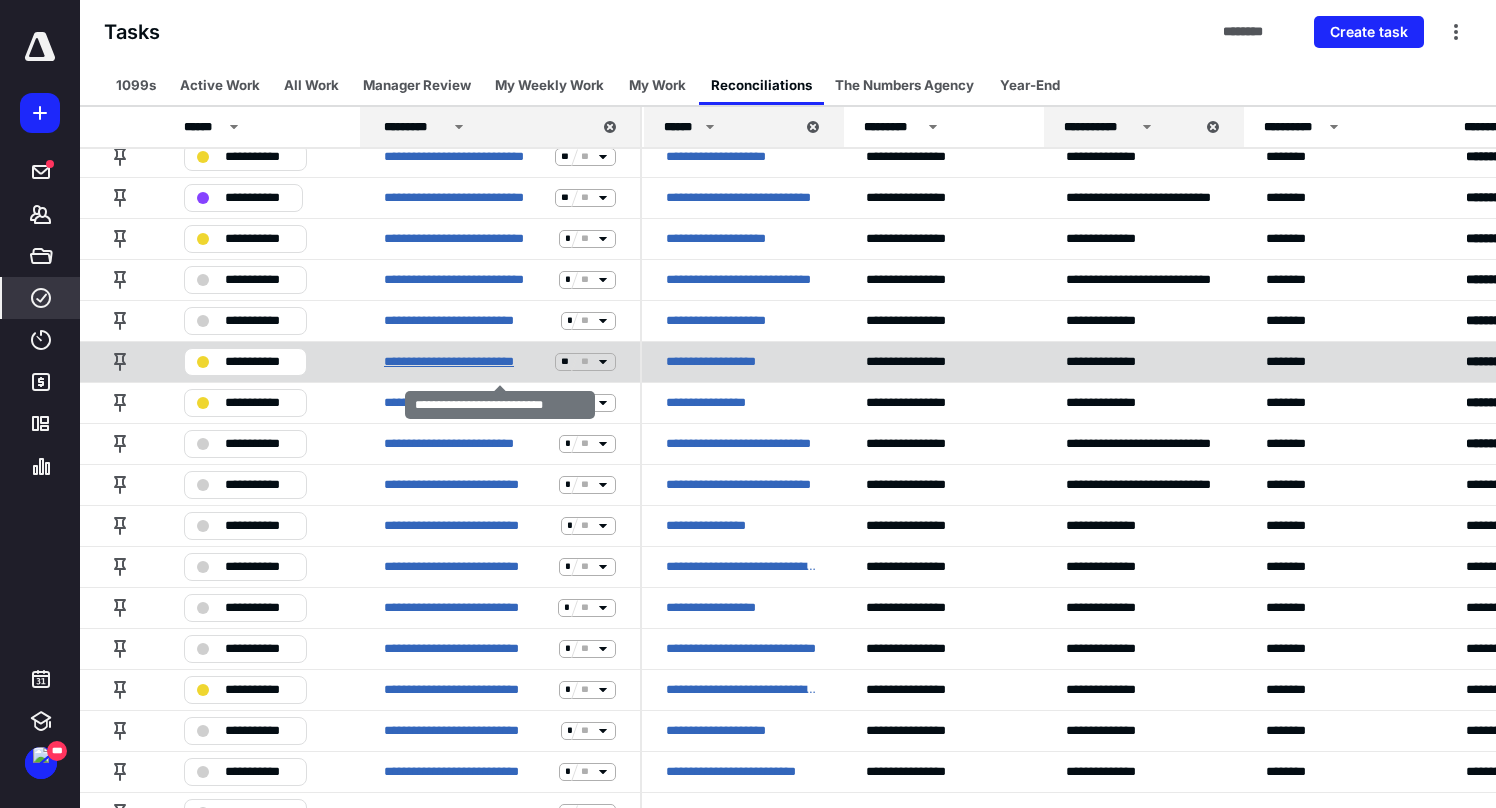 scroll, scrollTop: 103, scrollLeft: 0, axis: vertical 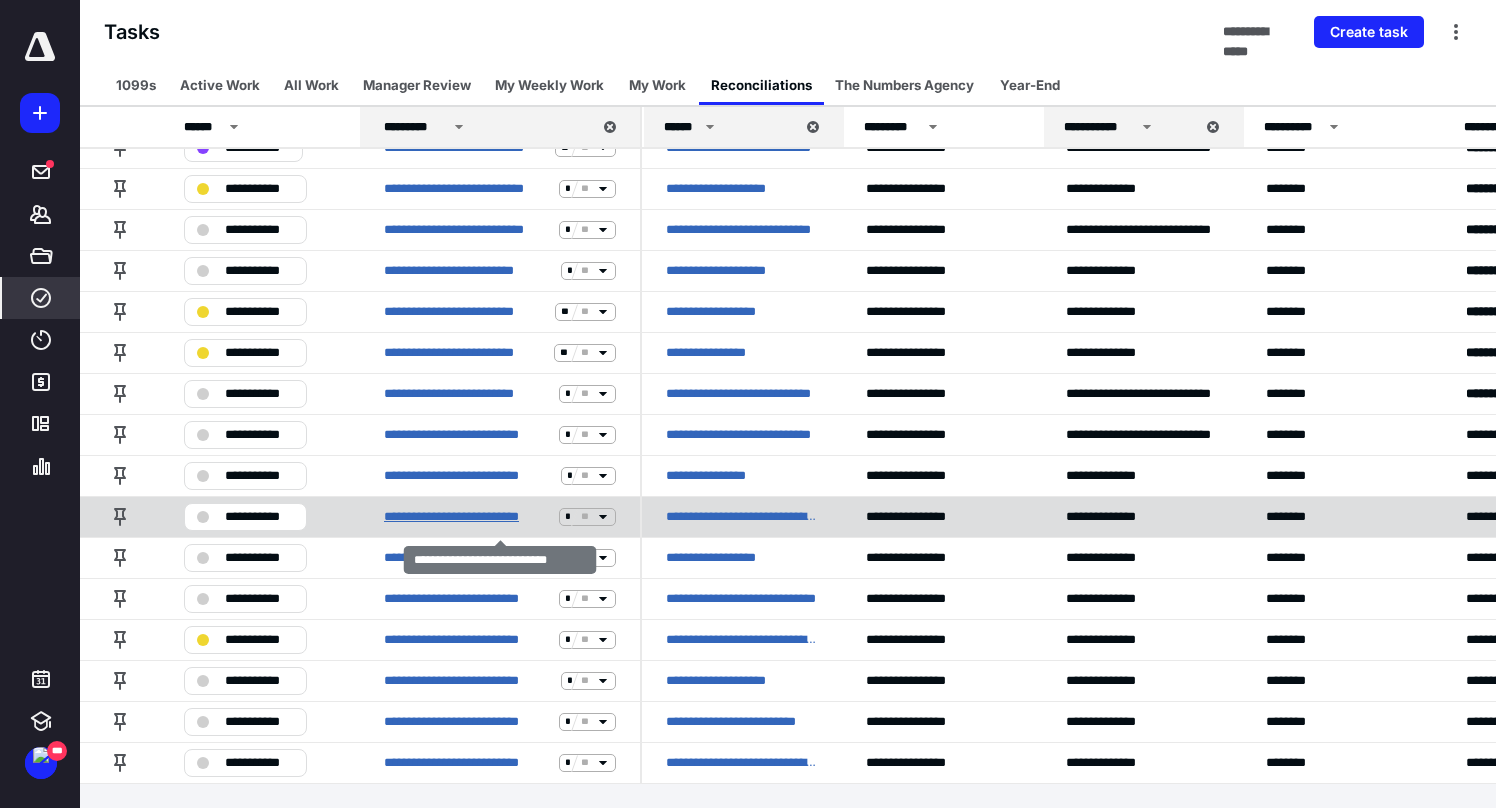 click on "**********" at bounding box center [467, 517] 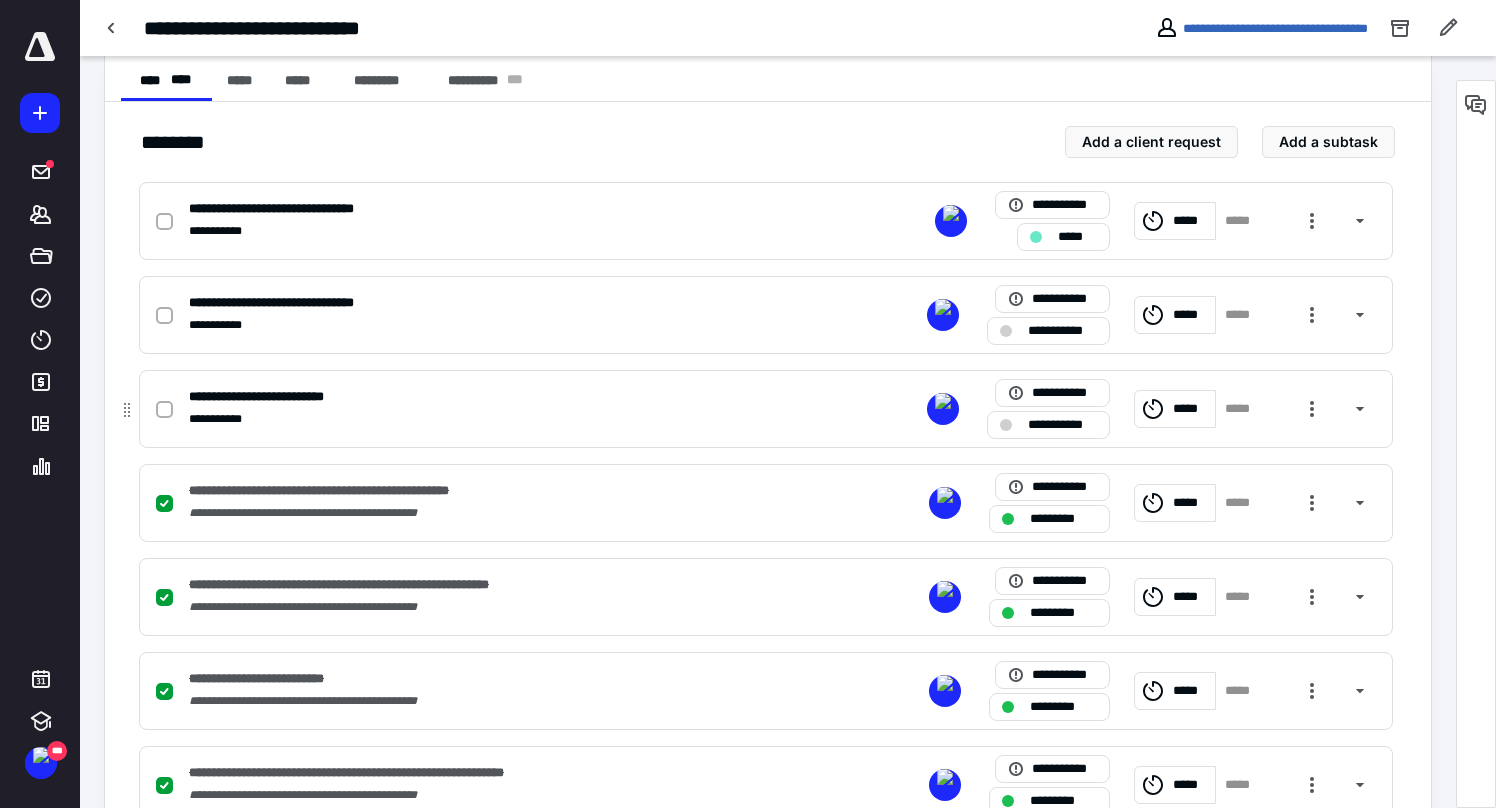scroll, scrollTop: 395, scrollLeft: 0, axis: vertical 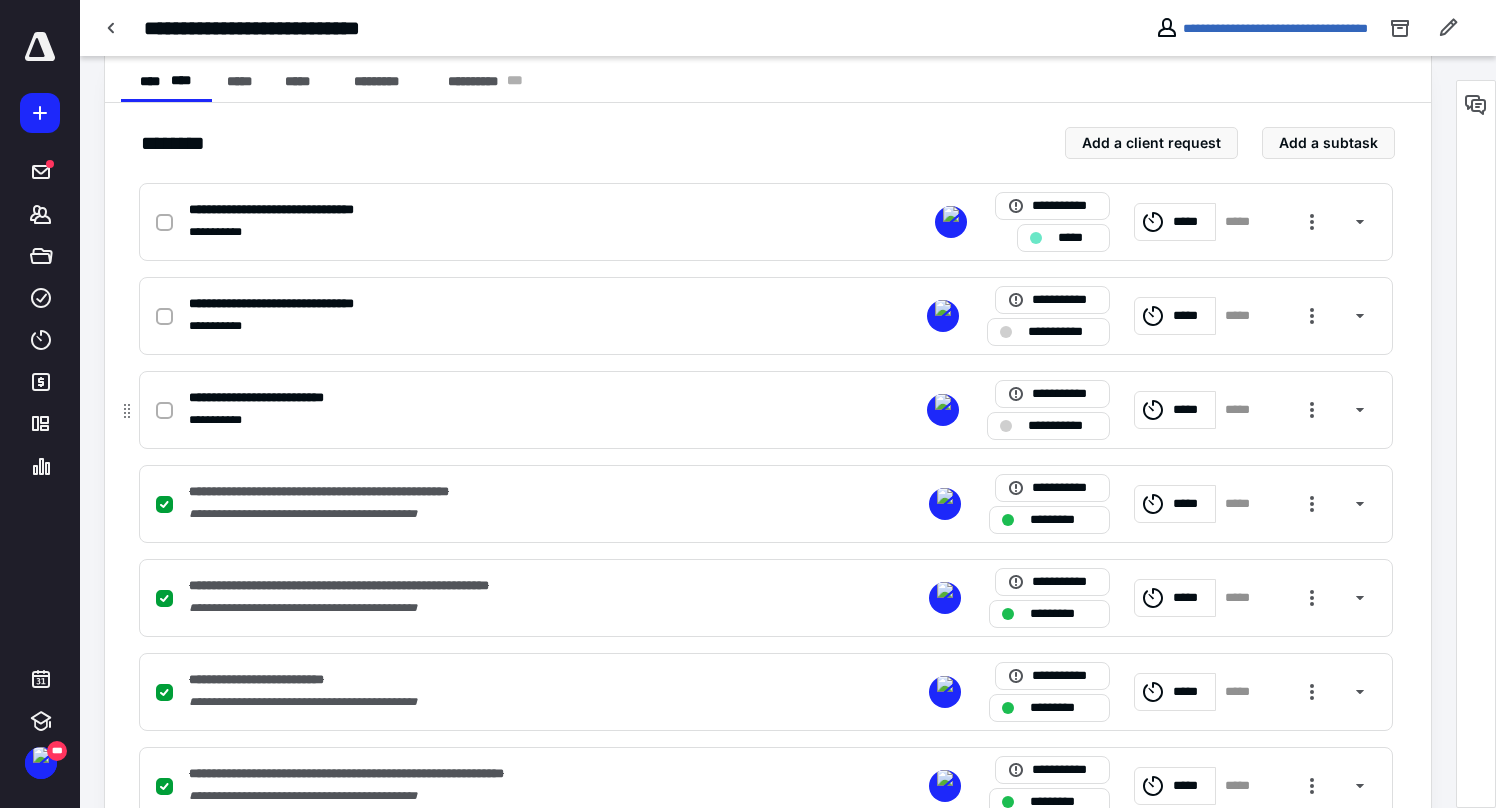 click on "*****" at bounding box center [1191, 410] 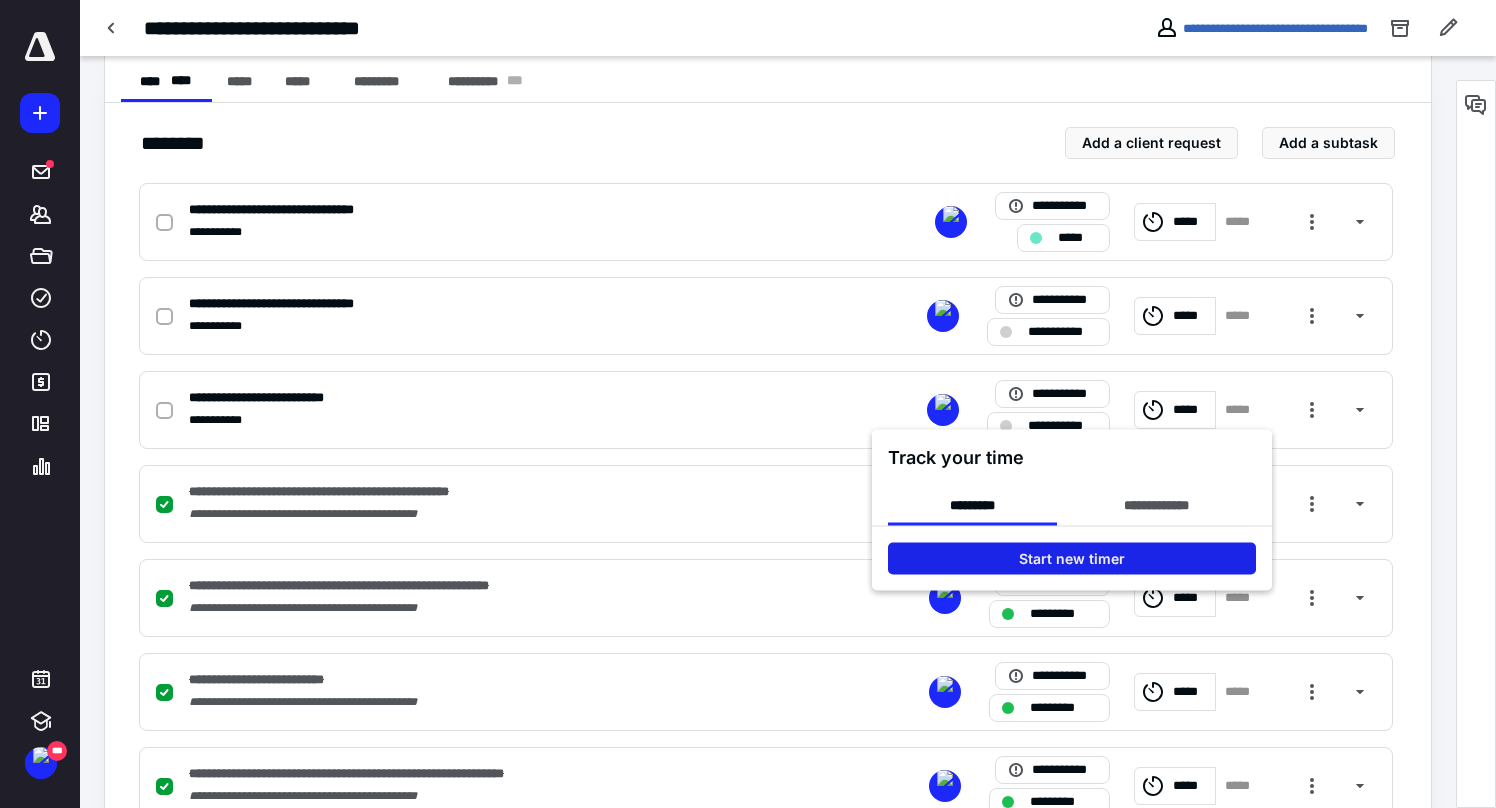 click on "Start new timer" at bounding box center (1072, 559) 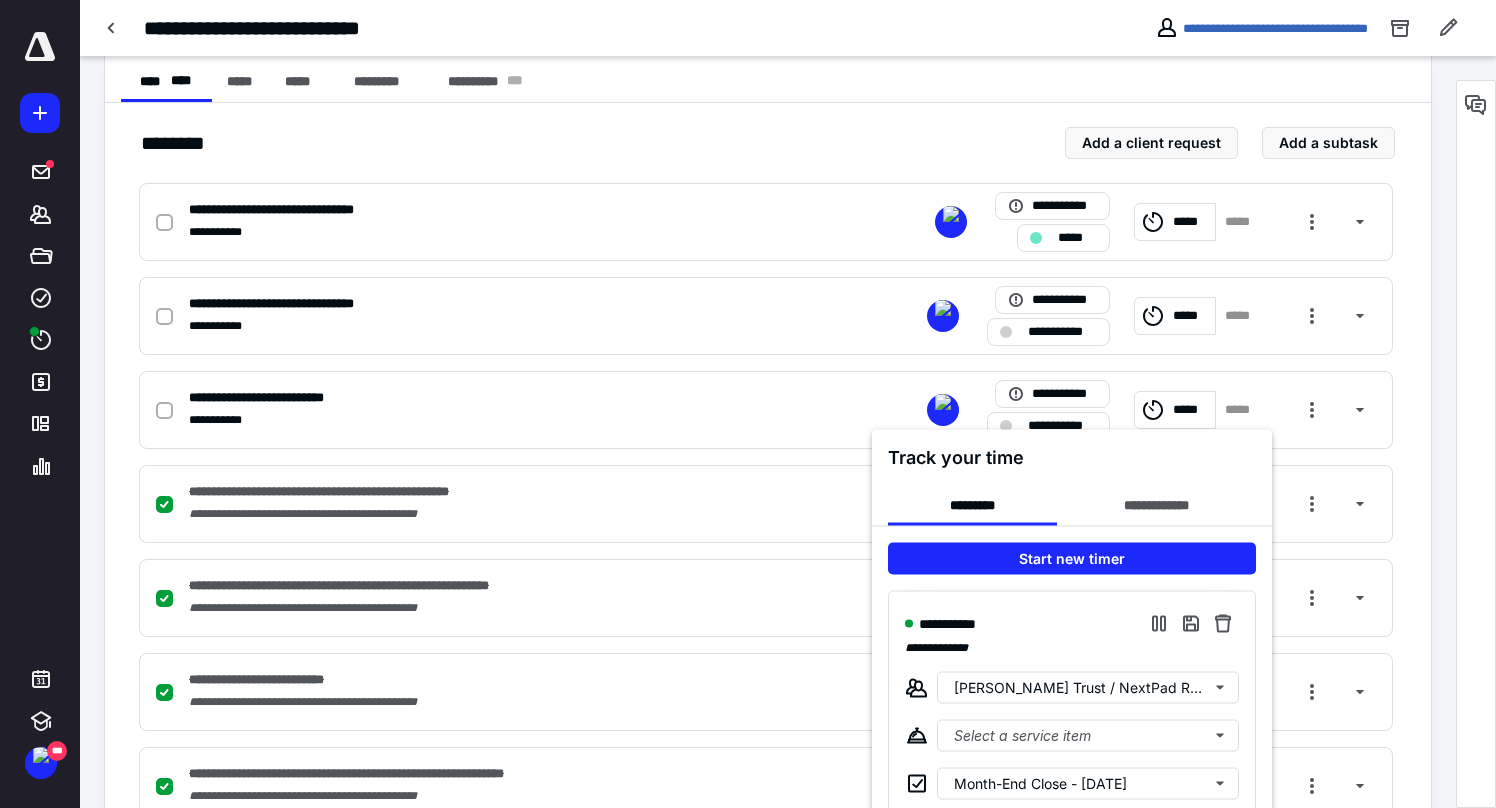 click at bounding box center [748, 404] 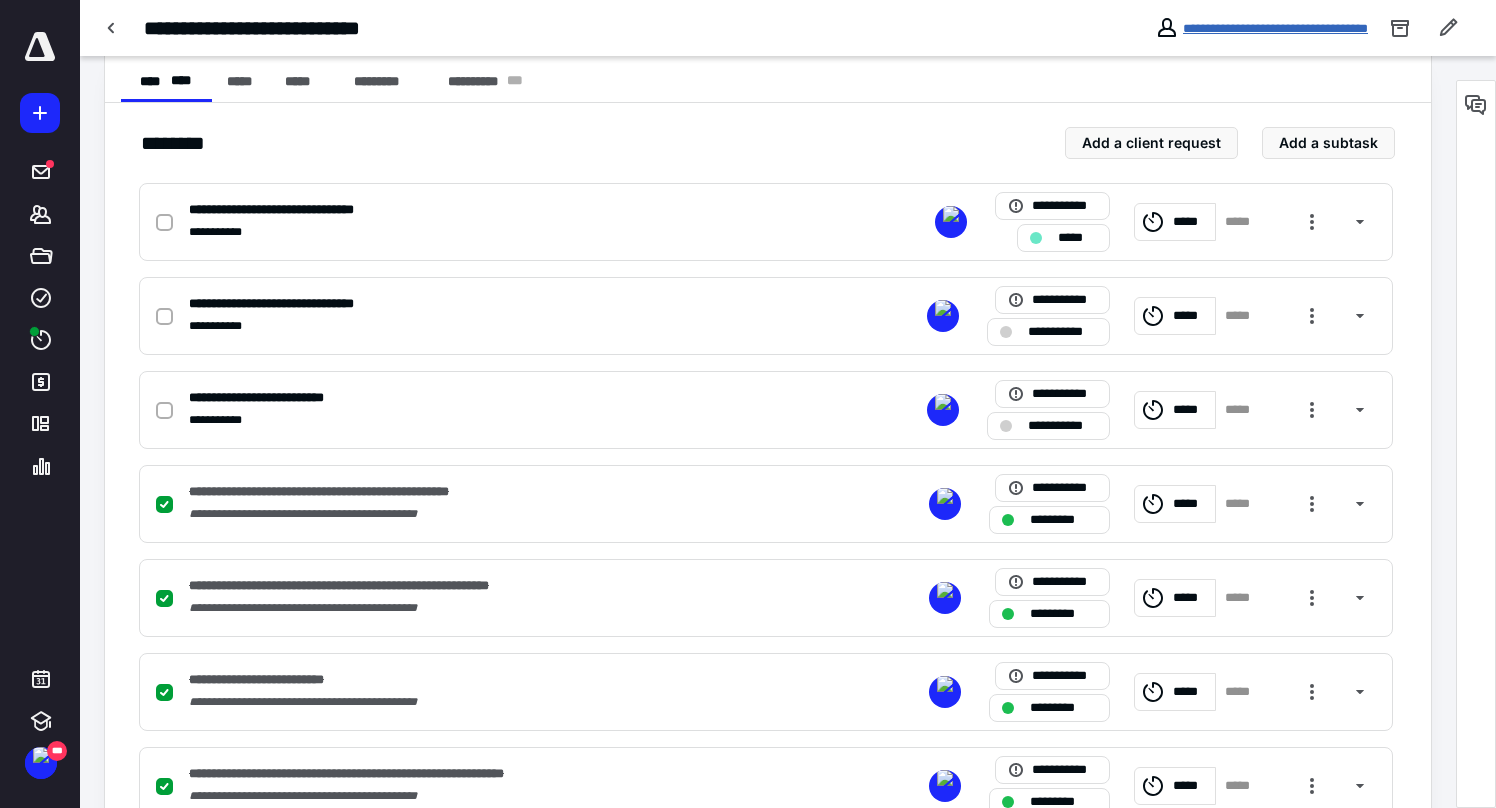 click on "**********" at bounding box center [1275, 28] 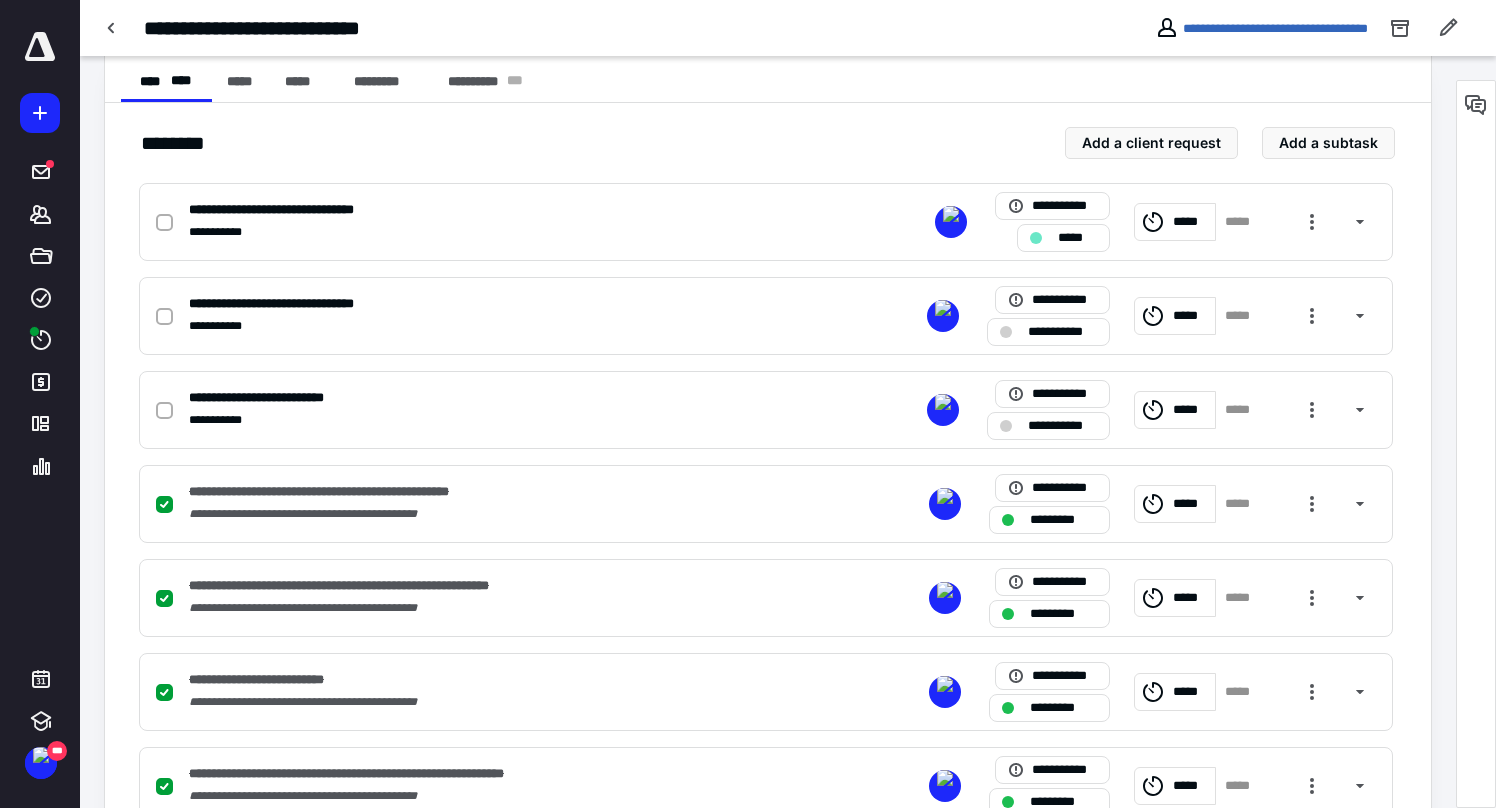 scroll, scrollTop: 0, scrollLeft: 0, axis: both 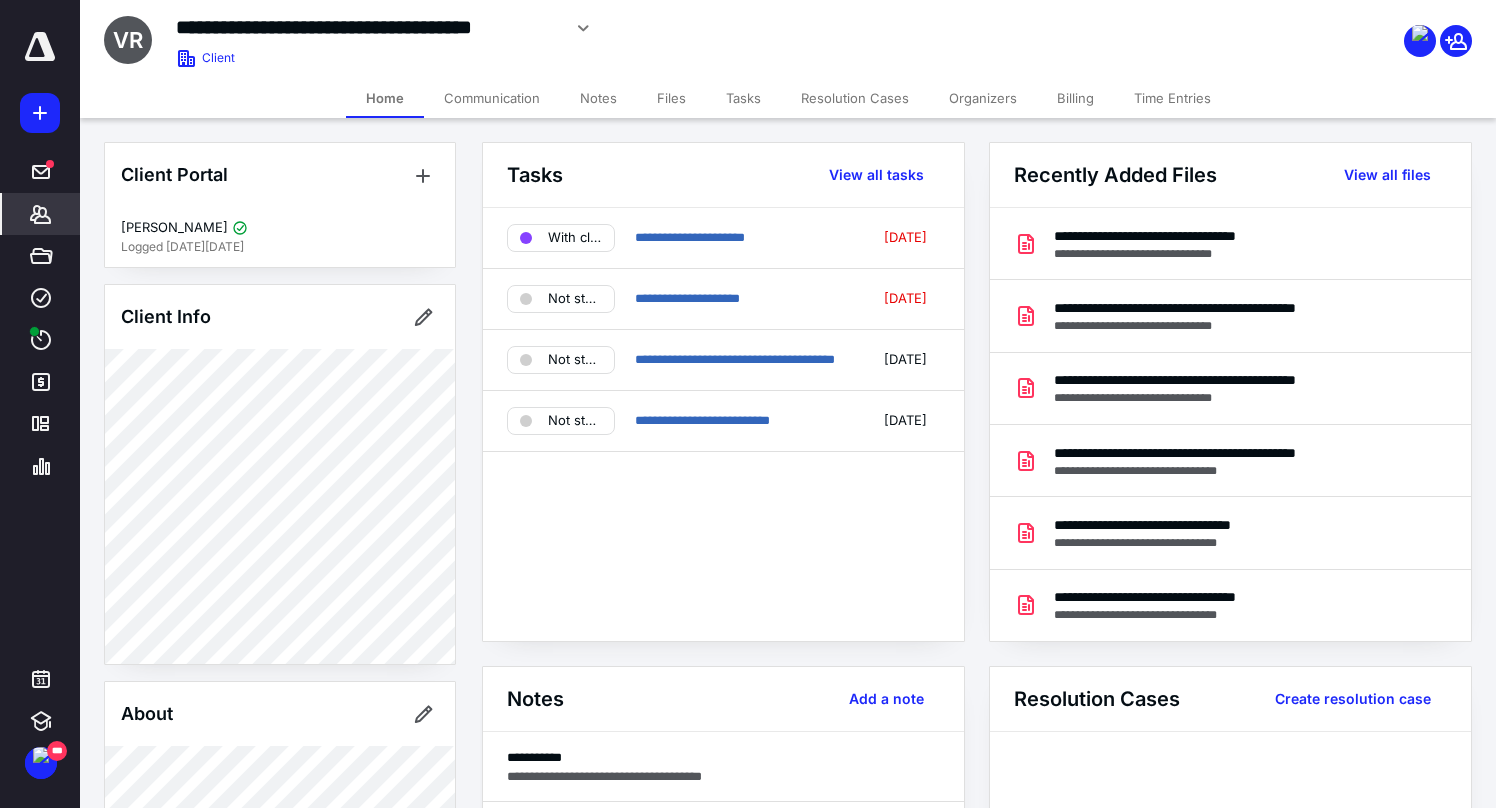 click on "Files" at bounding box center (671, 98) 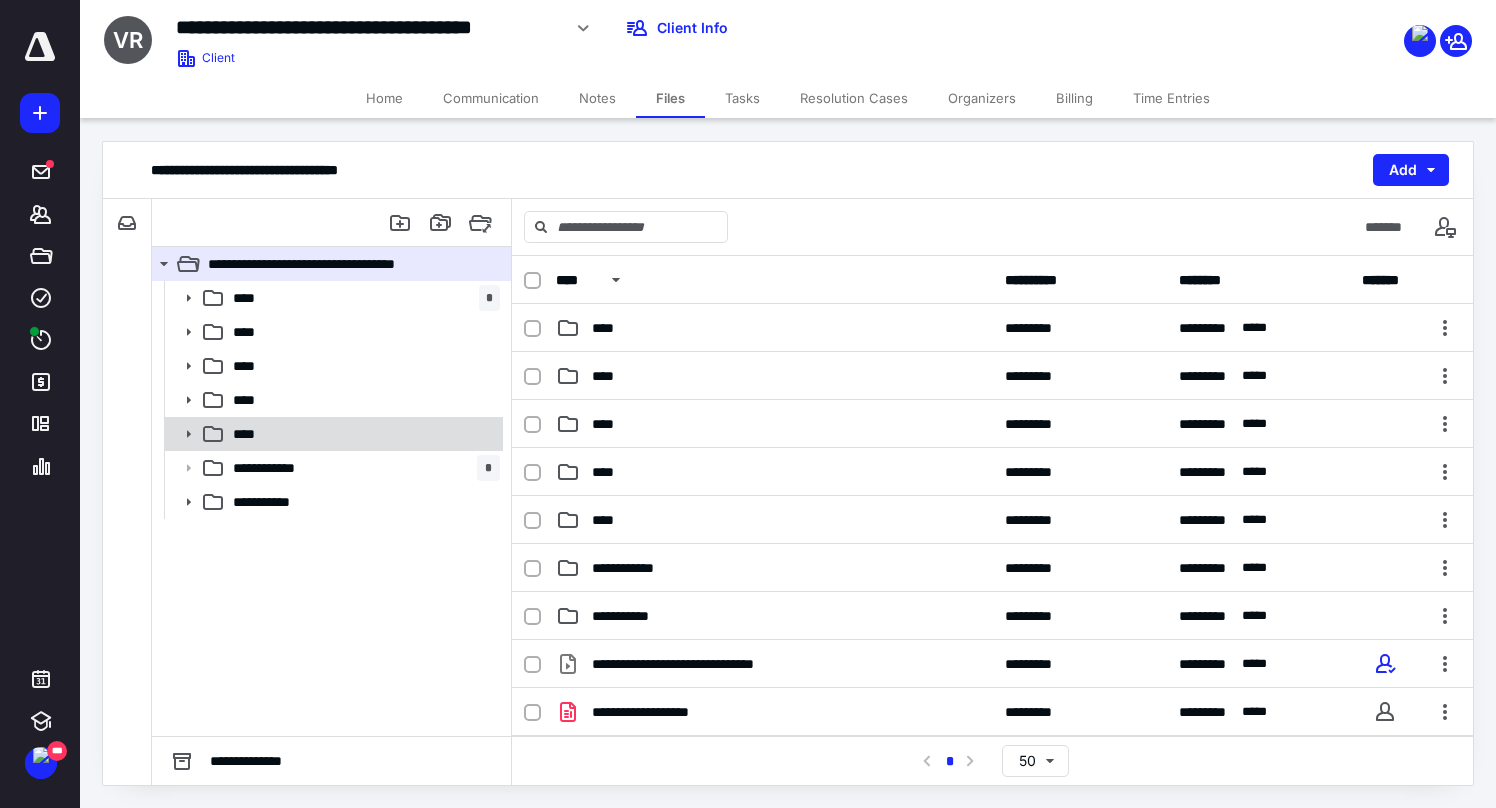 click 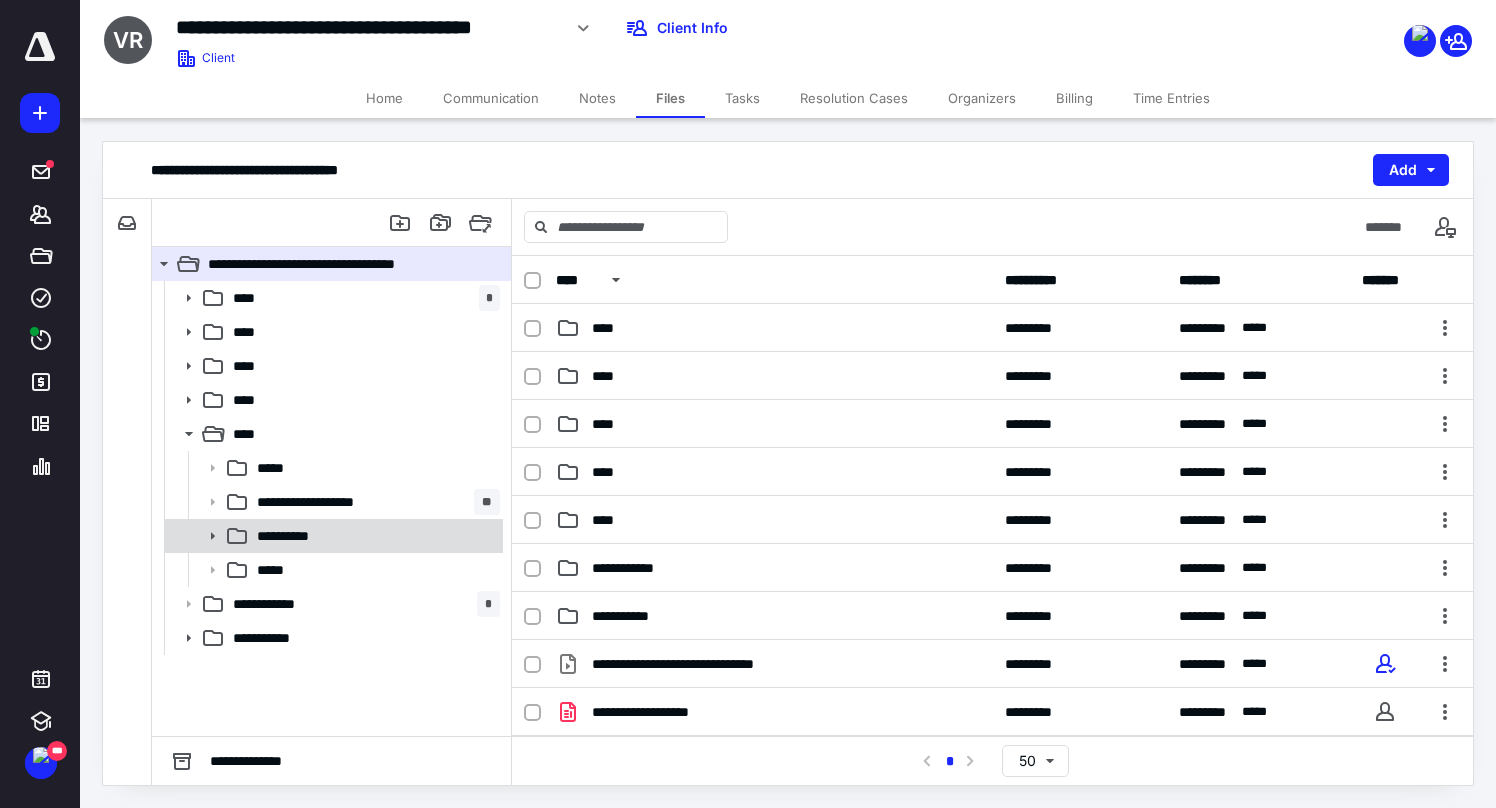 click 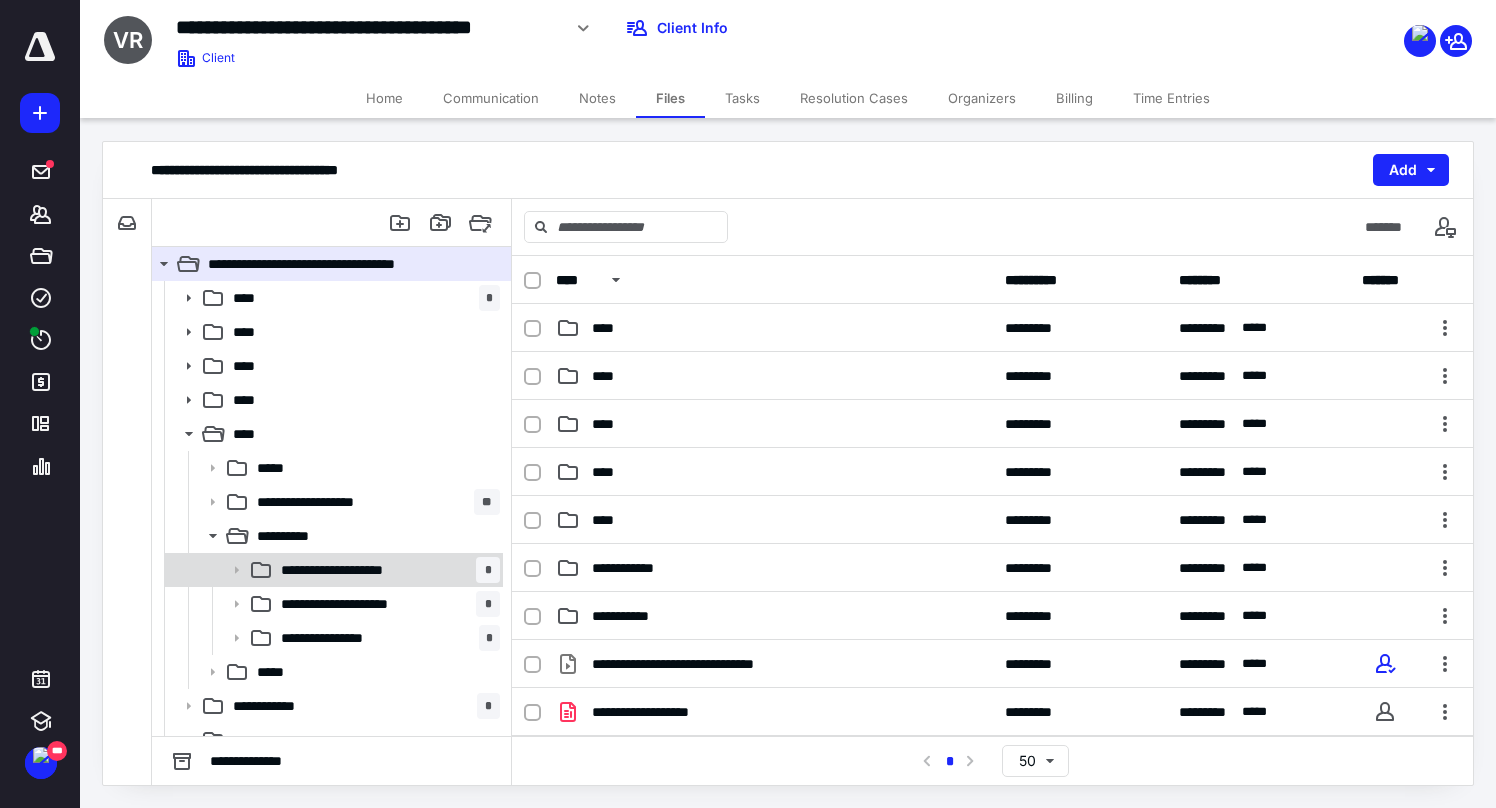 click on "**********" at bounding box center [386, 570] 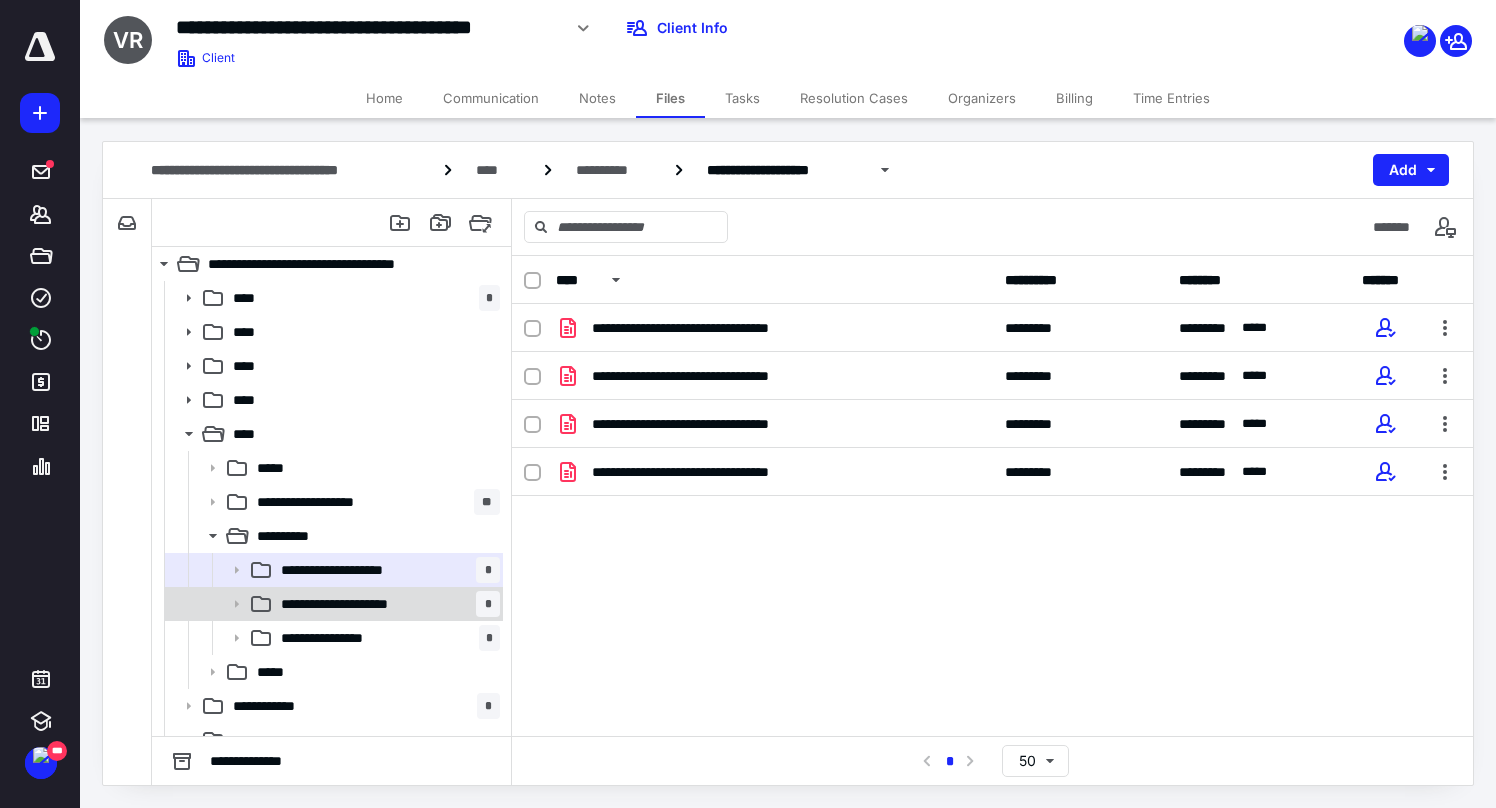 click on "**********" at bounding box center (356, 604) 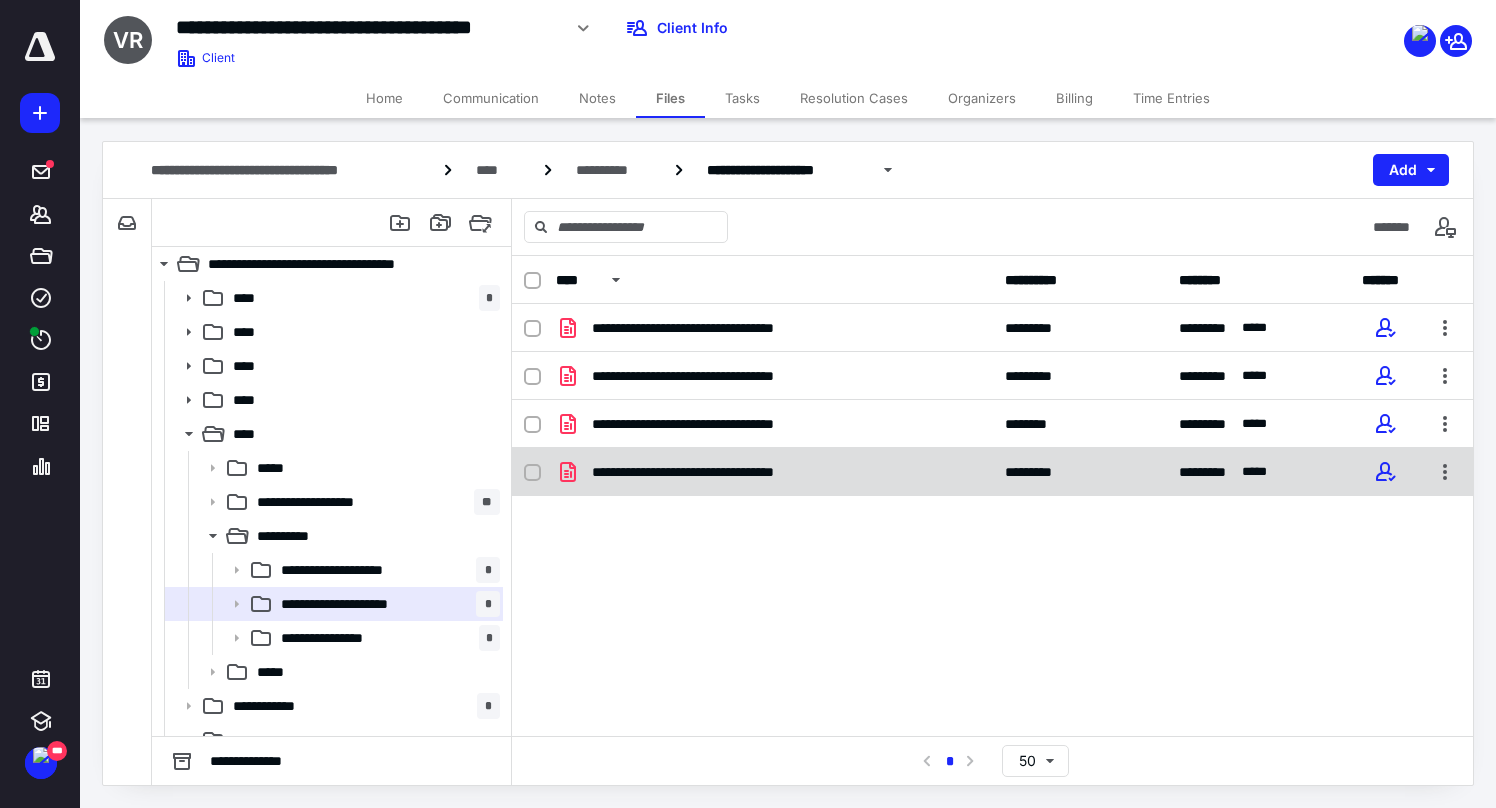 checkbox on "true" 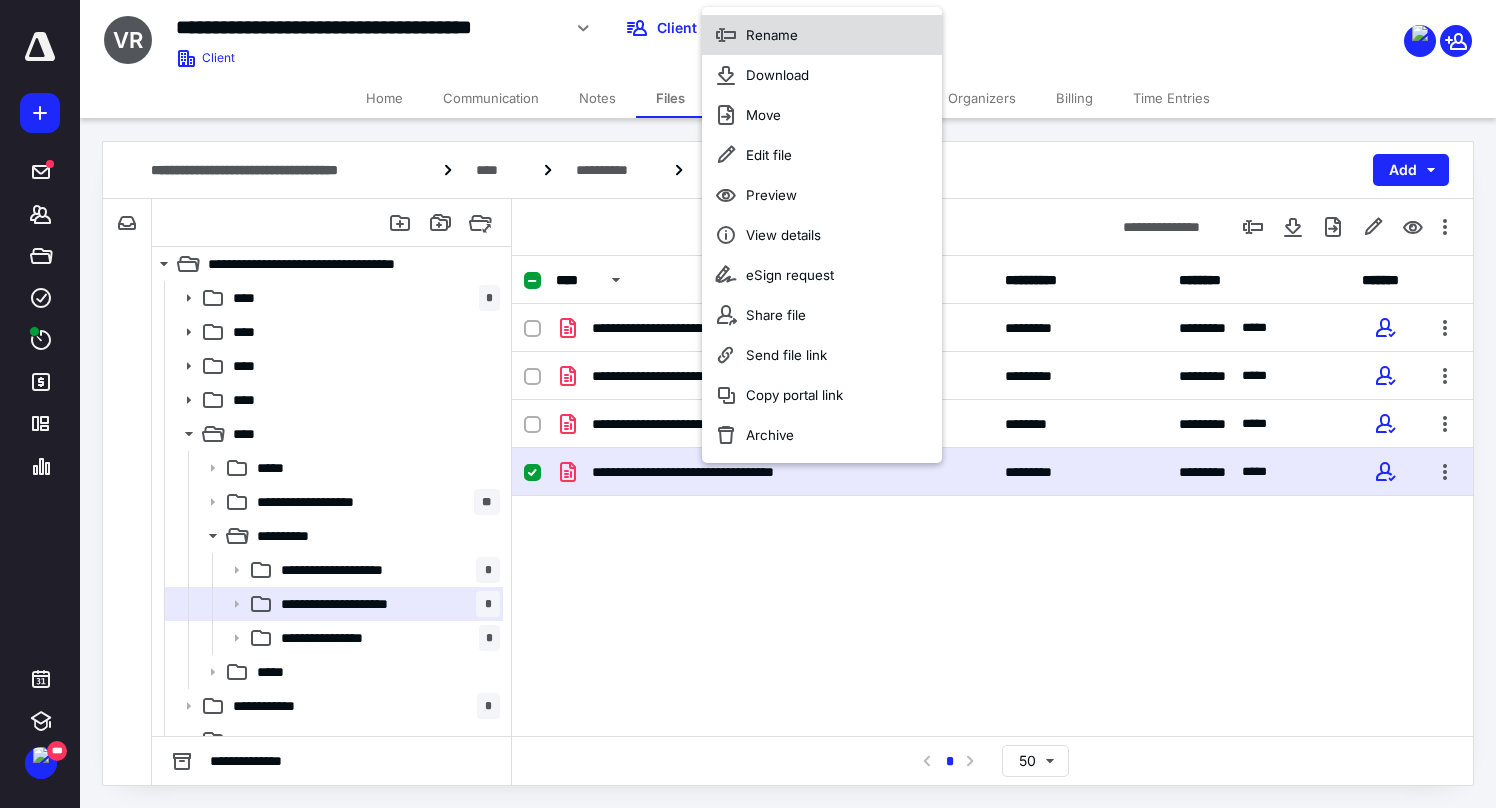 click on "Rename" at bounding box center (772, 35) 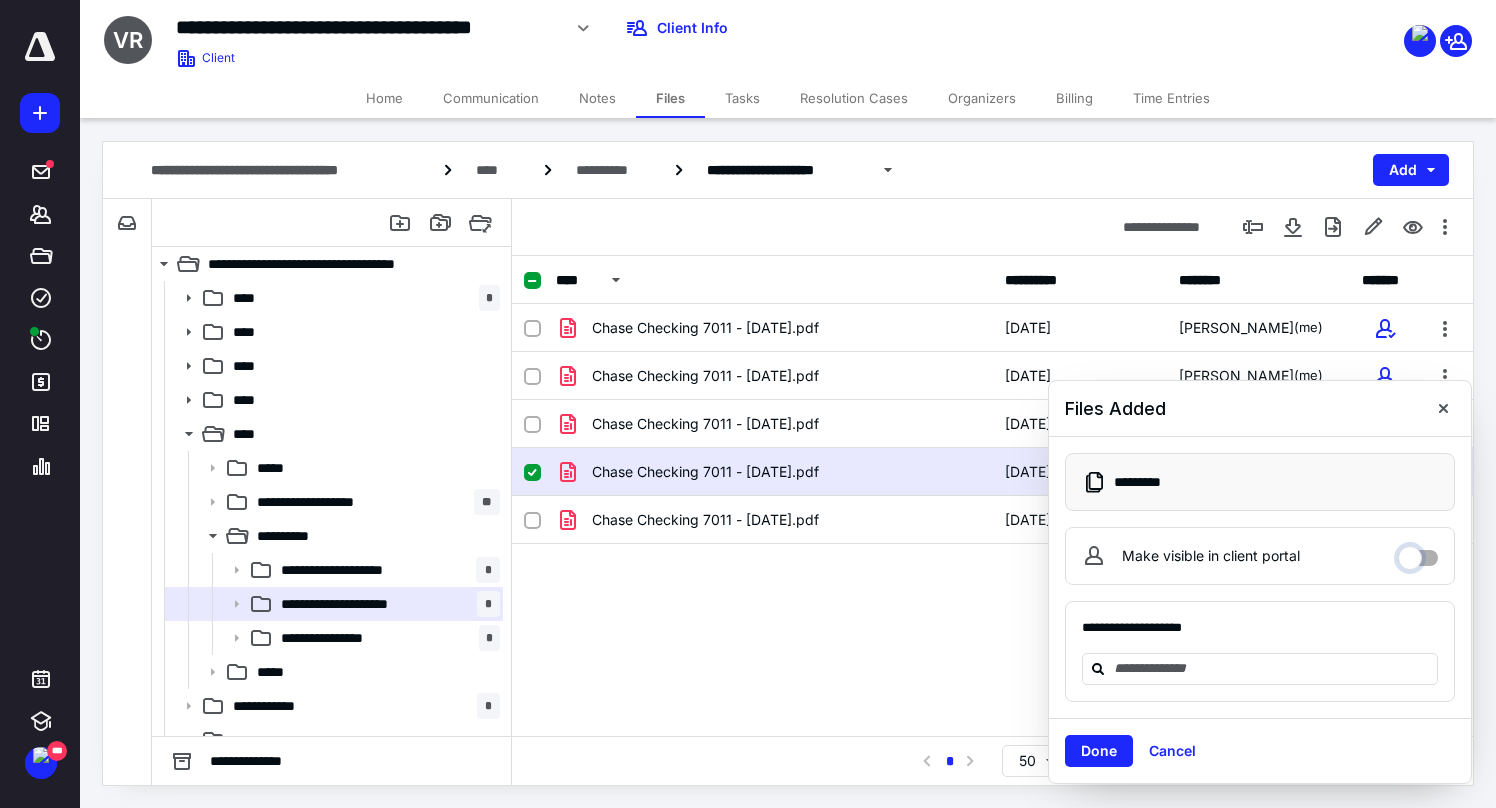 click on "Make visible in client portal" at bounding box center [1418, 553] 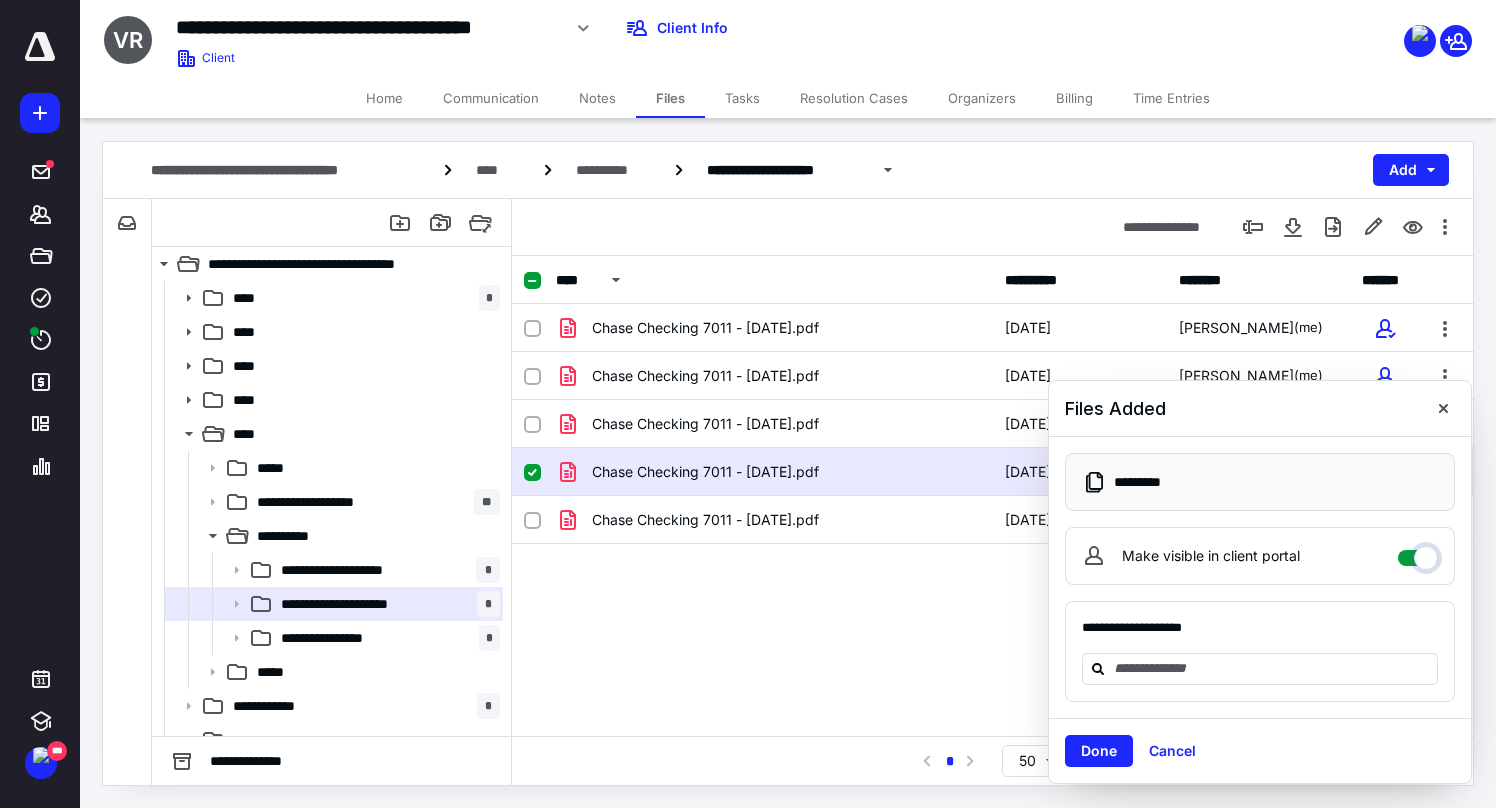 checkbox on "****" 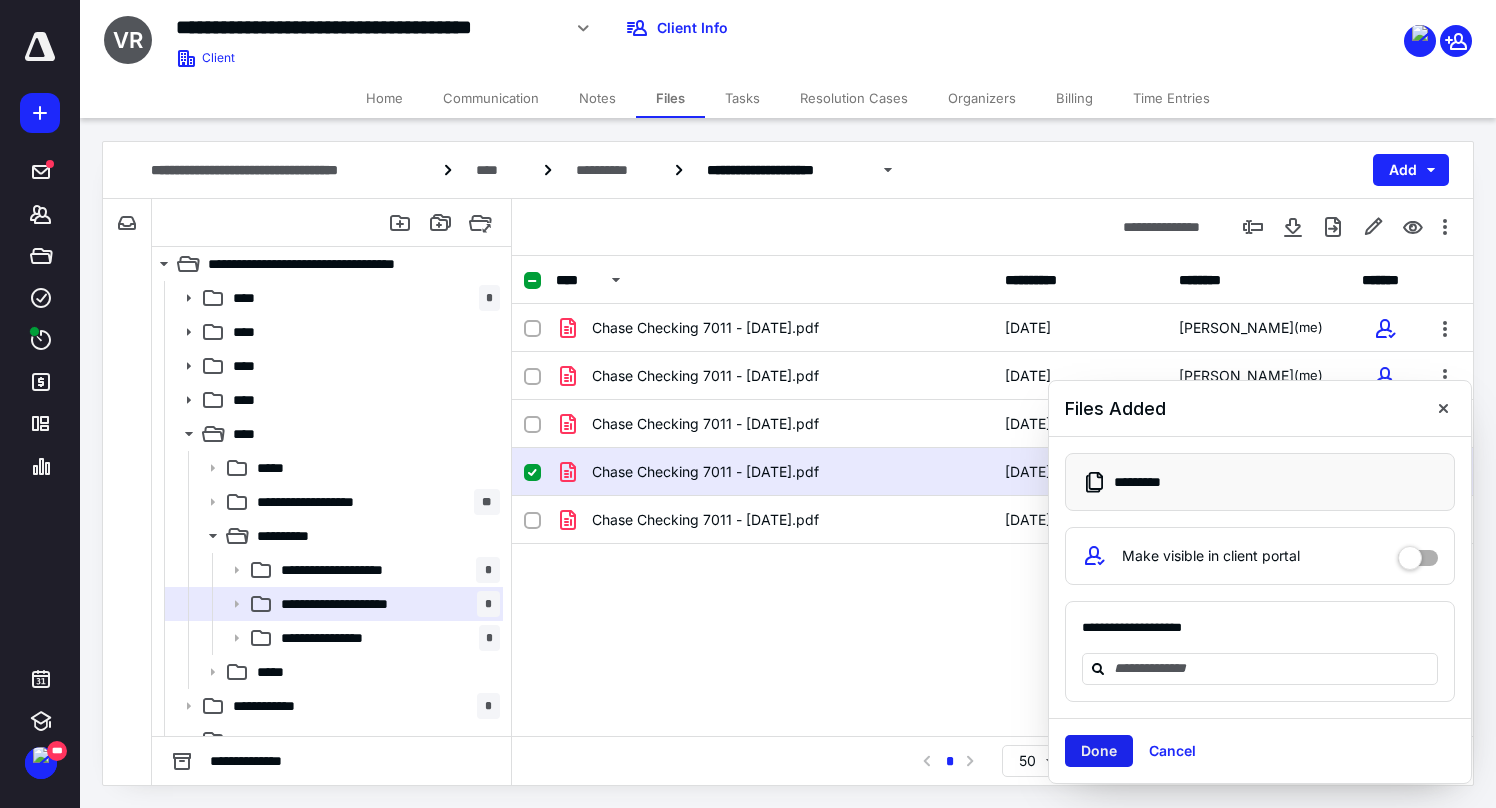 click on "Done" at bounding box center [1099, 751] 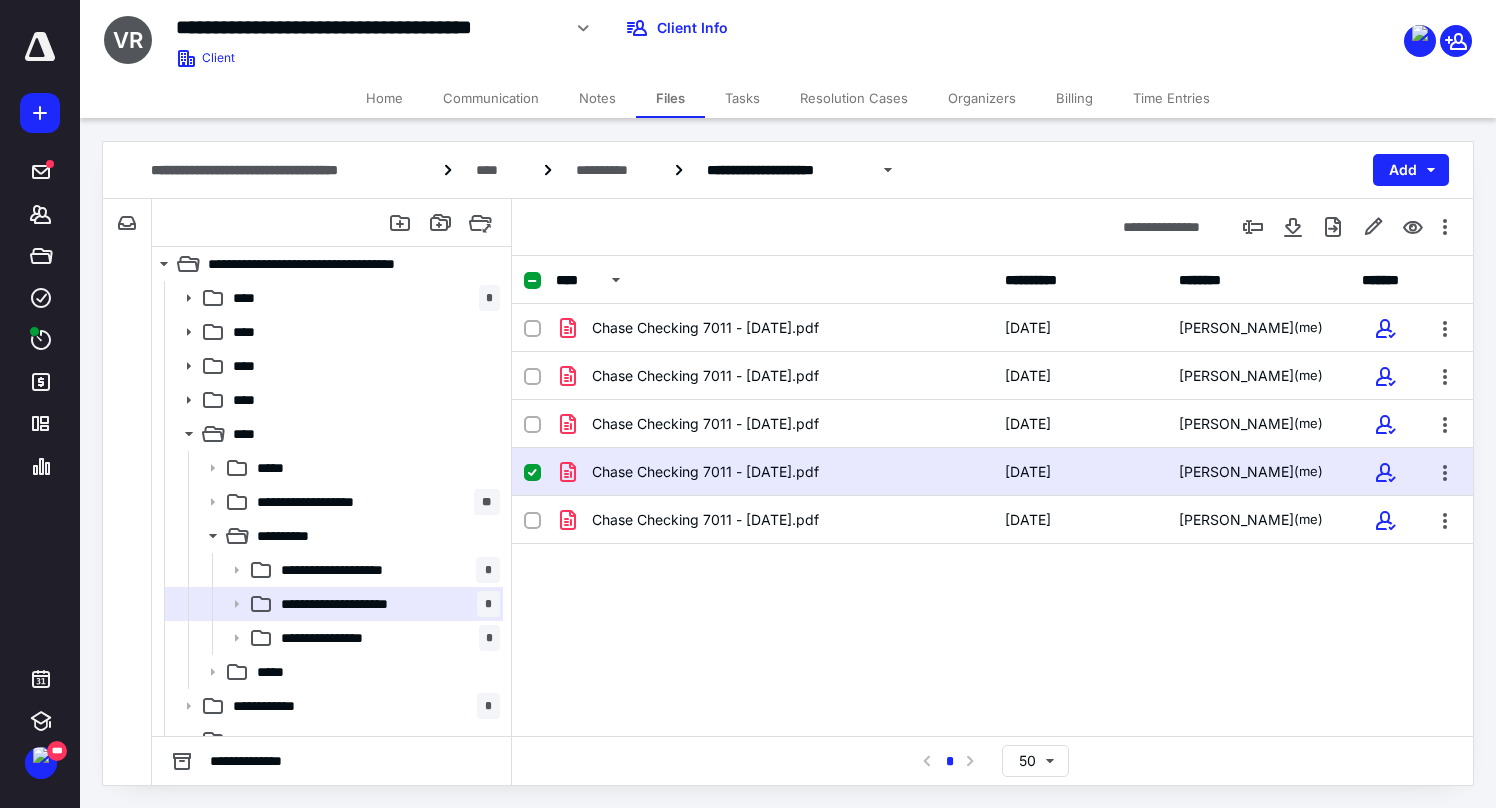 click on "Tasks" at bounding box center [742, 98] 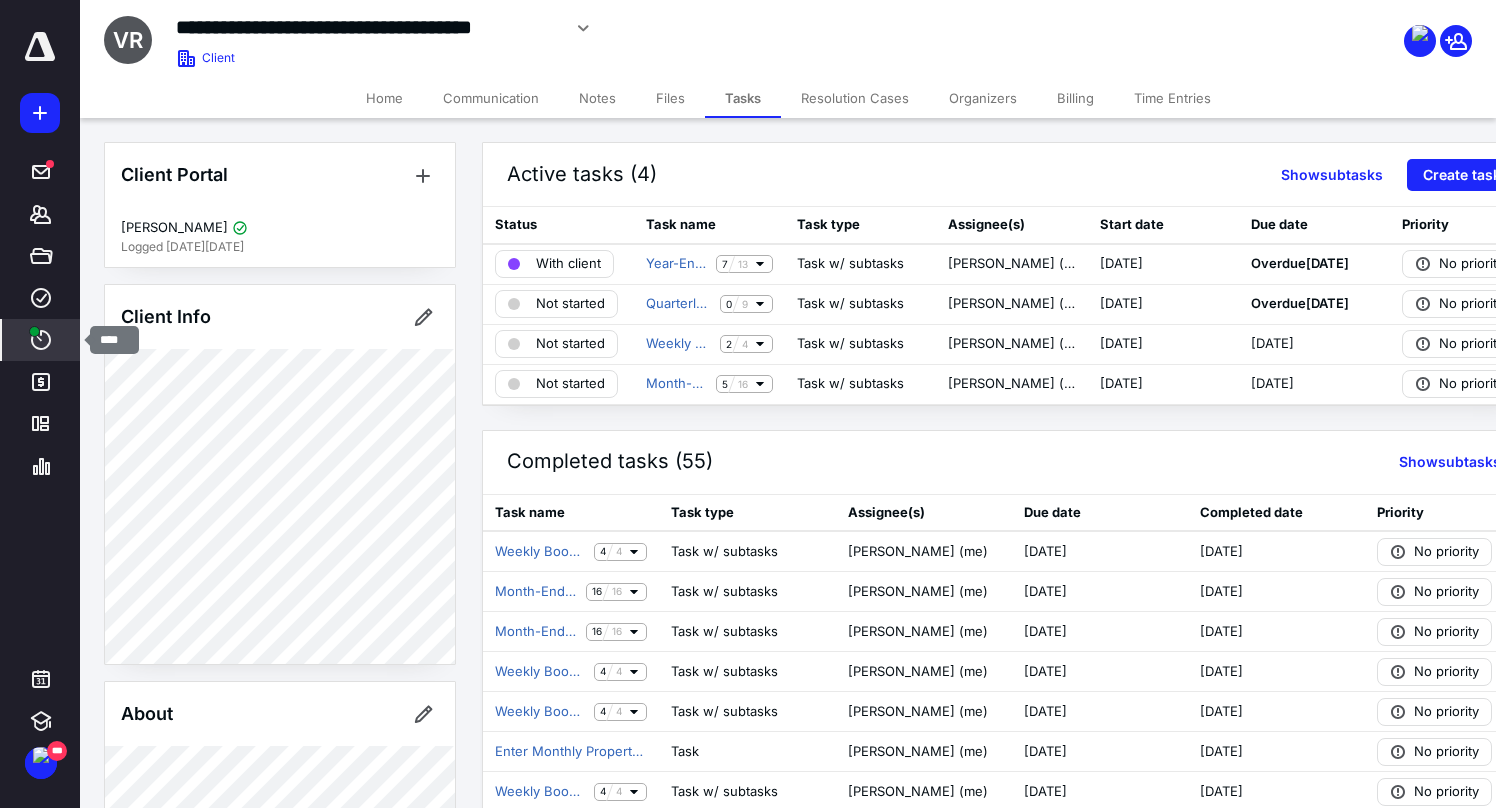click 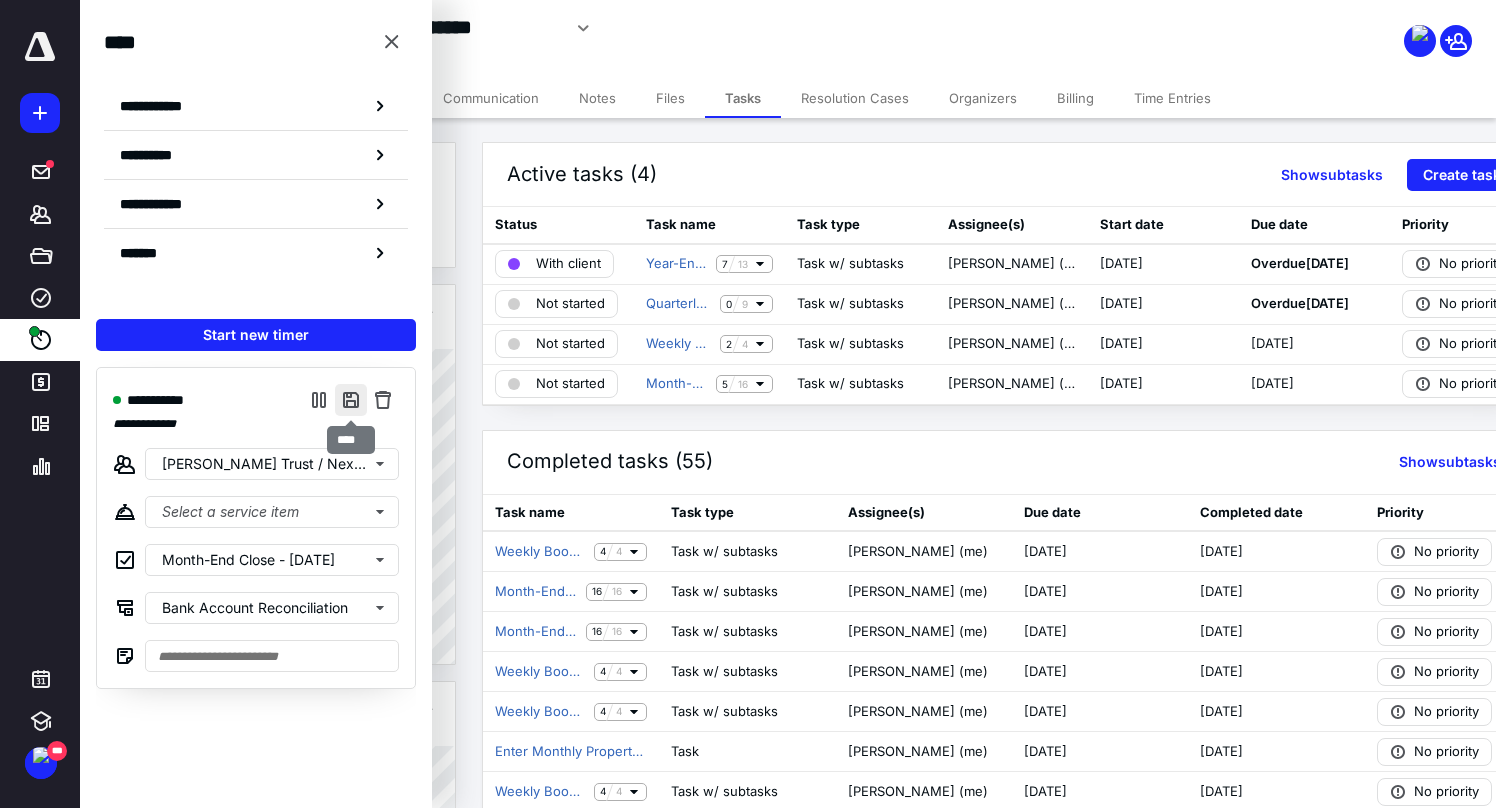 click at bounding box center (351, 400) 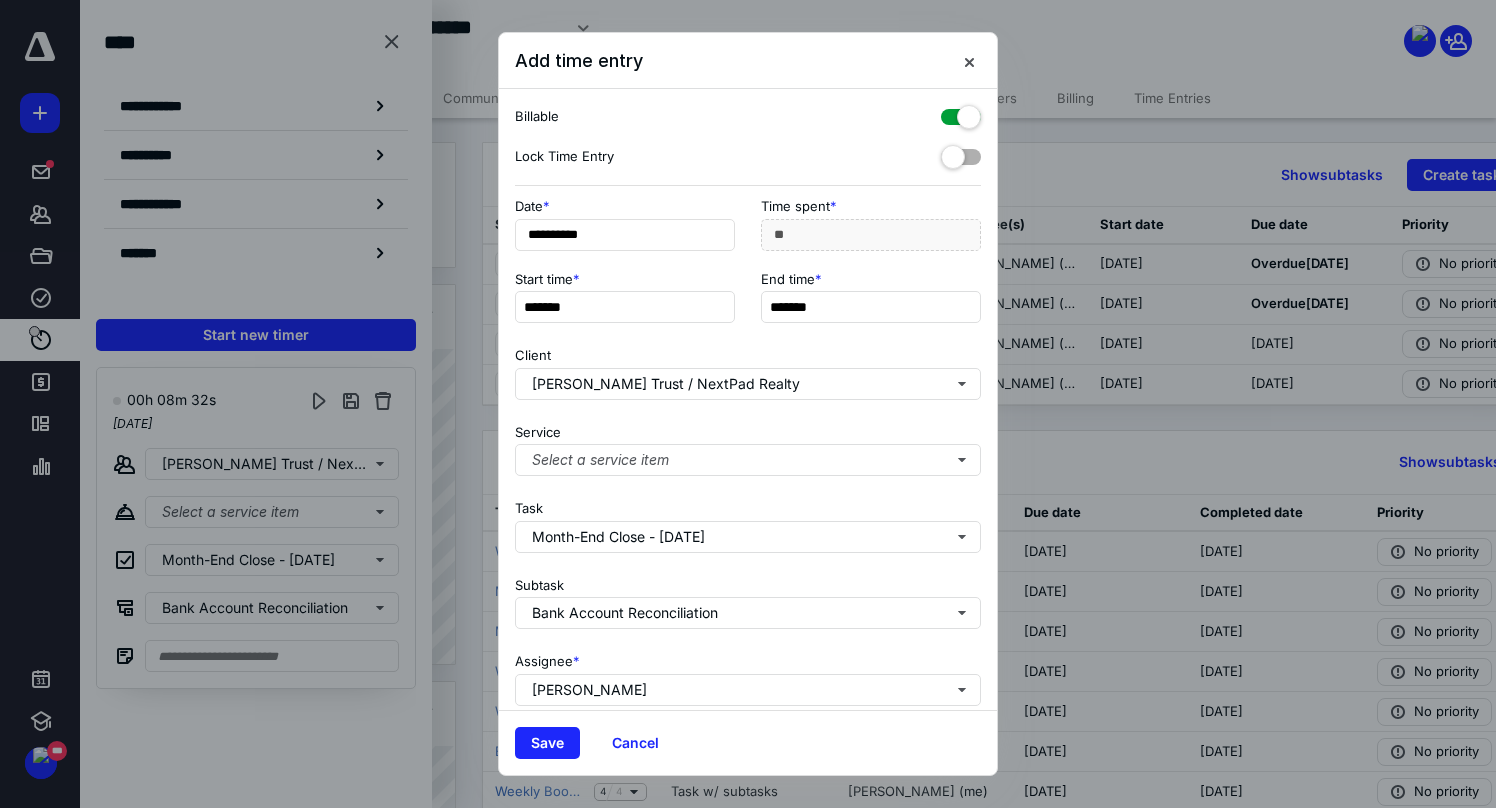 click at bounding box center [961, 113] 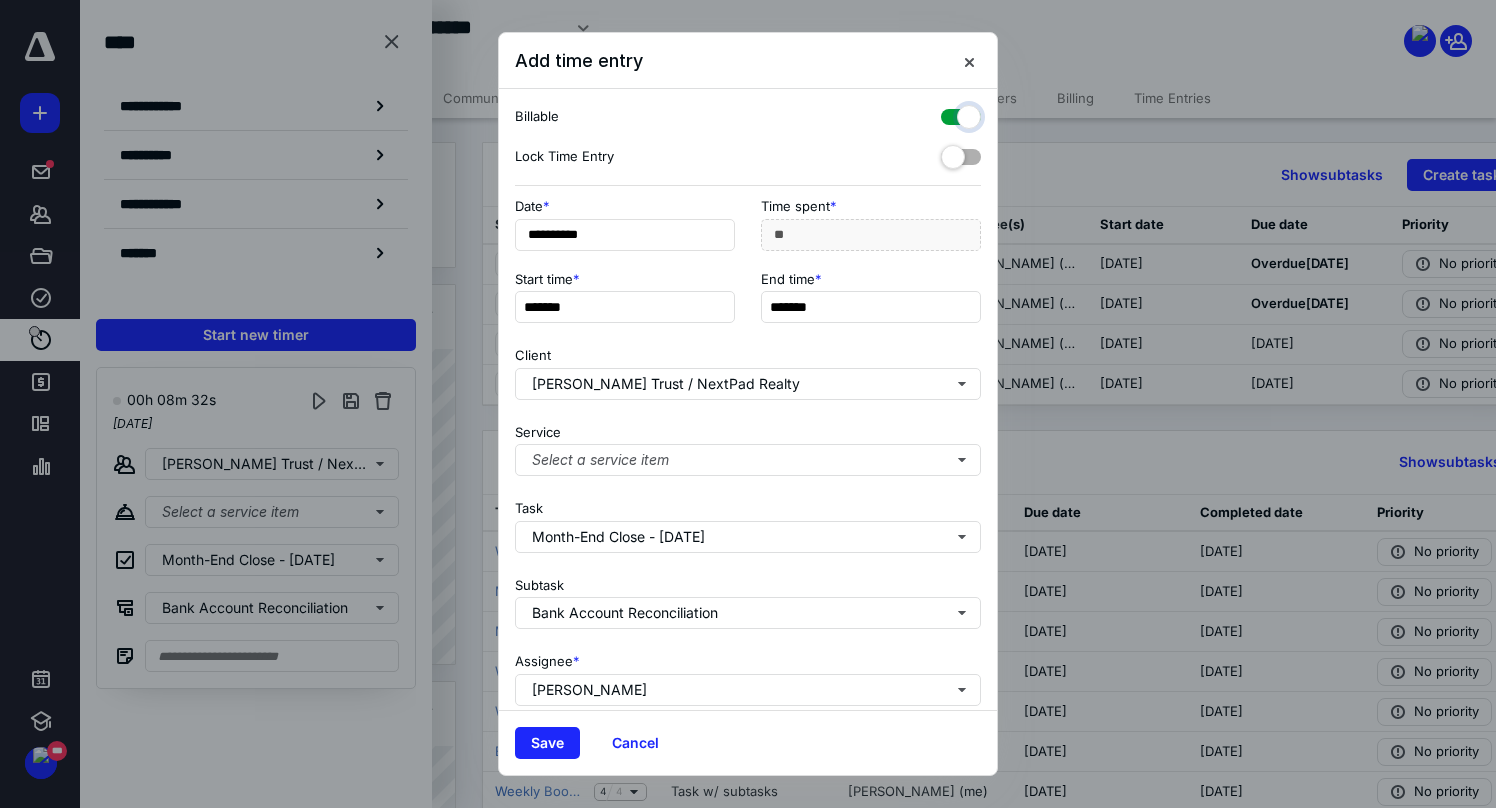click at bounding box center [951, 114] 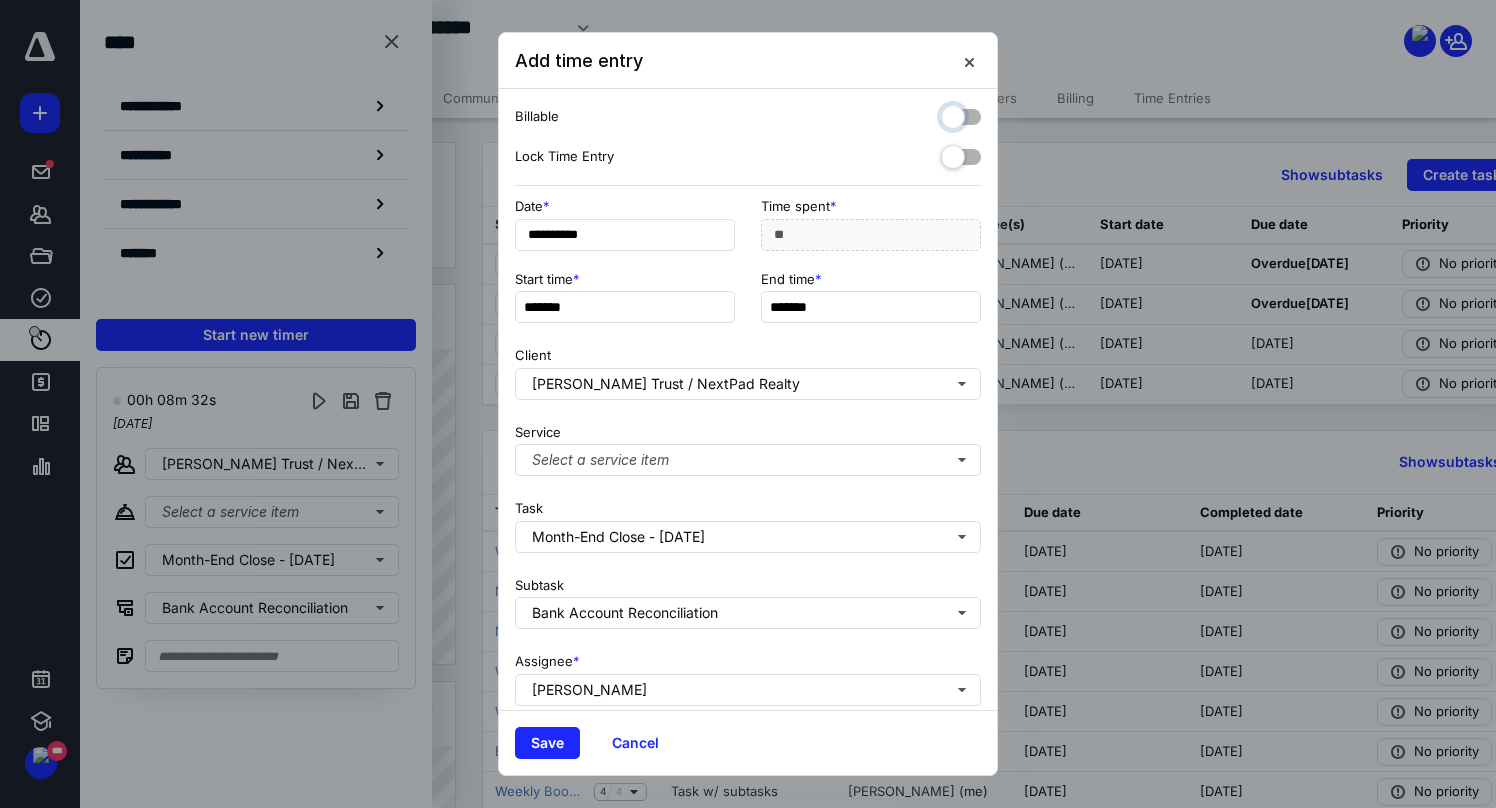 checkbox on "false" 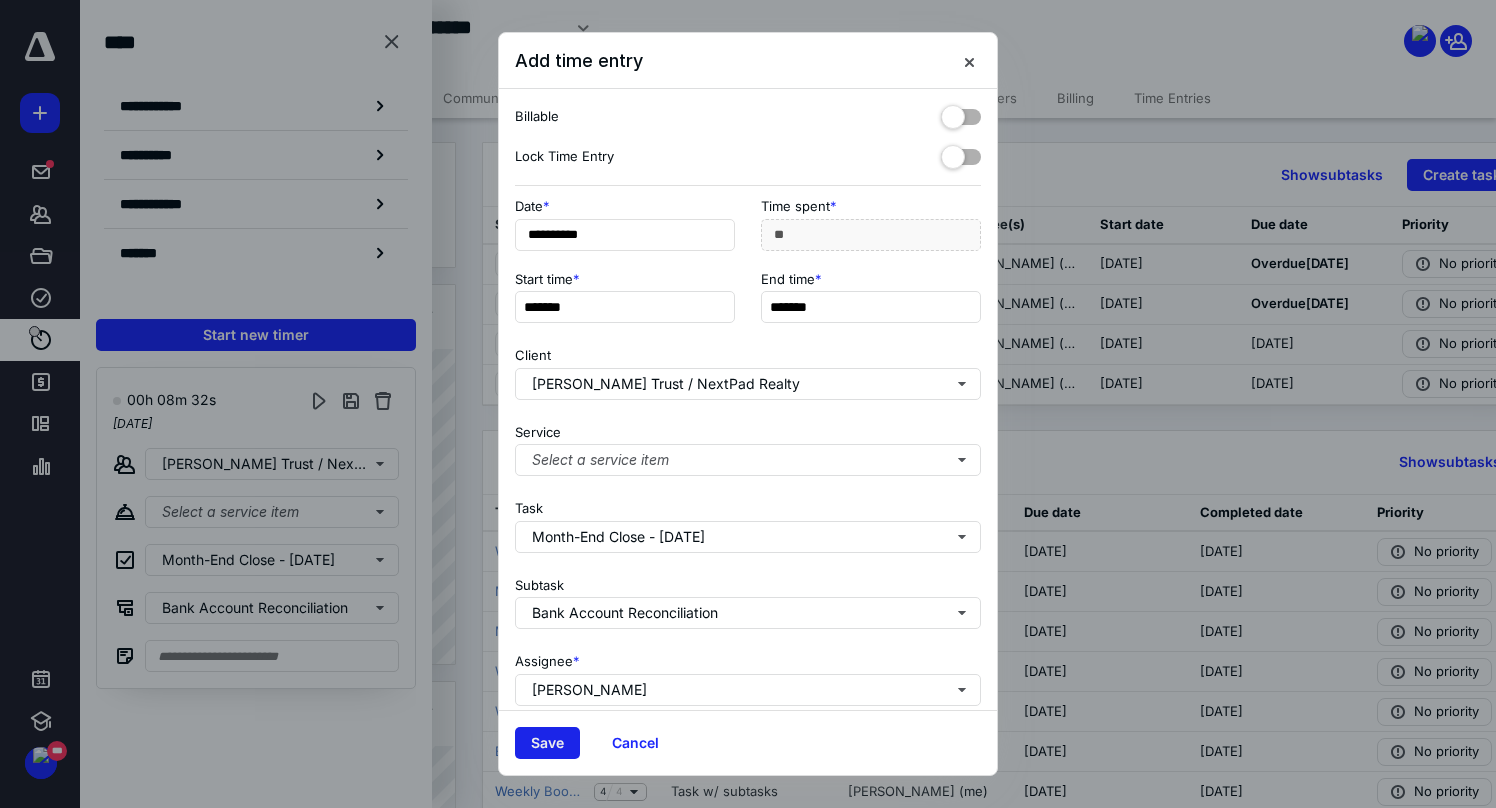 click on "Save" at bounding box center (547, 743) 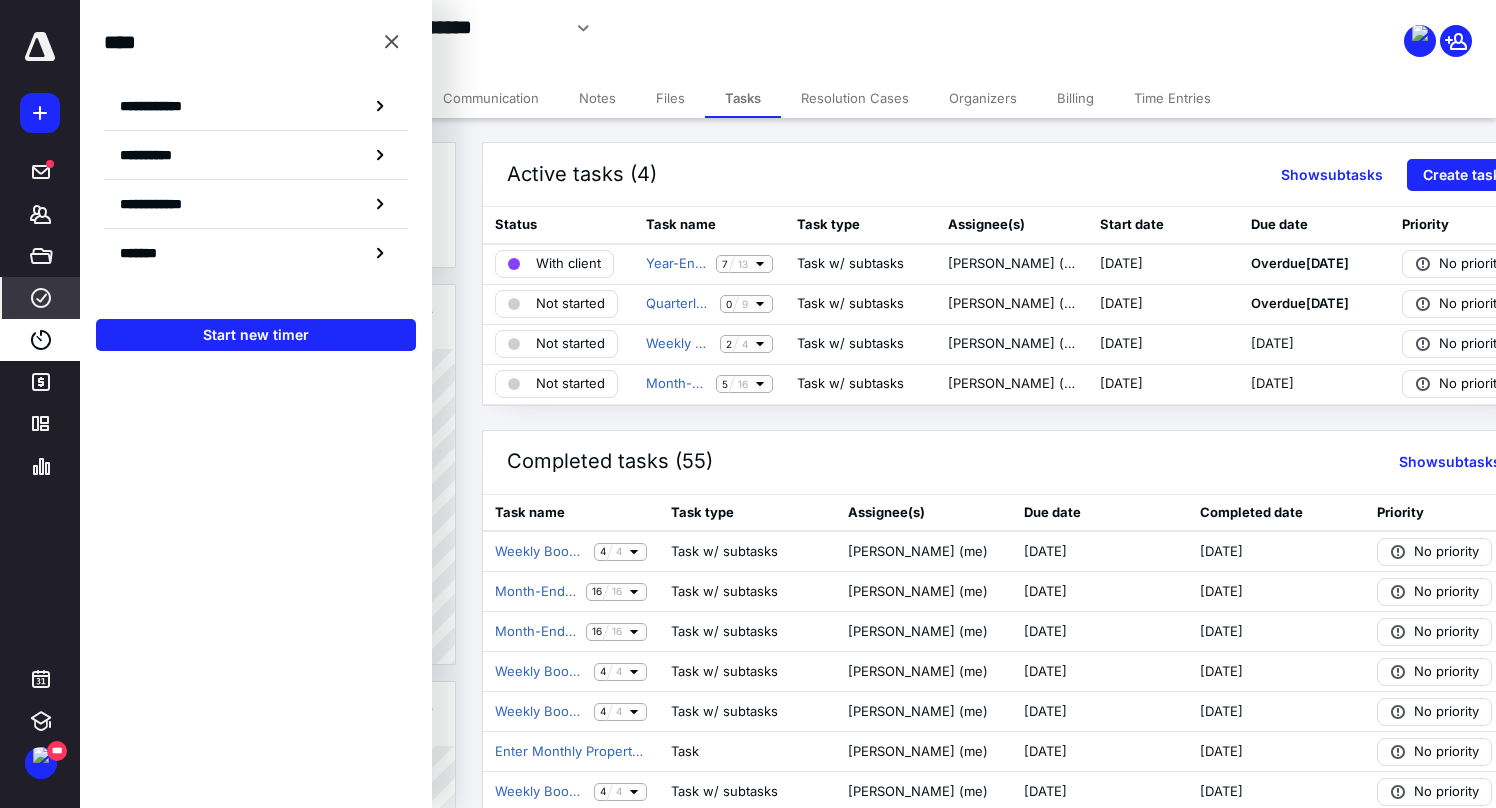 click on "****" at bounding box center [41, 298] 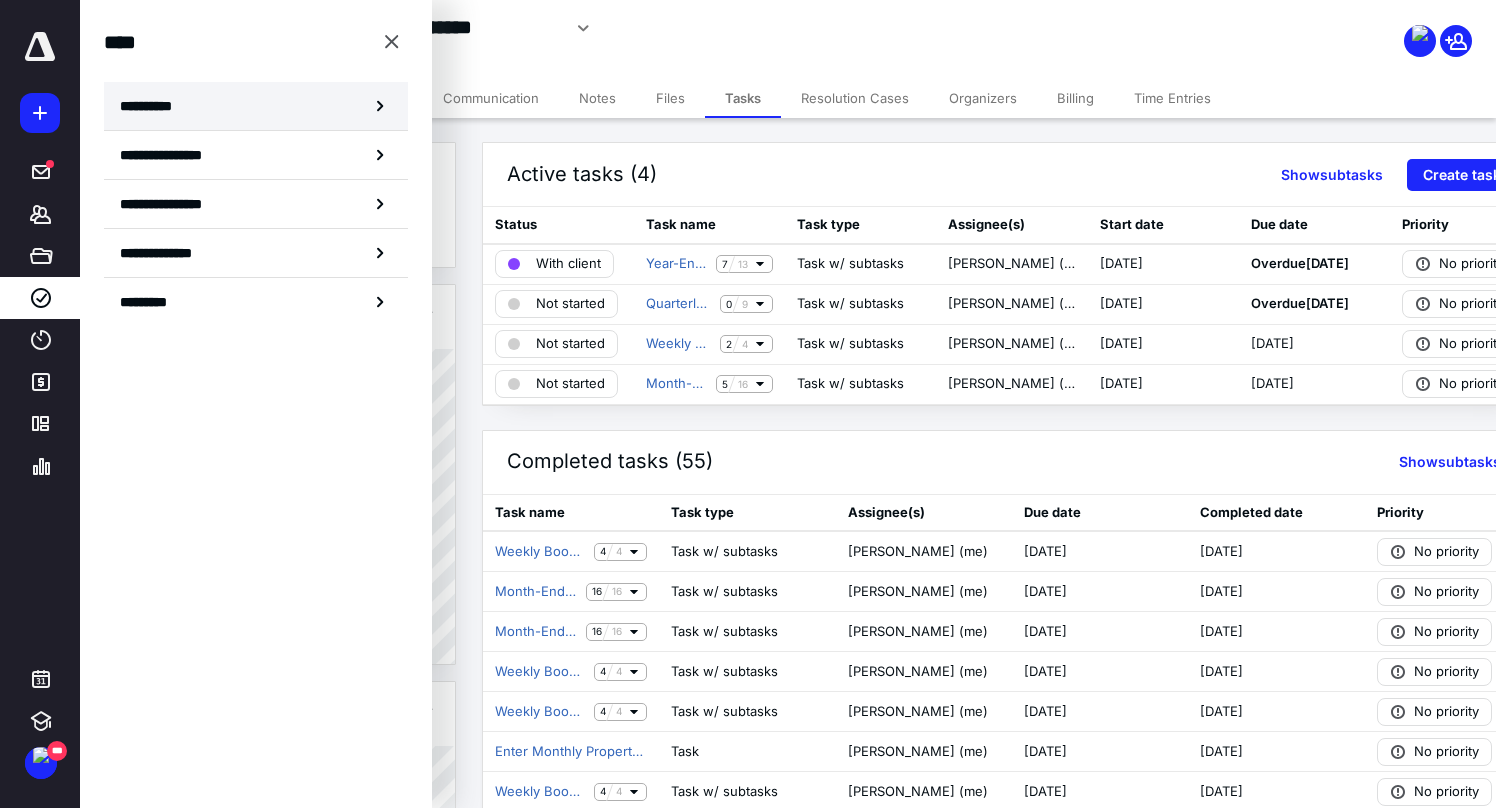 click on "**********" at bounding box center [256, 106] 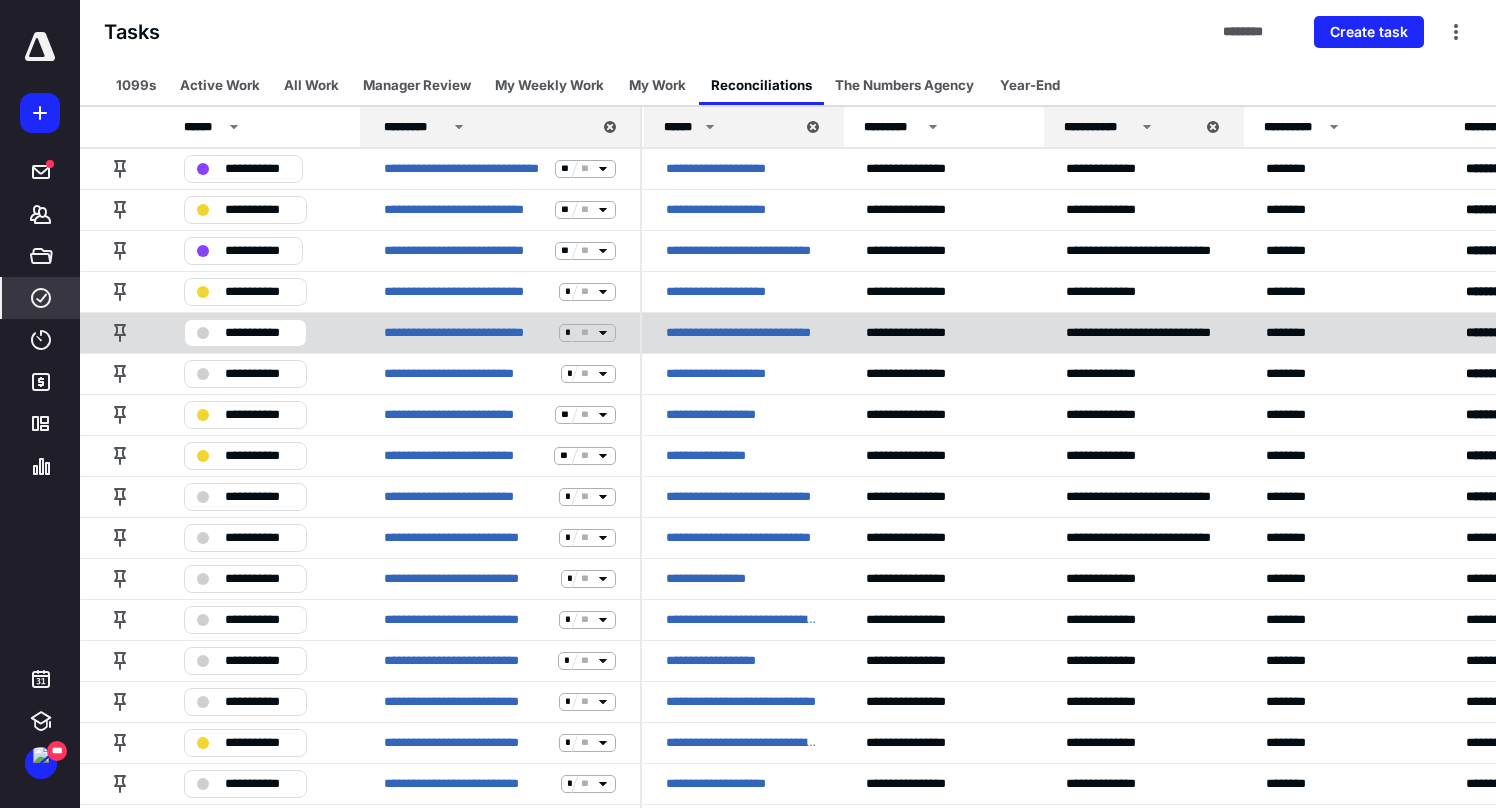 scroll, scrollTop: 103, scrollLeft: 0, axis: vertical 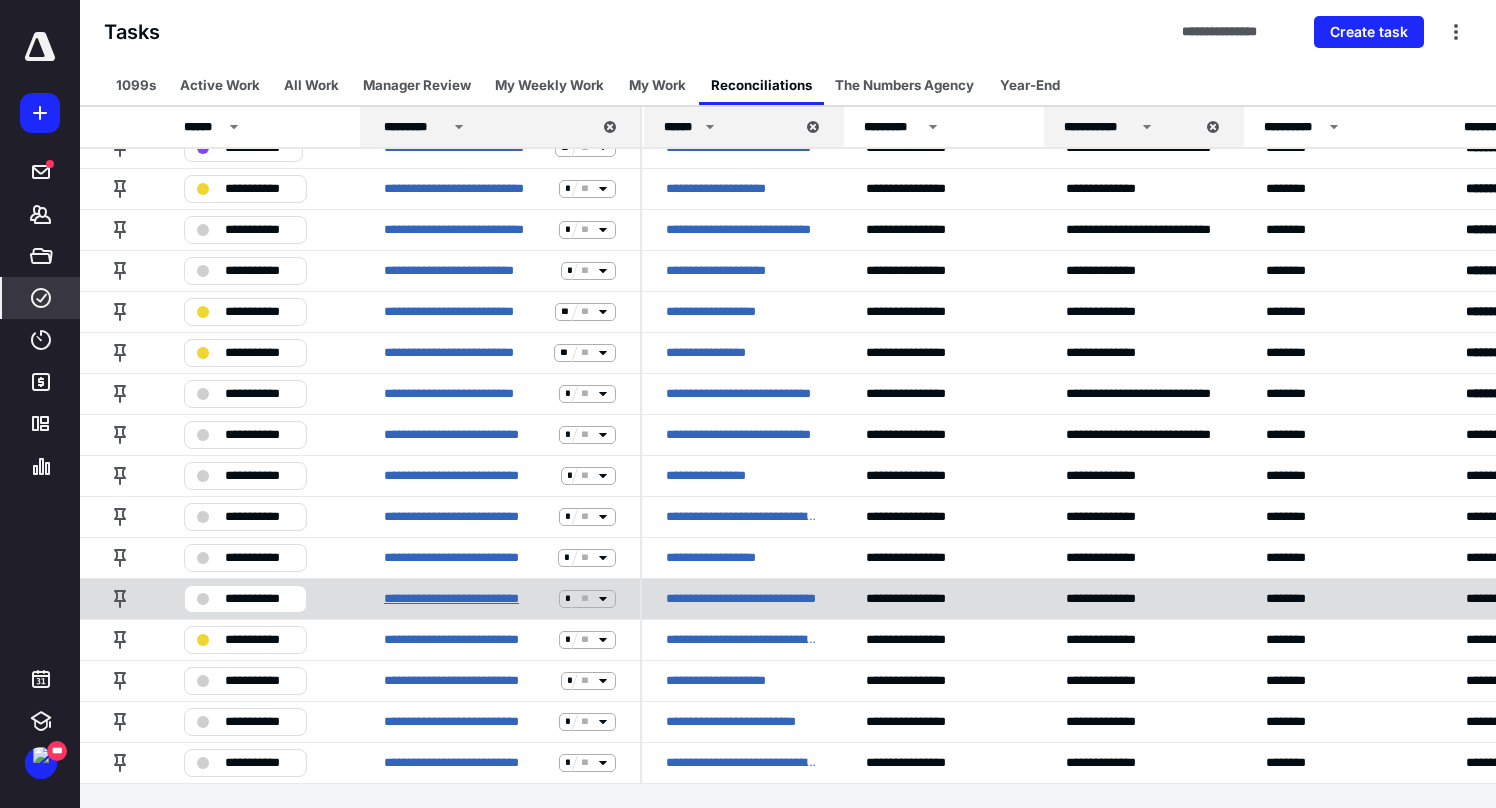 click on "**********" at bounding box center [467, 599] 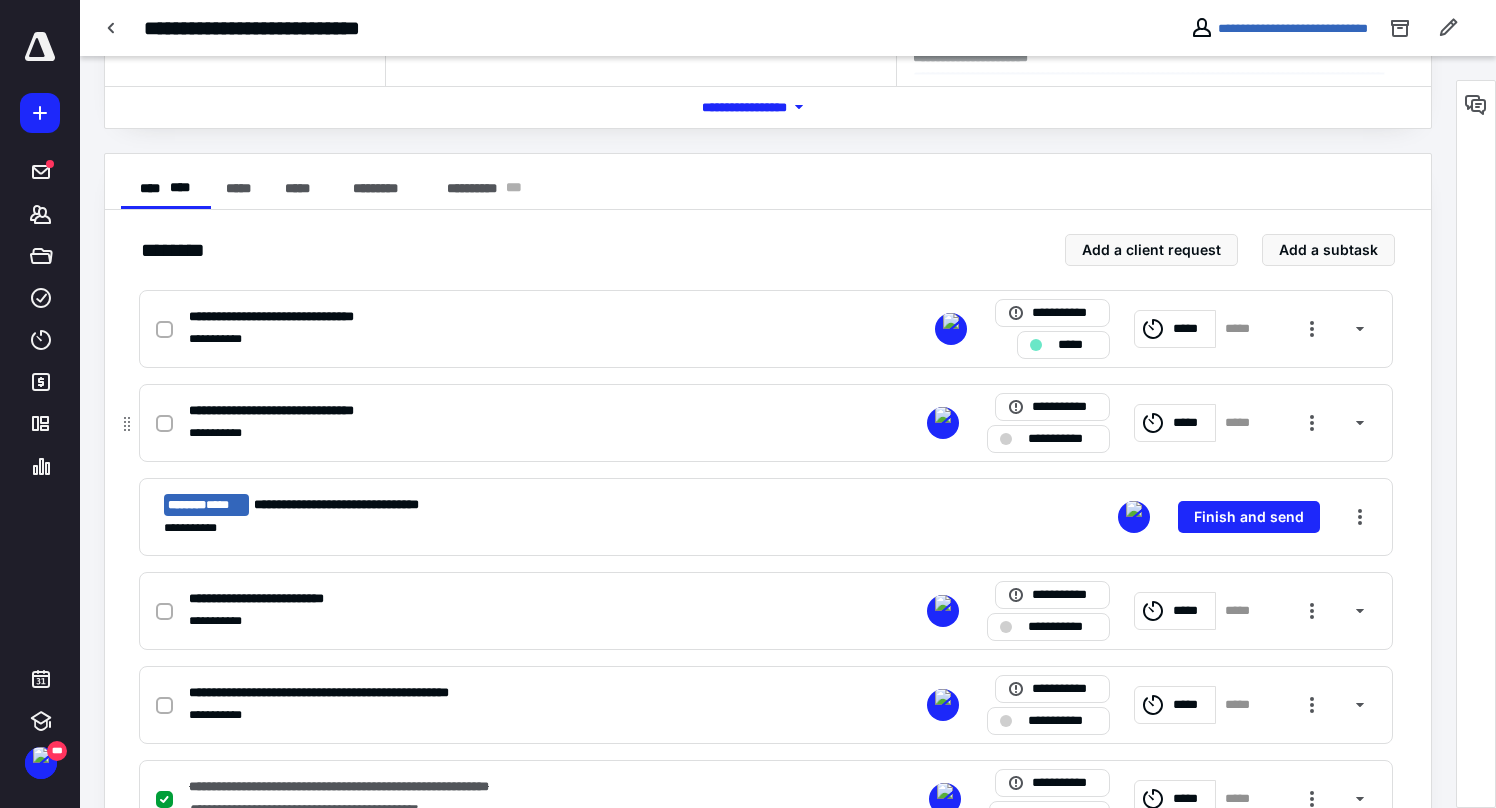 scroll, scrollTop: 291, scrollLeft: 0, axis: vertical 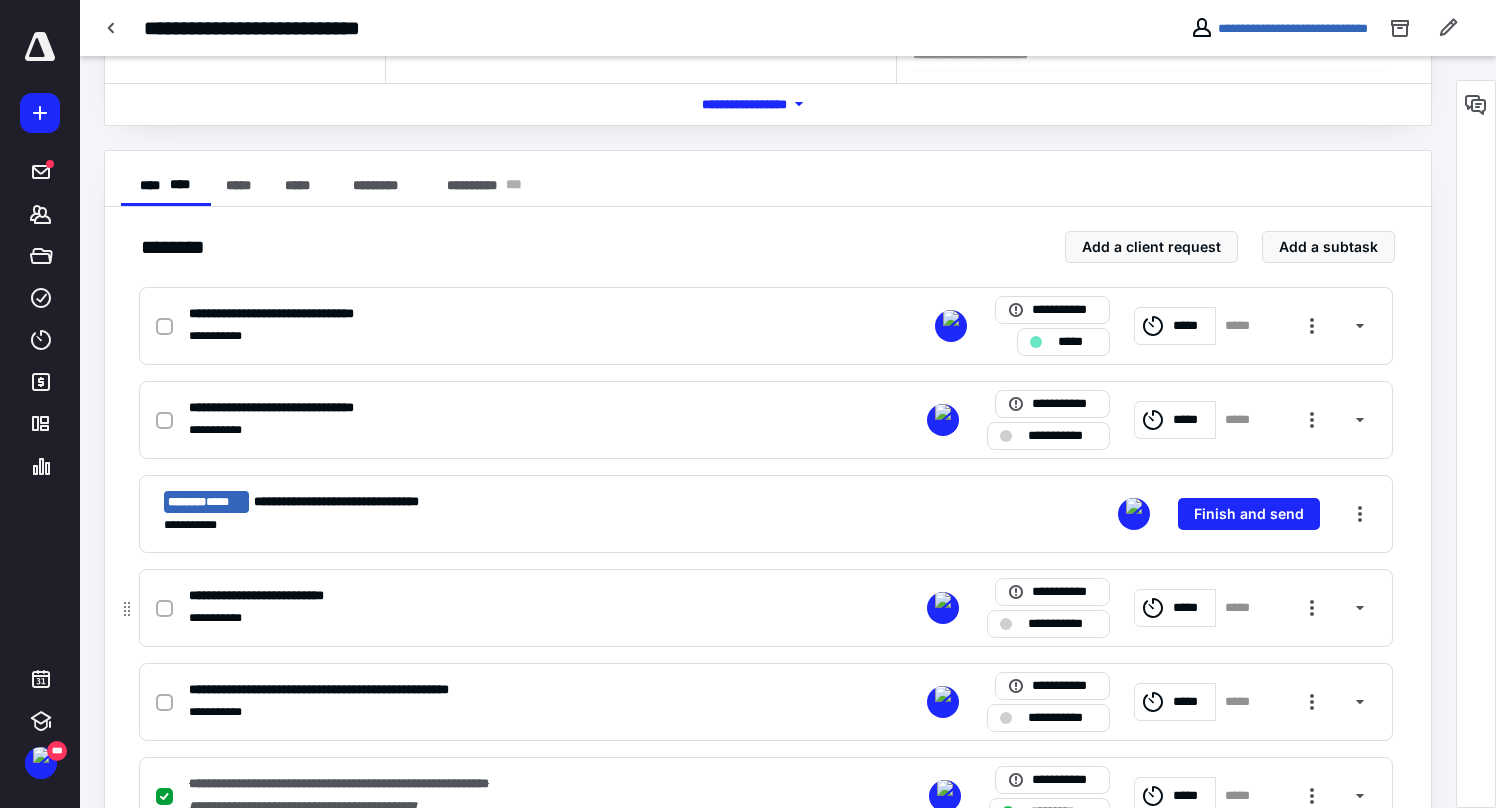 click 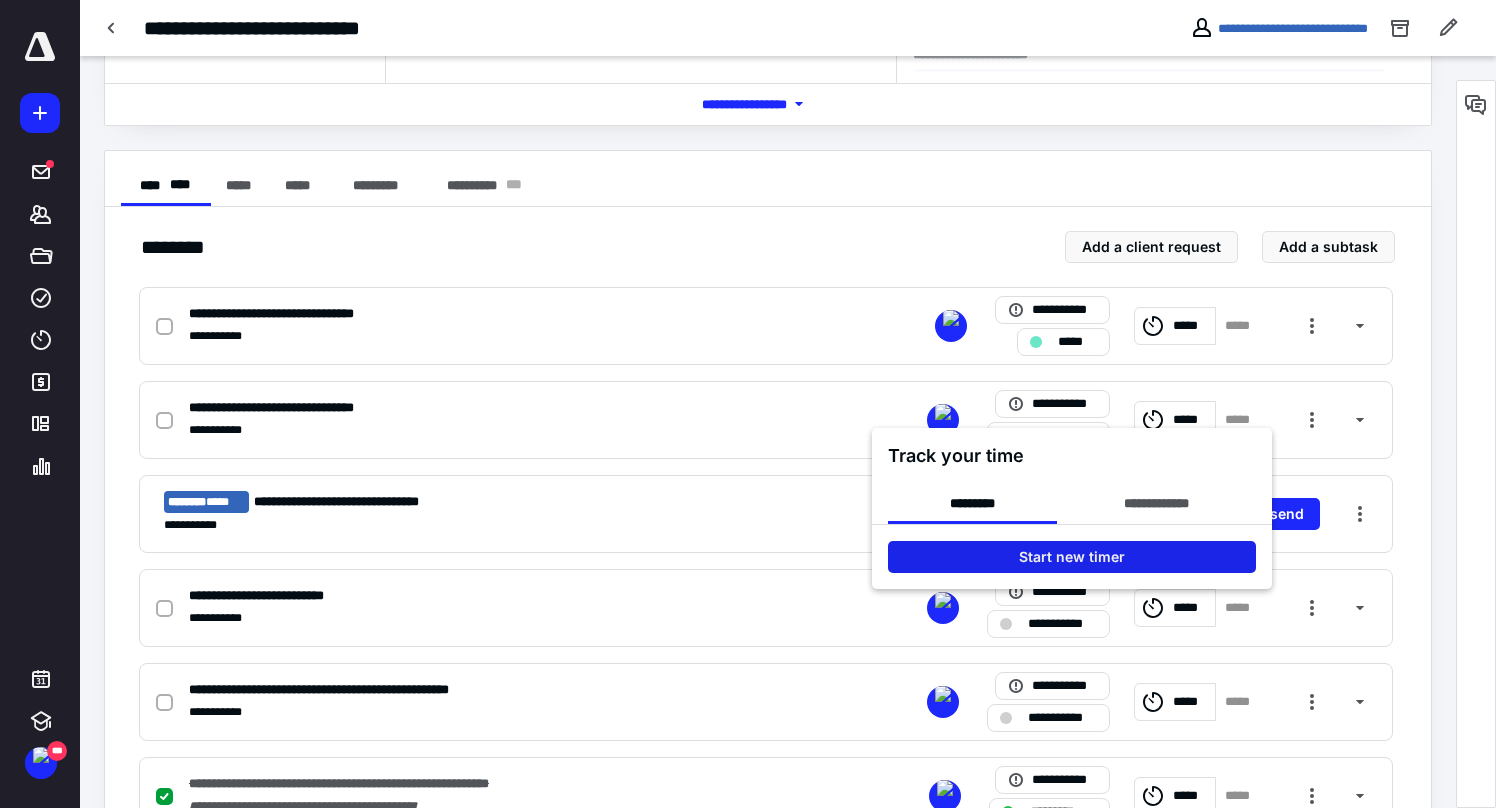 click on "Start new timer" at bounding box center [1072, 557] 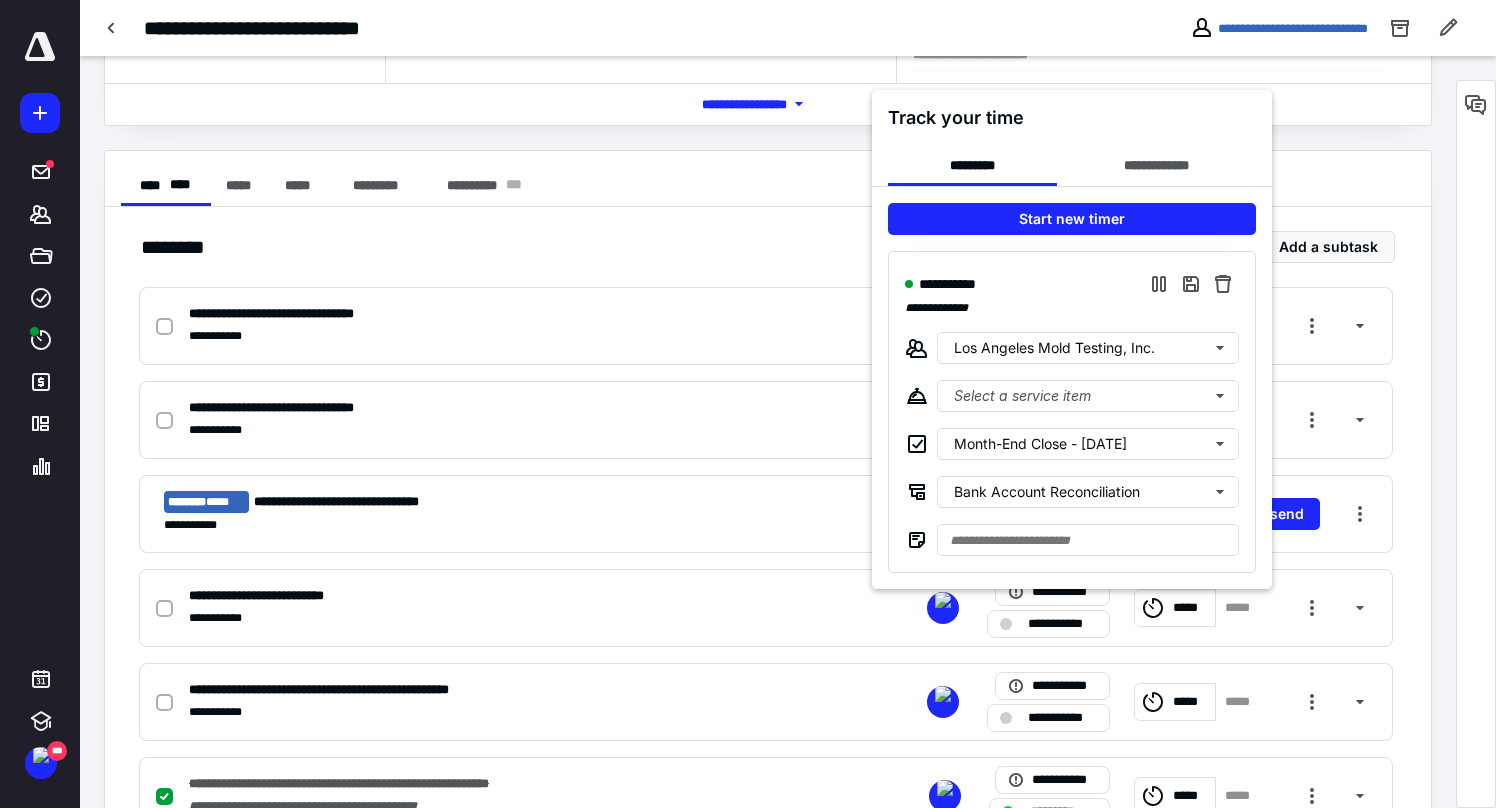 click at bounding box center [748, 404] 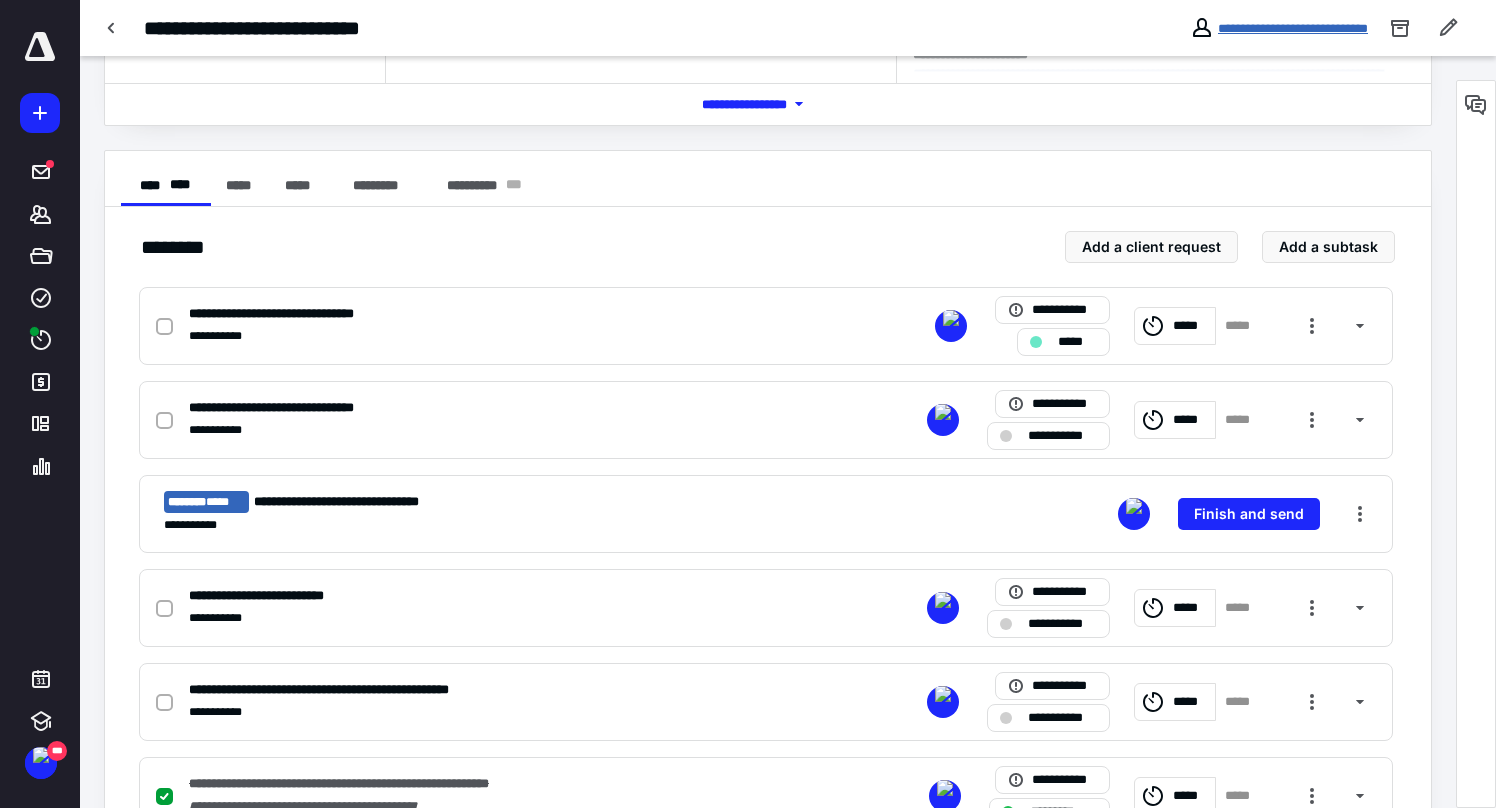 click on "**********" at bounding box center [1293, 28] 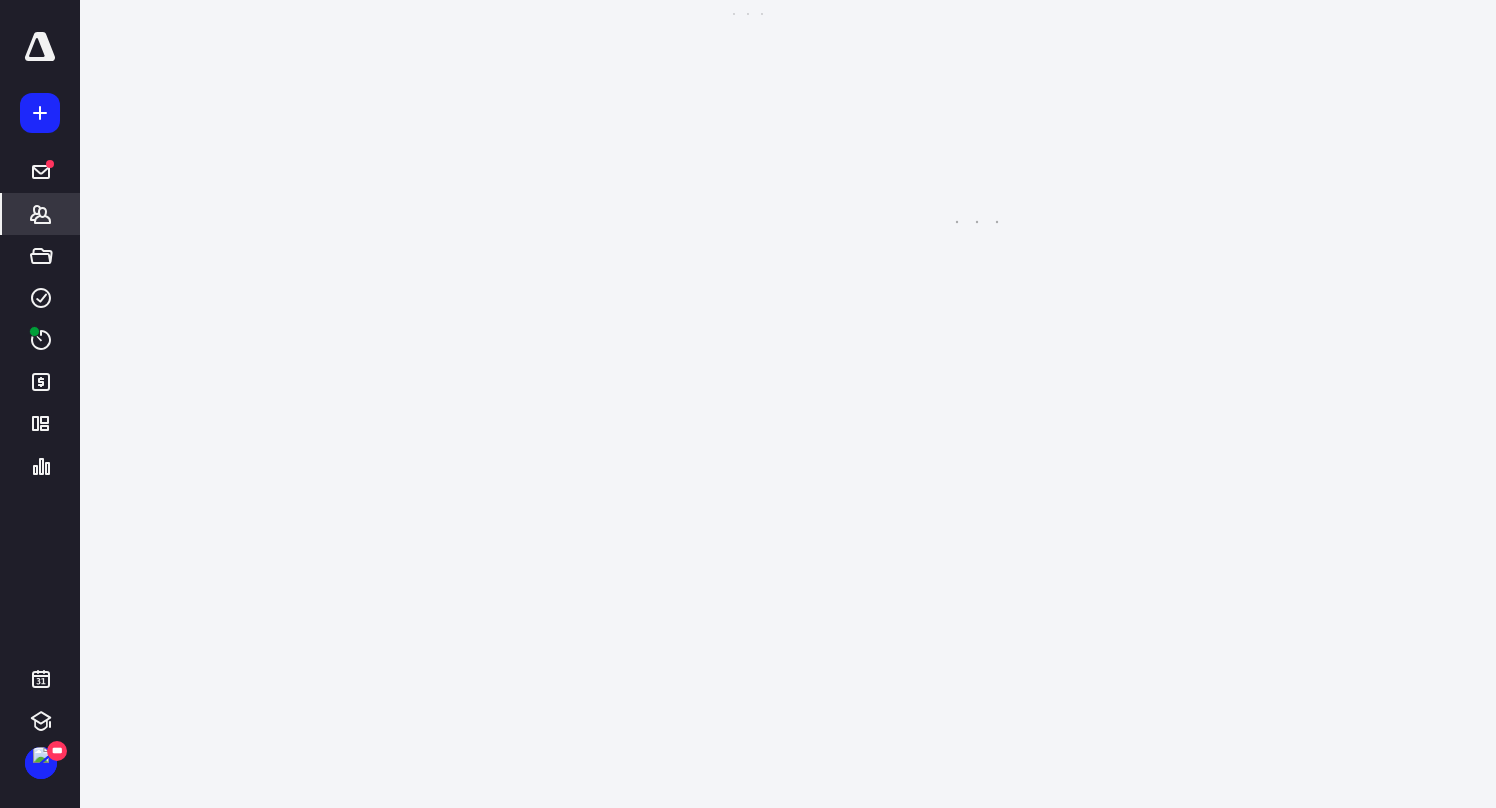 scroll, scrollTop: 0, scrollLeft: 0, axis: both 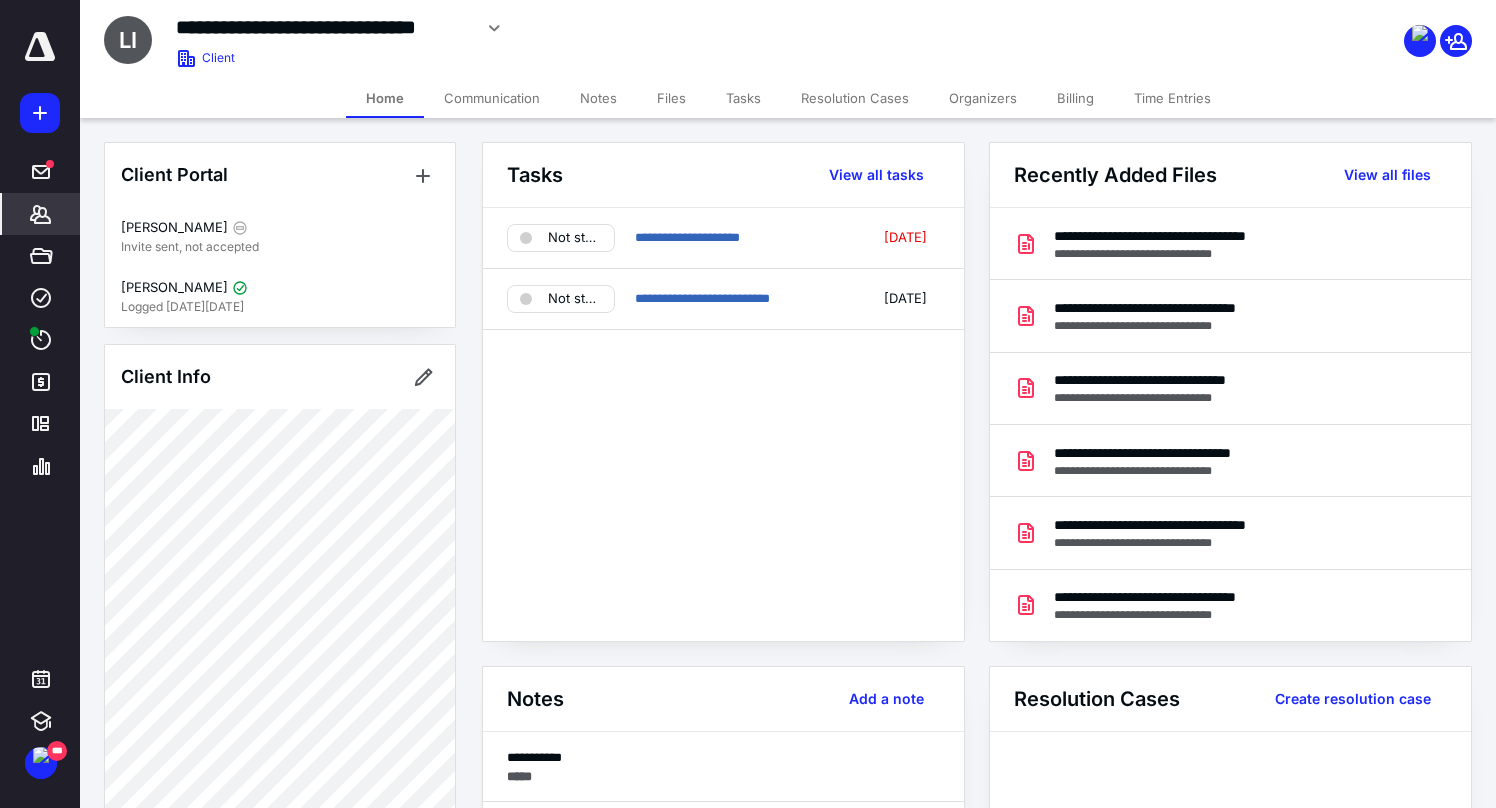 click on "Files" at bounding box center (671, 98) 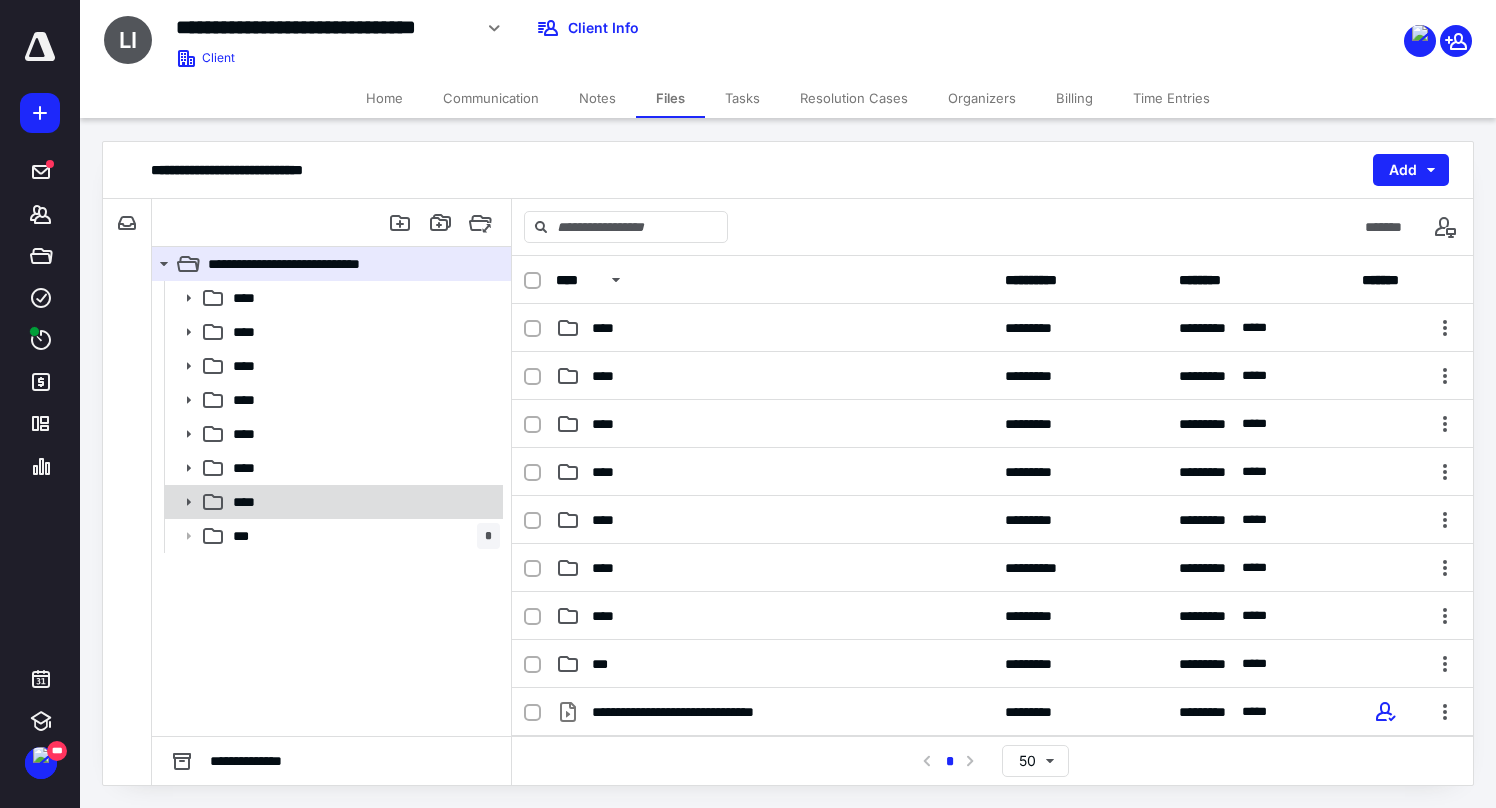 click 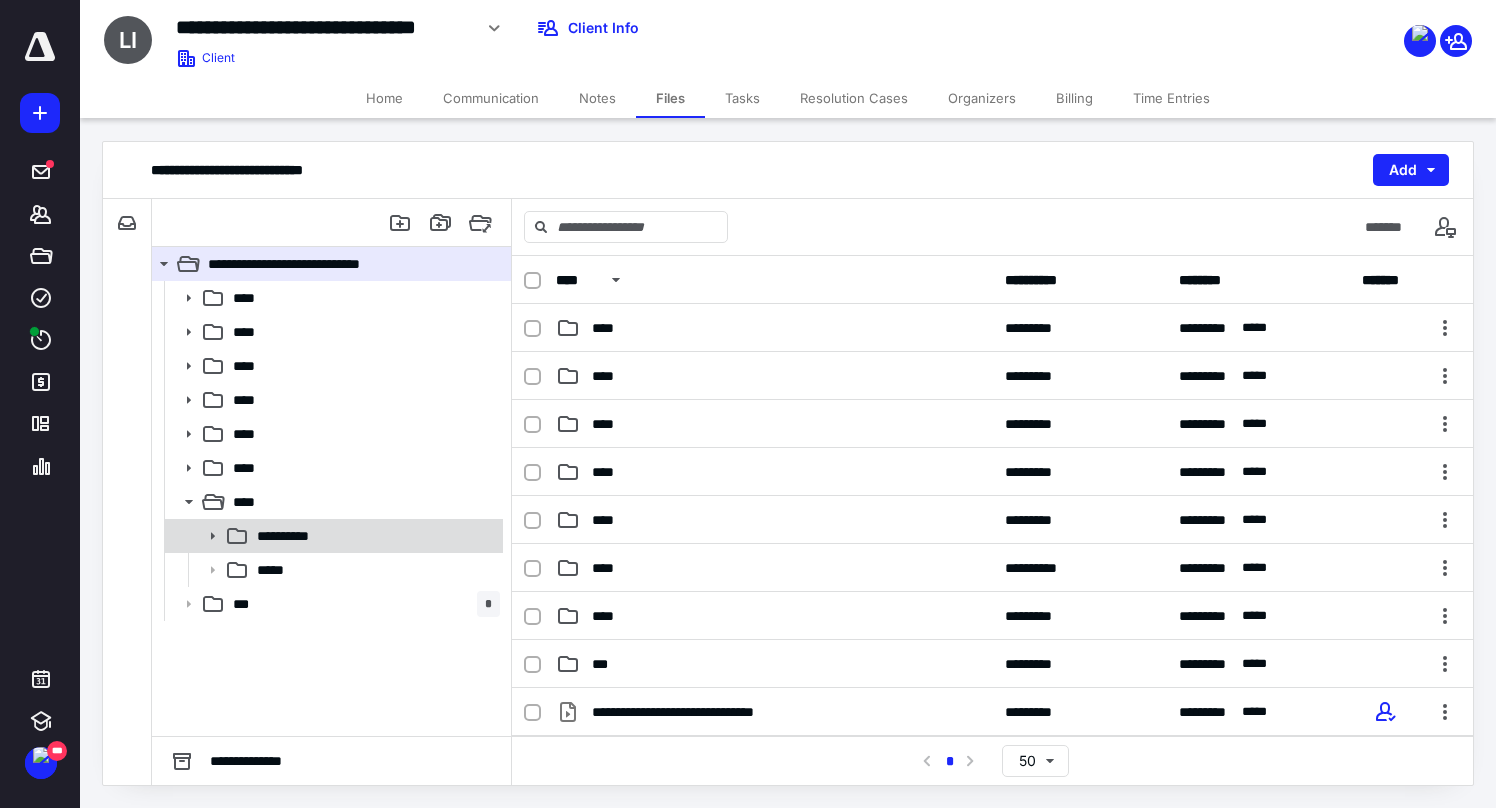 click 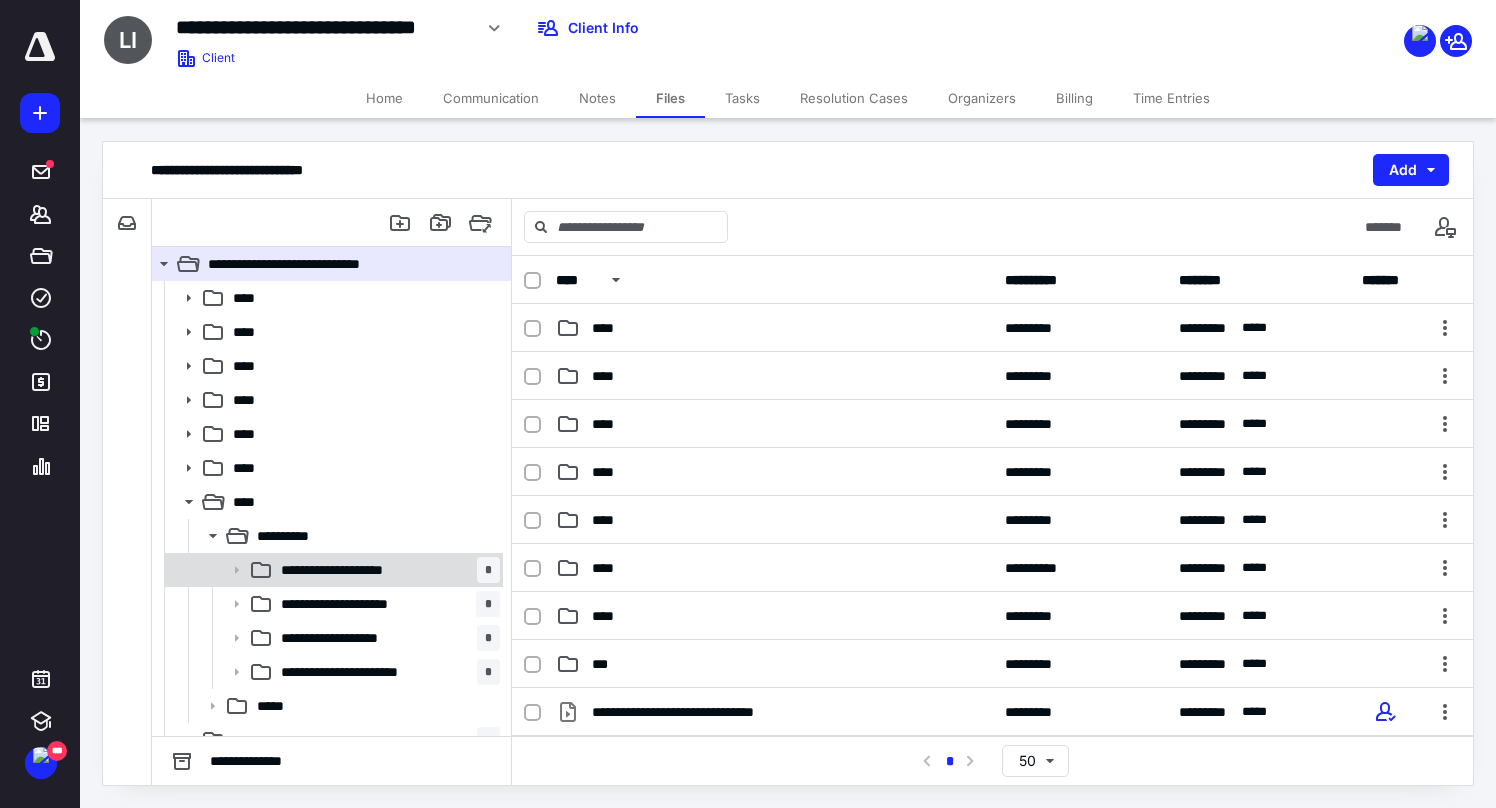 click on "**********" at bounding box center [386, 570] 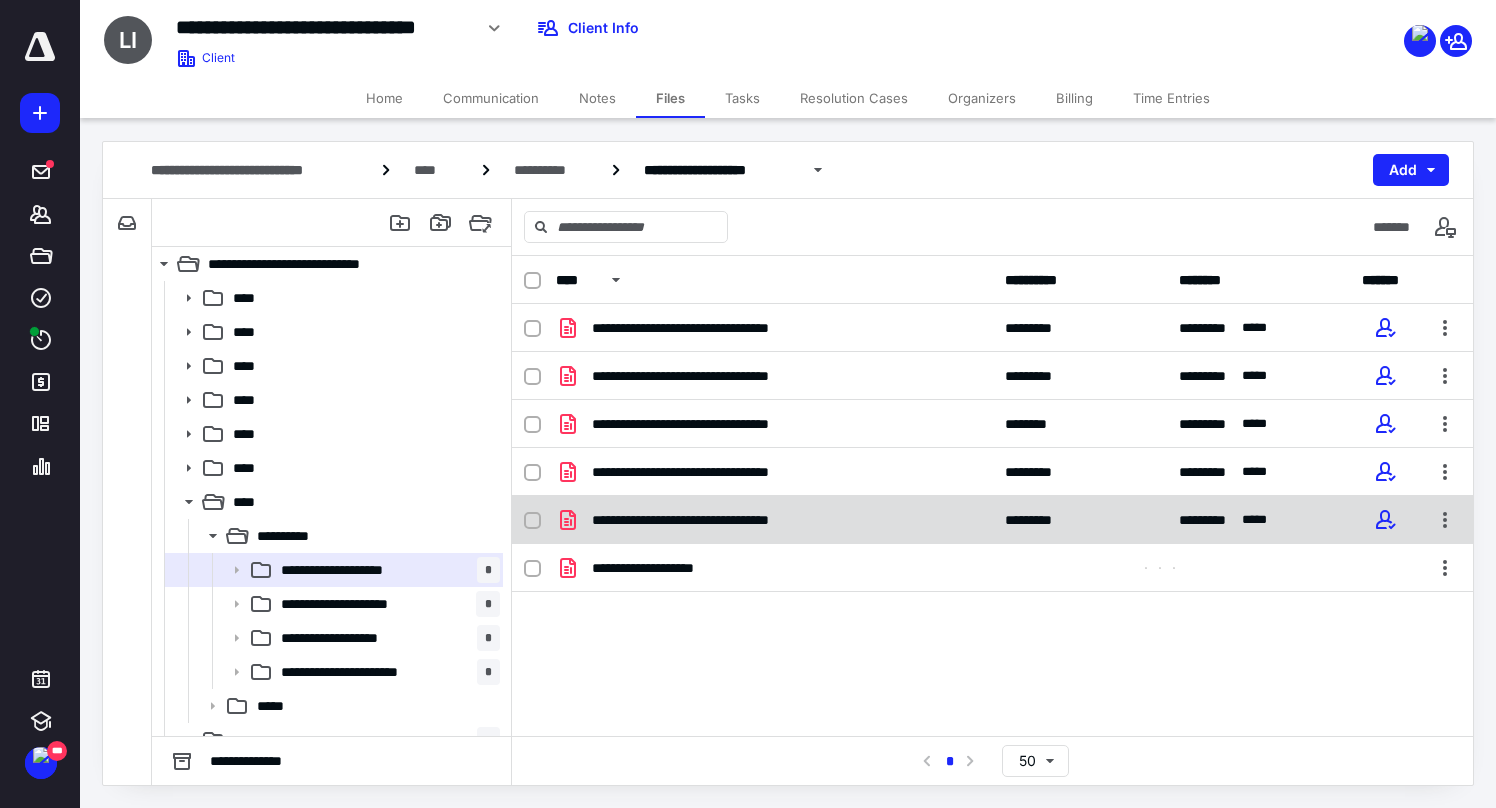 checkbox on "true" 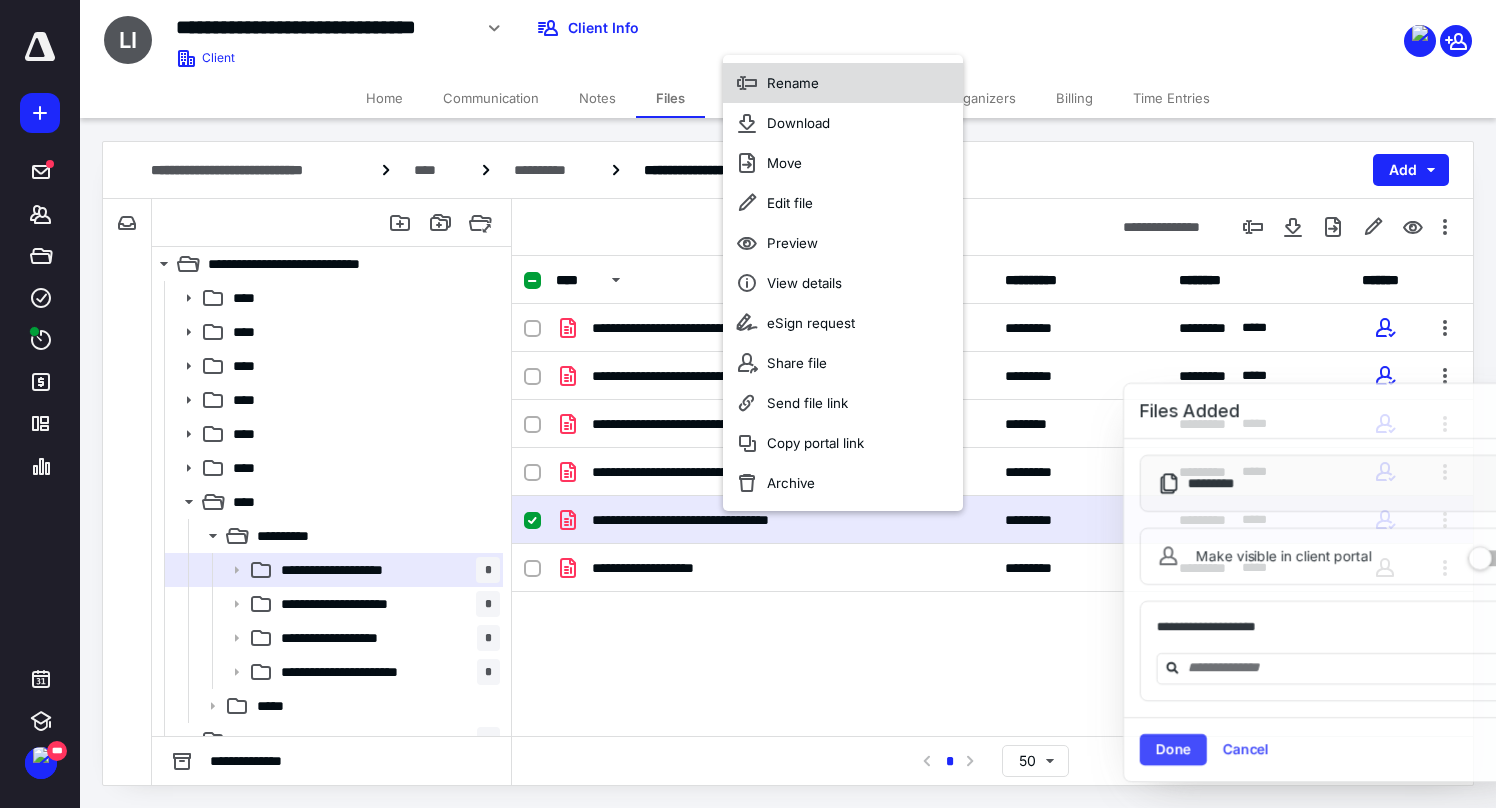 click on "Rename" at bounding box center (793, 83) 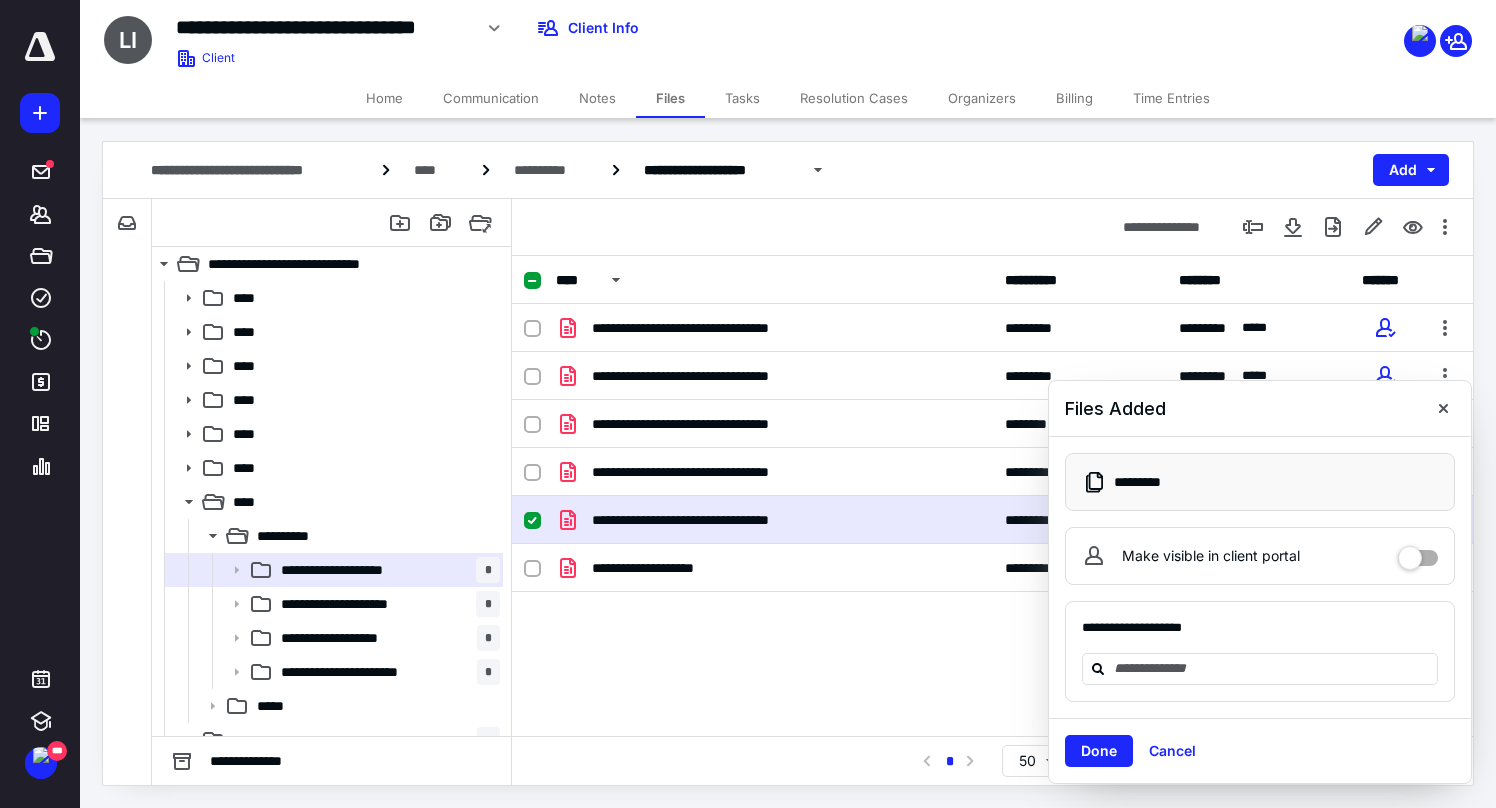 click on "Make visible in client portal" at bounding box center [1260, 556] 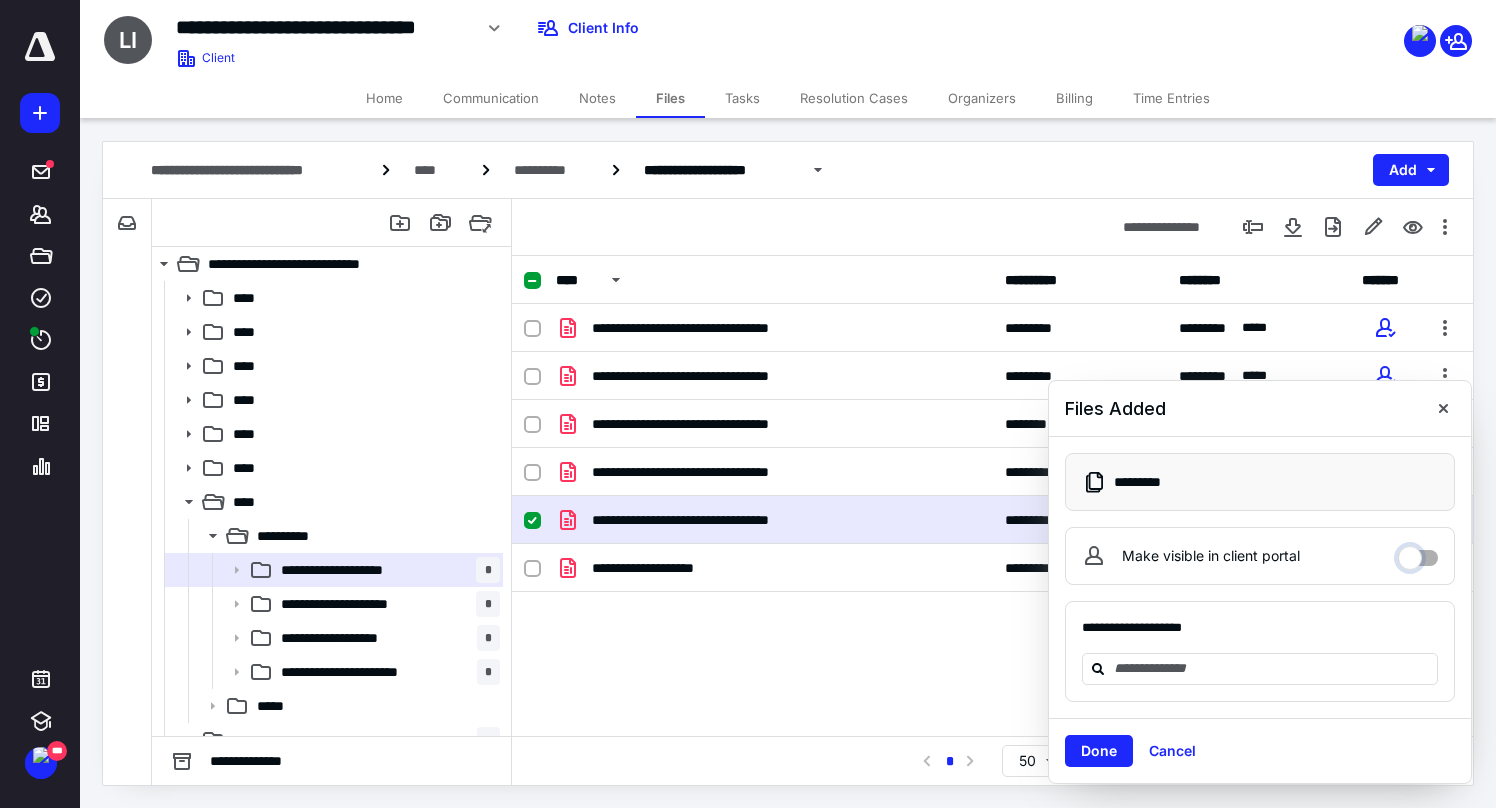 click on "Make visible in client portal" at bounding box center [1418, 553] 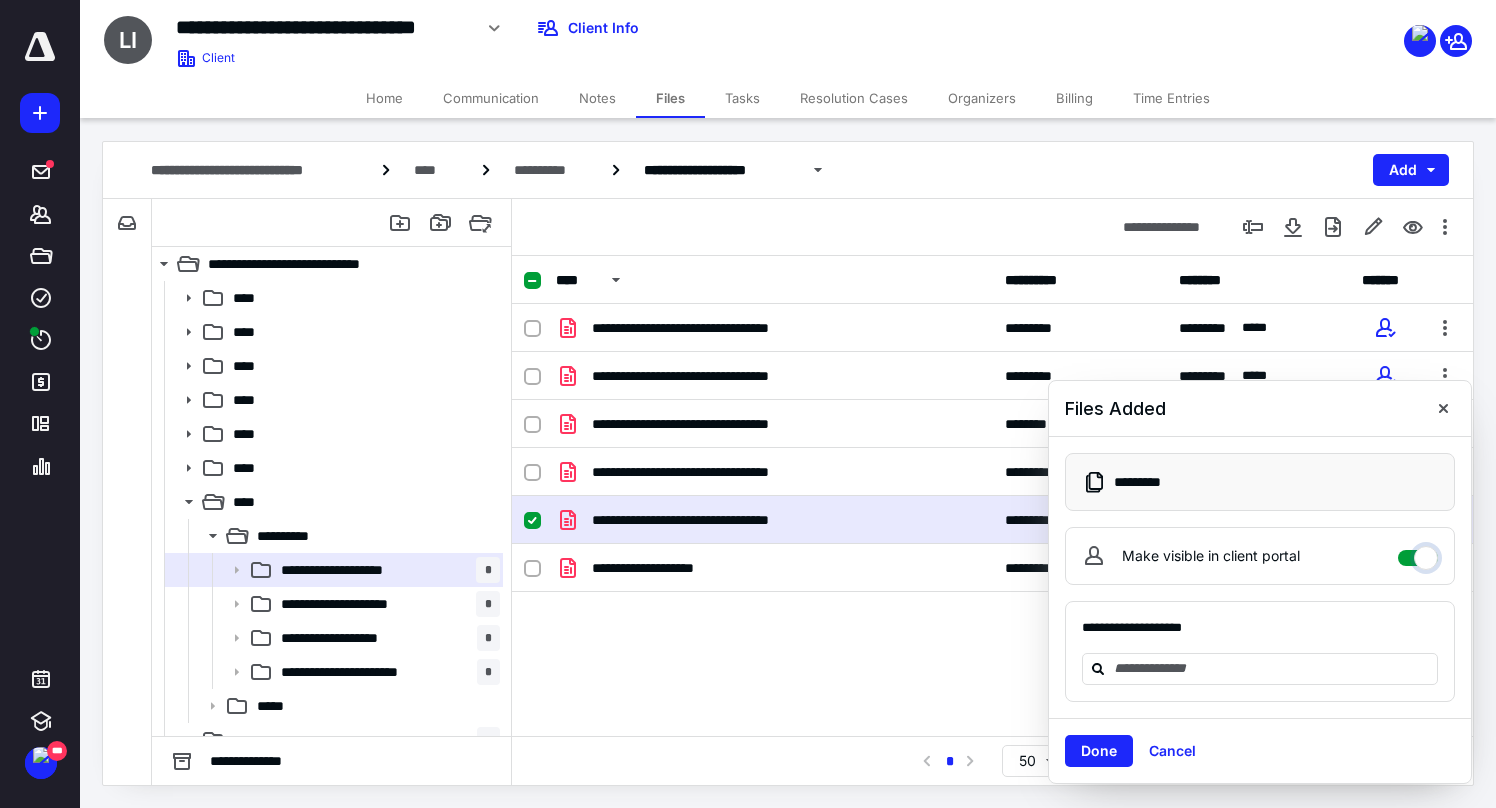 checkbox on "****" 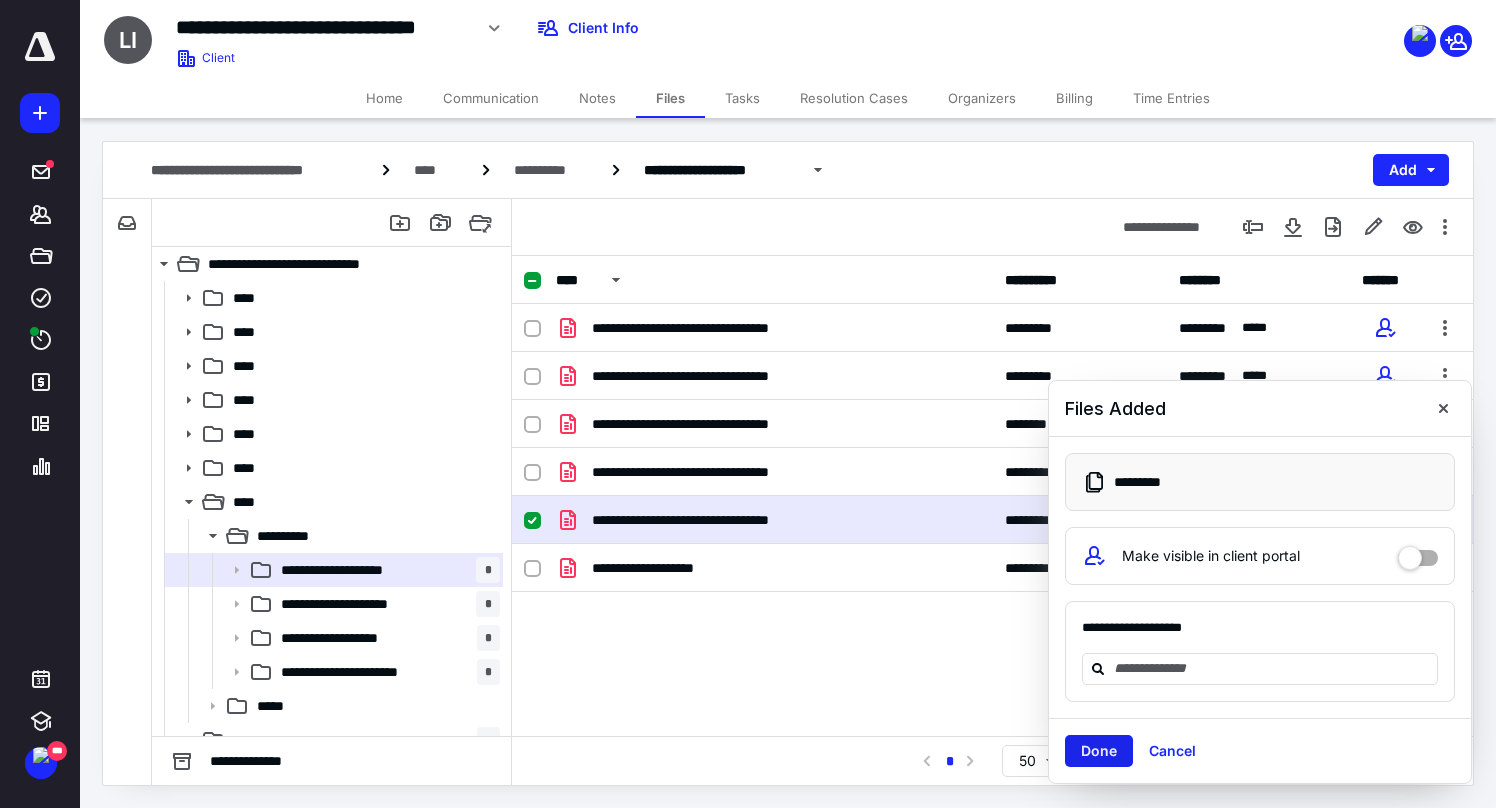 click on "Done" at bounding box center (1099, 751) 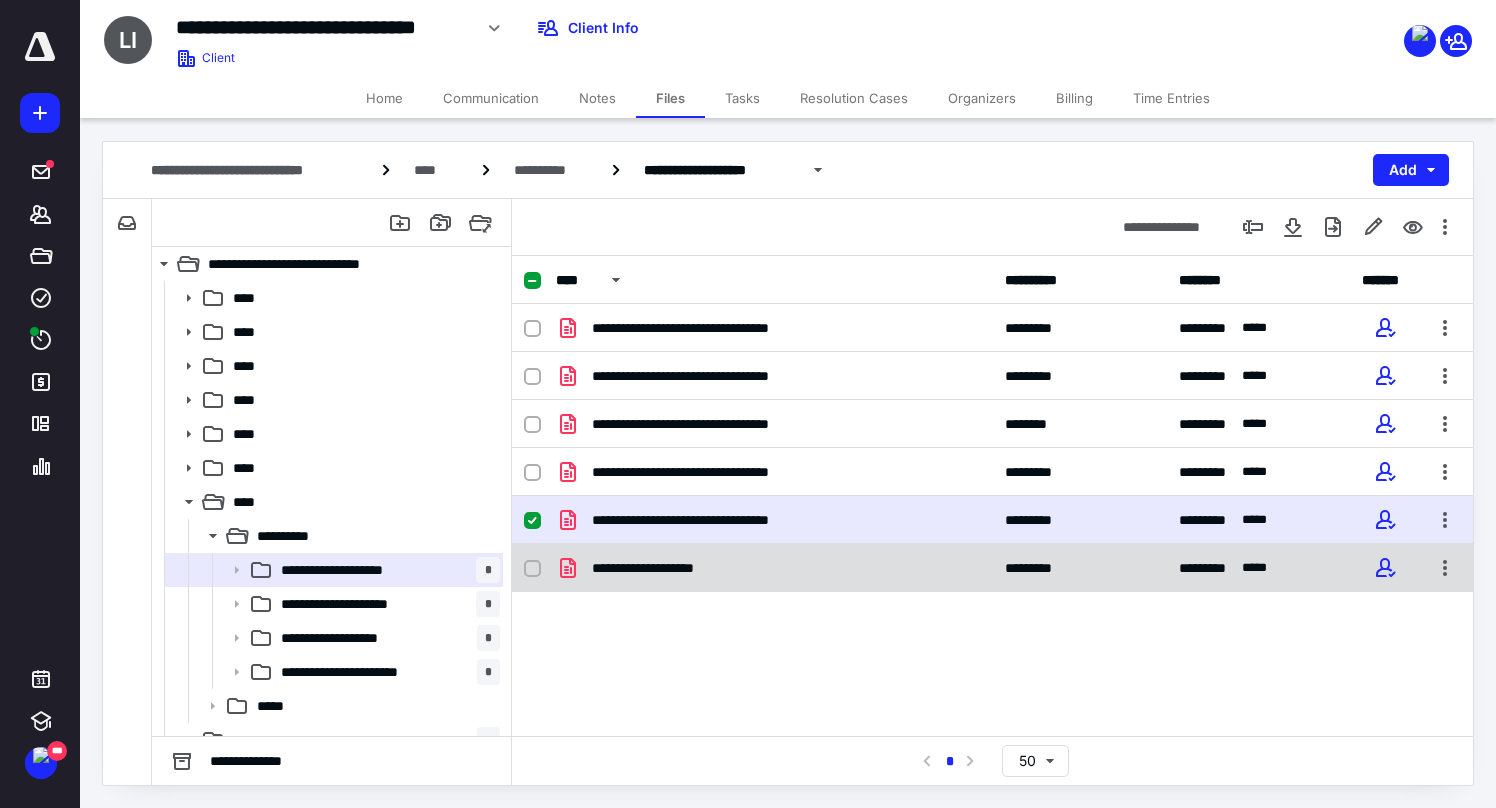 checkbox on "false" 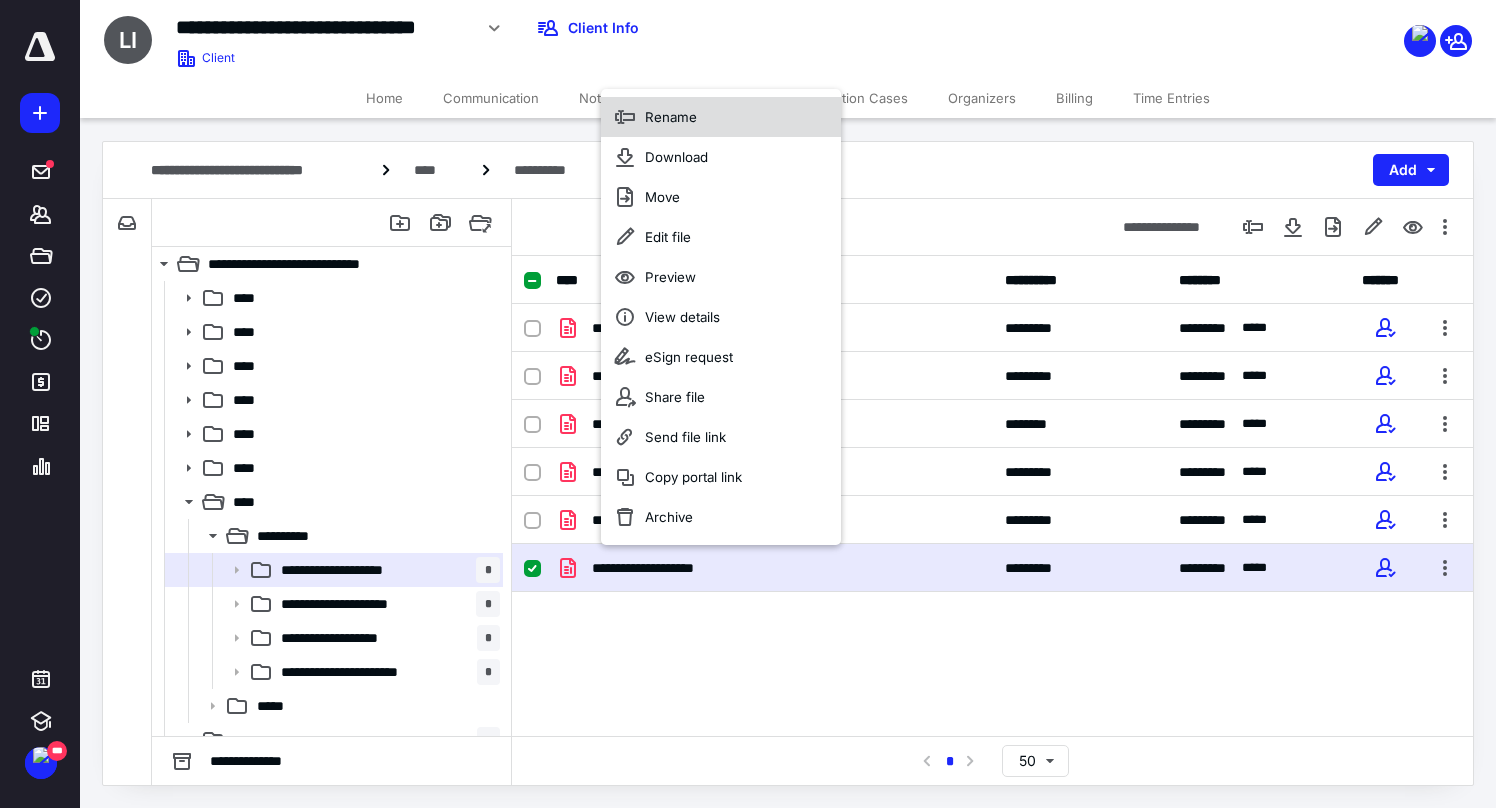 click on "Rename" at bounding box center (721, 117) 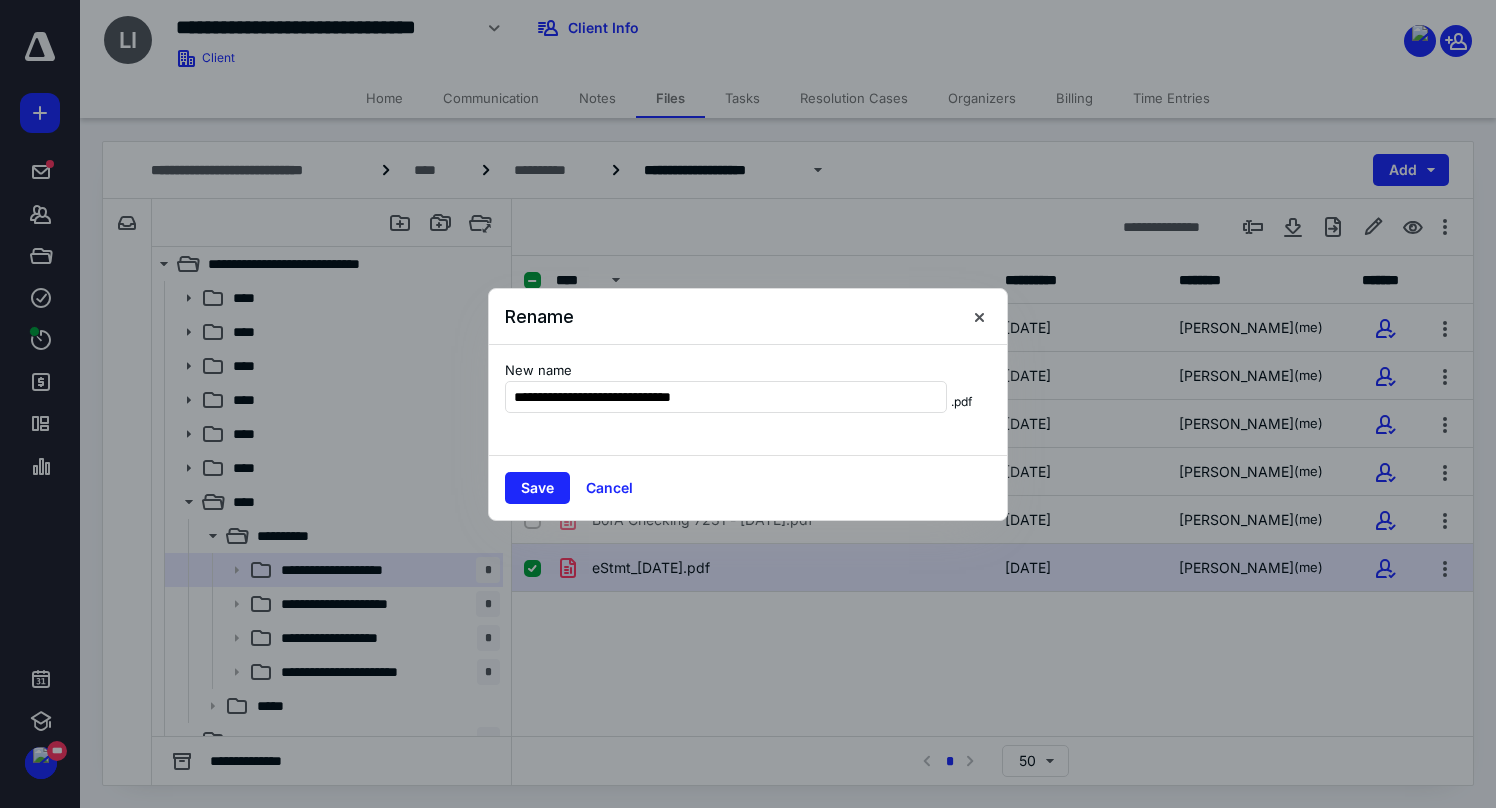 type on "**********" 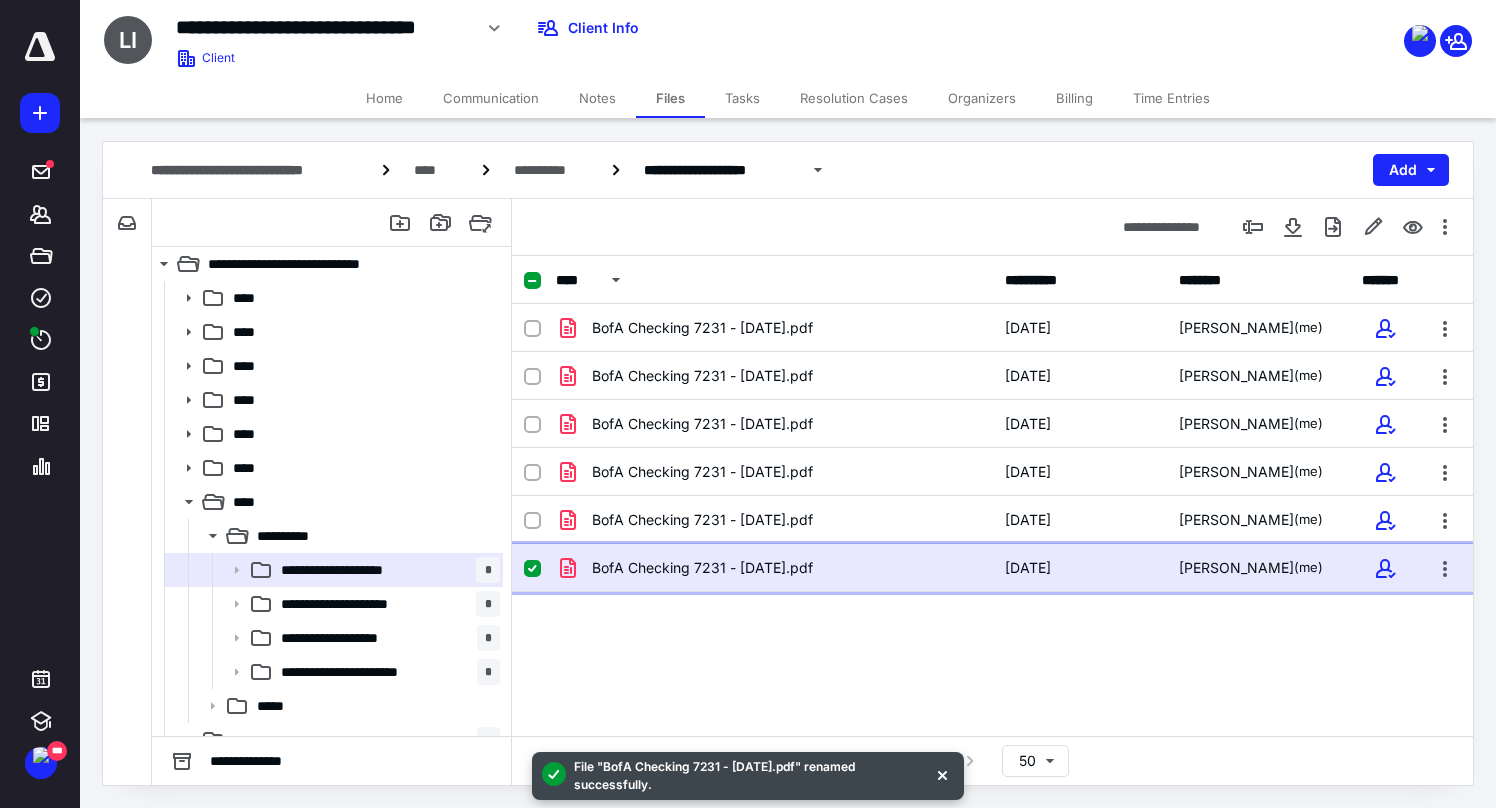 click on "BofA Checking 7231 - [DATE].pdf [DATE] [PERSON_NAME]  (me)" at bounding box center [992, 568] 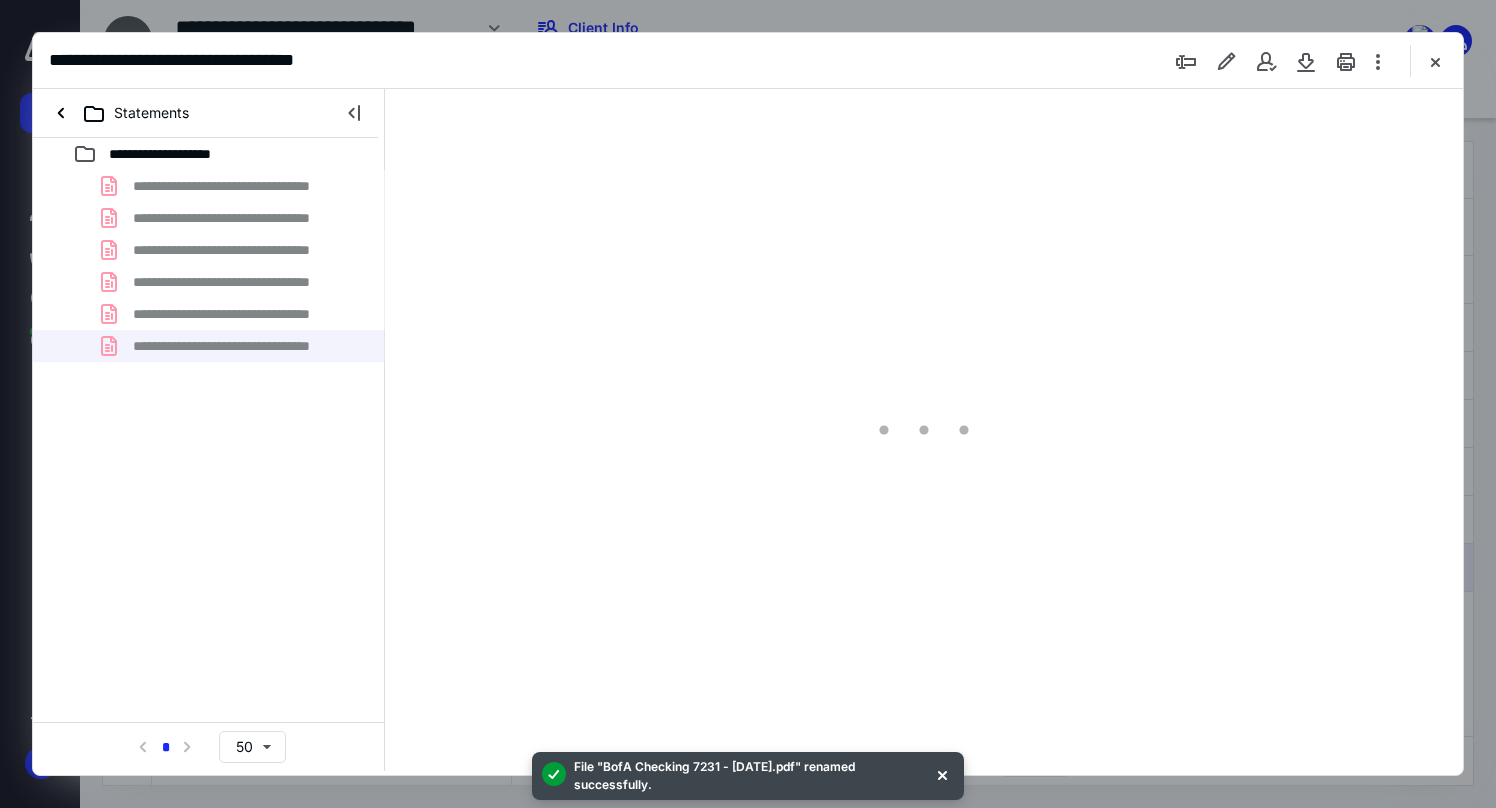 scroll, scrollTop: 0, scrollLeft: 0, axis: both 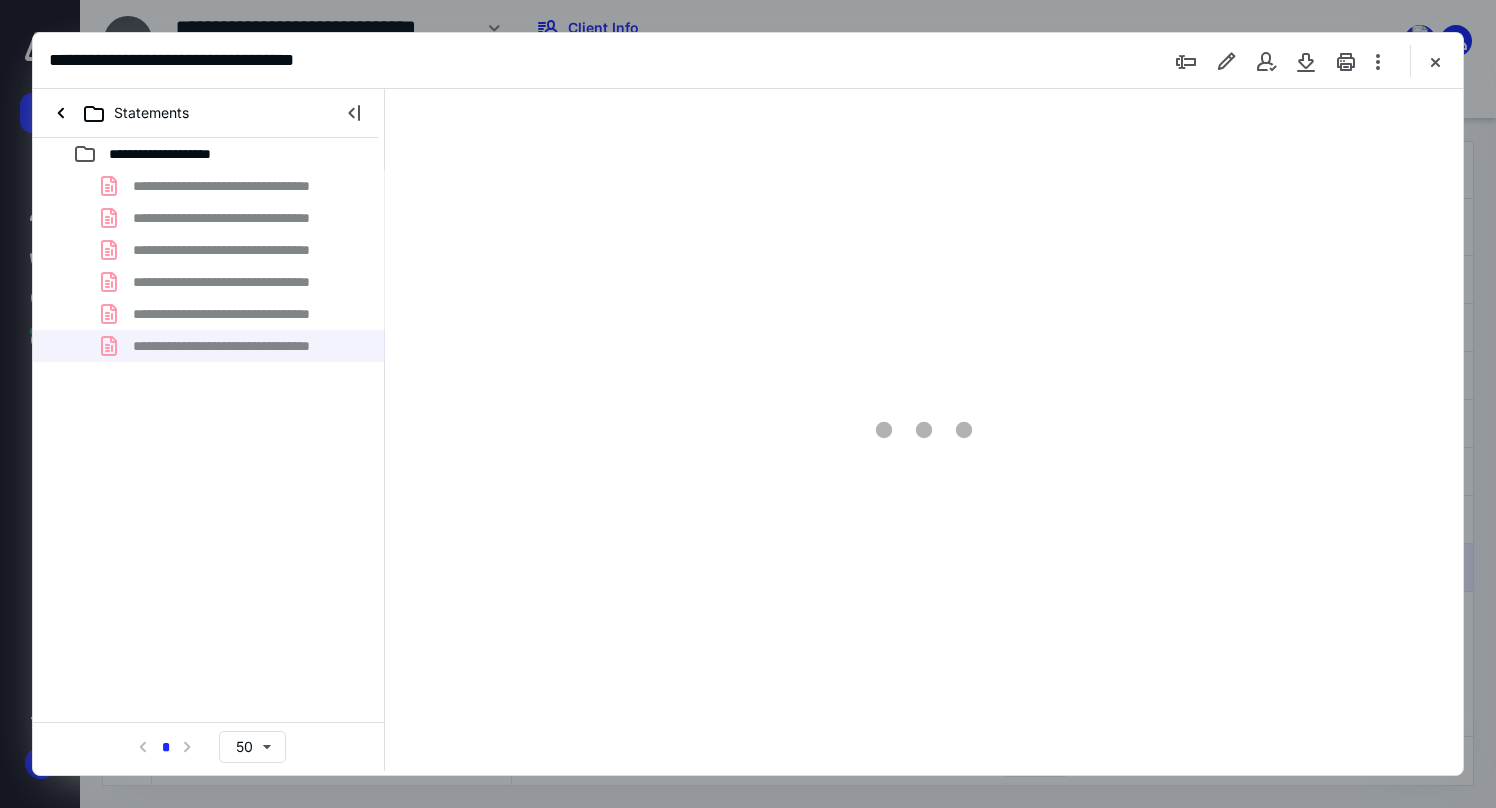 type on "172" 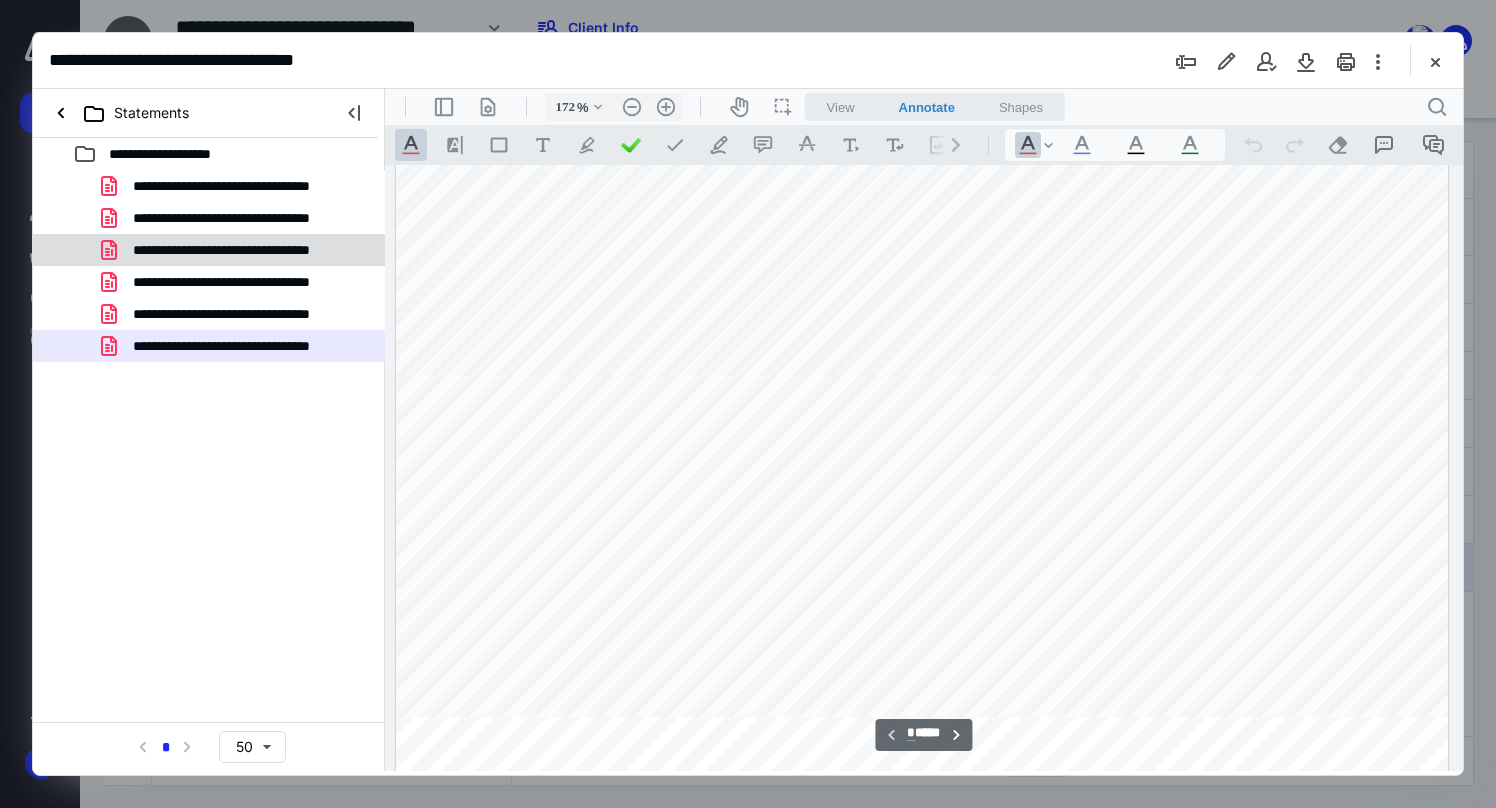 scroll, scrollTop: 477, scrollLeft: 0, axis: vertical 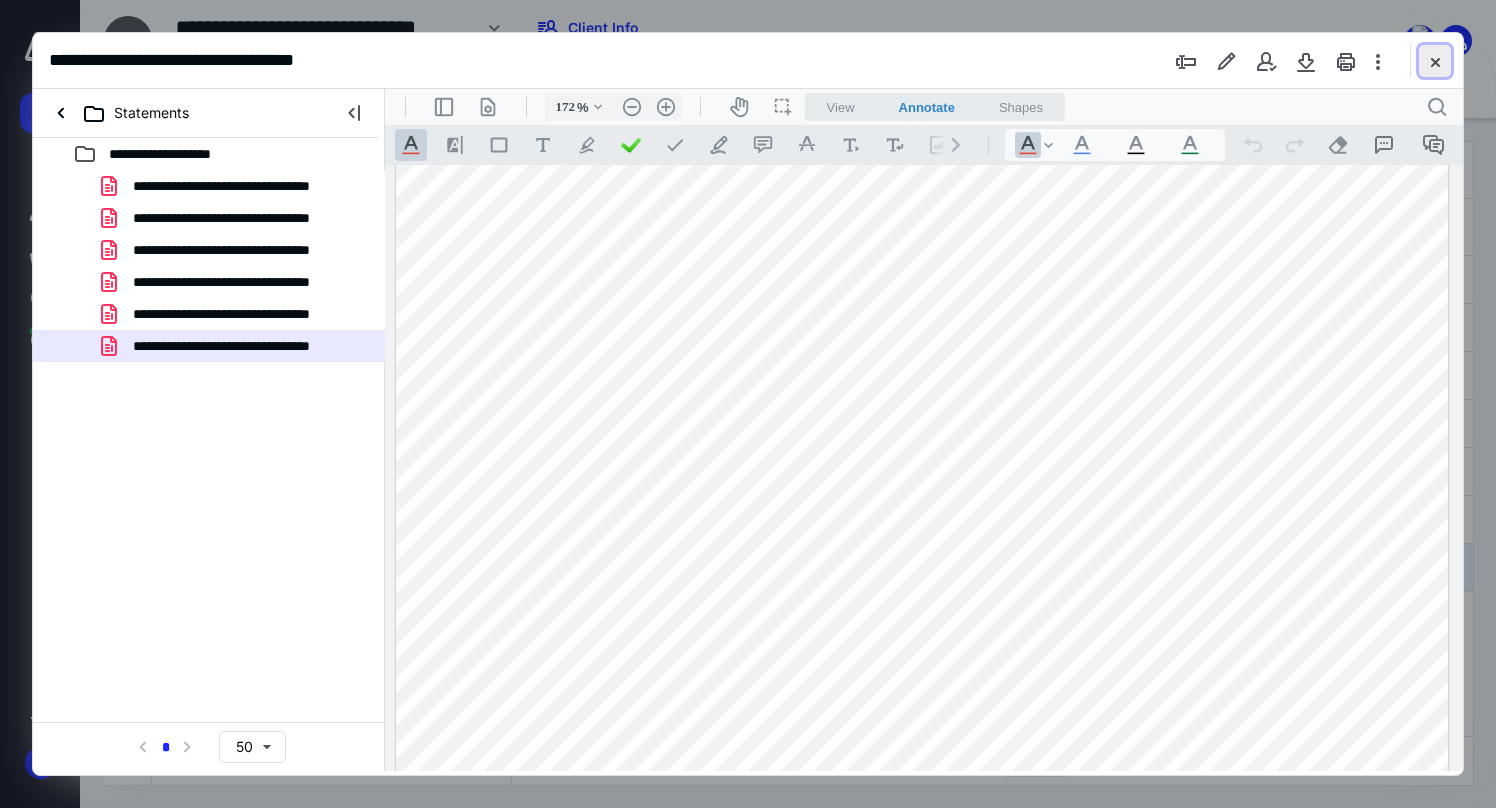 click at bounding box center (1435, 61) 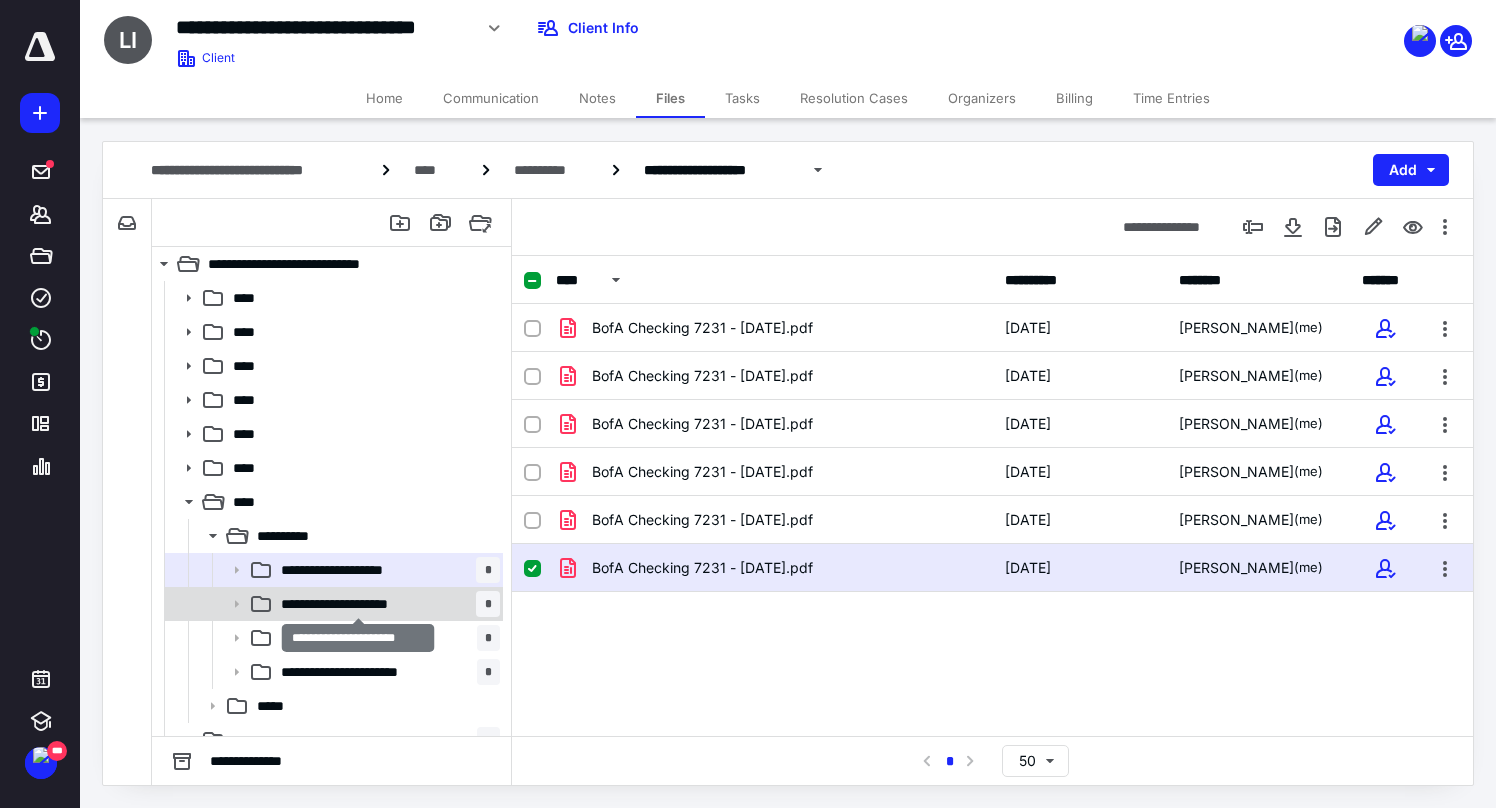 click on "**********" at bounding box center [358, 604] 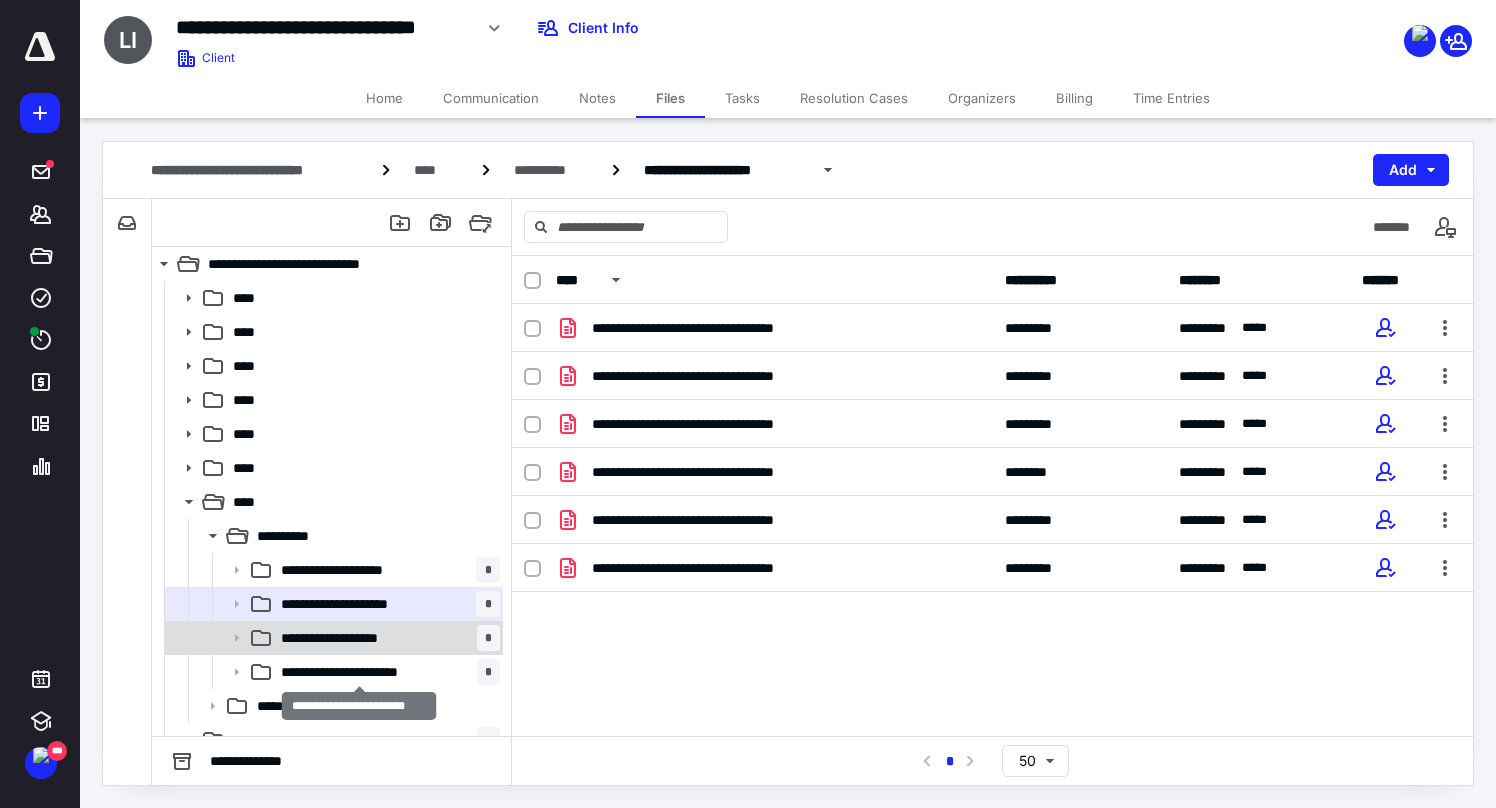 click on "**********" at bounding box center [386, 638] 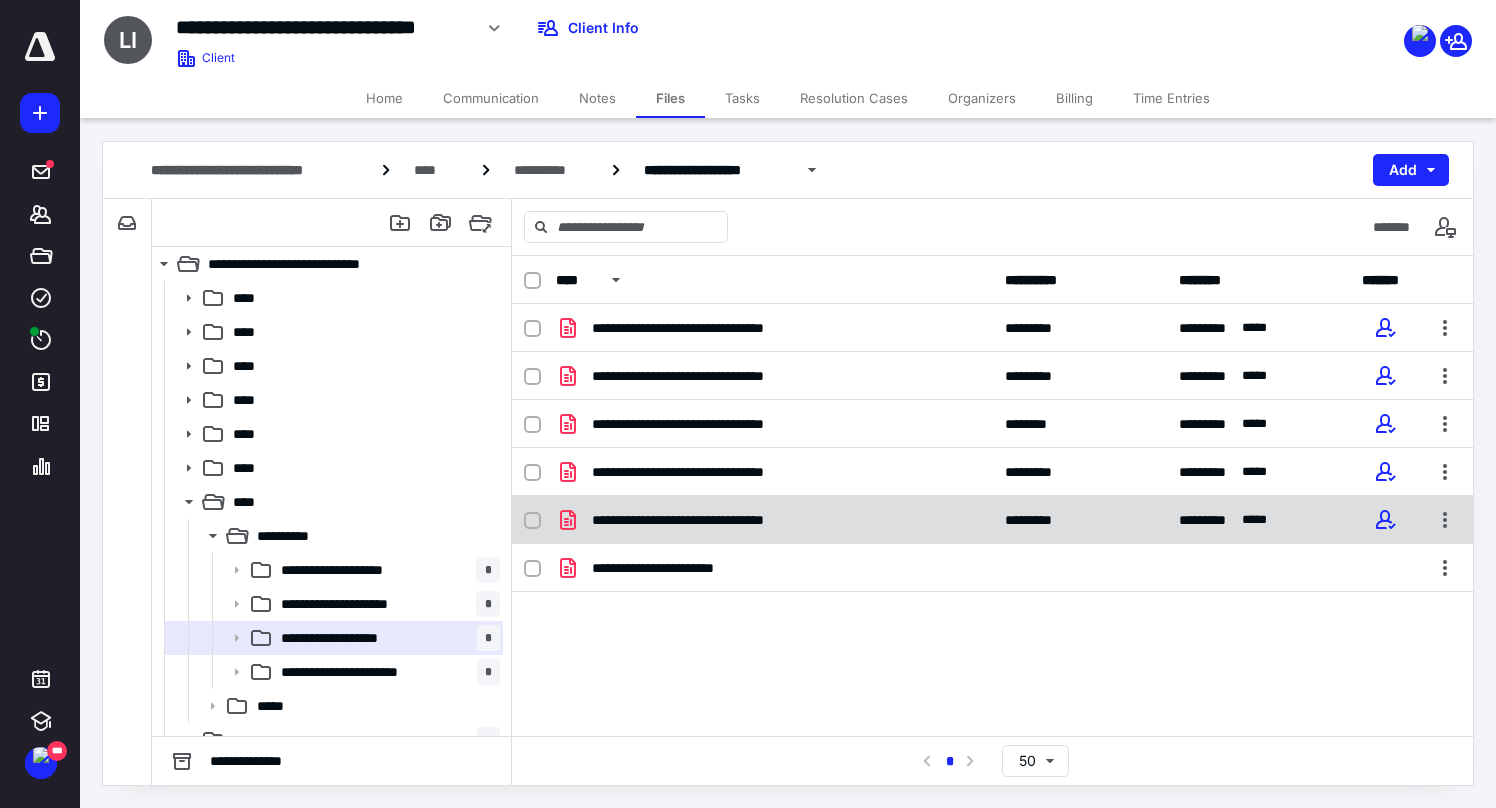 checkbox on "true" 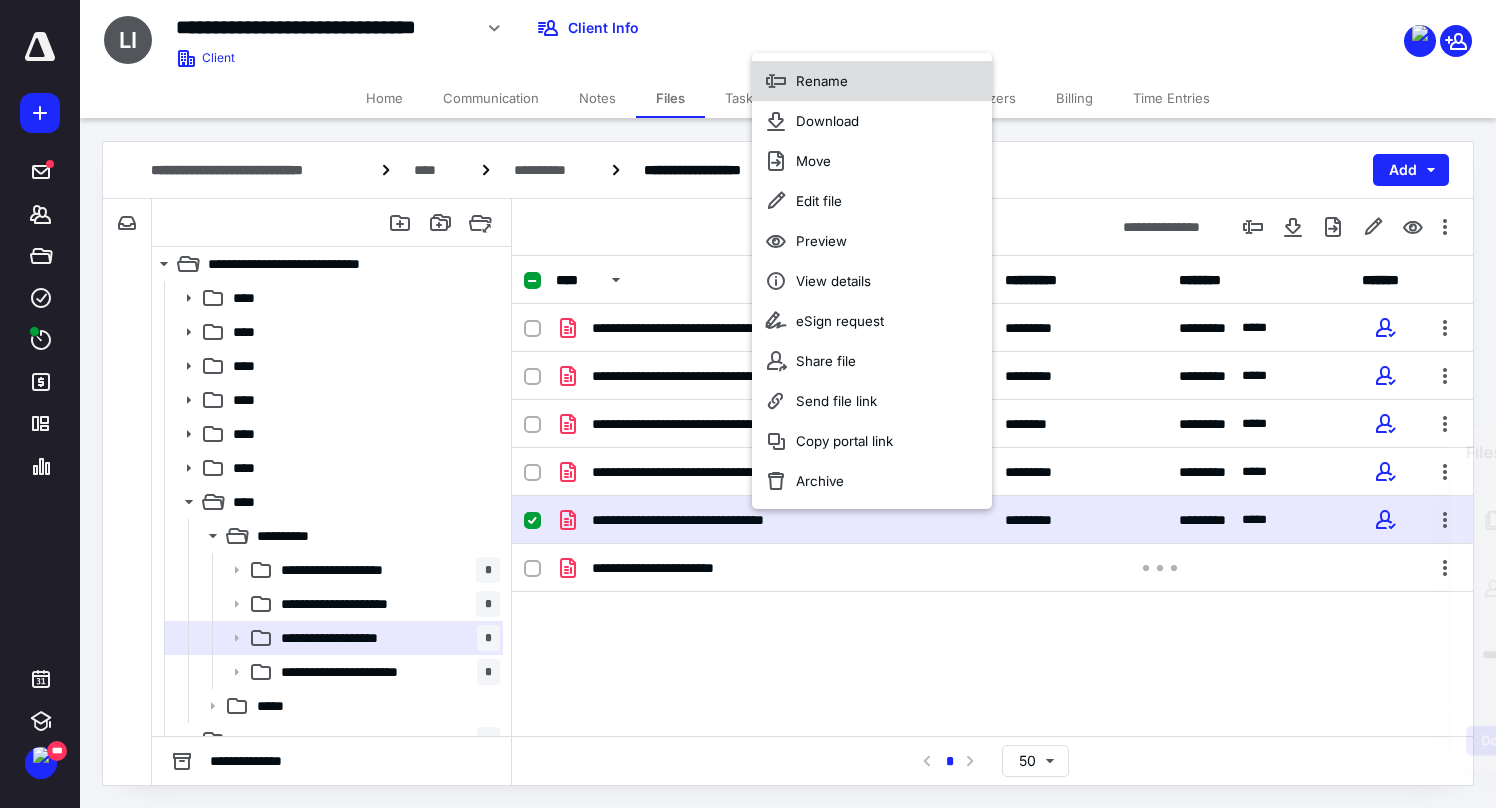 click on "Rename" at bounding box center (872, 81) 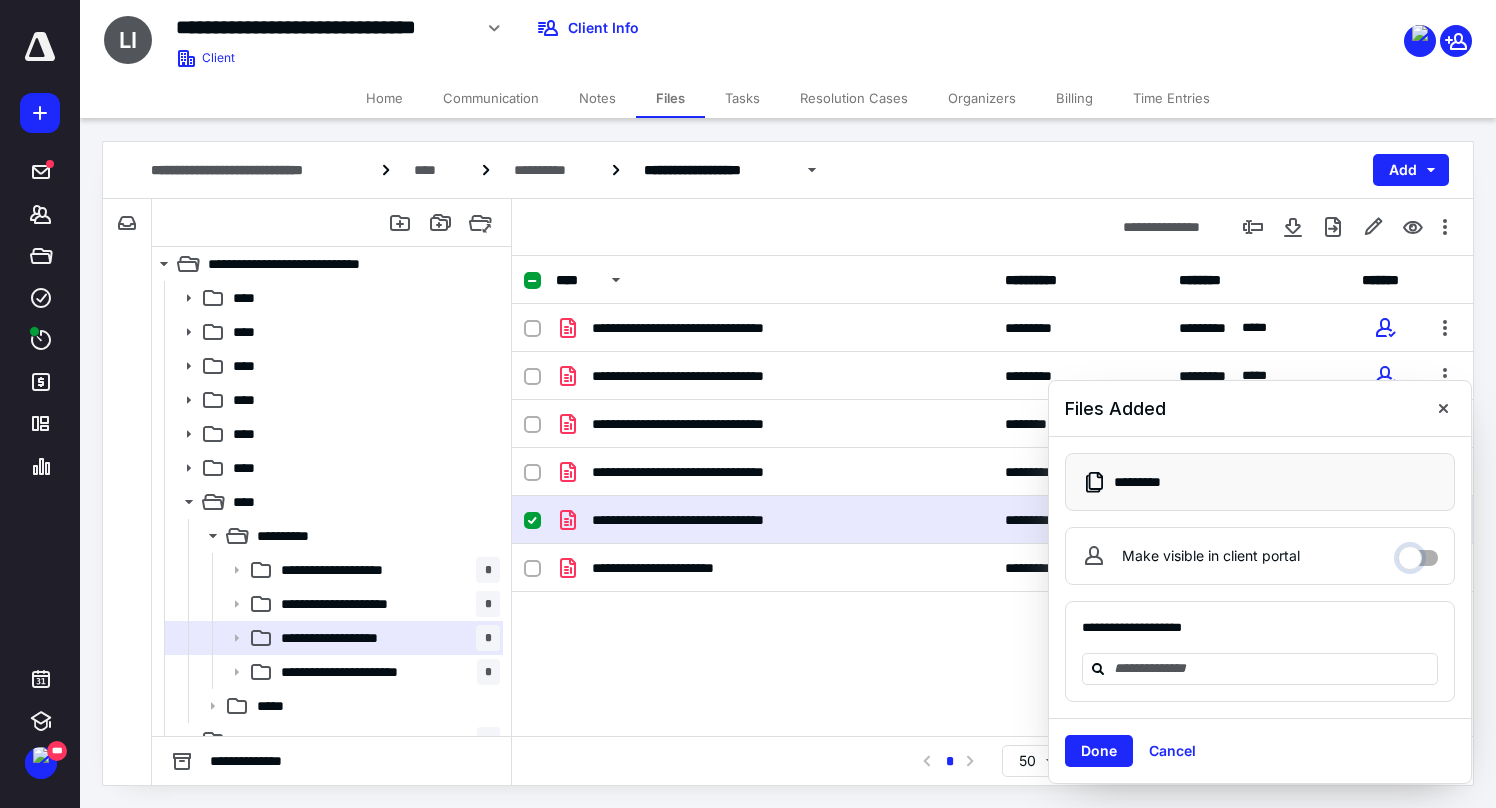 click on "Make visible in client portal" at bounding box center [1418, 553] 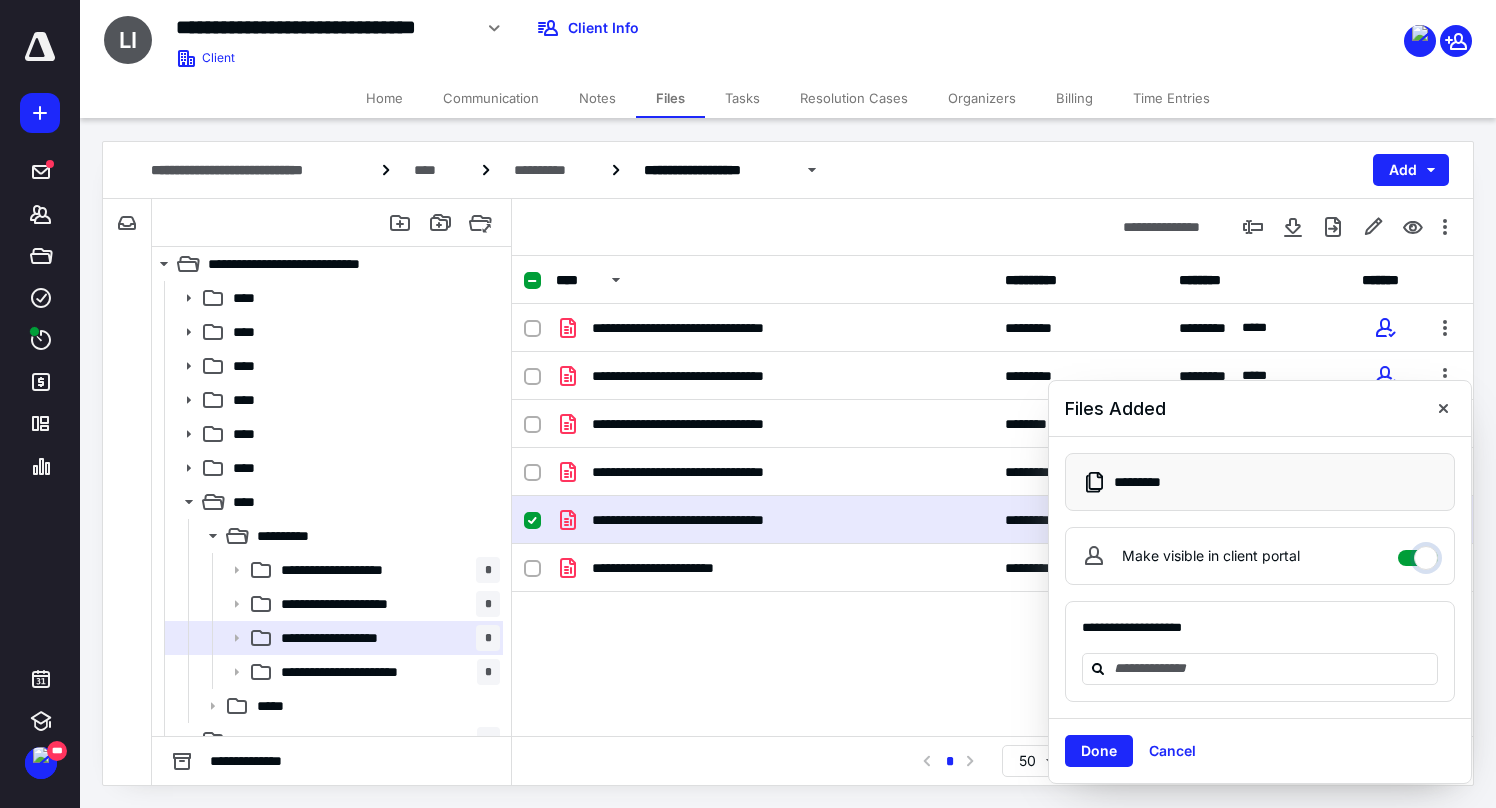 checkbox on "****" 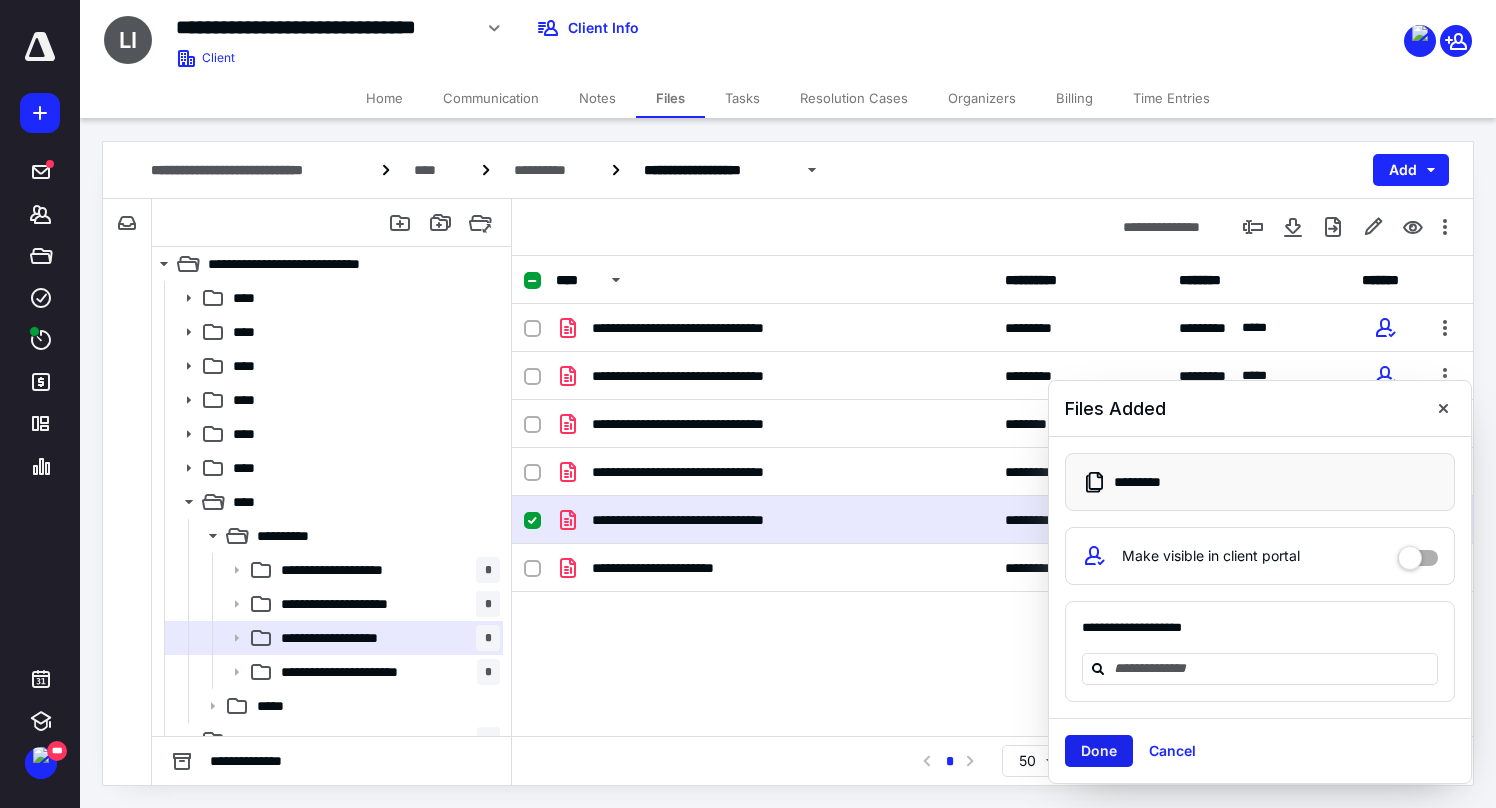 click on "Done" at bounding box center (1099, 751) 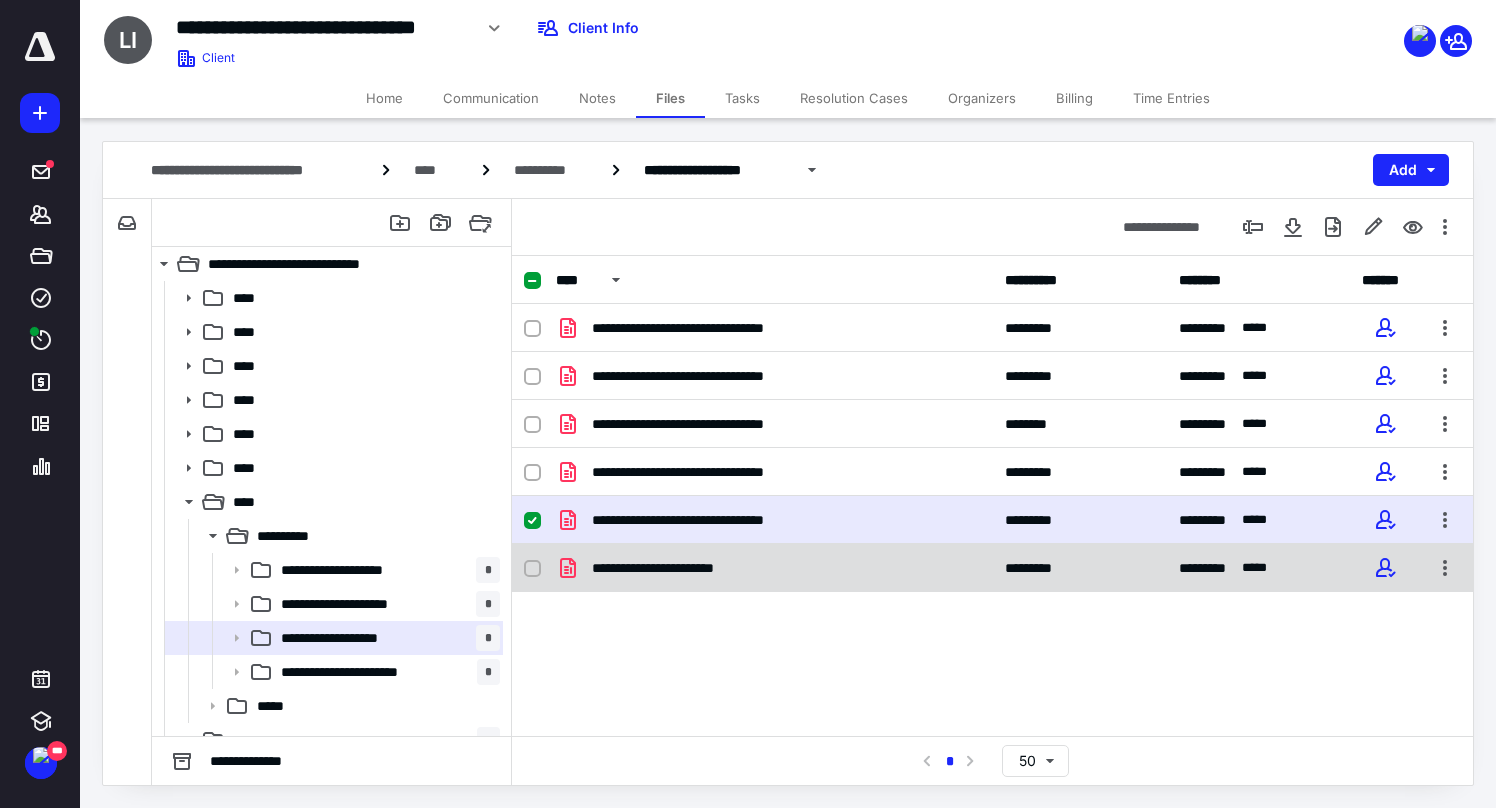 checkbox on "false" 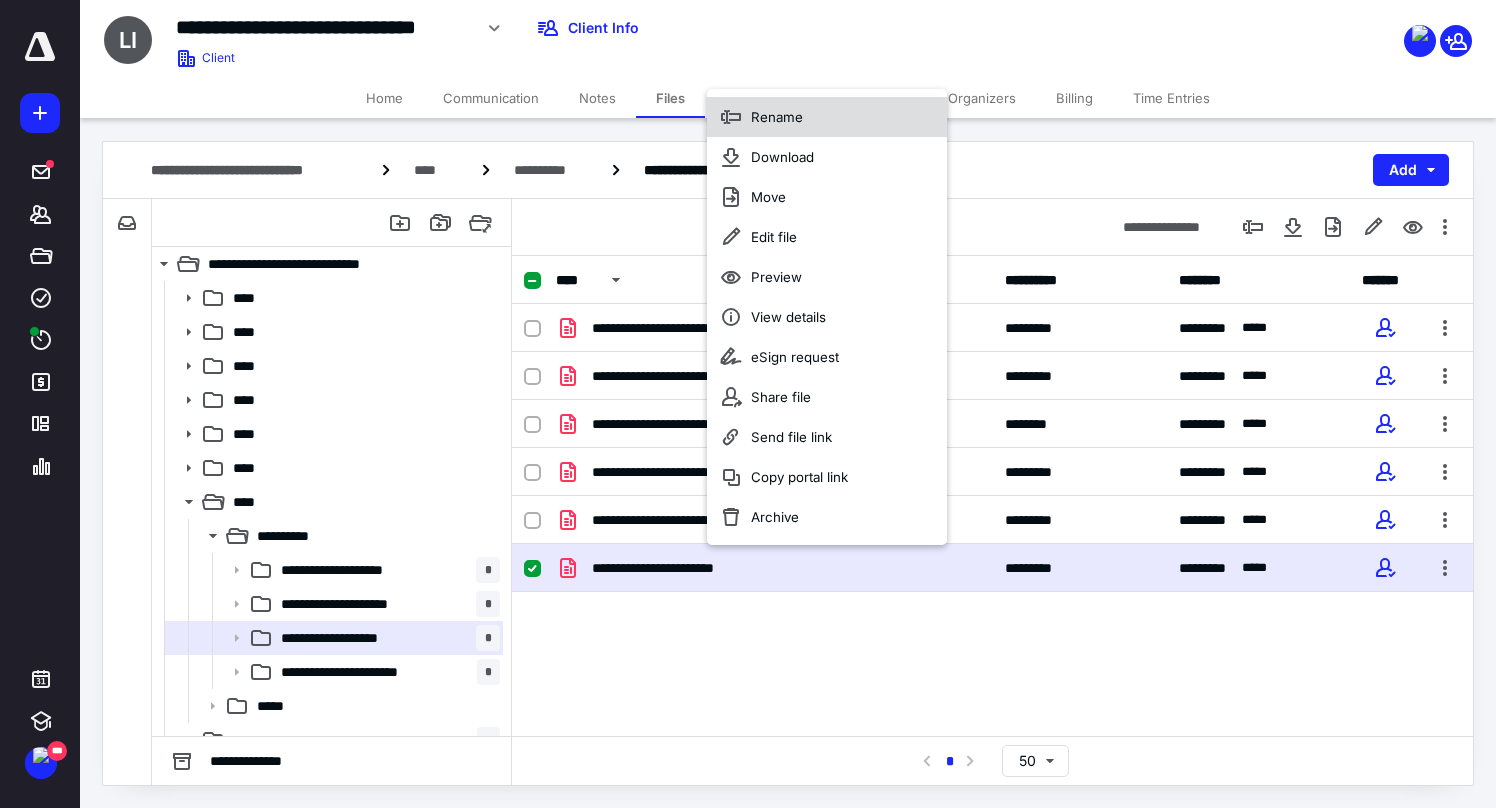 click on "Rename" at bounding box center (827, 117) 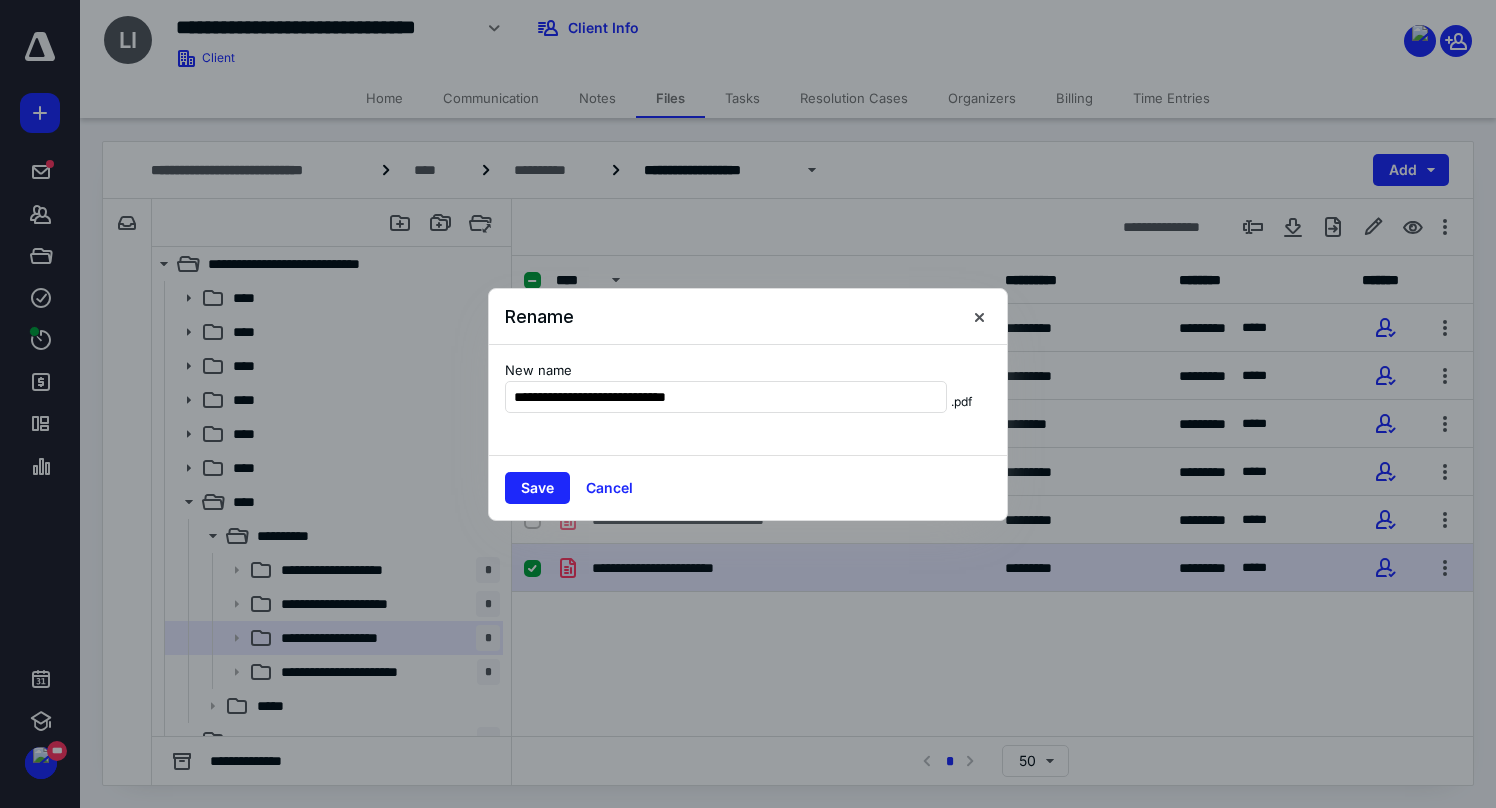 type on "**********" 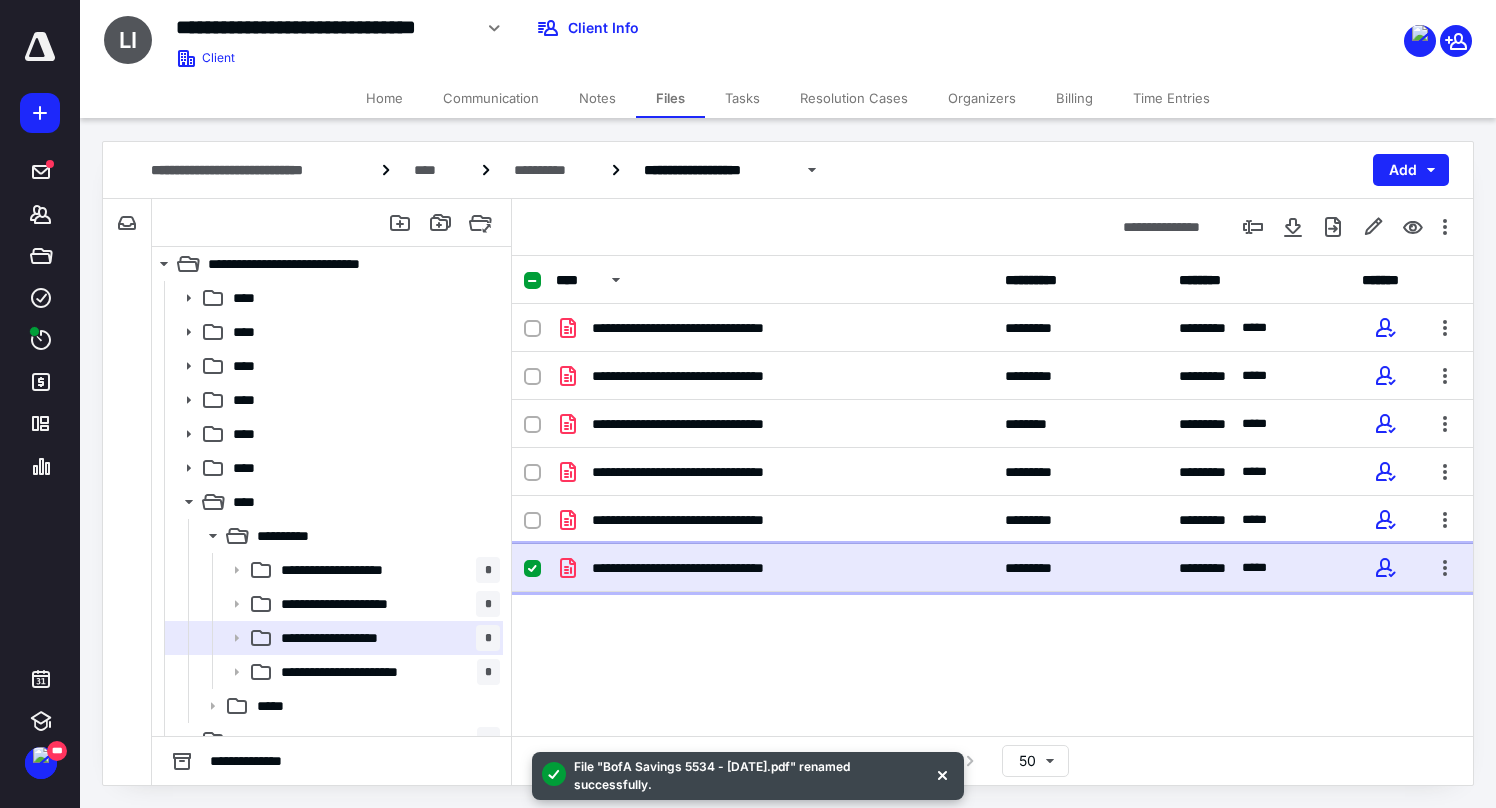 click on "**********" at bounding box center (716, 568) 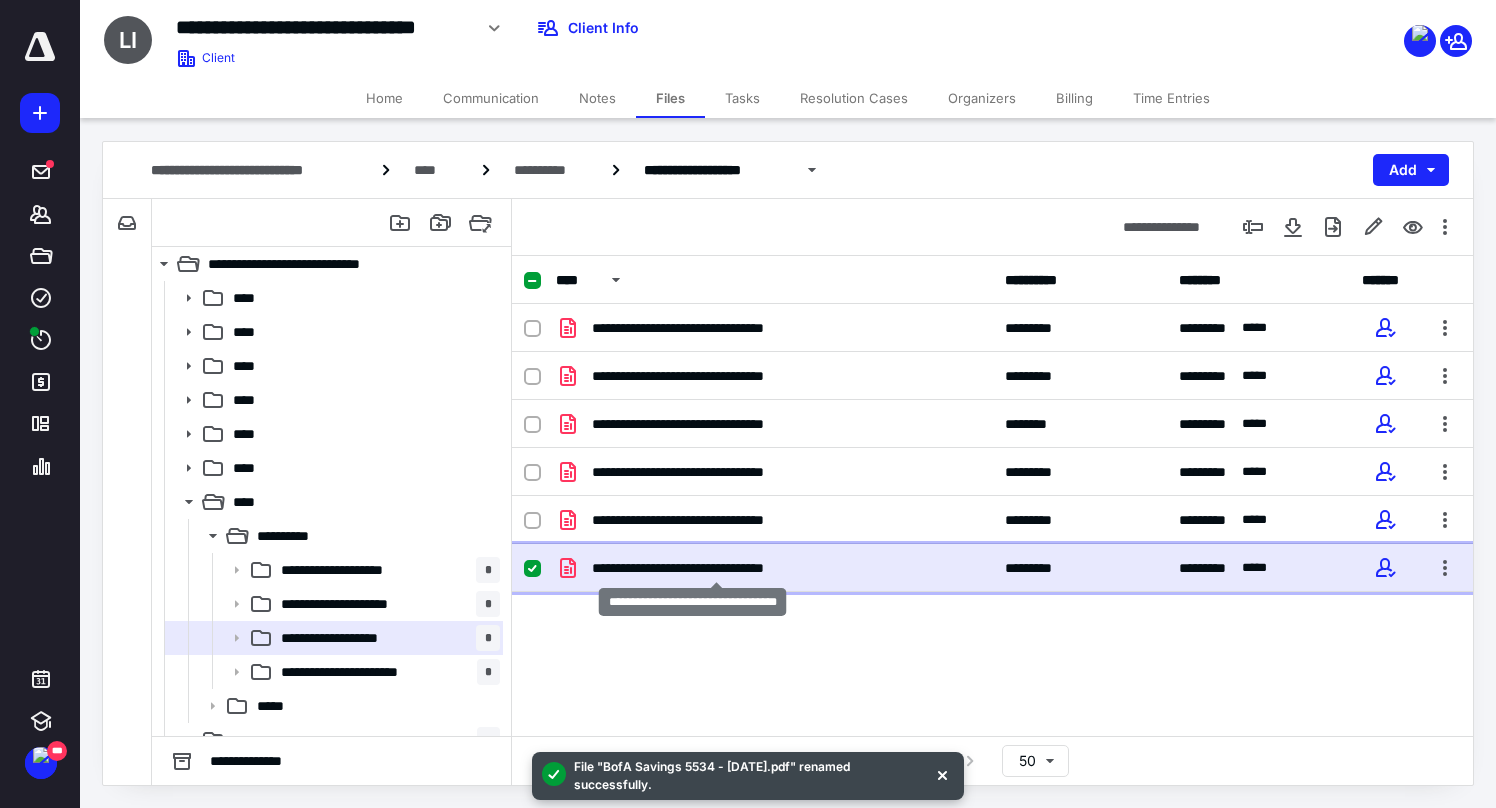 click on "**********" at bounding box center (716, 568) 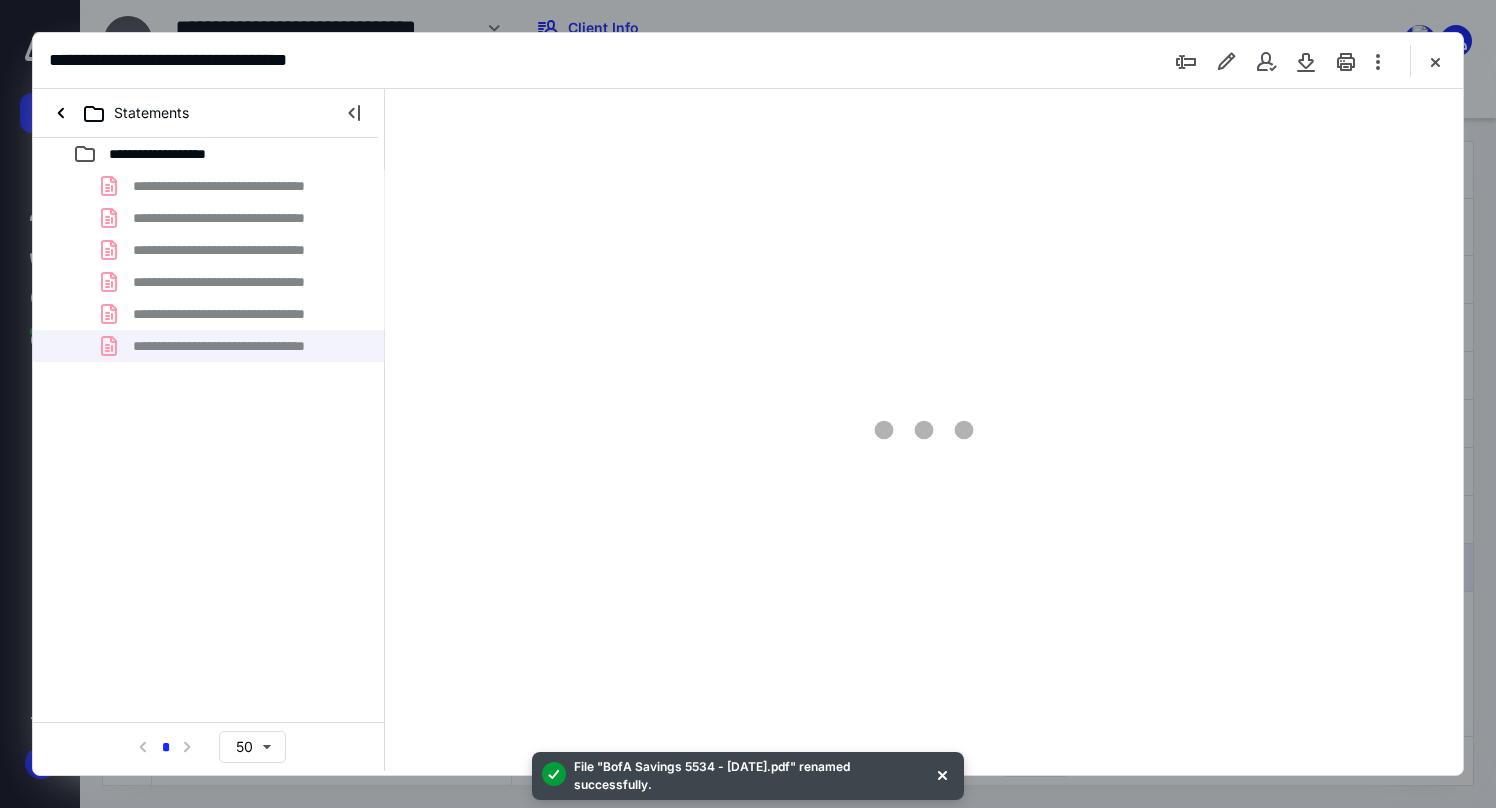 scroll, scrollTop: 0, scrollLeft: 0, axis: both 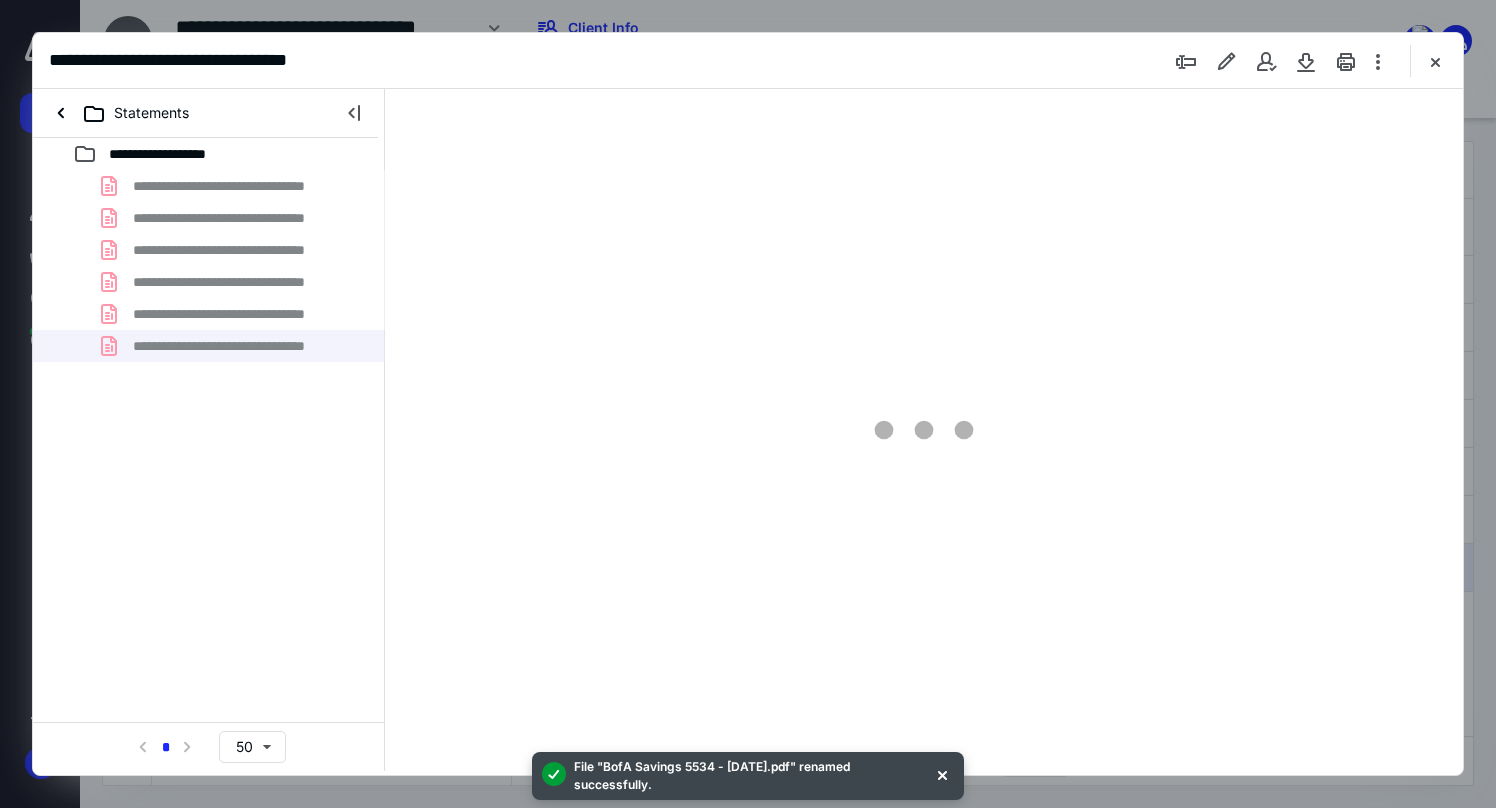 type on "172" 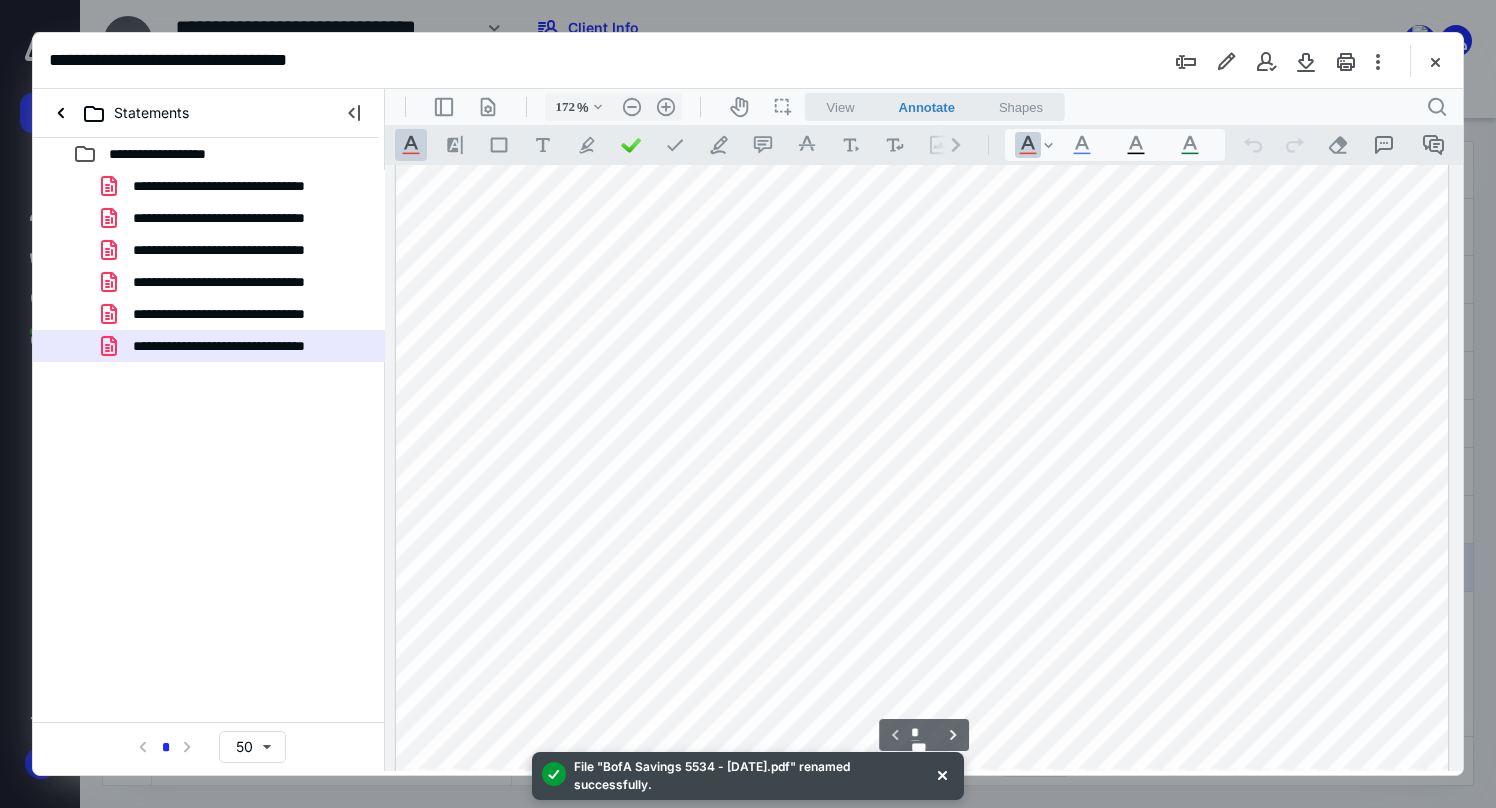 scroll, scrollTop: 366, scrollLeft: 0, axis: vertical 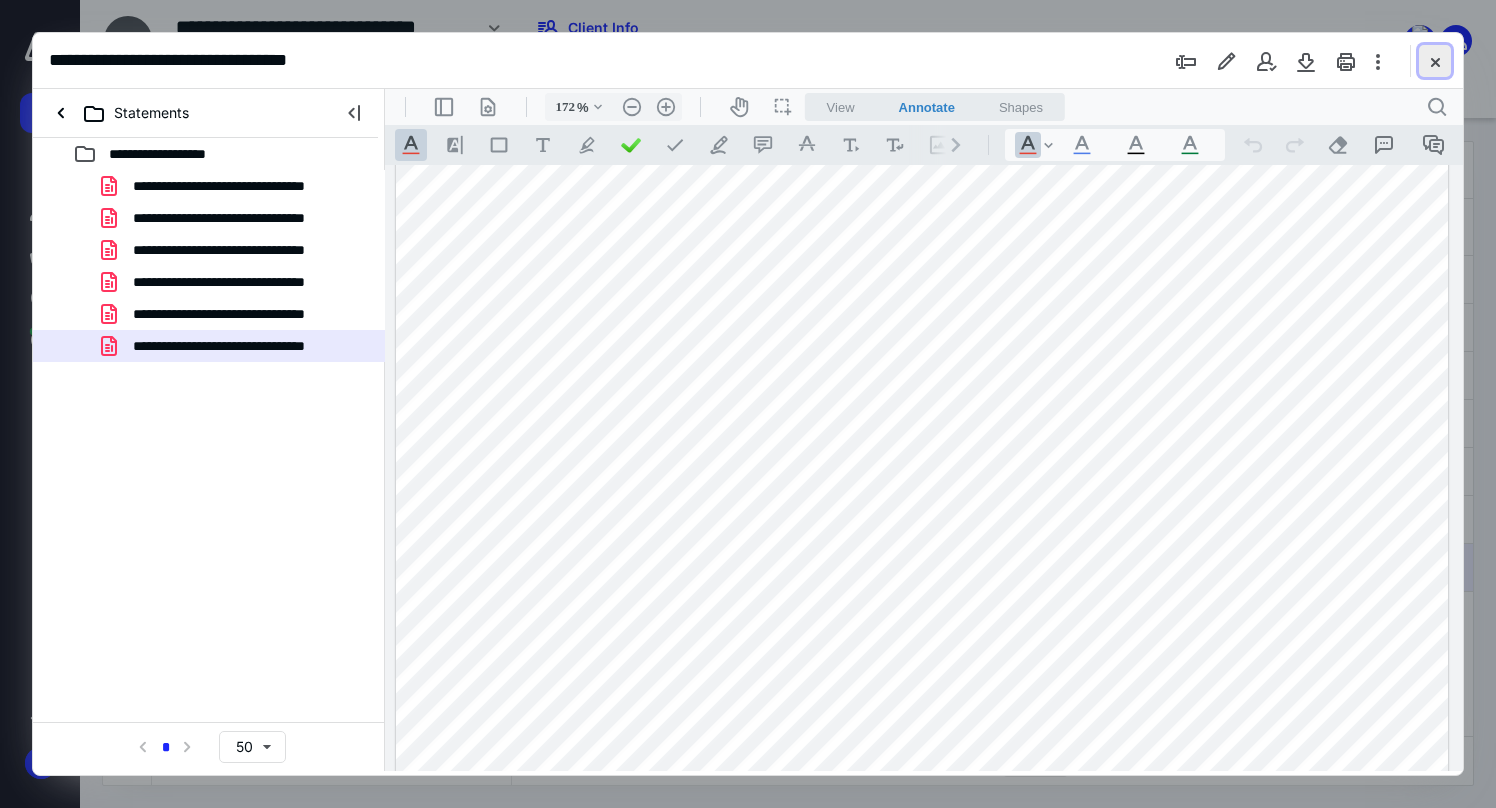 click at bounding box center (1435, 61) 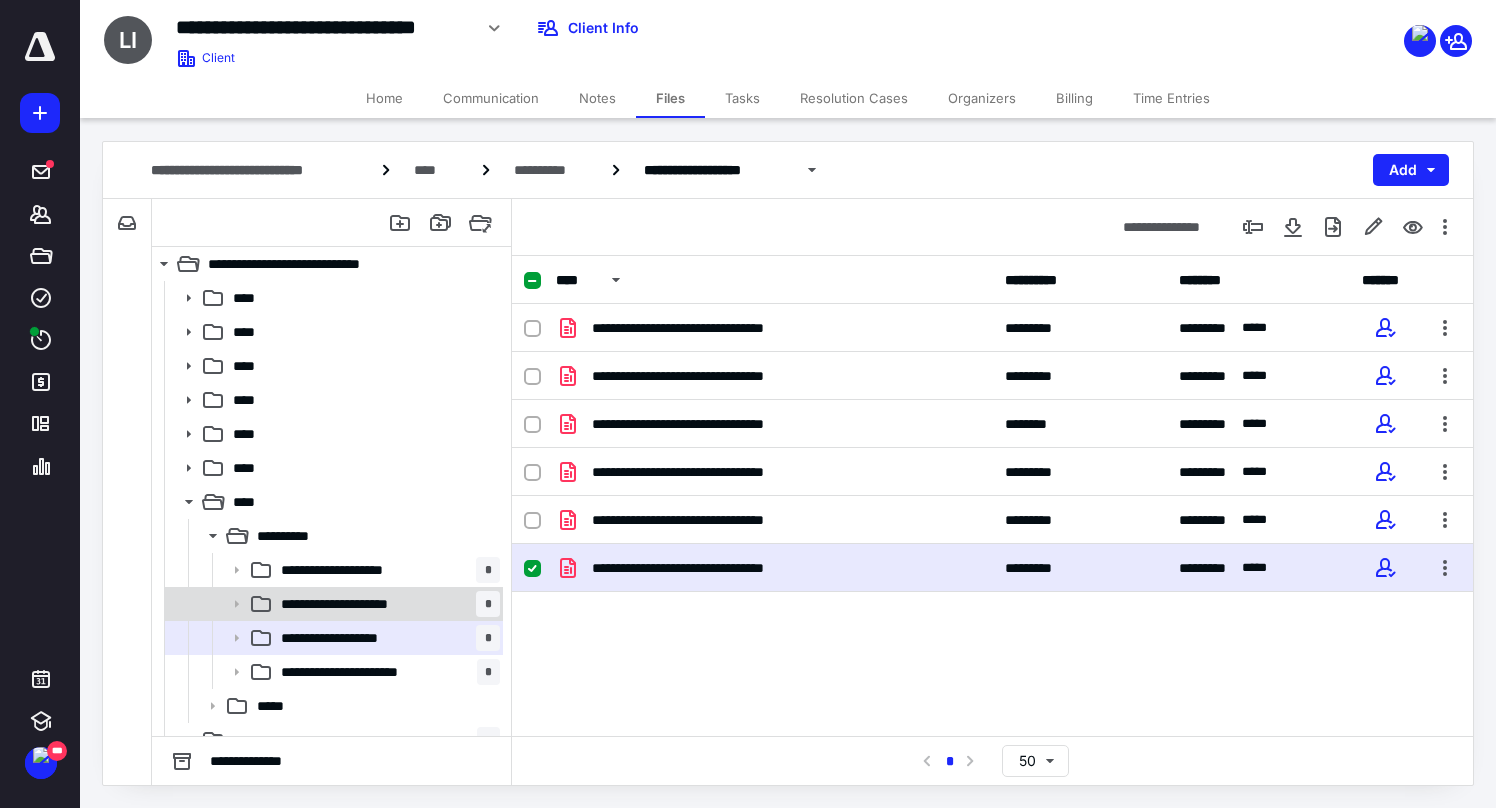 click on "**********" at bounding box center [358, 604] 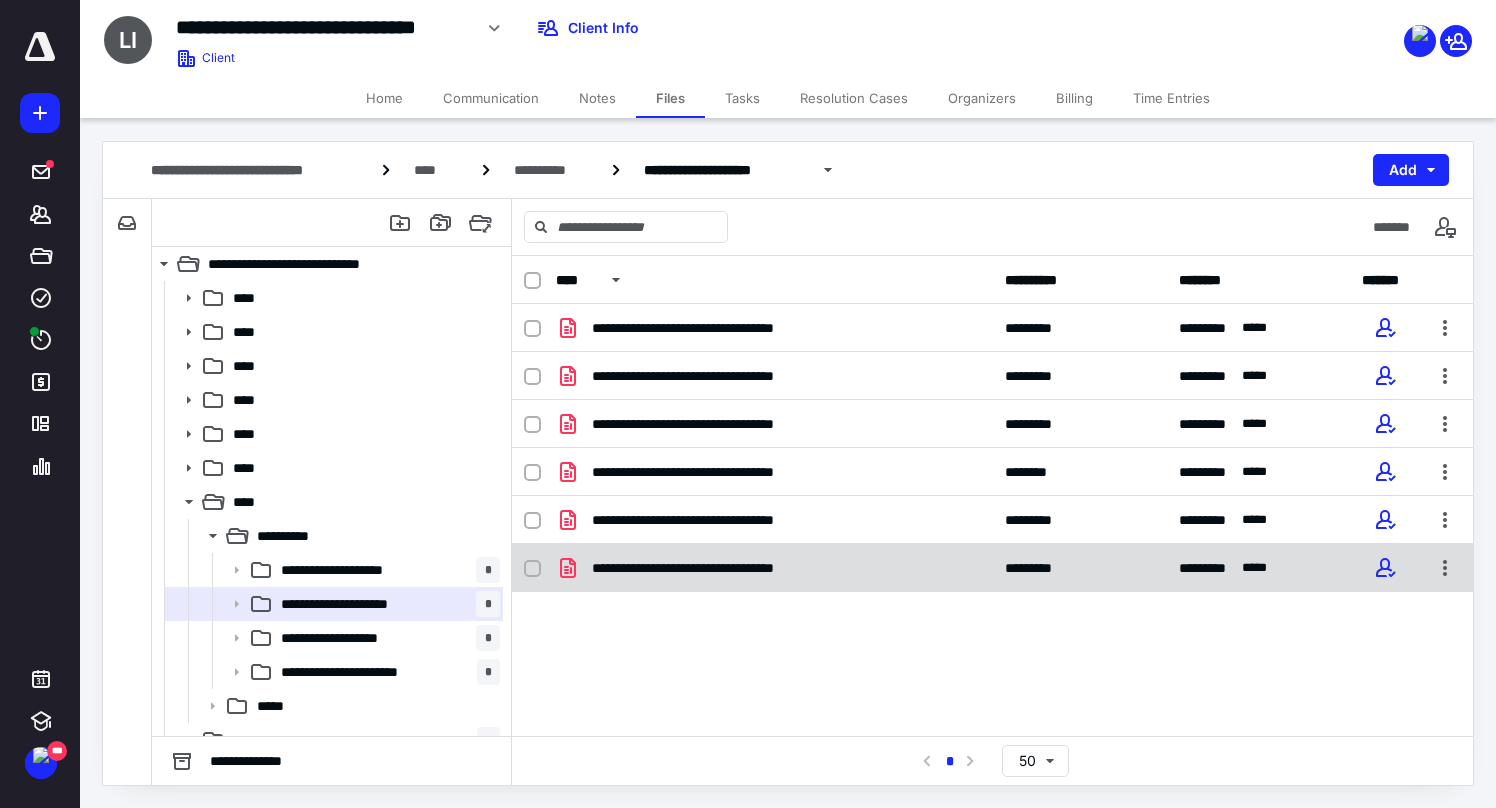 click on "**********" at bounding box center (725, 568) 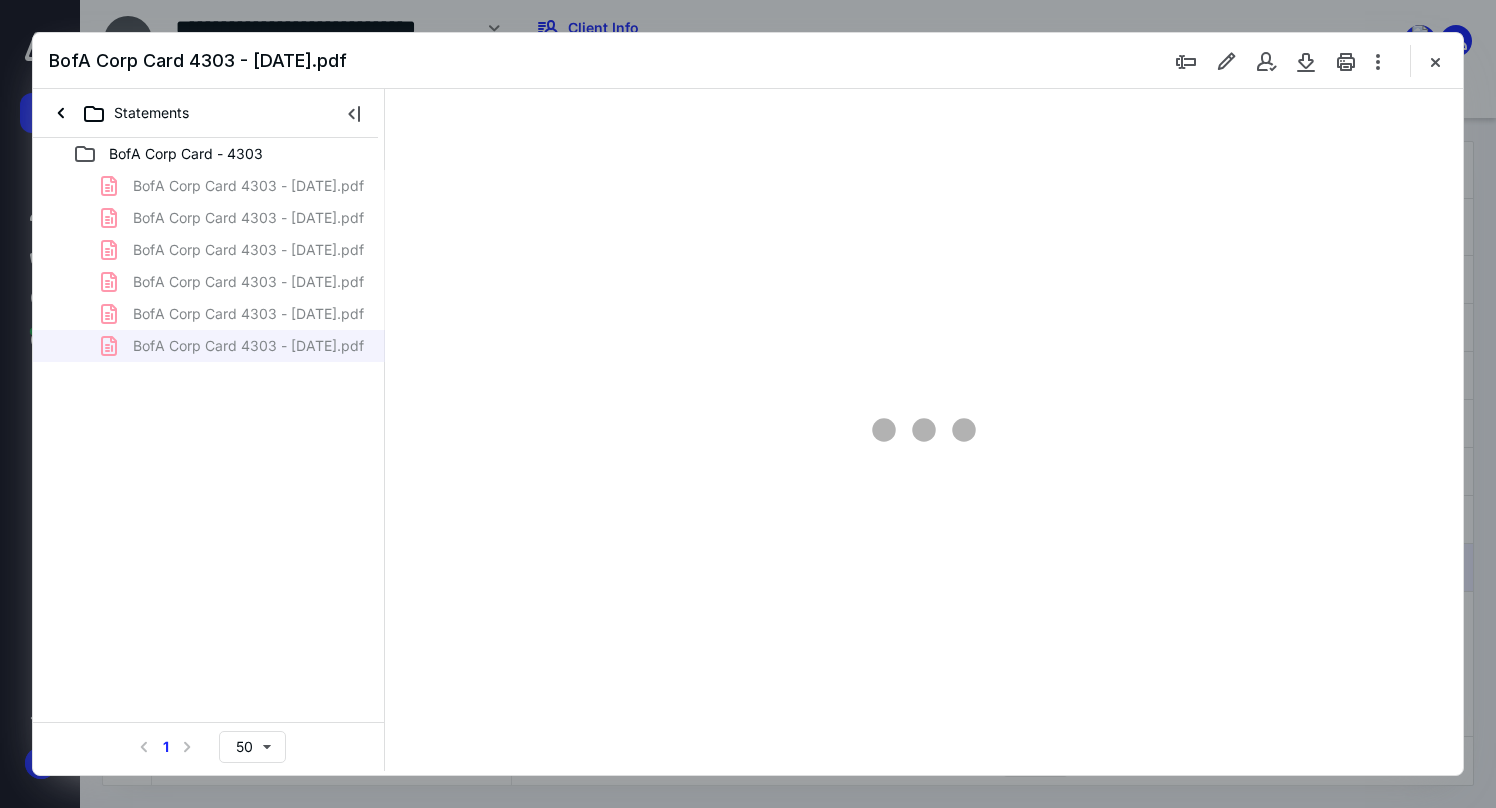 scroll, scrollTop: 0, scrollLeft: 0, axis: both 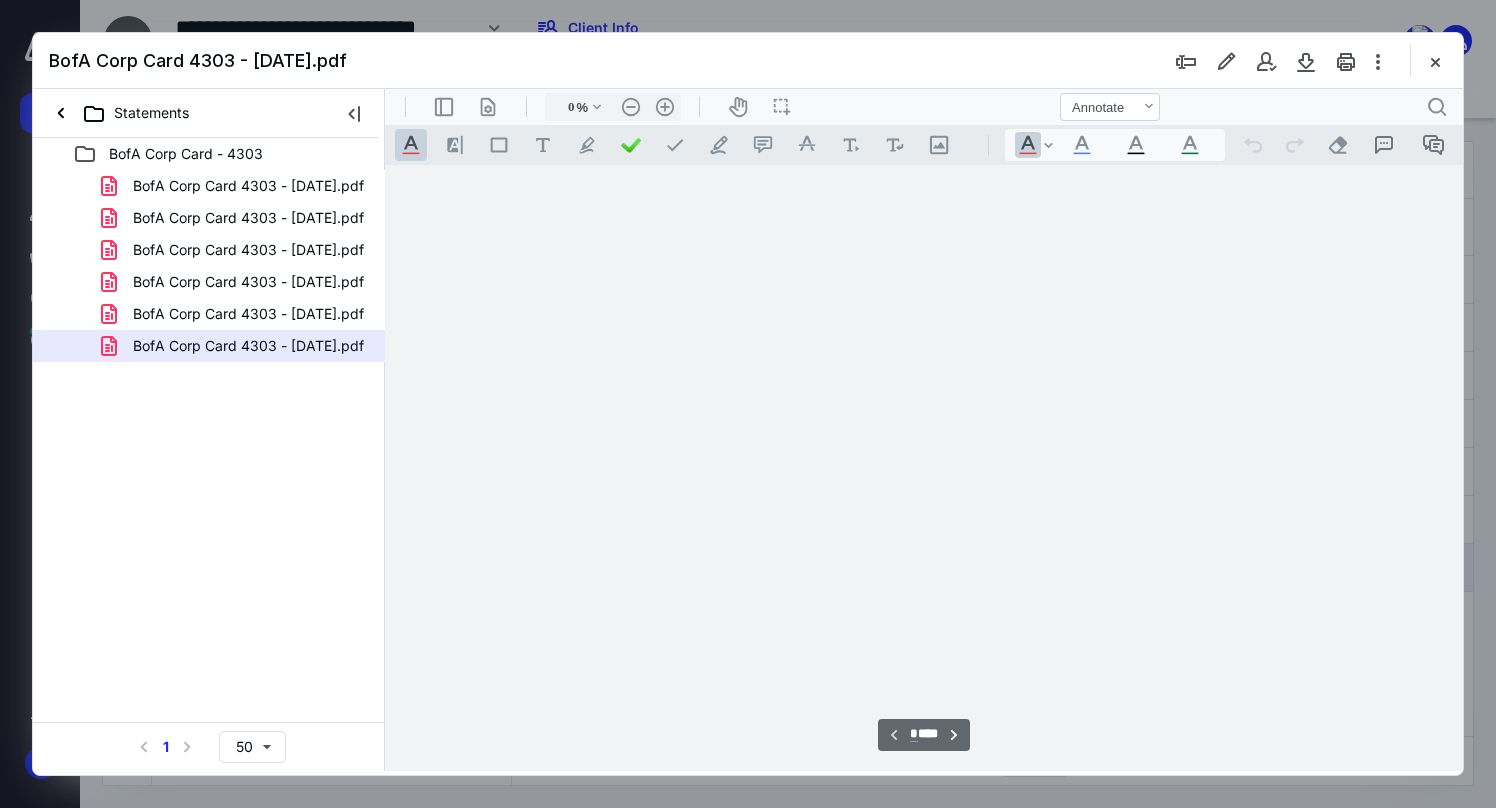 type on "172" 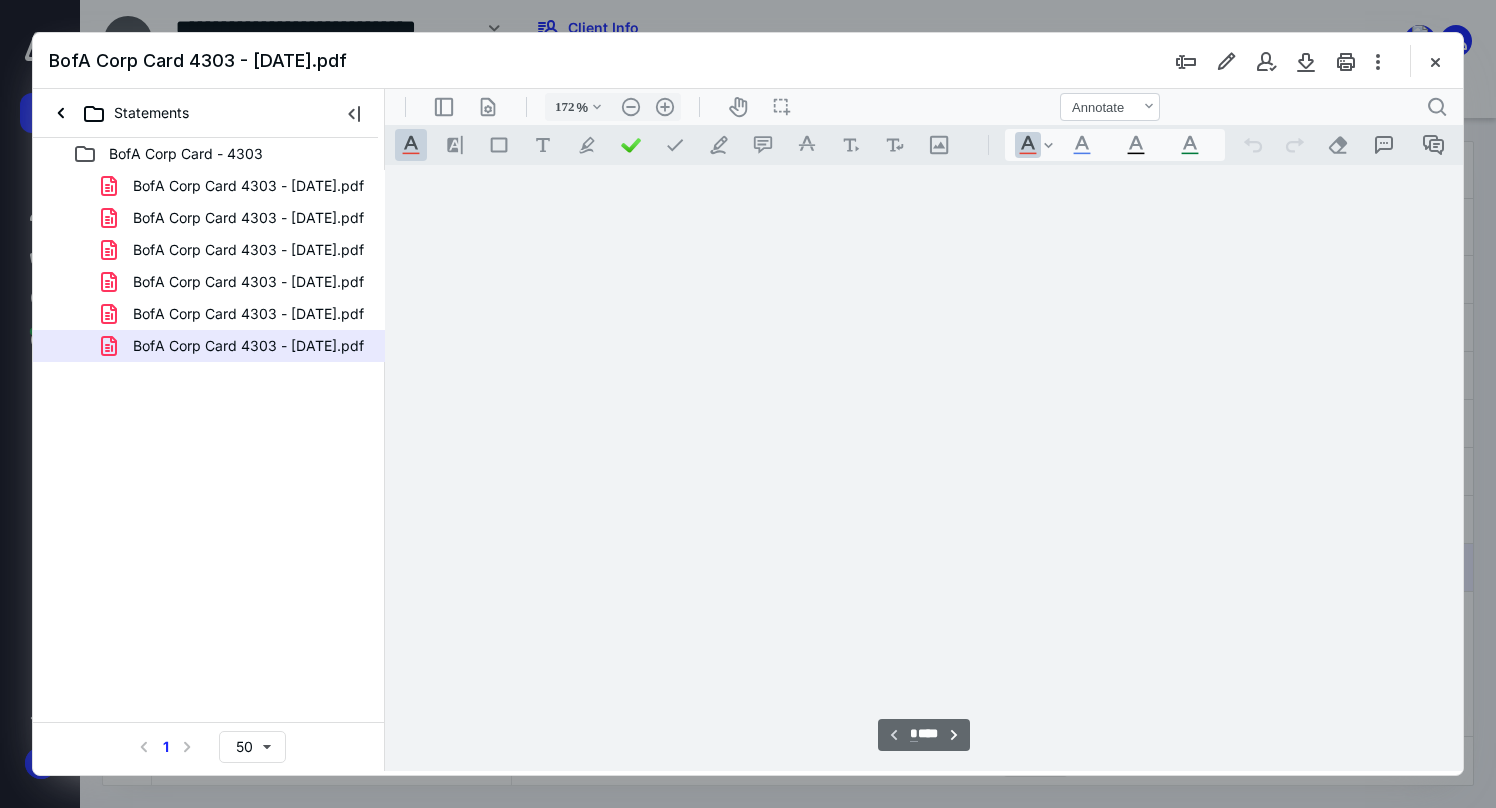 scroll, scrollTop: 83, scrollLeft: 0, axis: vertical 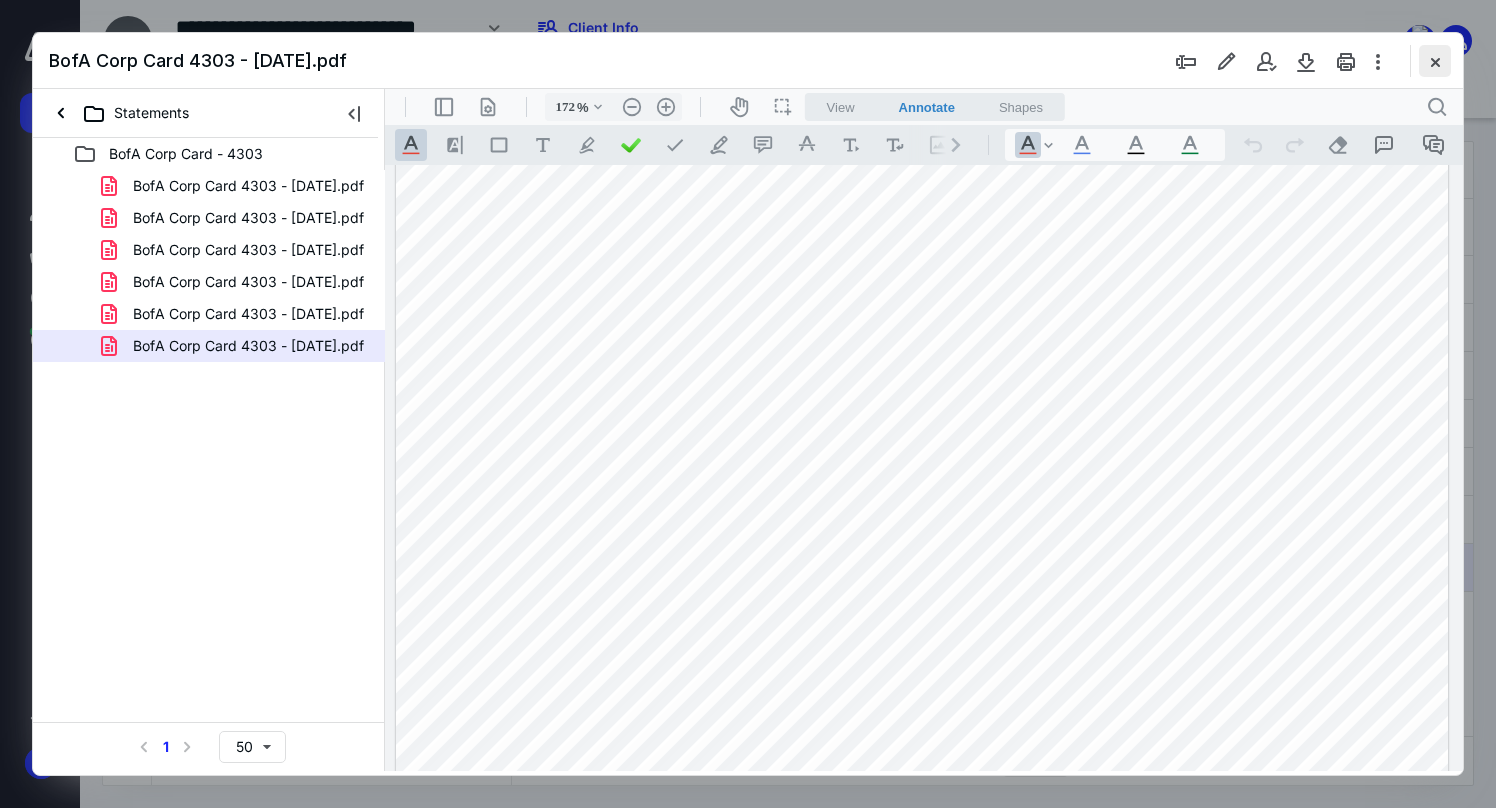 click at bounding box center [1435, 61] 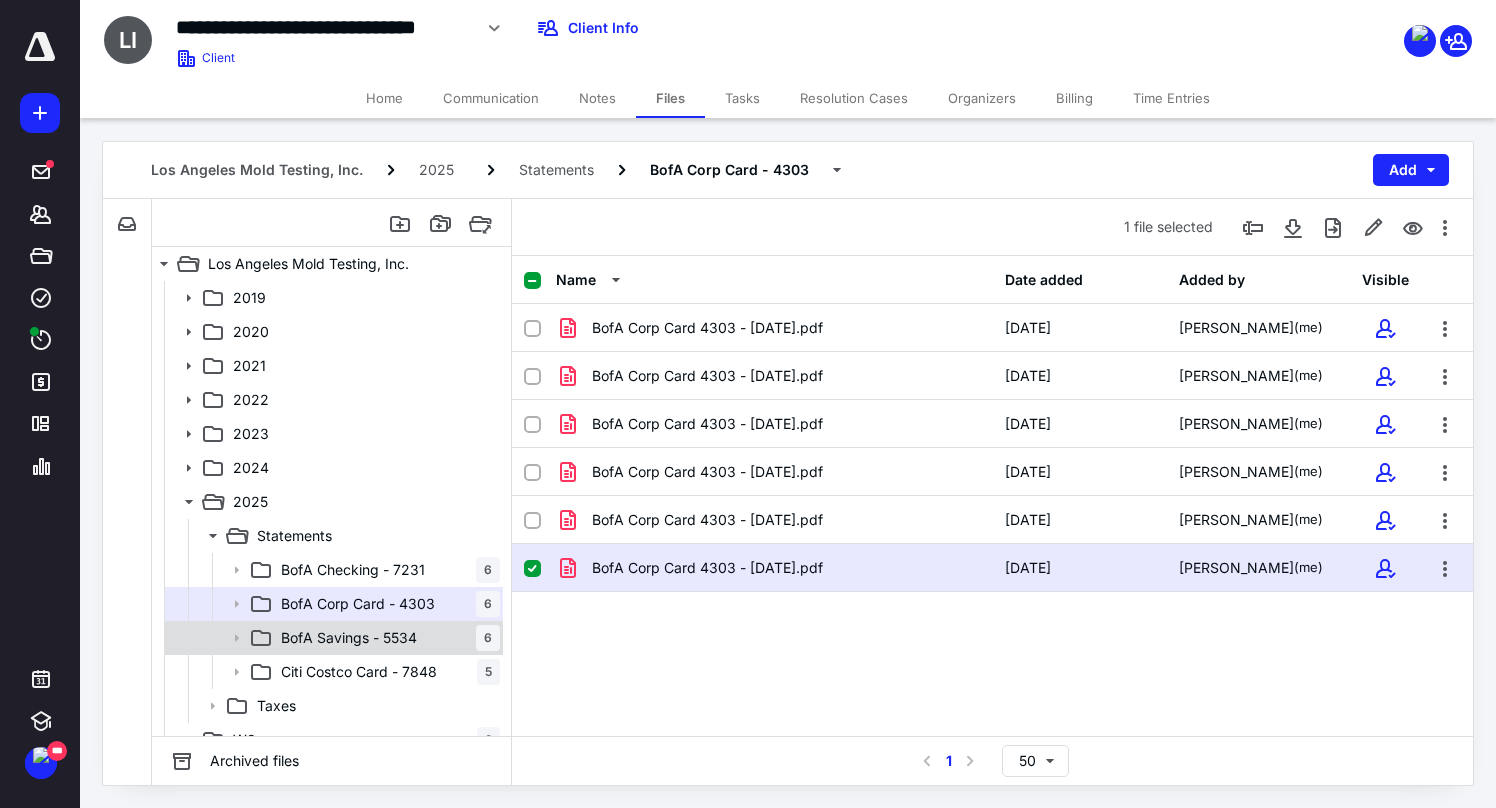 click on "BofA Savings - 5534" at bounding box center [349, 638] 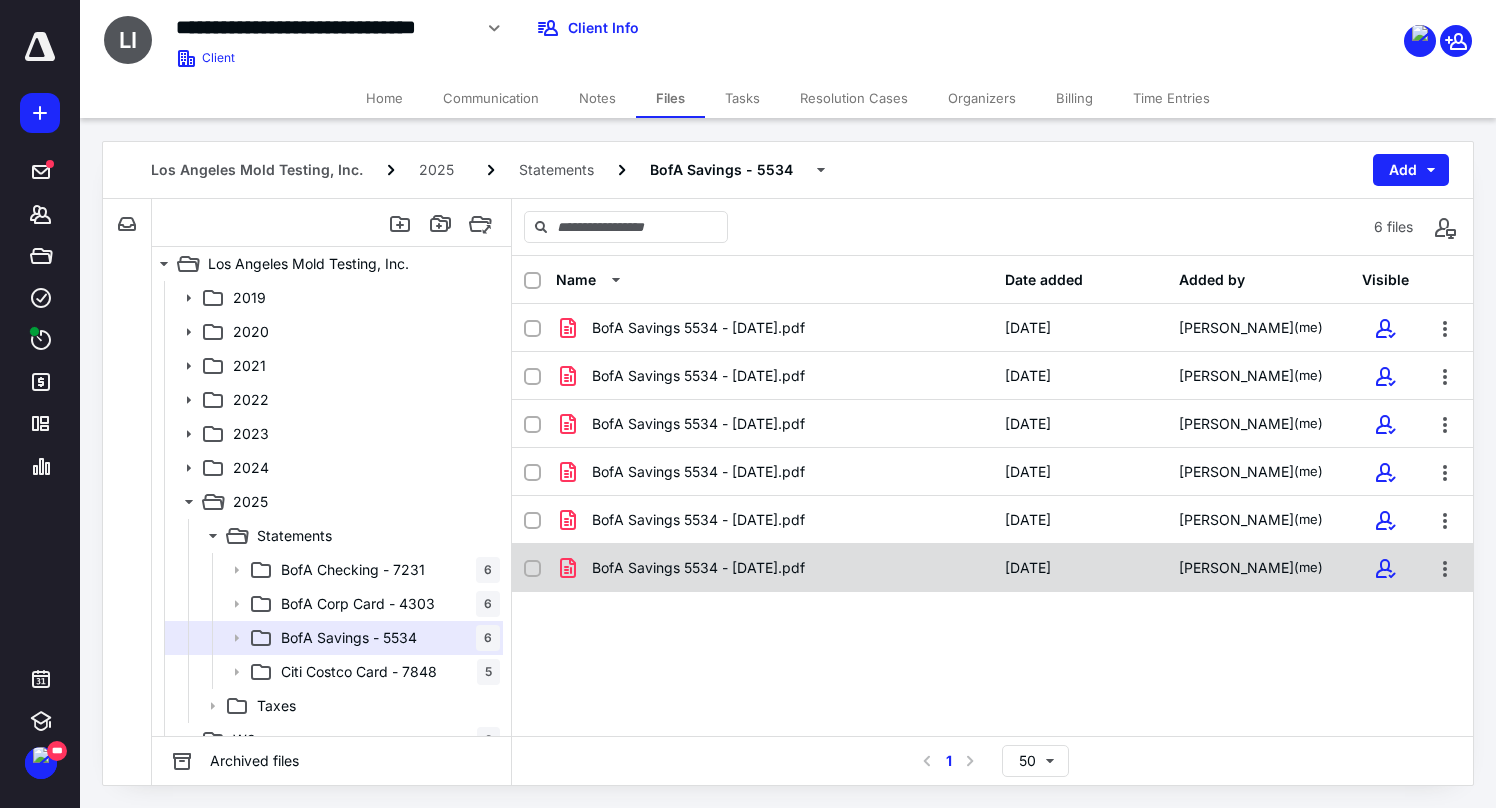 click on "BofA Savings 5534 - [DATE].pdf" at bounding box center (774, 568) 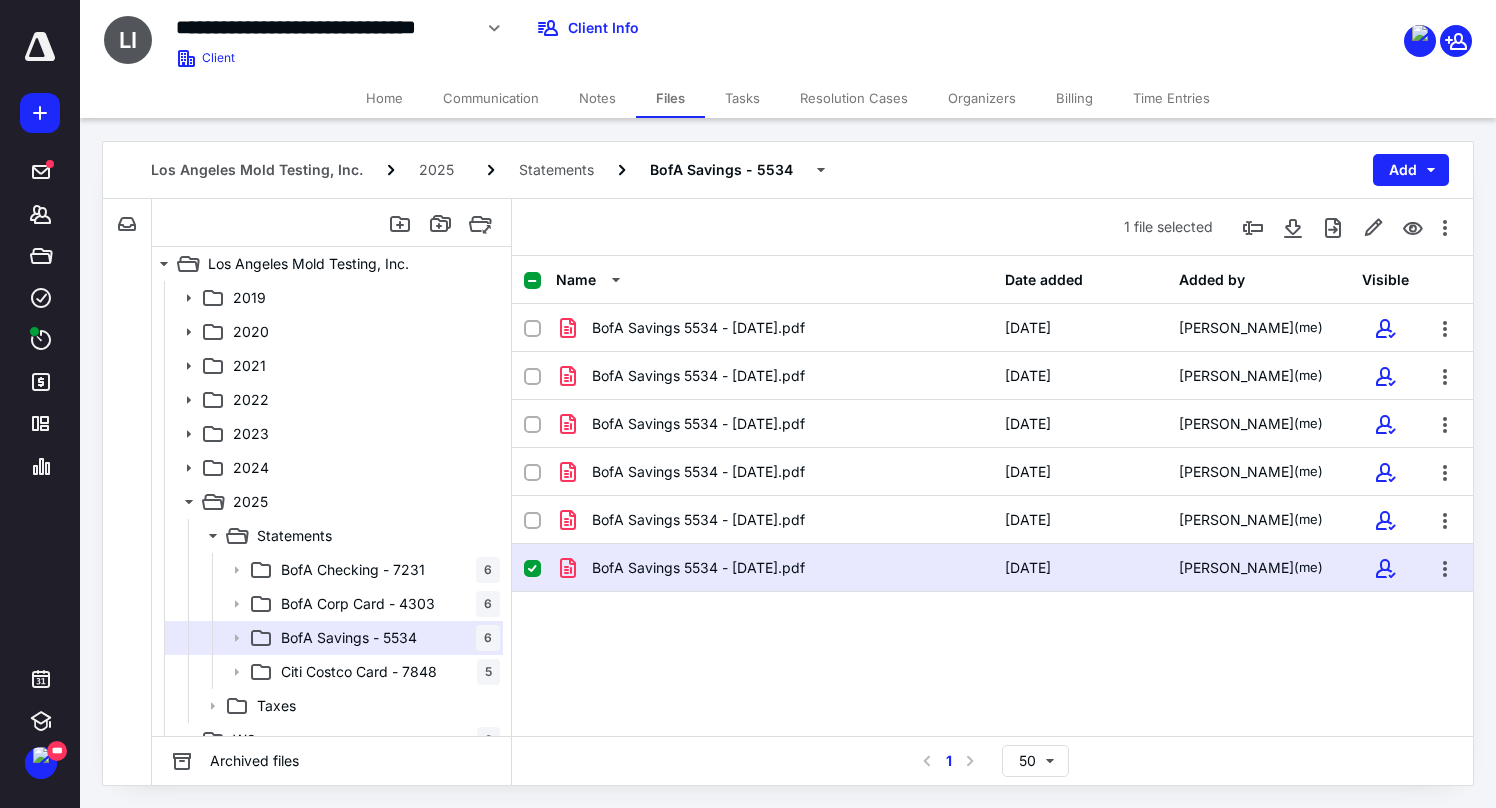 click on "BofA Savings 5534 - [DATE].pdf" at bounding box center [774, 568] 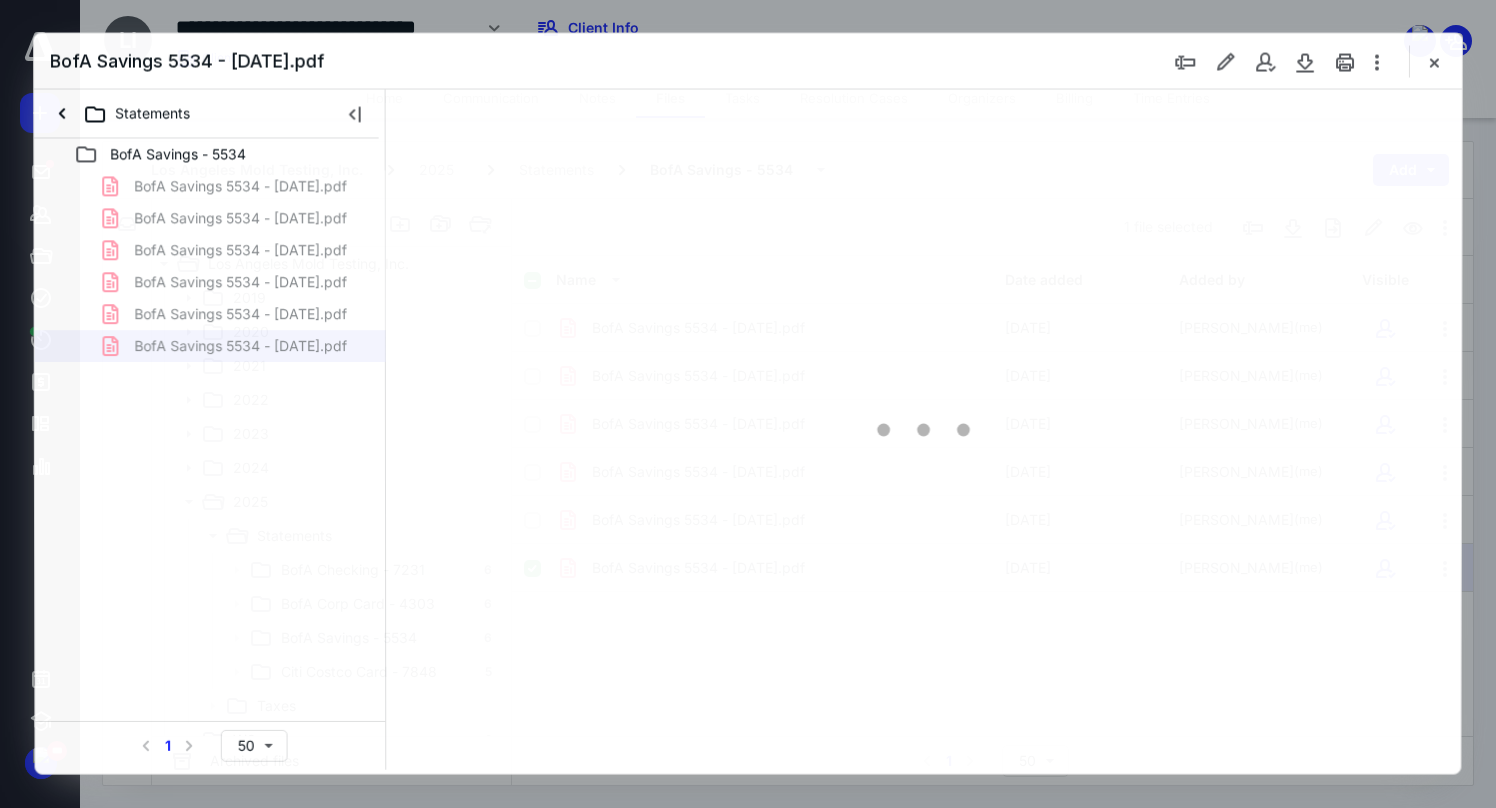 scroll, scrollTop: 0, scrollLeft: 0, axis: both 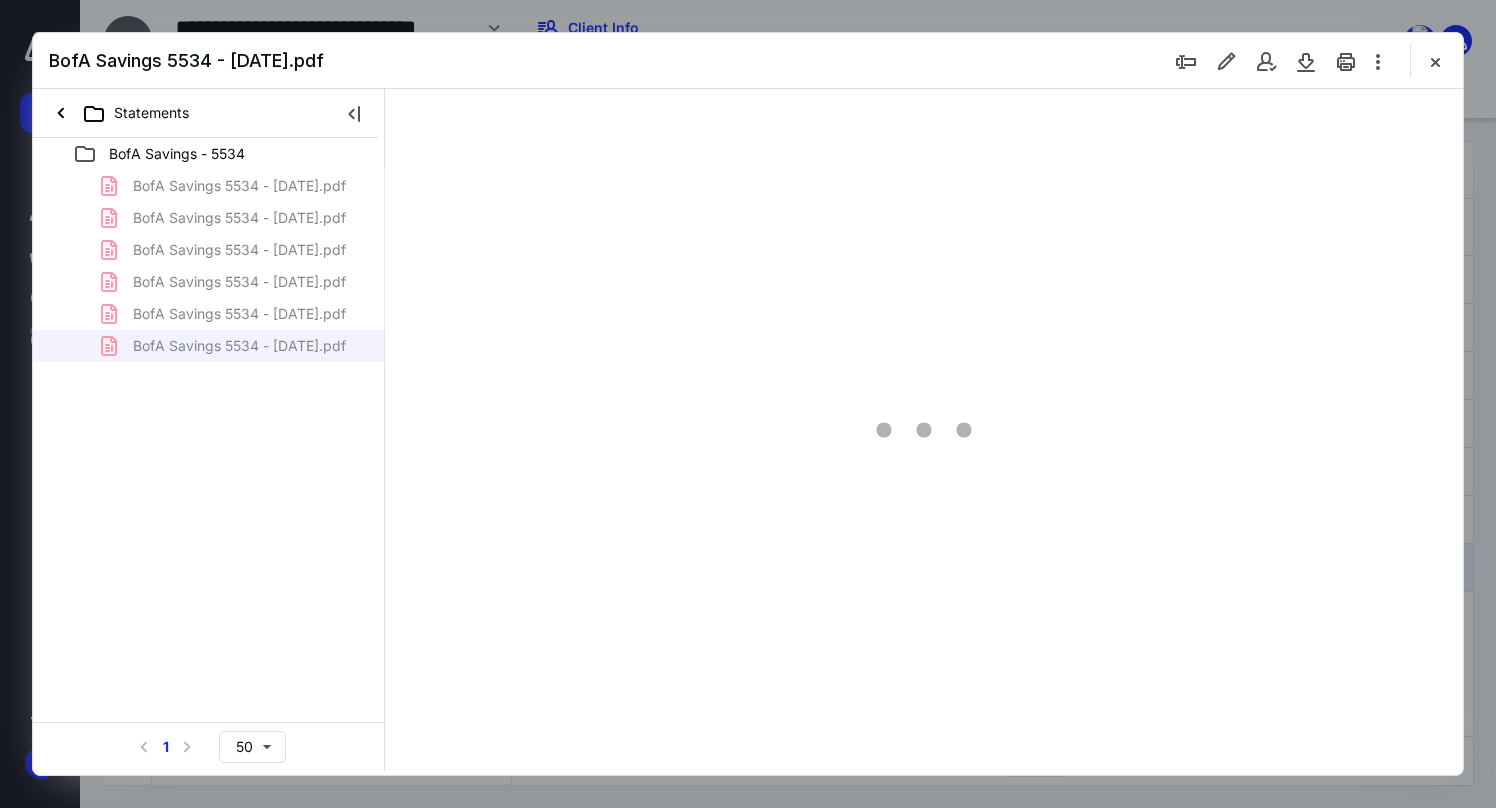 type on "172" 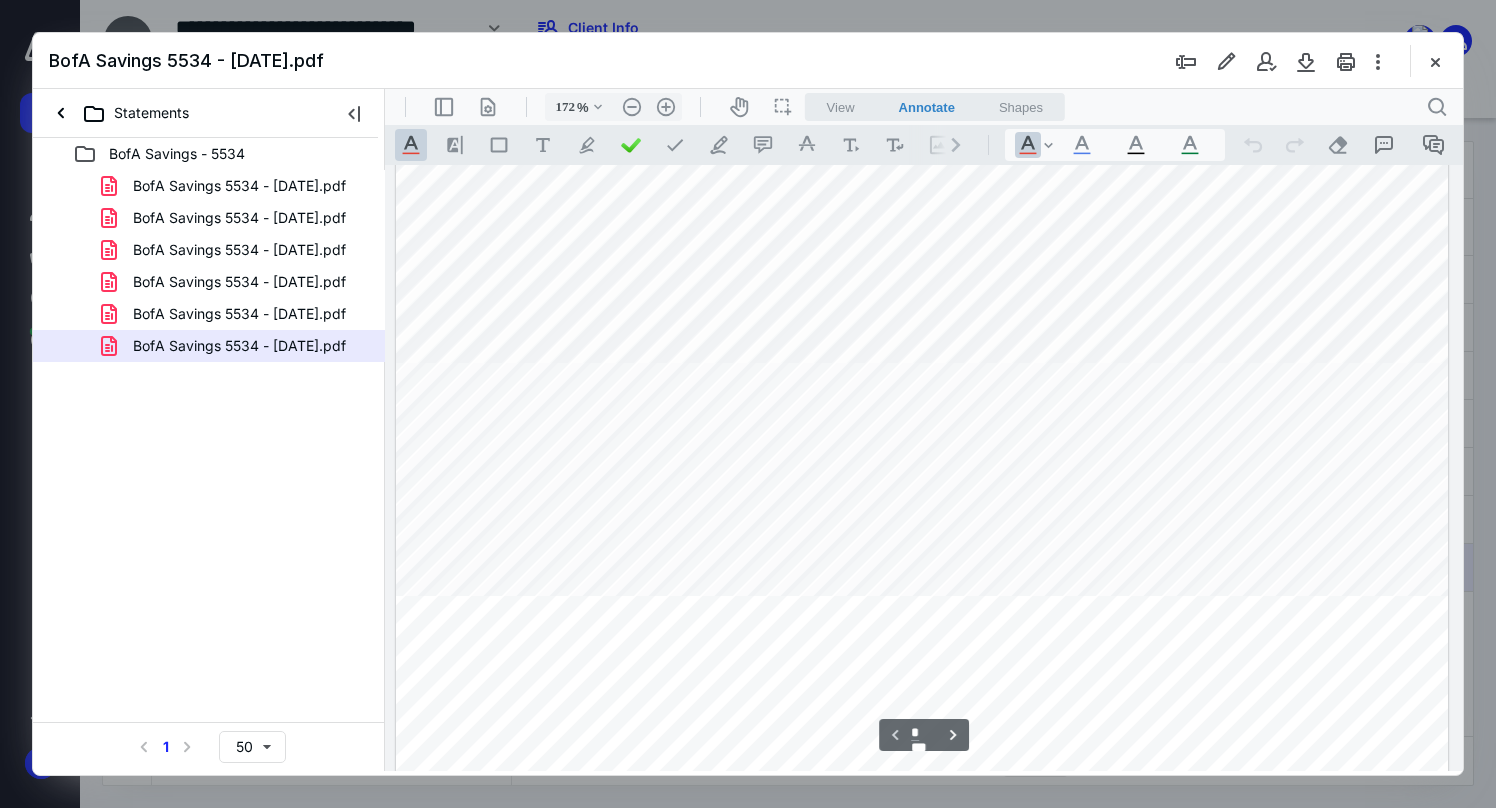 scroll, scrollTop: 530, scrollLeft: 0, axis: vertical 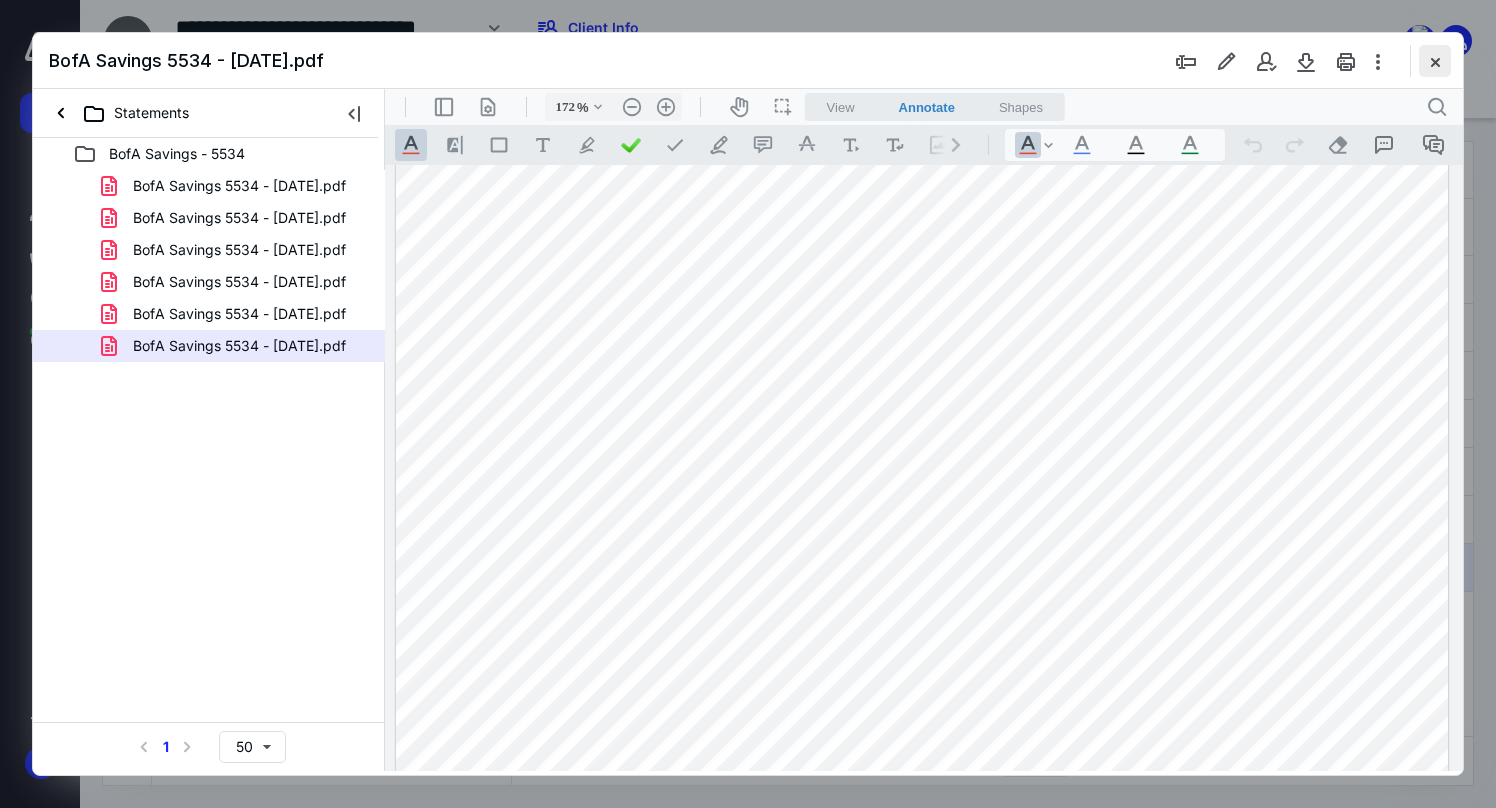 click at bounding box center [1306, 61] 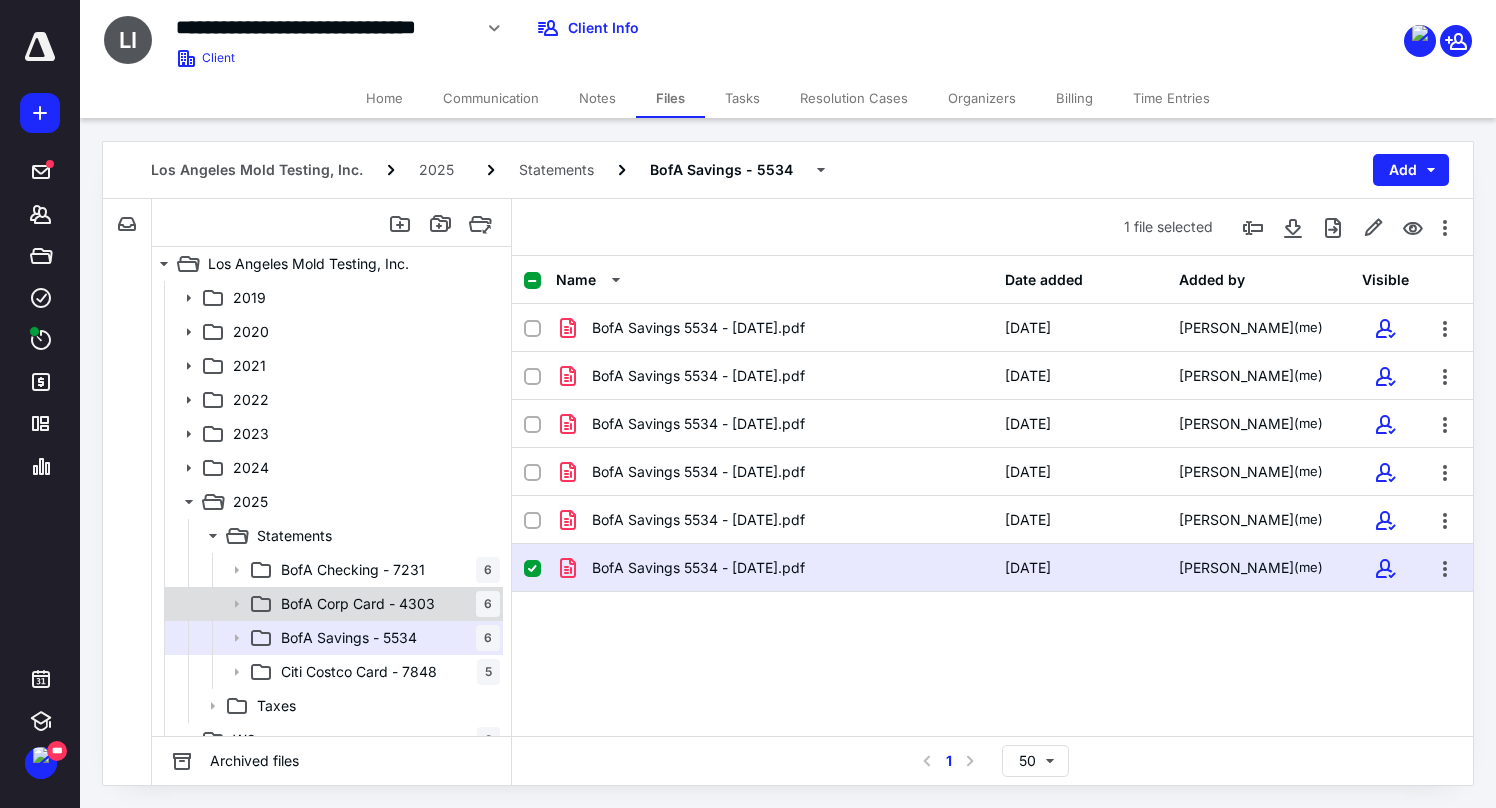 click on "BofA Corp Card - 4303" at bounding box center (358, 604) 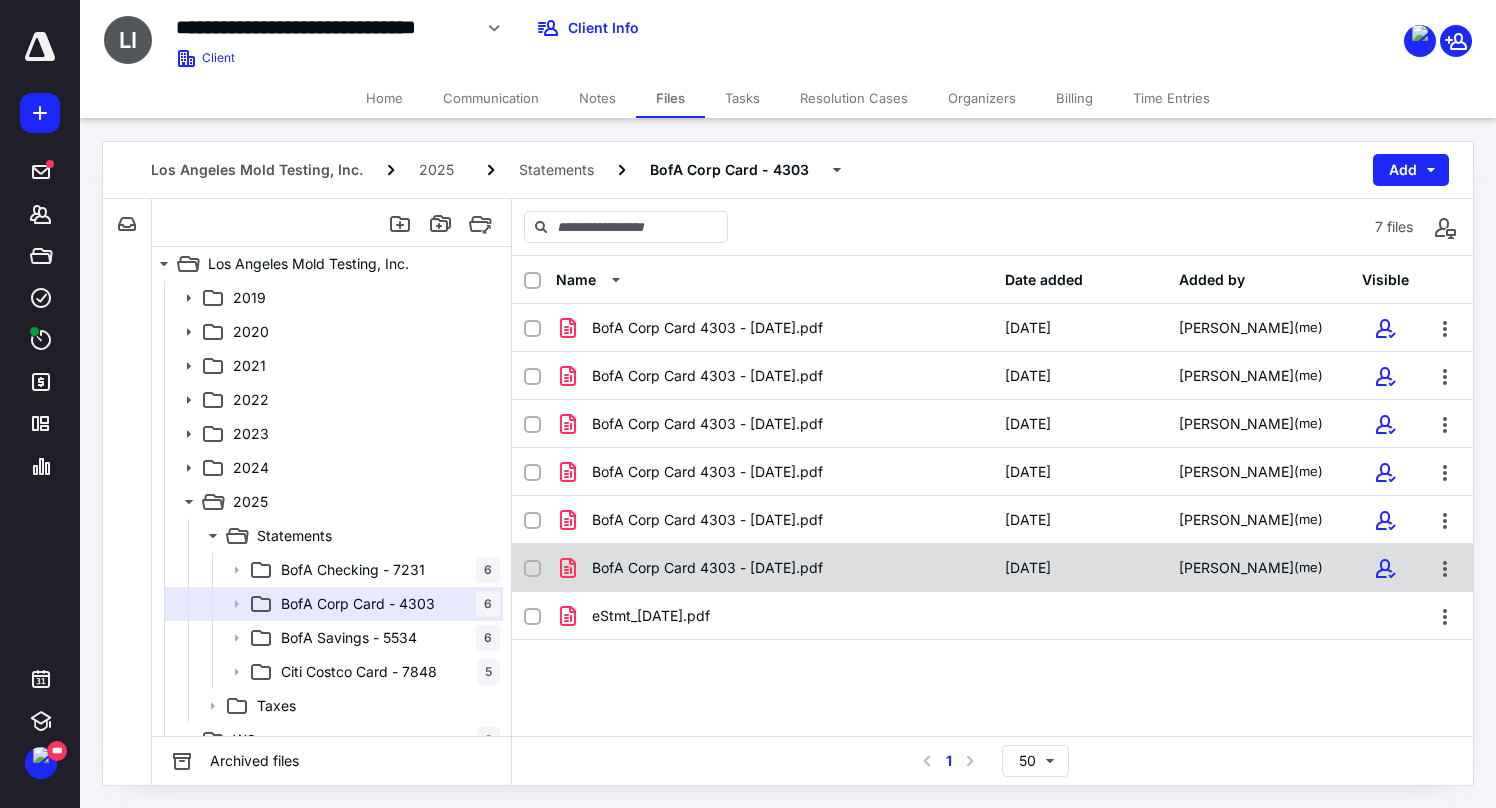 checkbox on "true" 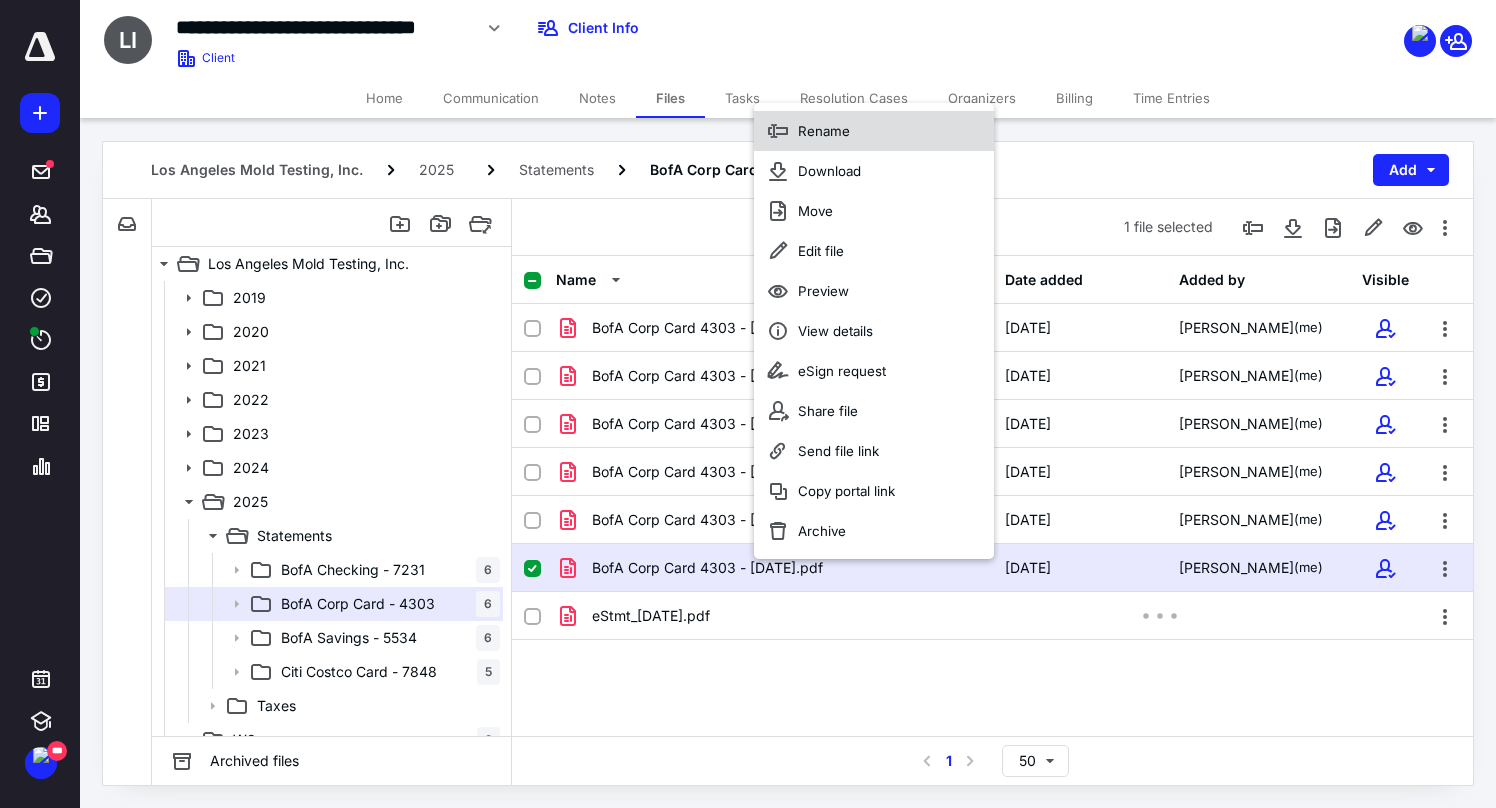 click on "Rename" at bounding box center [874, 131] 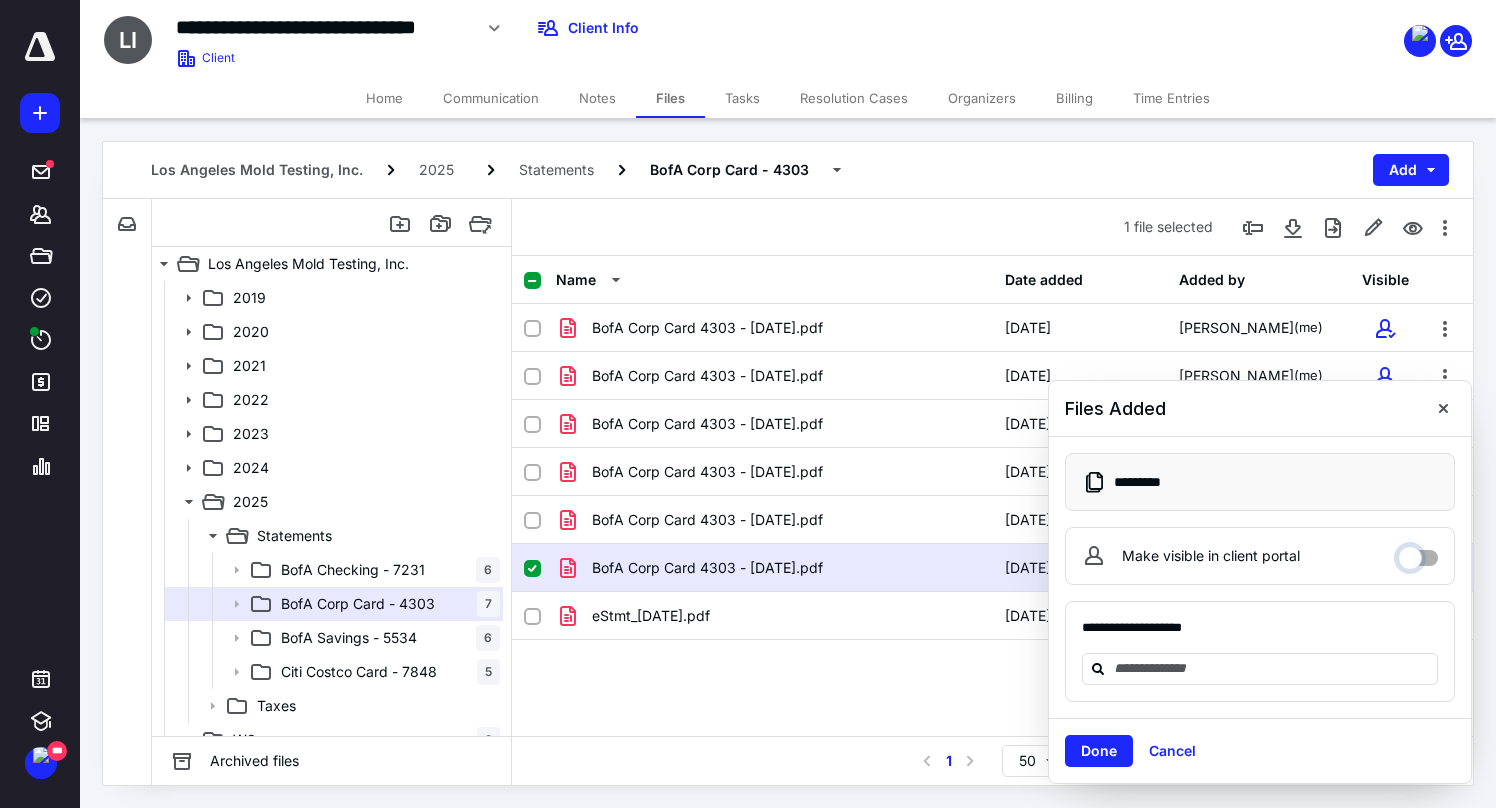 click on "Make visible in client portal" at bounding box center (1418, 553) 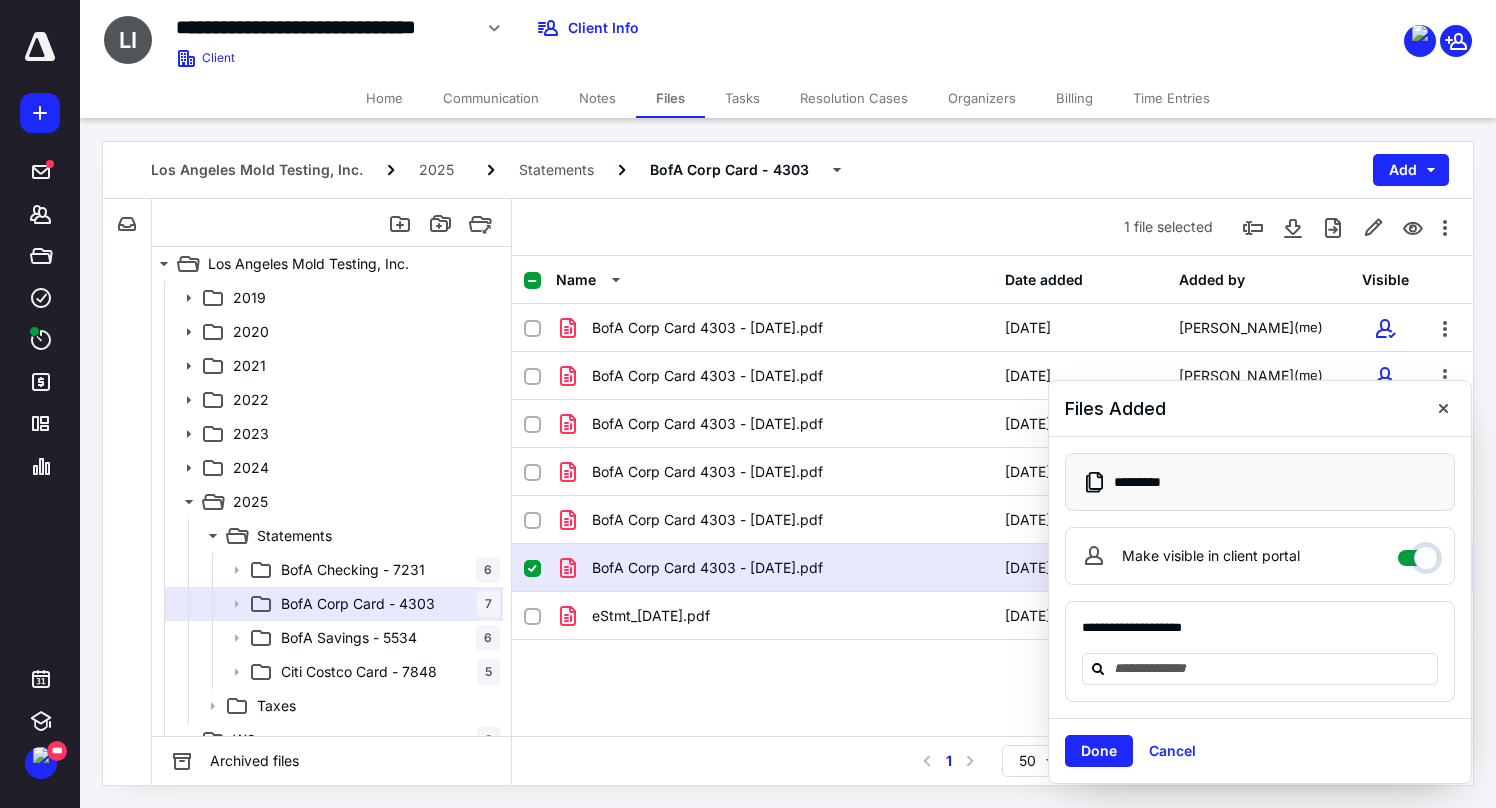 checkbox on "****" 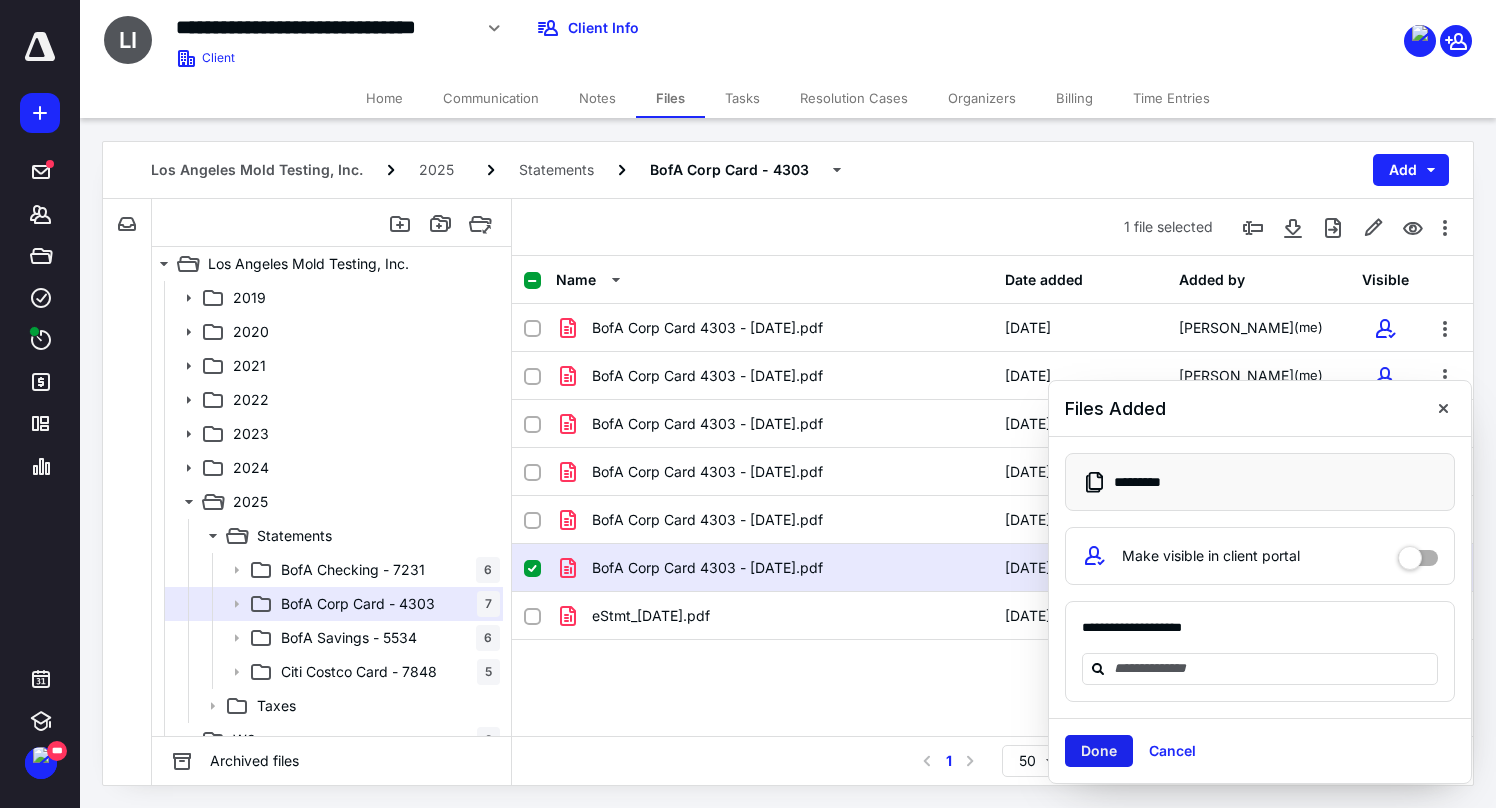 click on "Done" at bounding box center (1099, 751) 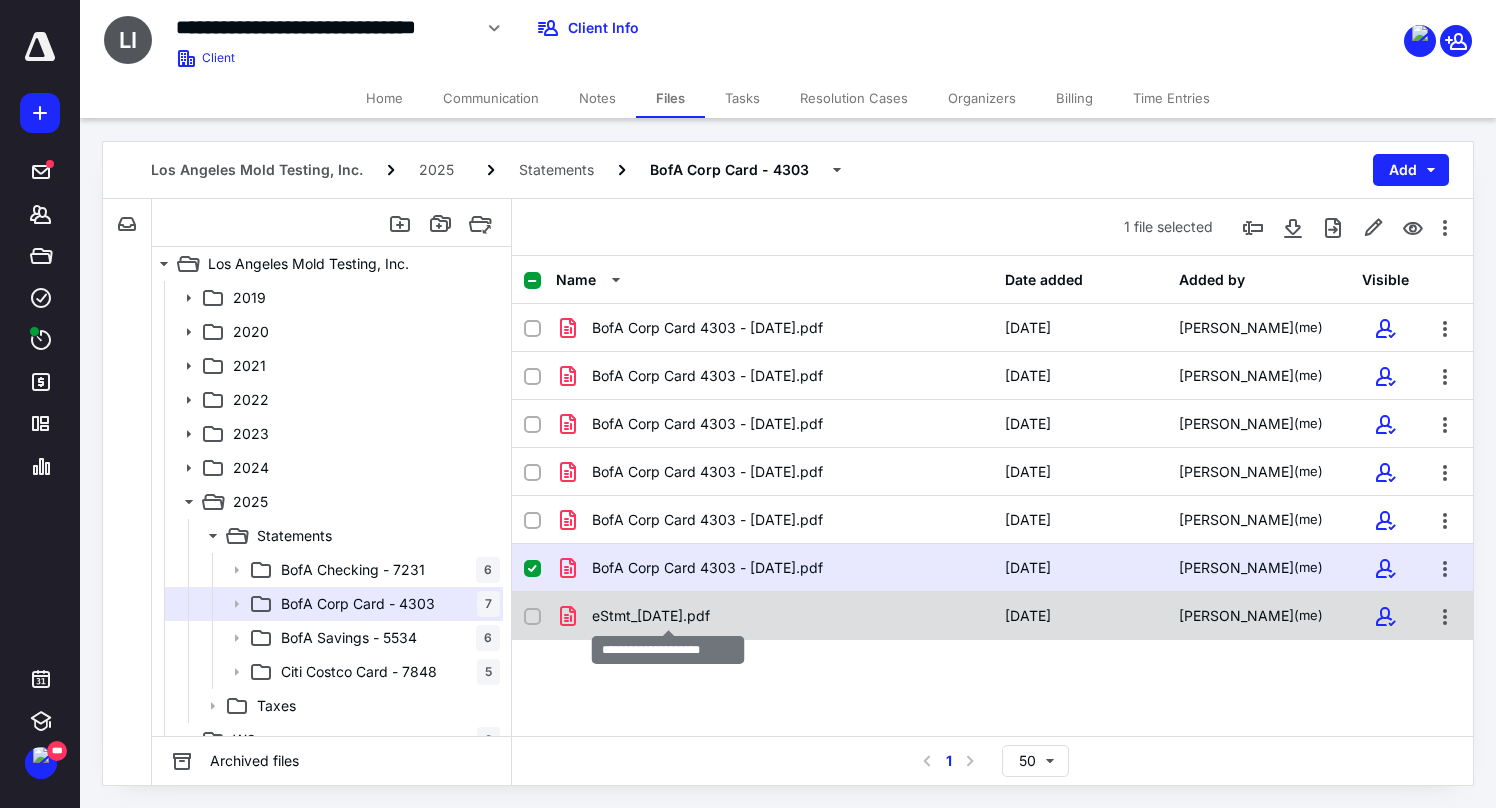 checkbox on "false" 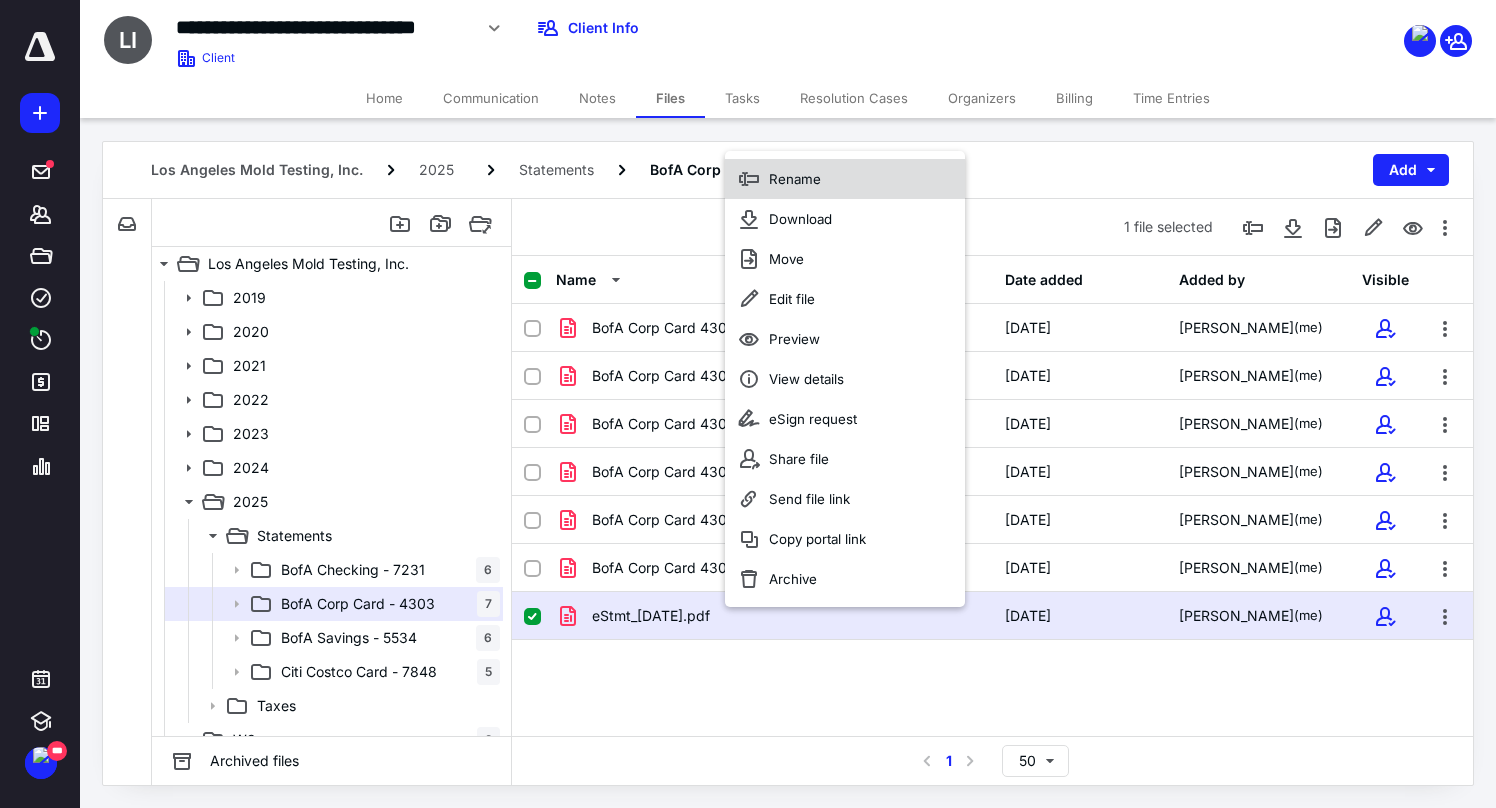 click on "Rename" at bounding box center [845, 179] 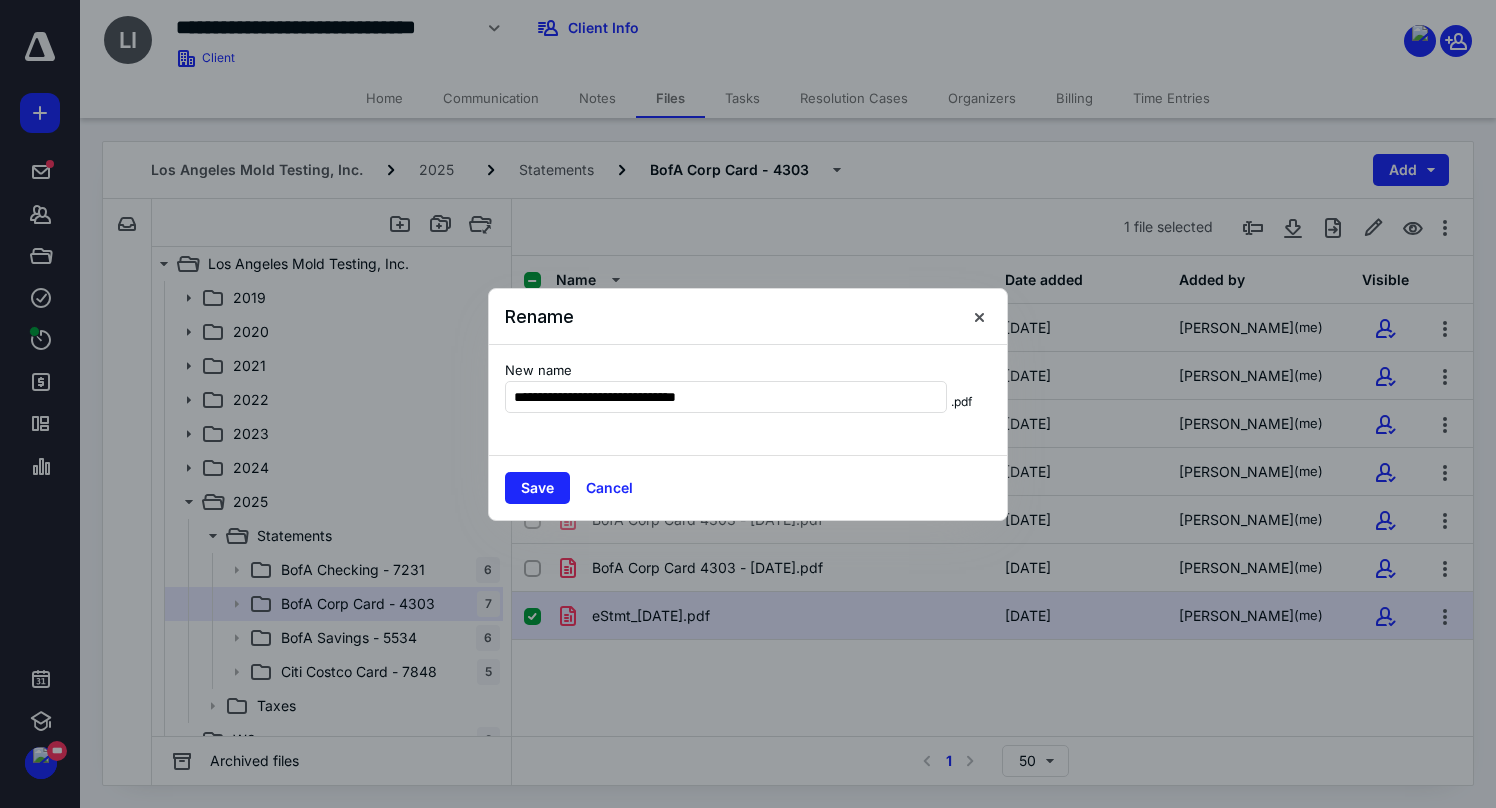 type on "**********" 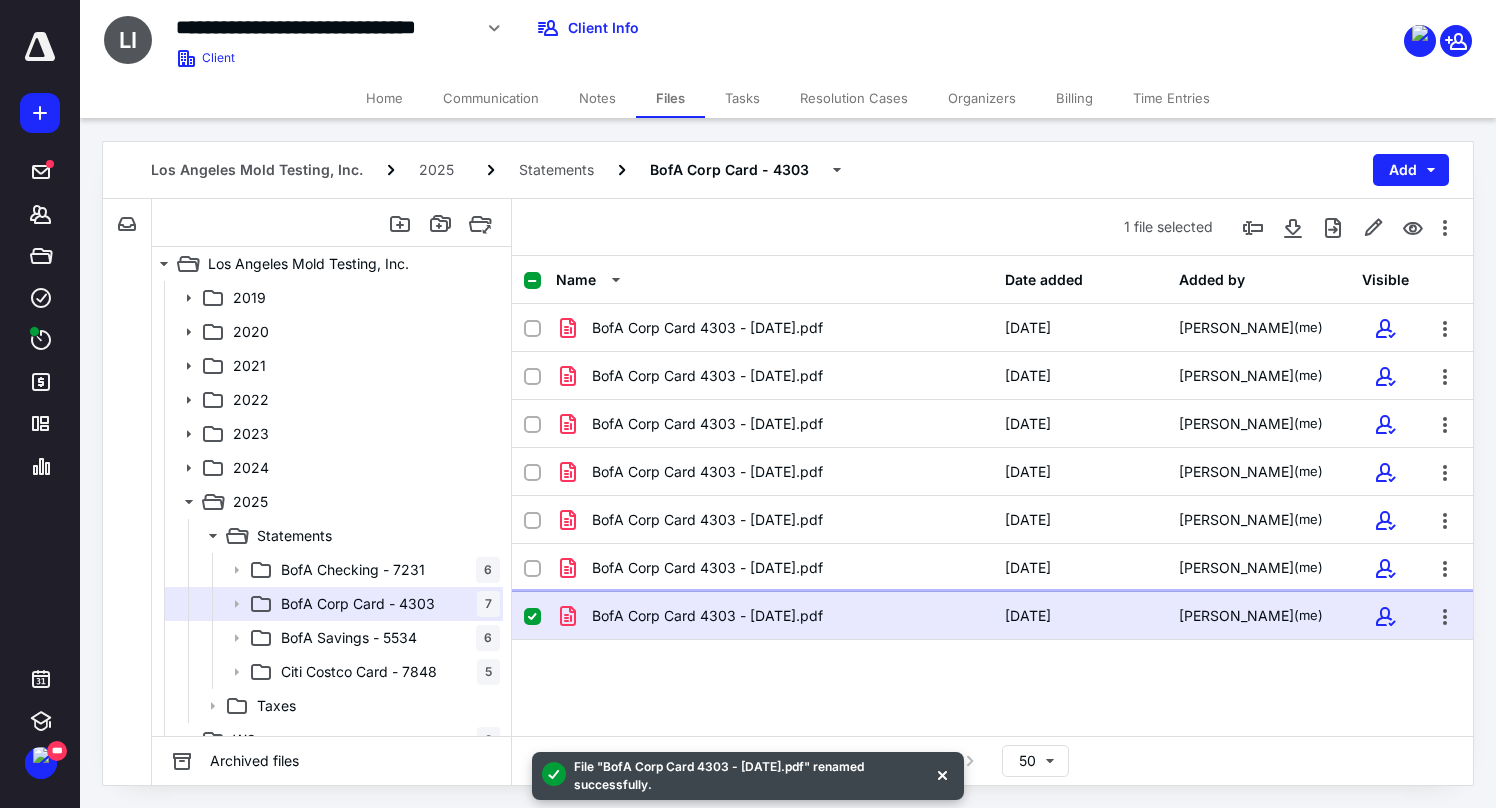 click on "BofA Corp Card 4303 - [DATE].pdf" at bounding box center (707, 616) 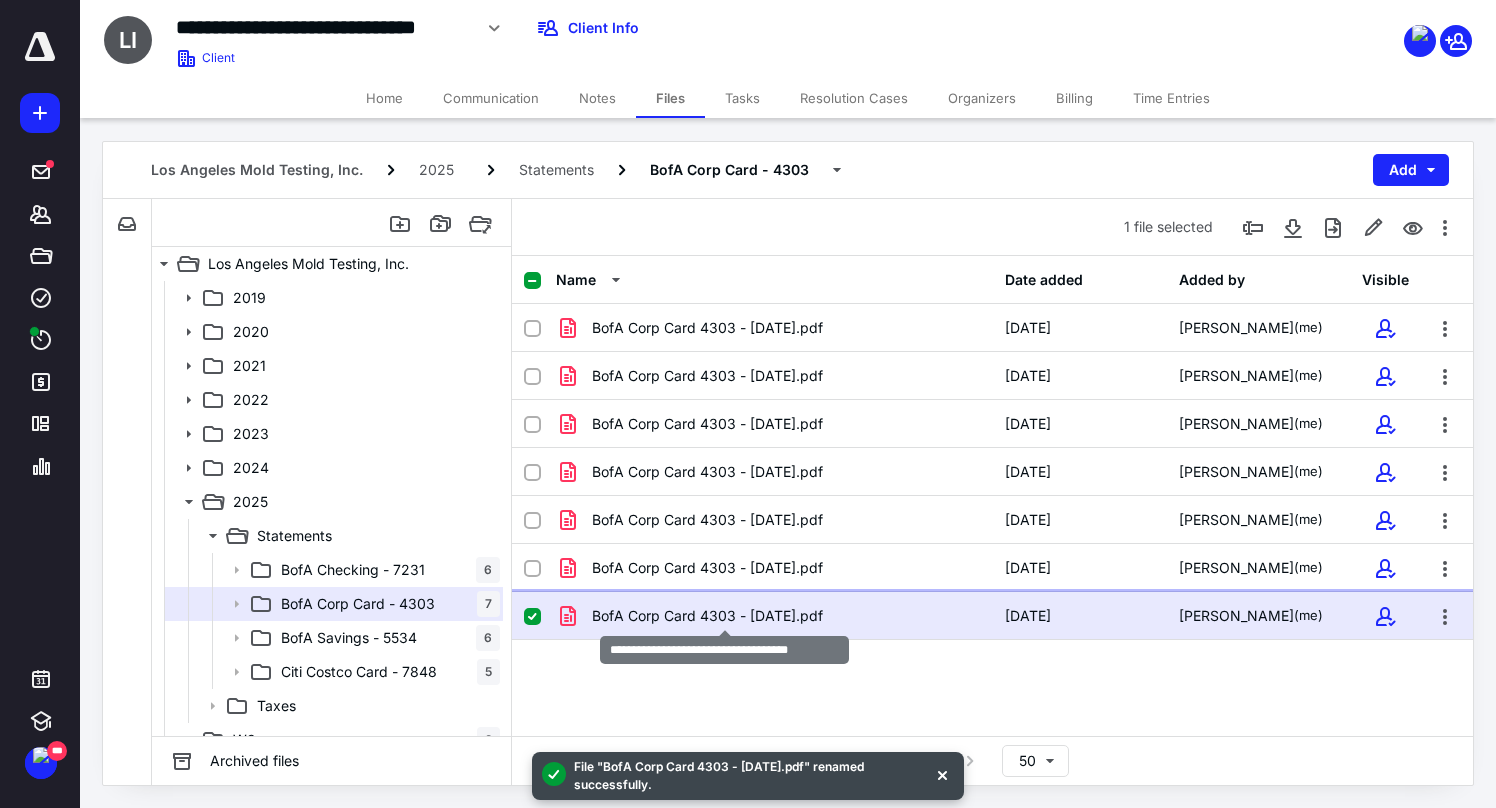 click on "BofA Corp Card 4303 - [DATE].pdf" at bounding box center [707, 616] 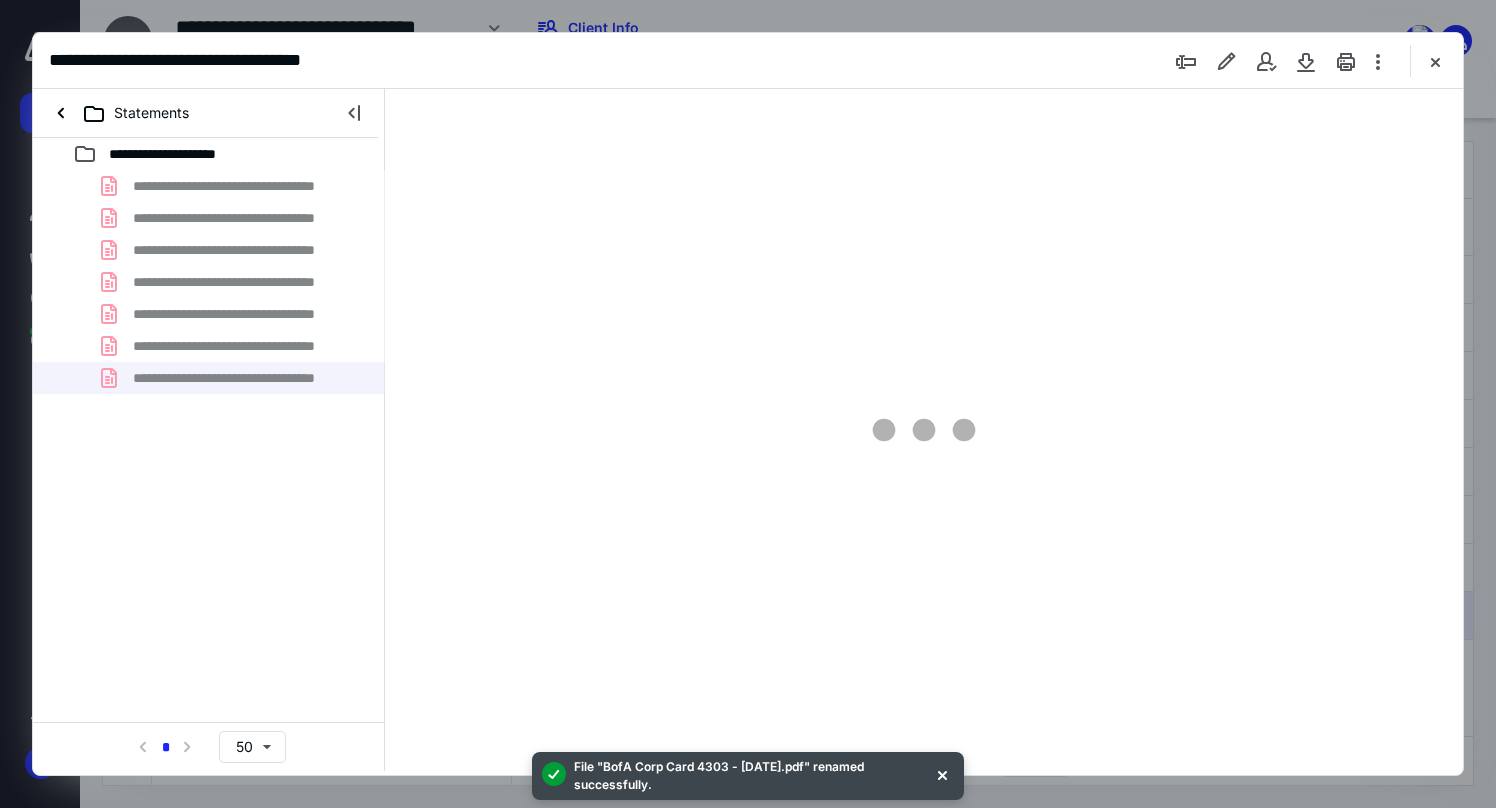 scroll, scrollTop: 0, scrollLeft: 0, axis: both 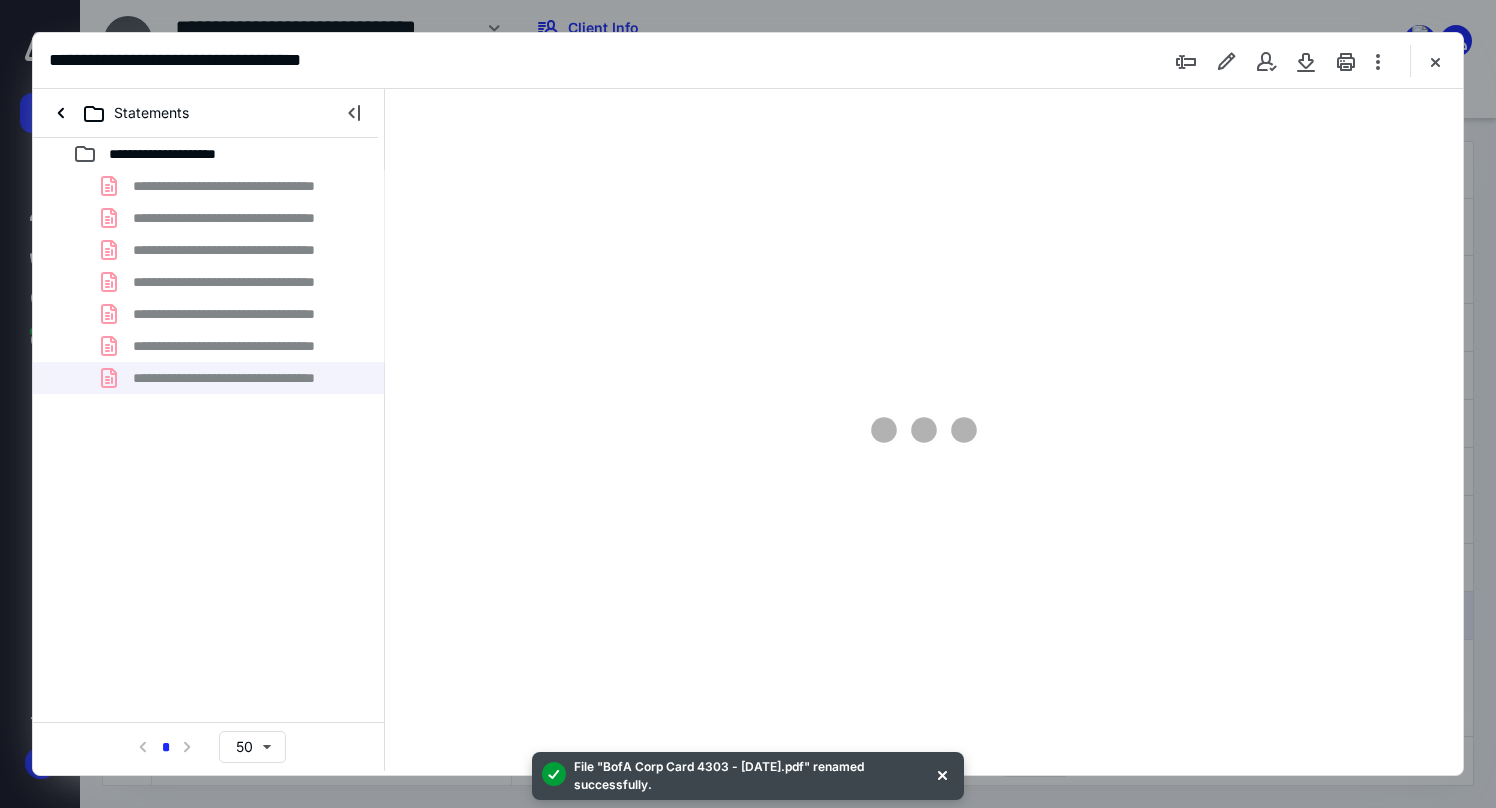 type on "172" 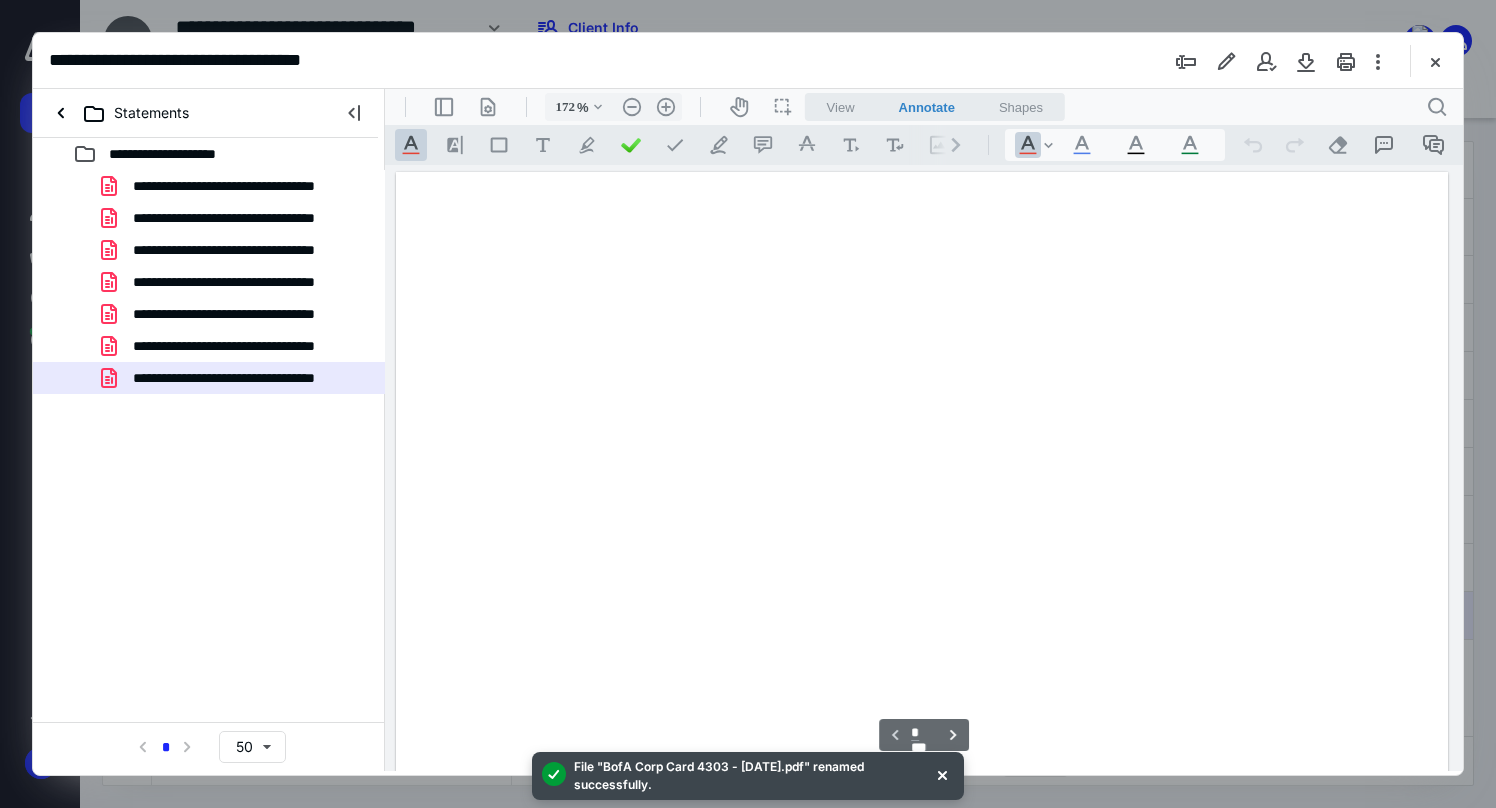 scroll, scrollTop: 83, scrollLeft: 0, axis: vertical 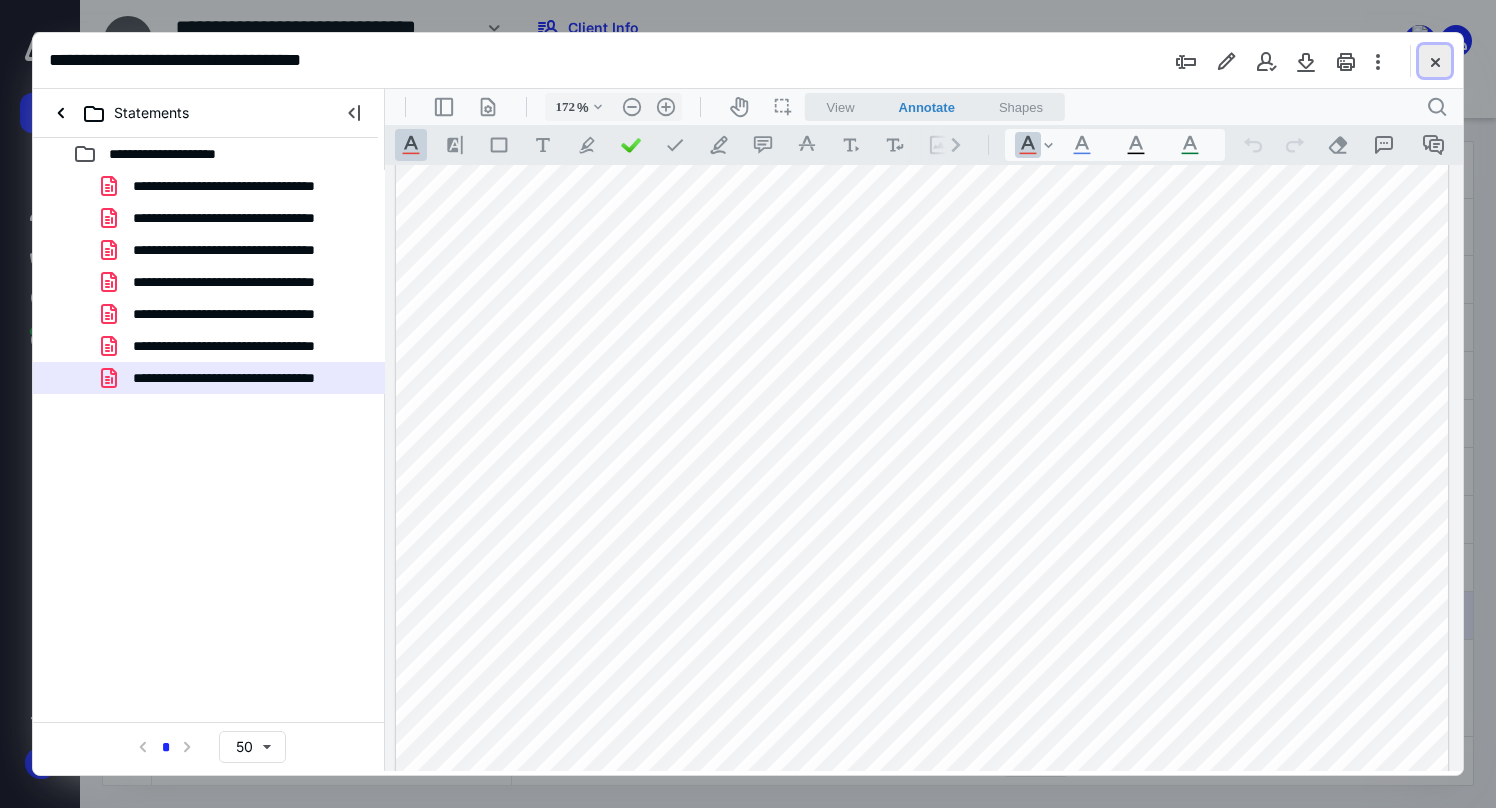 click at bounding box center (1435, 61) 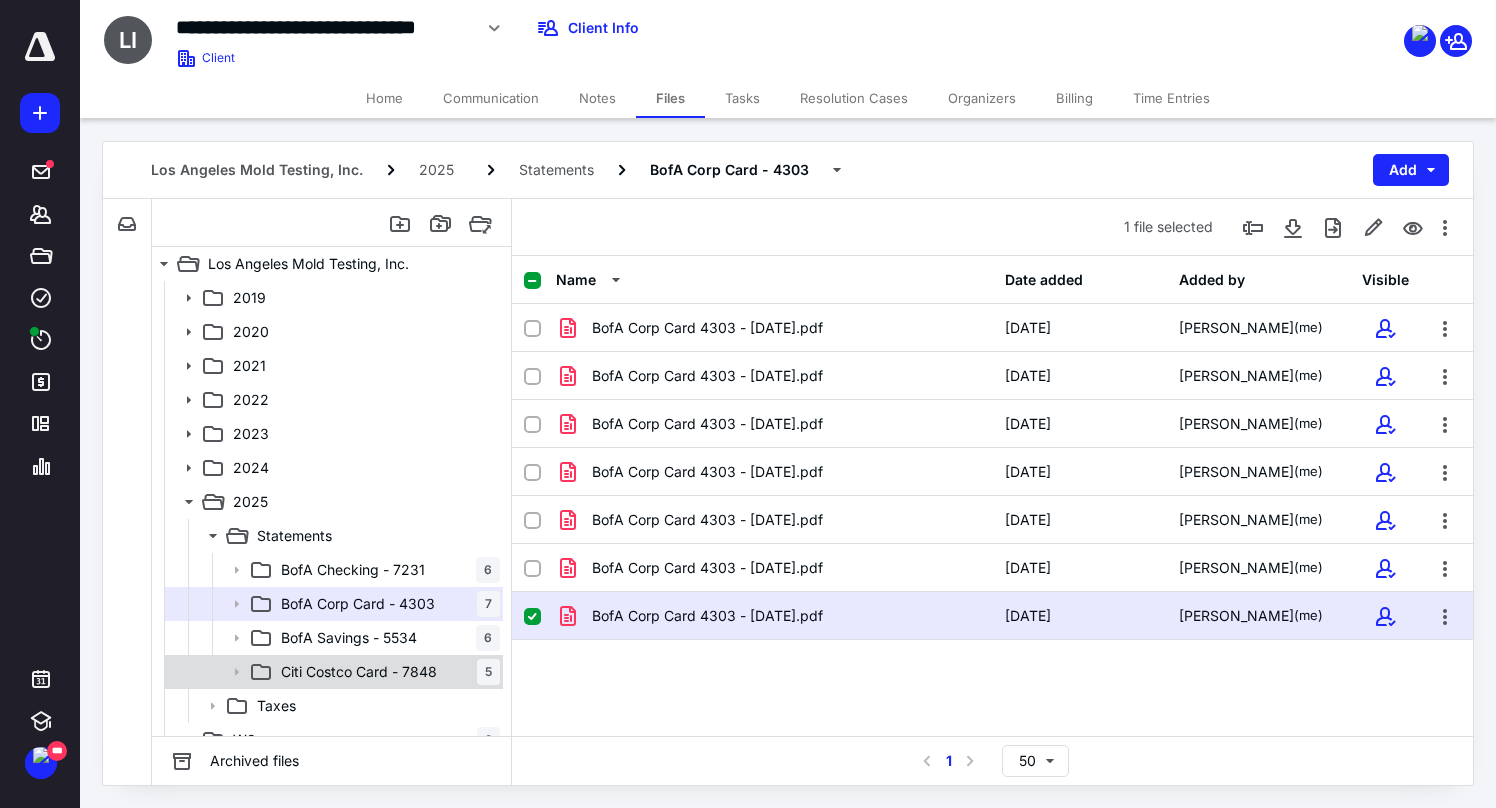 click on "Citi Costco Card - 7848" at bounding box center [359, 672] 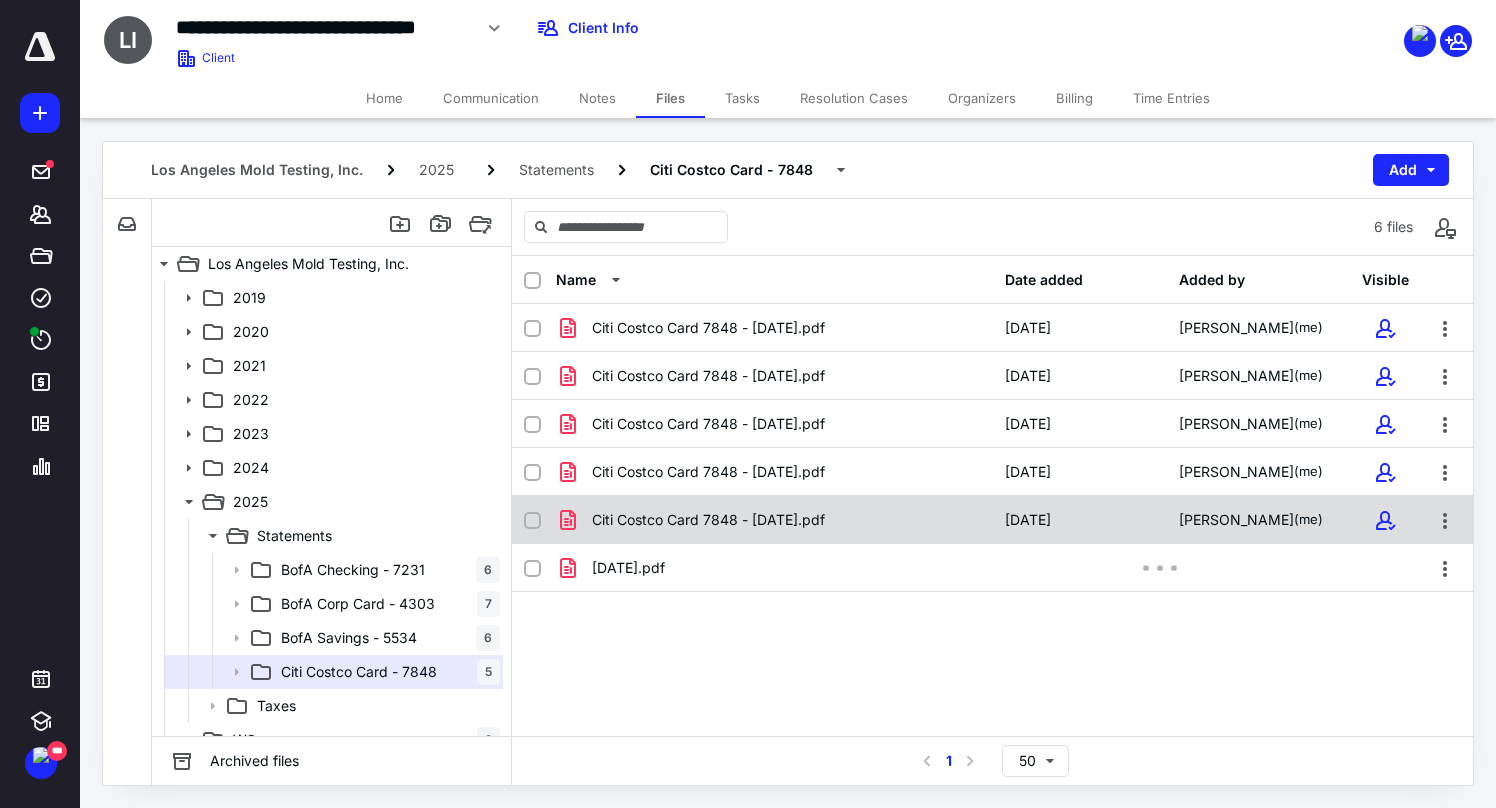 checkbox on "true" 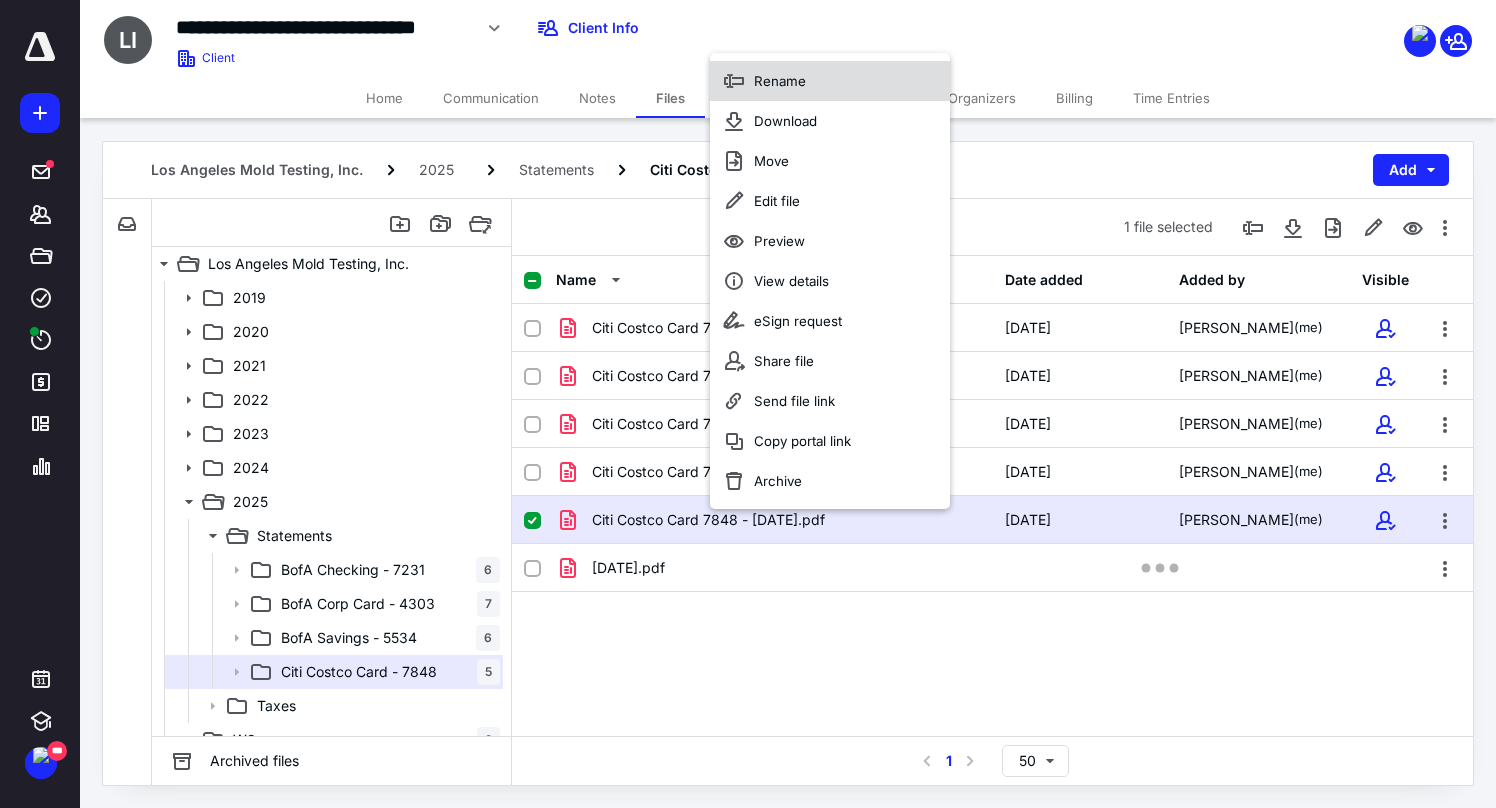 click on "Rename" at bounding box center (830, 81) 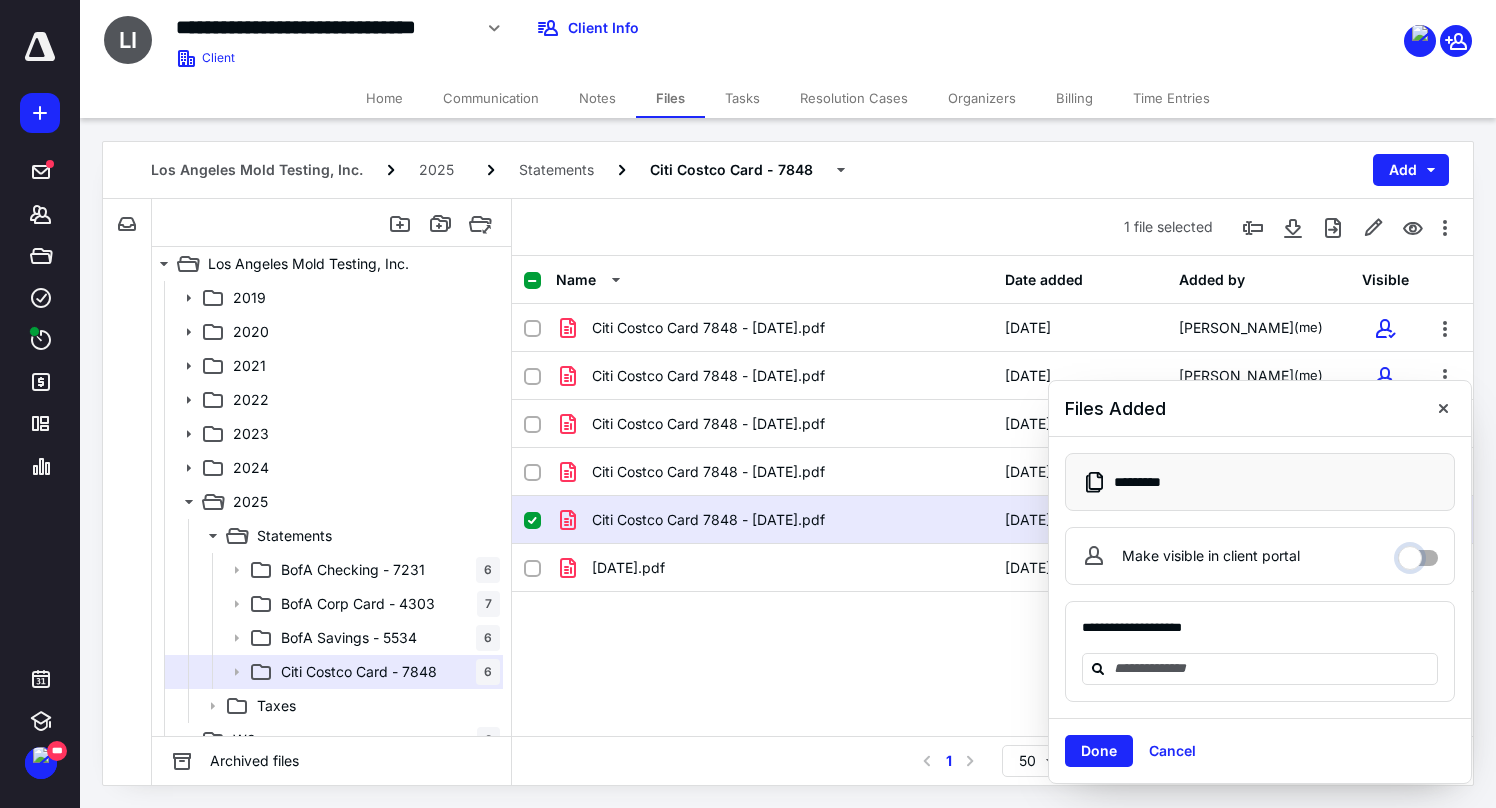 click on "Make visible in client portal" at bounding box center (1418, 553) 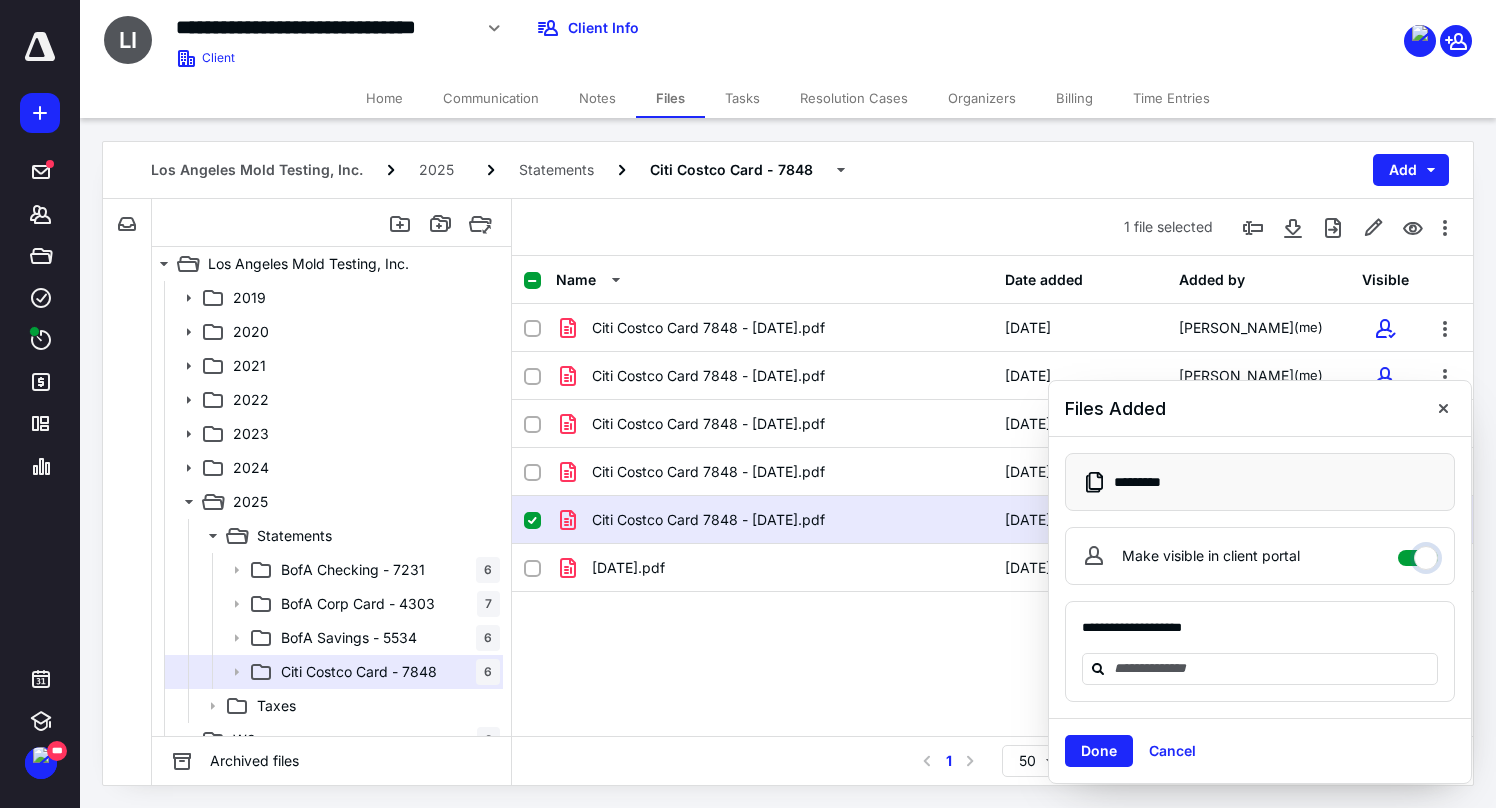 checkbox on "****" 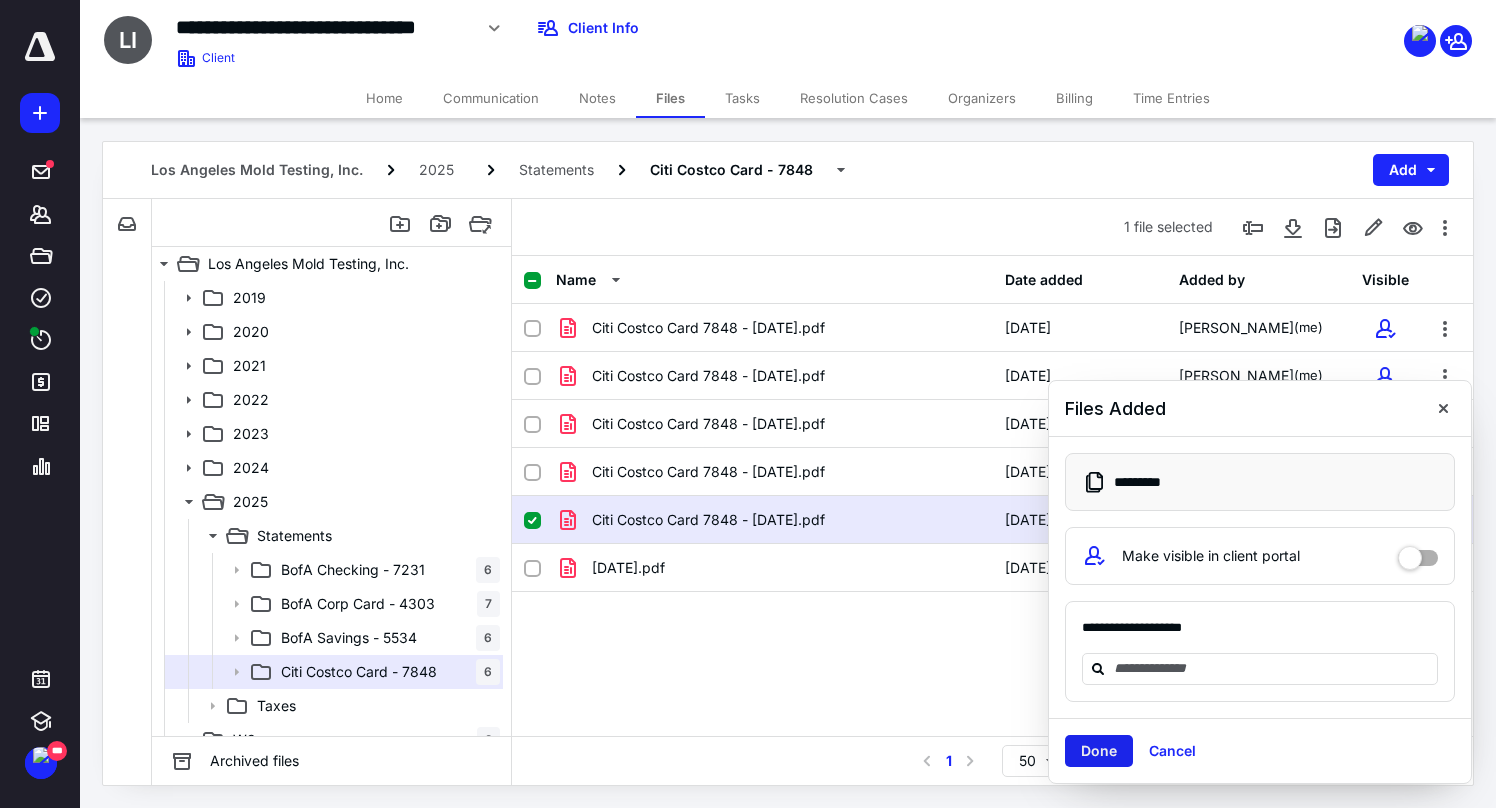 click on "Done" at bounding box center [1099, 751] 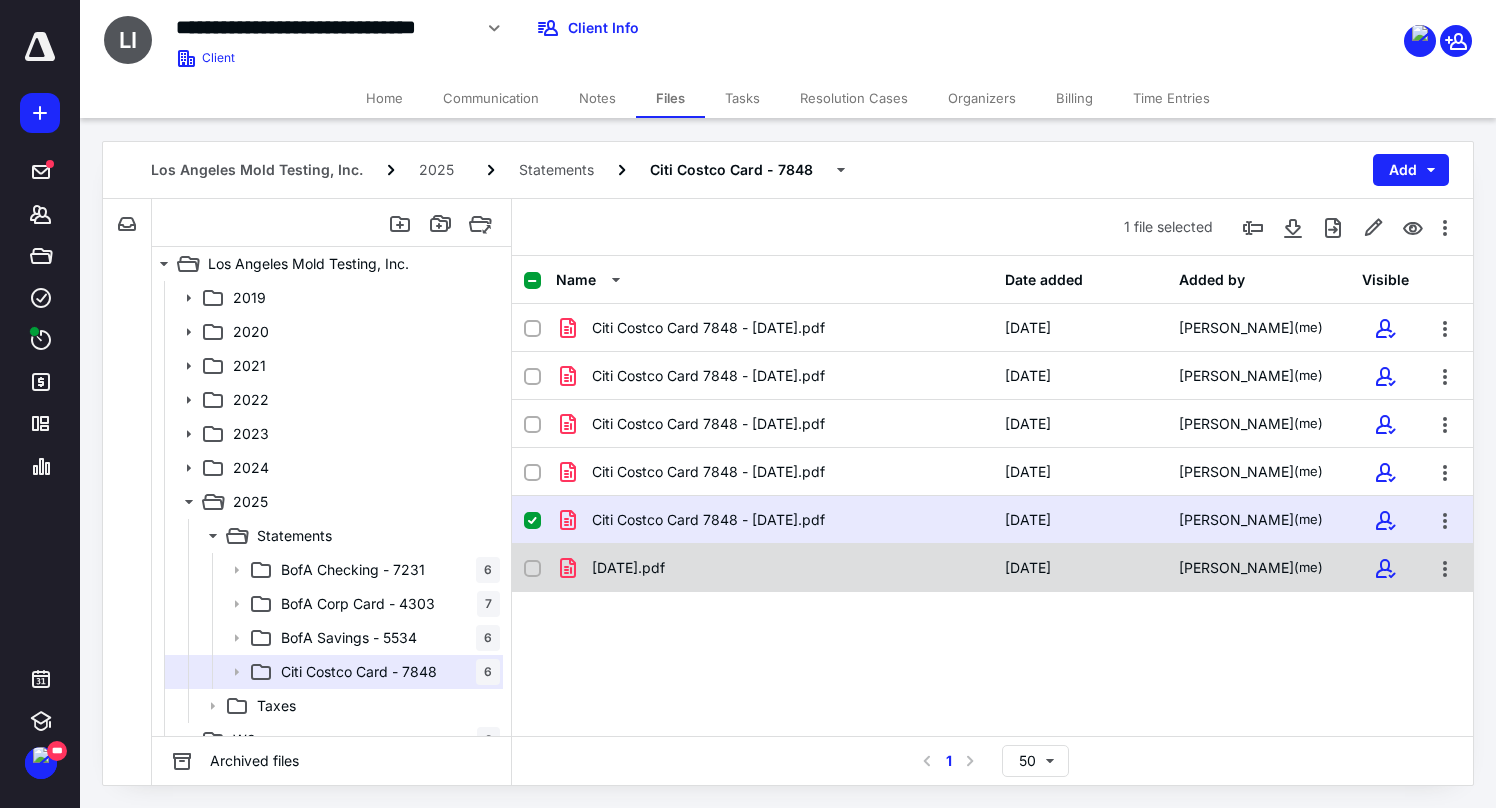 checkbox on "false" 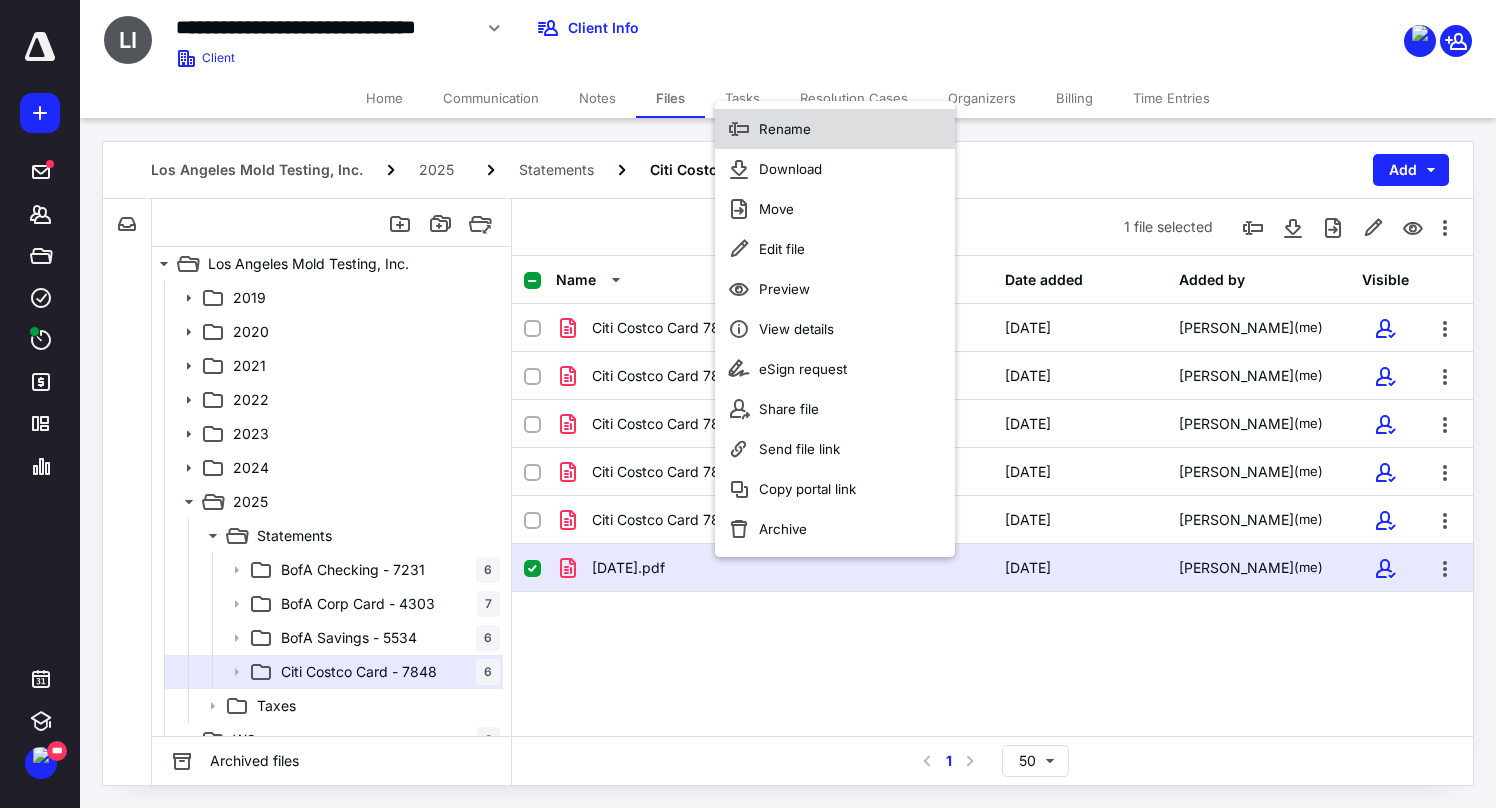 click on "Rename" at bounding box center (835, 129) 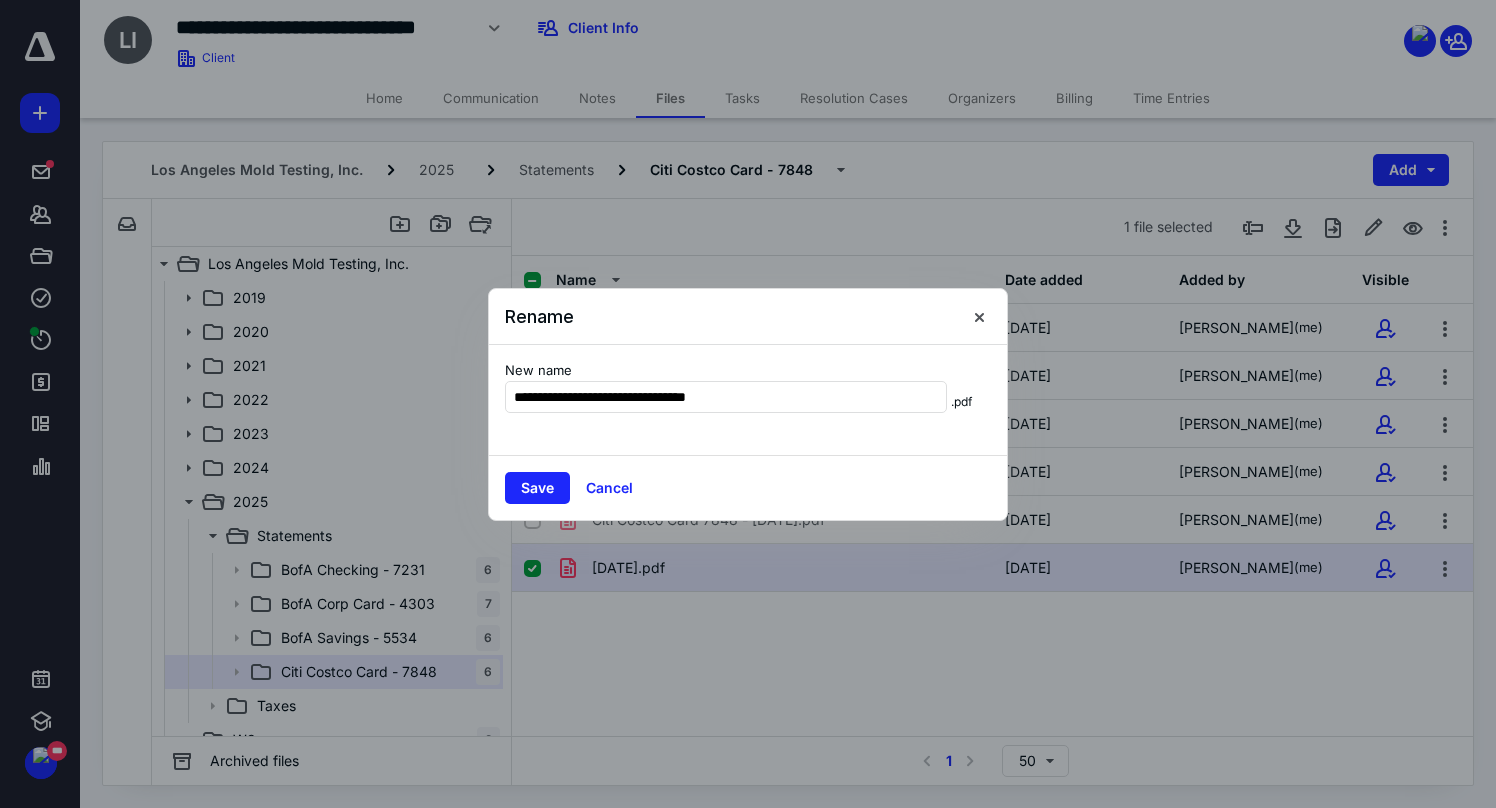 type on "**********" 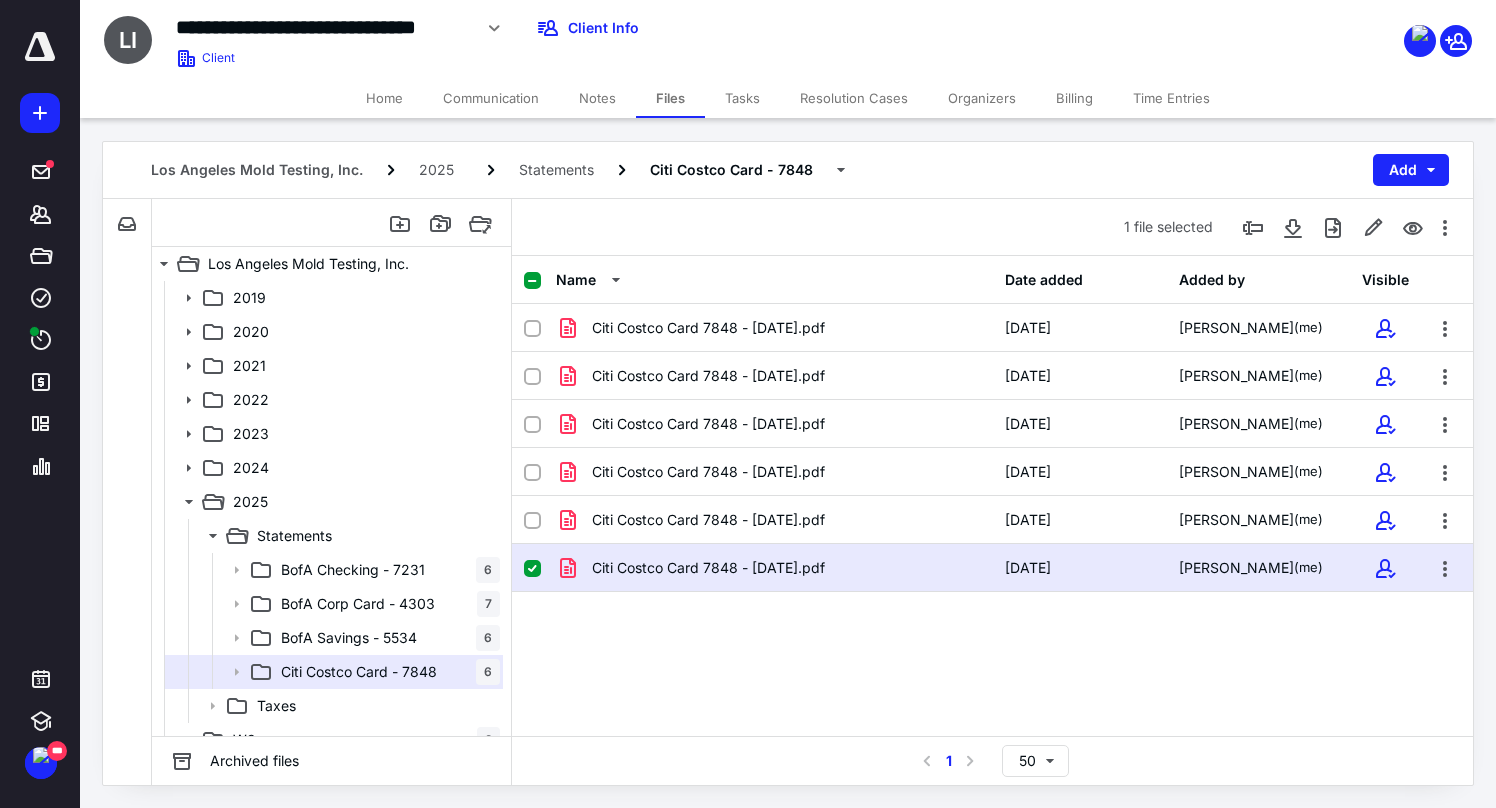 click on "Tasks" at bounding box center (742, 98) 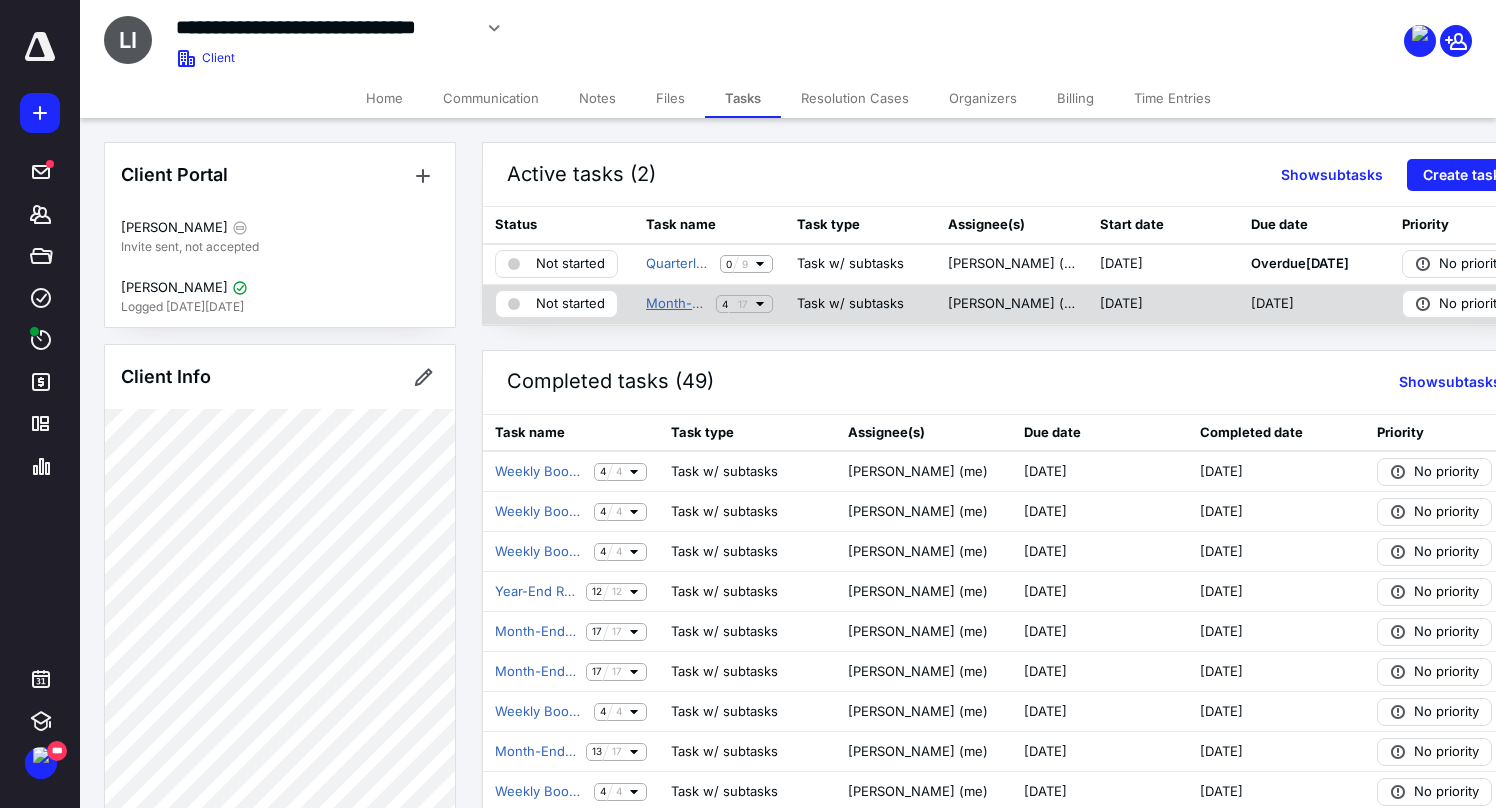 click on "Month-End Close - [DATE]" at bounding box center (677, 304) 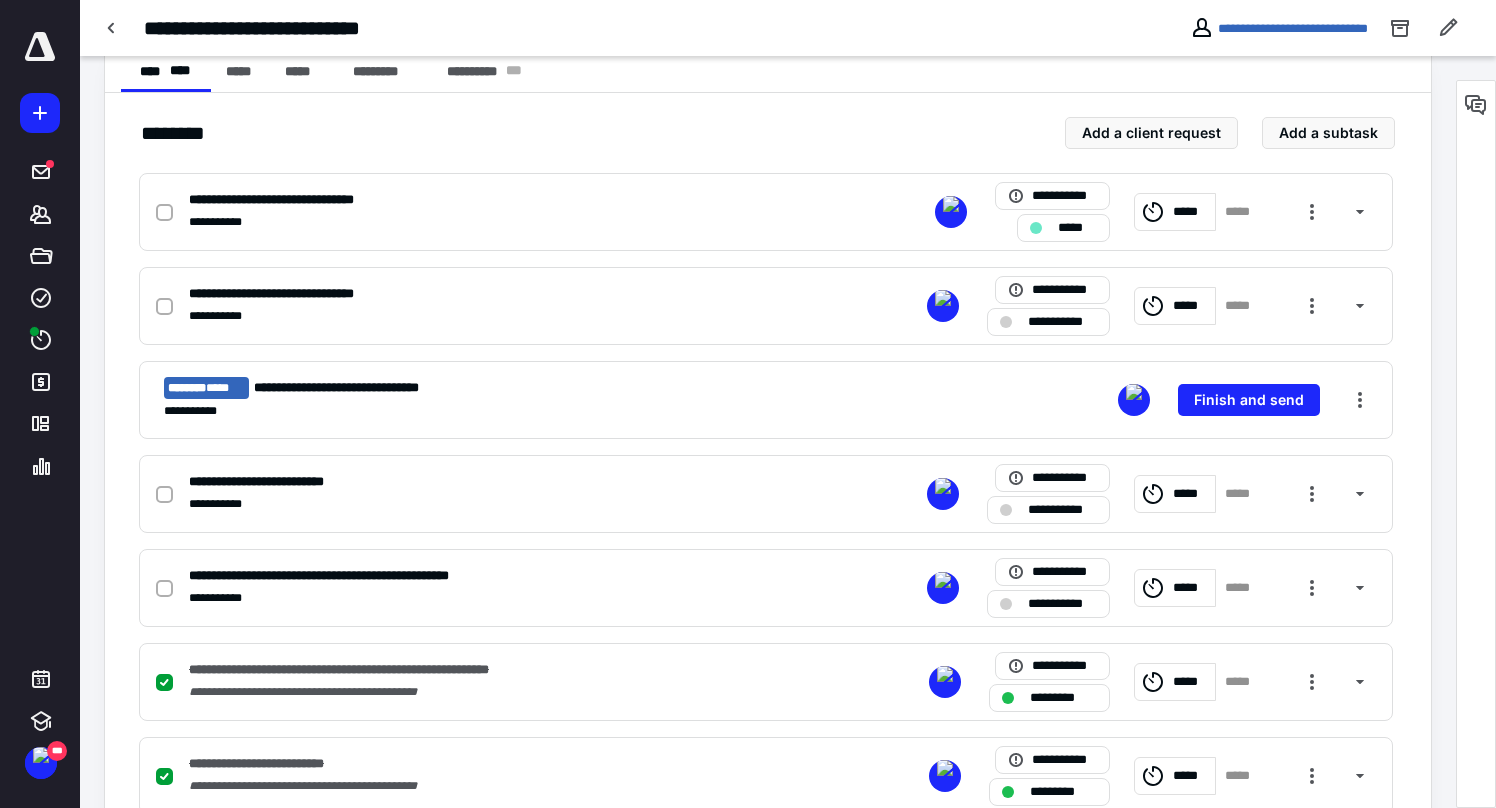 scroll, scrollTop: 0, scrollLeft: 0, axis: both 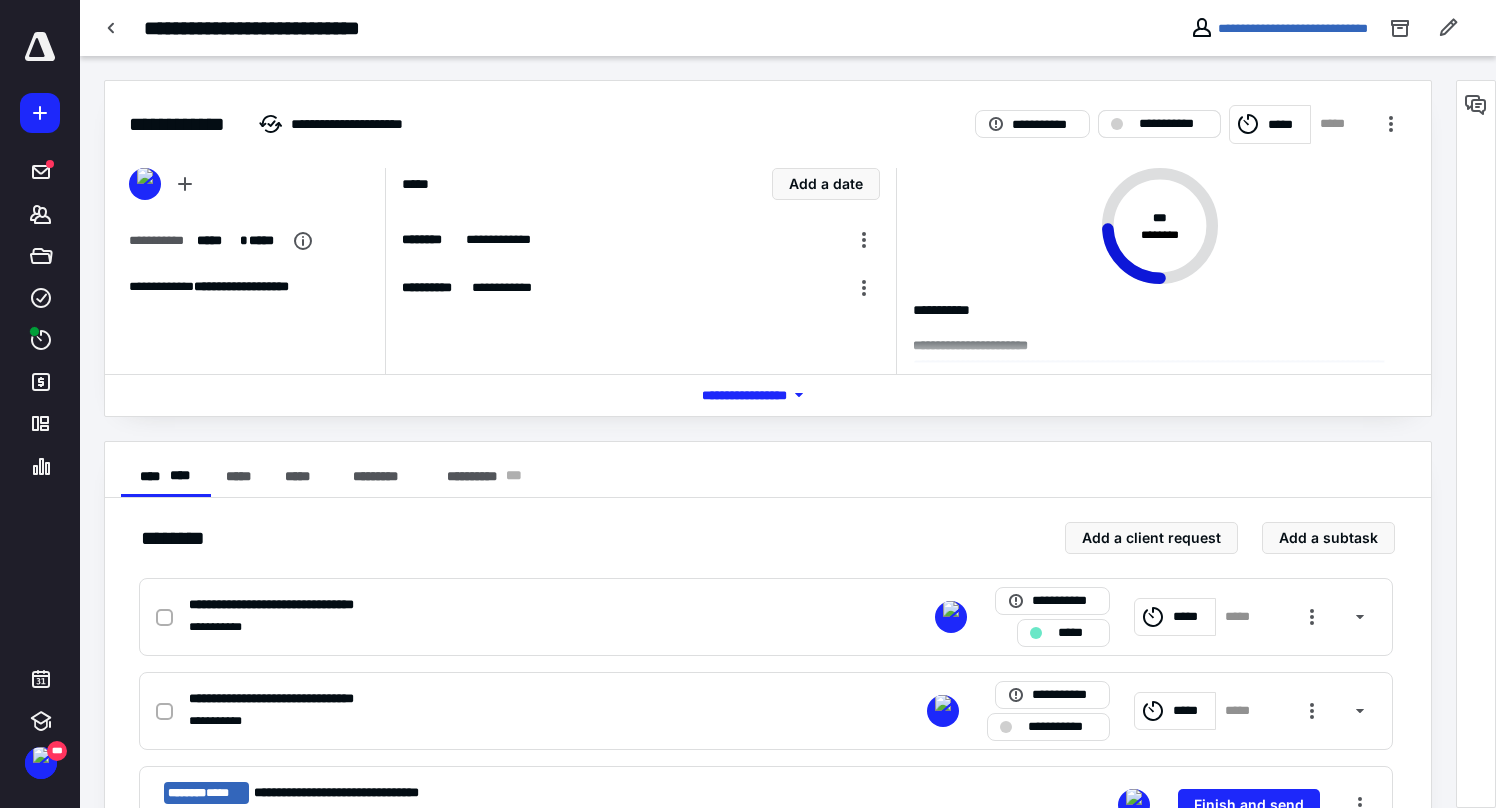click on "**********" at bounding box center (1159, 124) 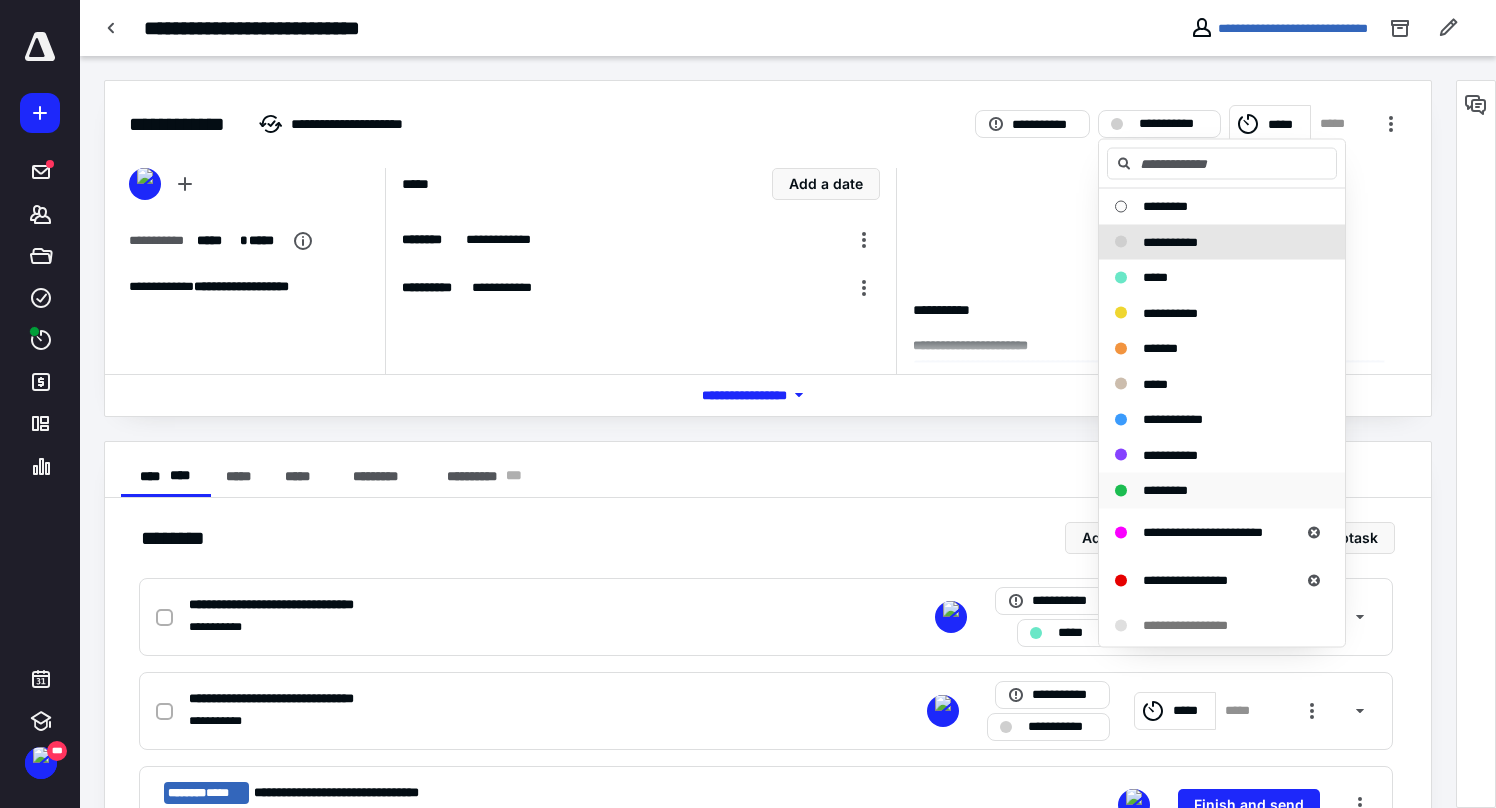 click on "*********" at bounding box center [1165, 490] 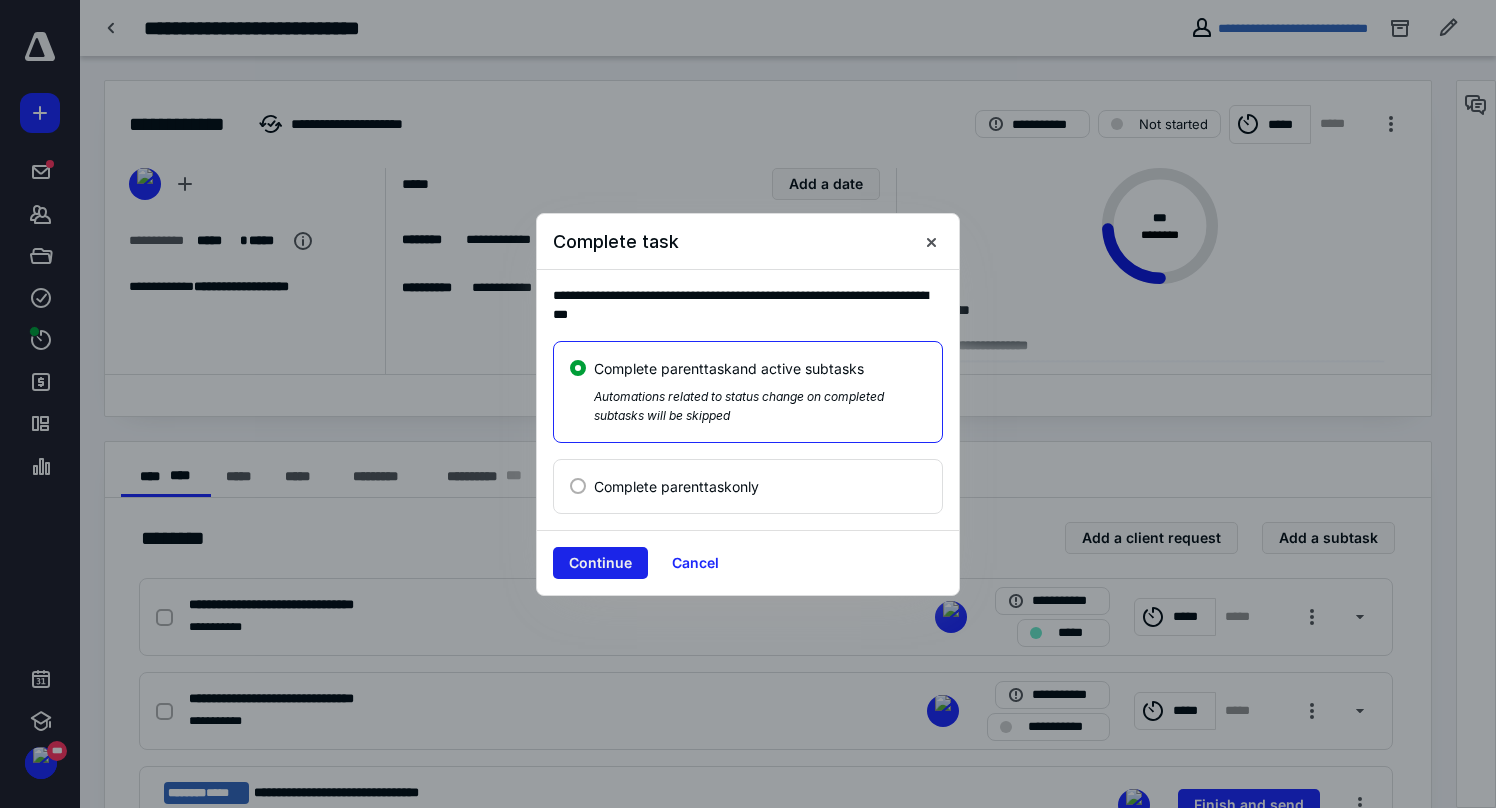 click on "Continue" at bounding box center [600, 563] 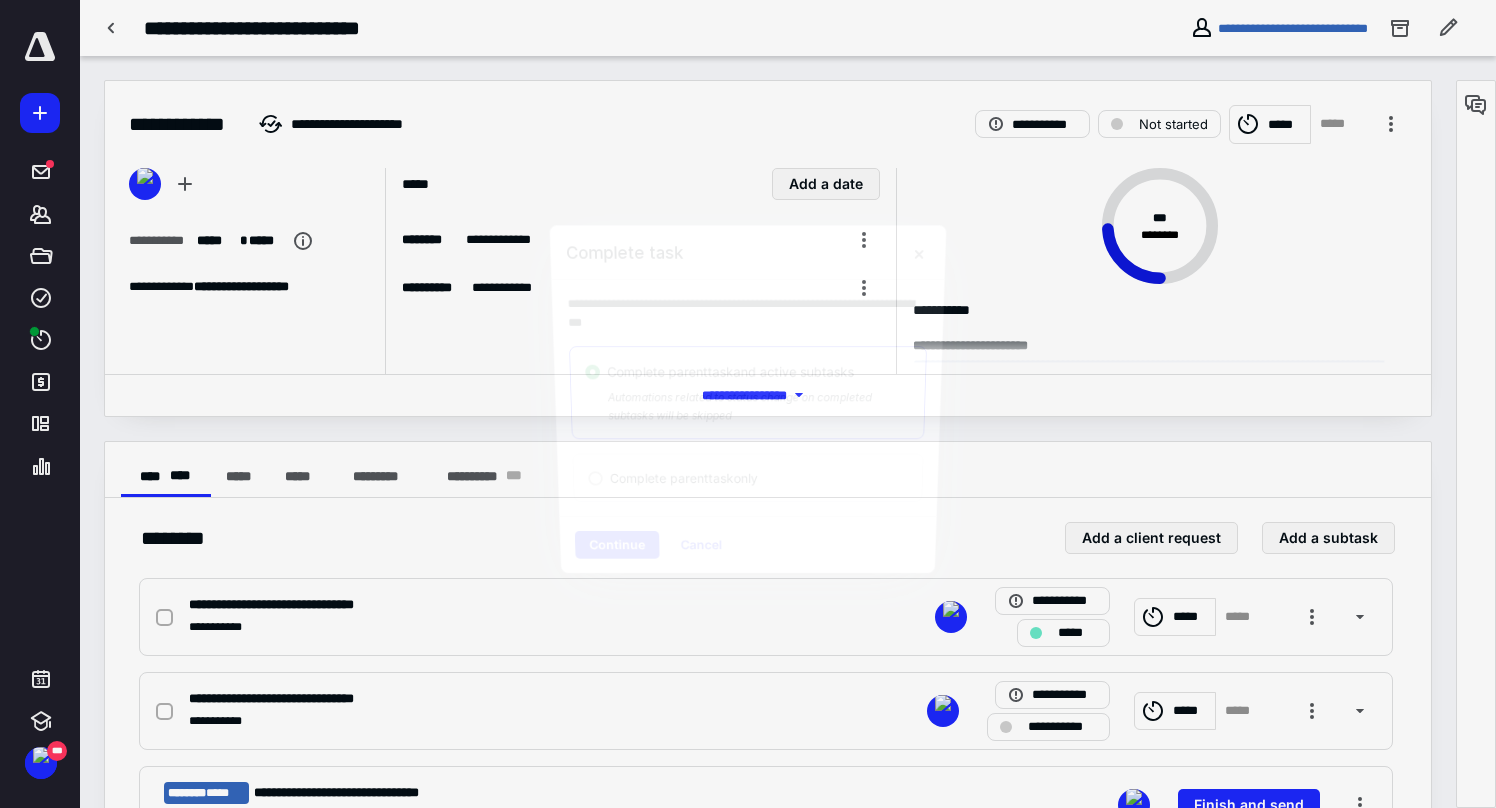 checkbox on "true" 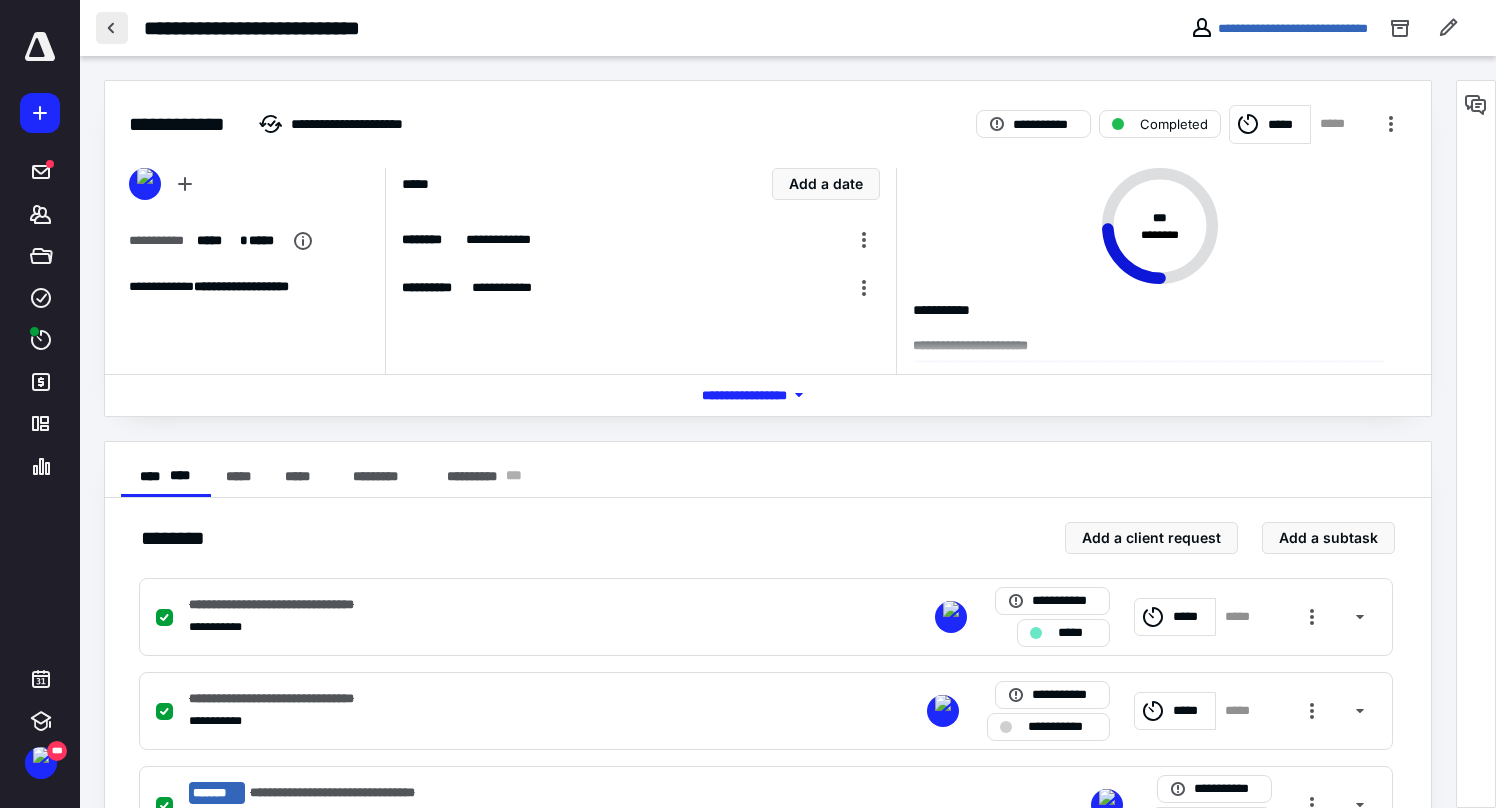click at bounding box center (112, 28) 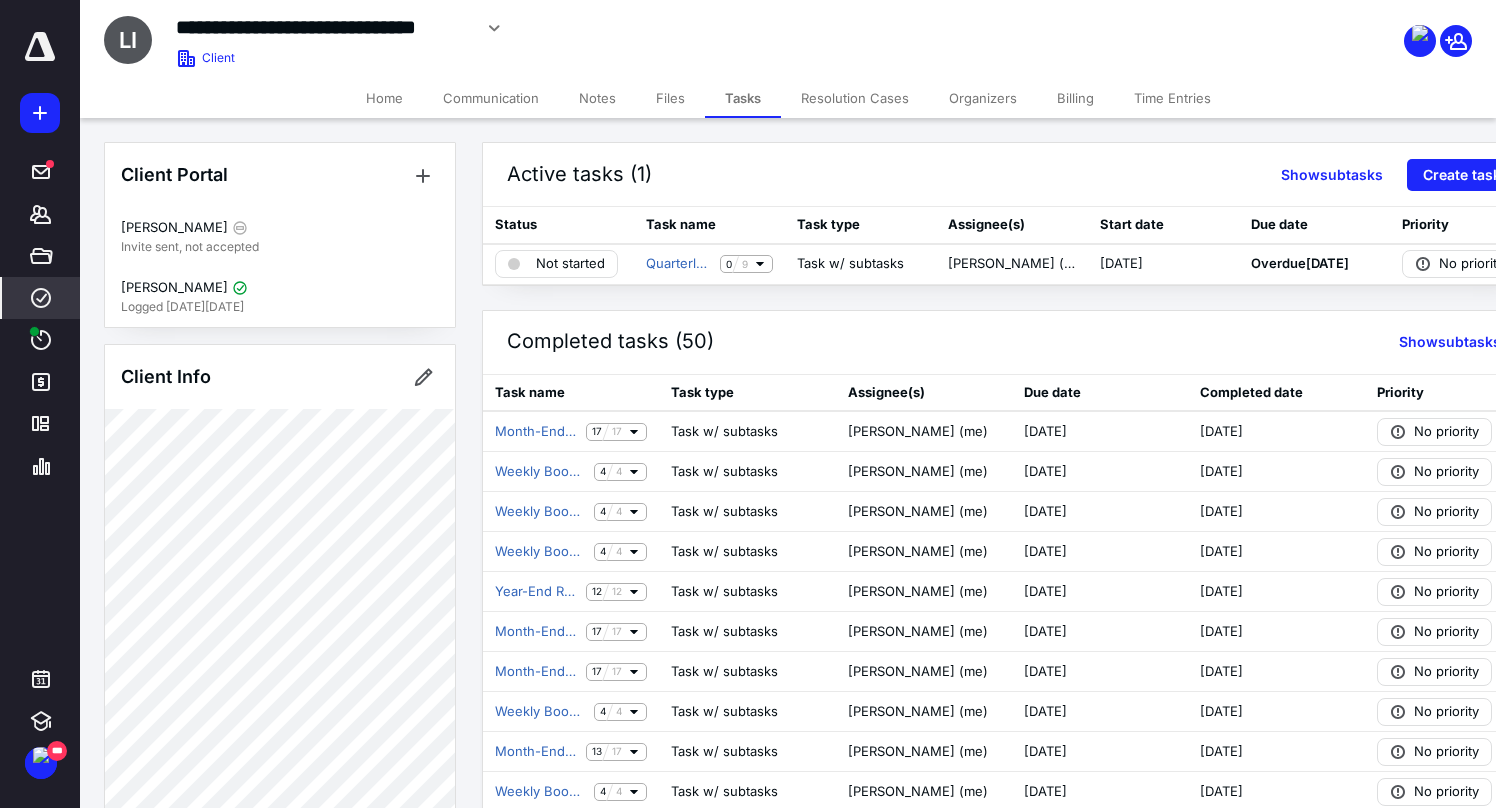 click 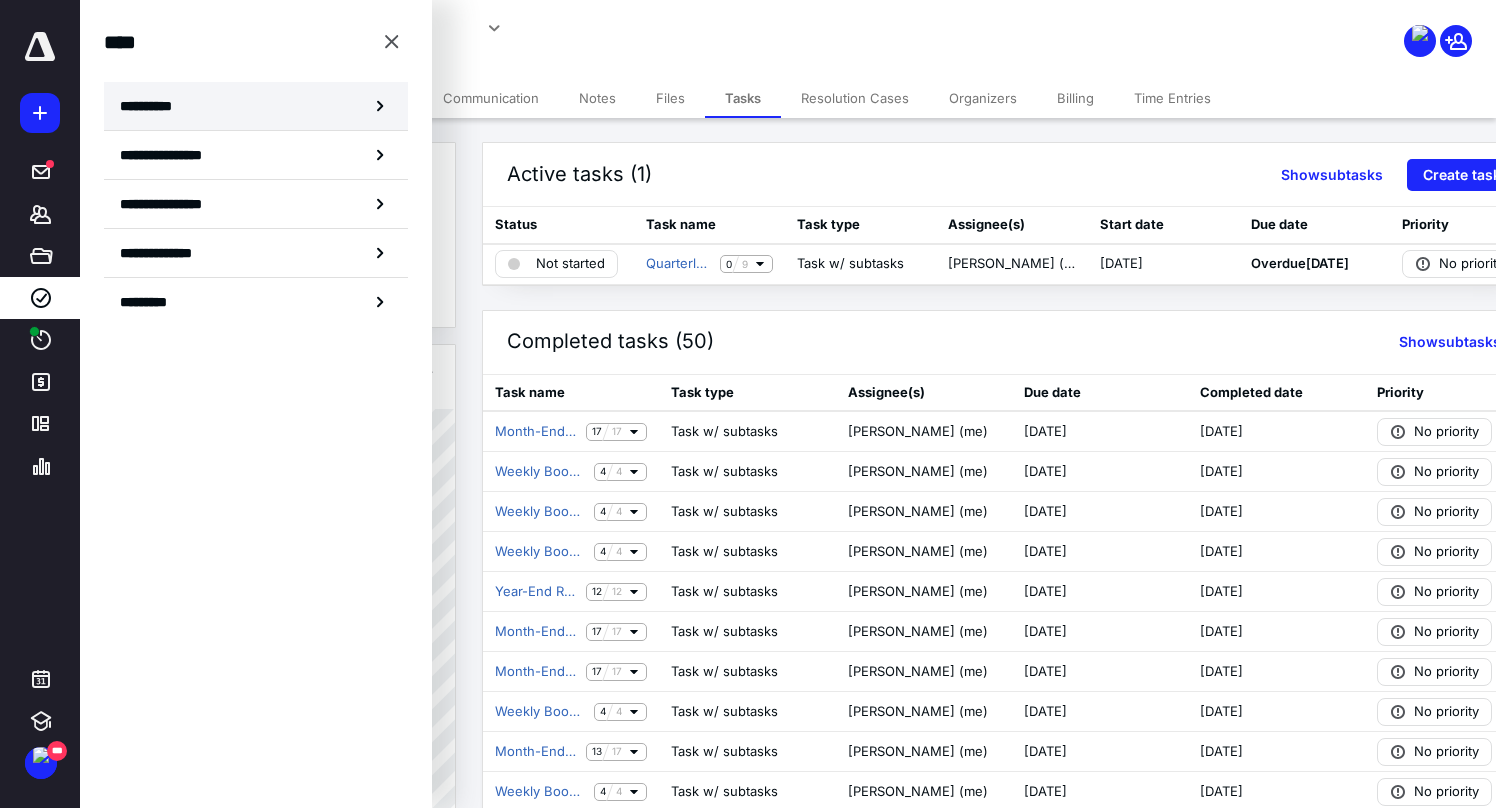click on "**********" at bounding box center (153, 106) 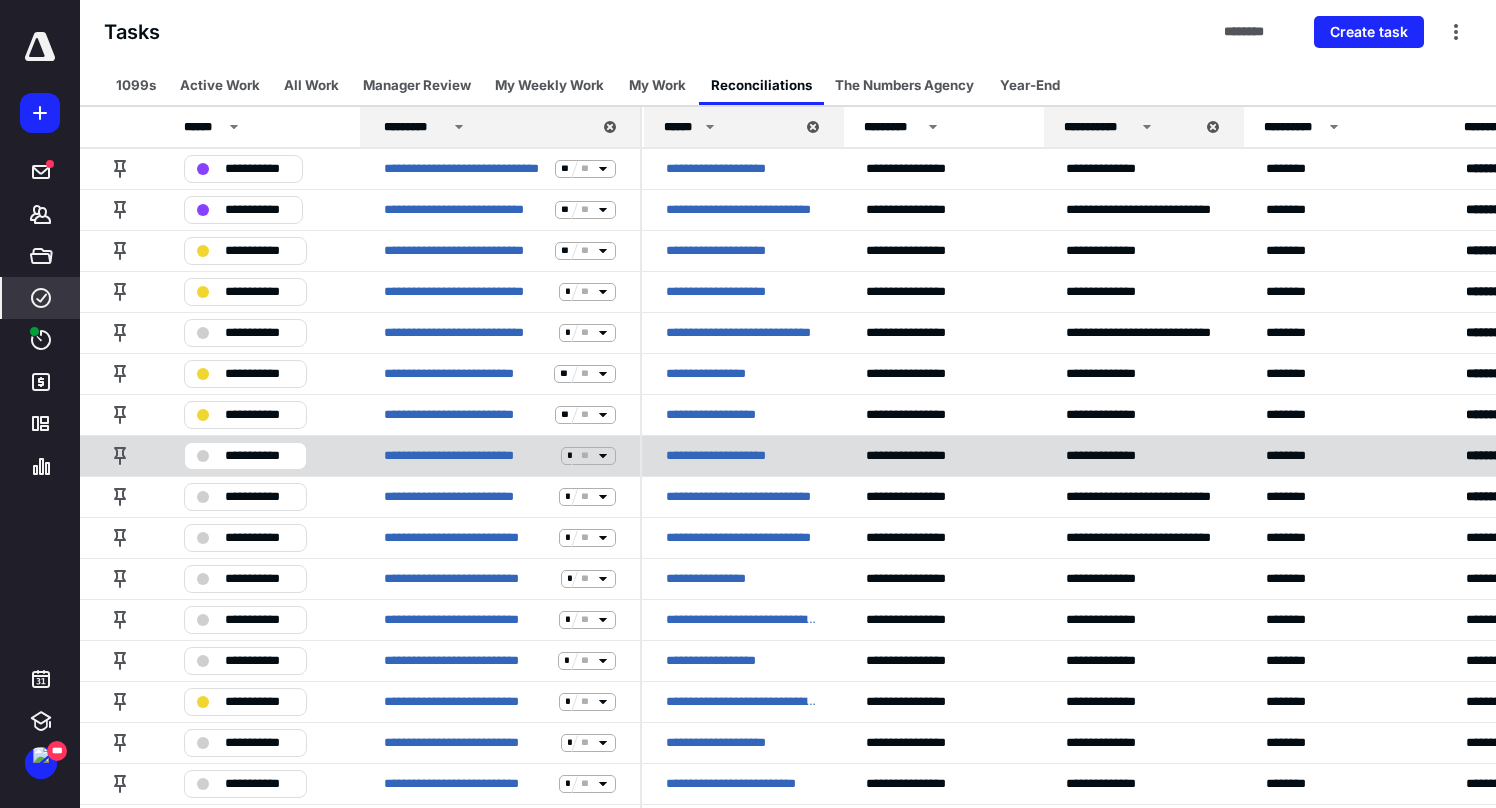 scroll, scrollTop: 62, scrollLeft: 0, axis: vertical 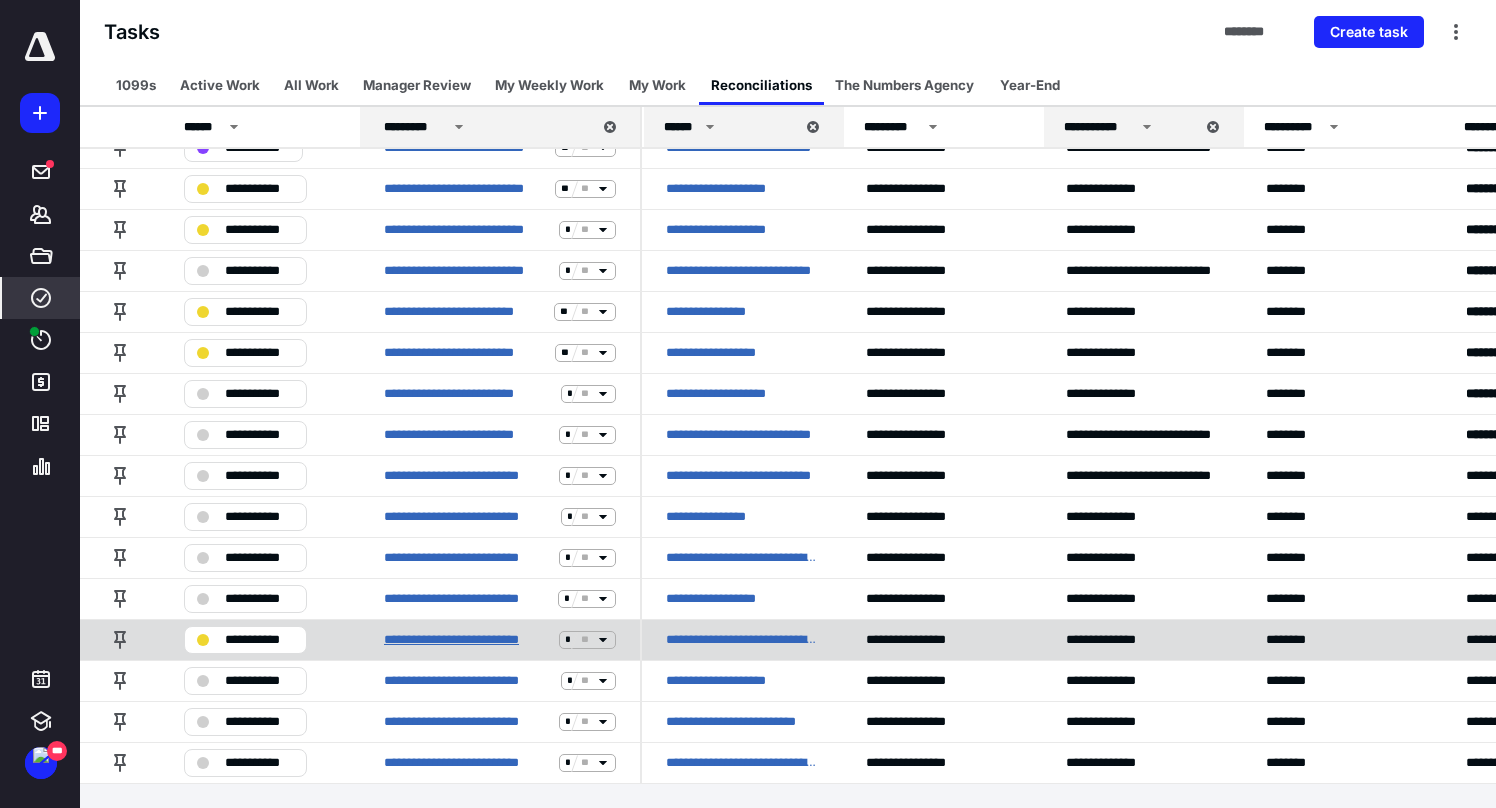 click on "**********" at bounding box center [467, 640] 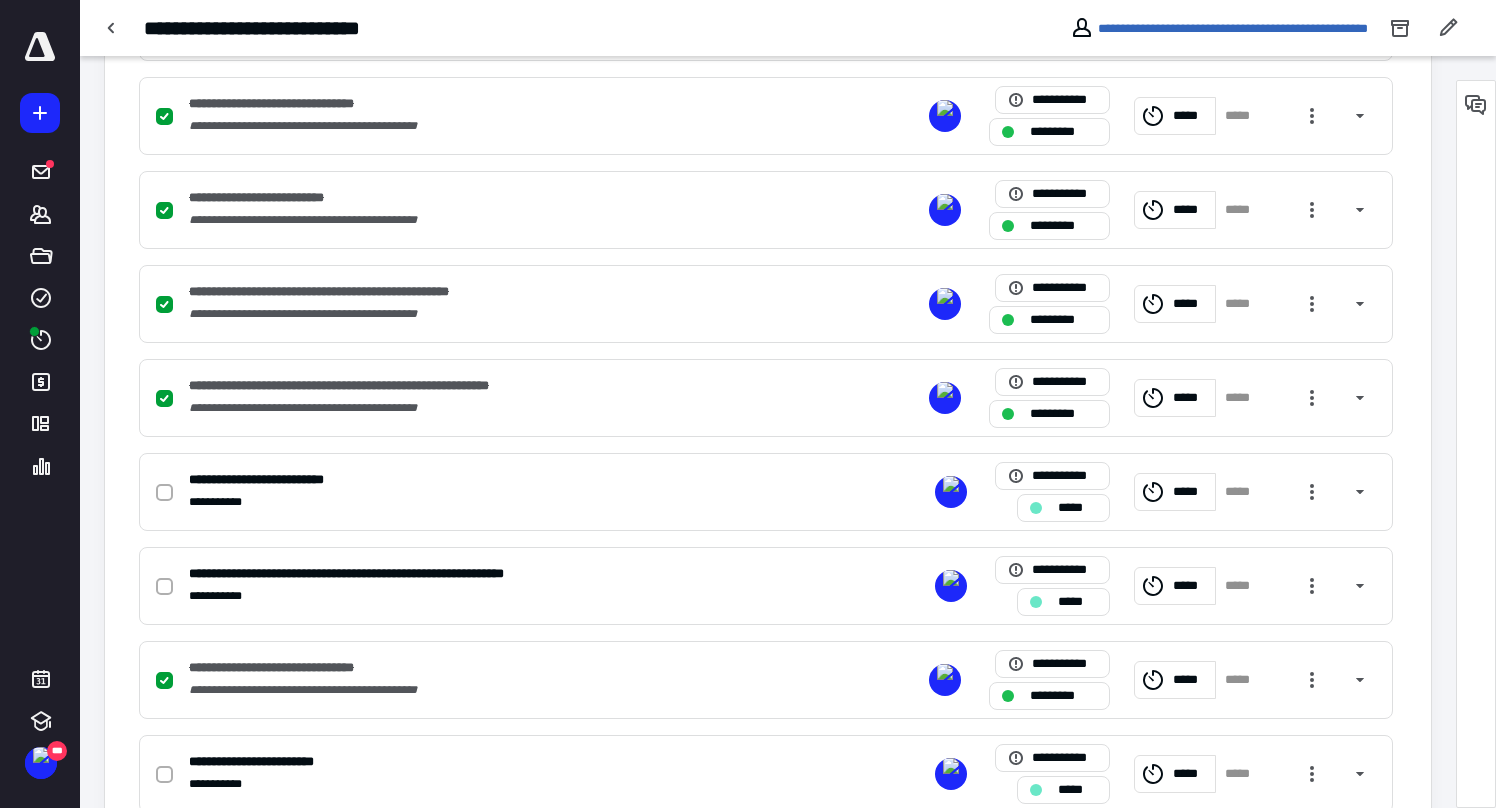 scroll, scrollTop: 598, scrollLeft: 0, axis: vertical 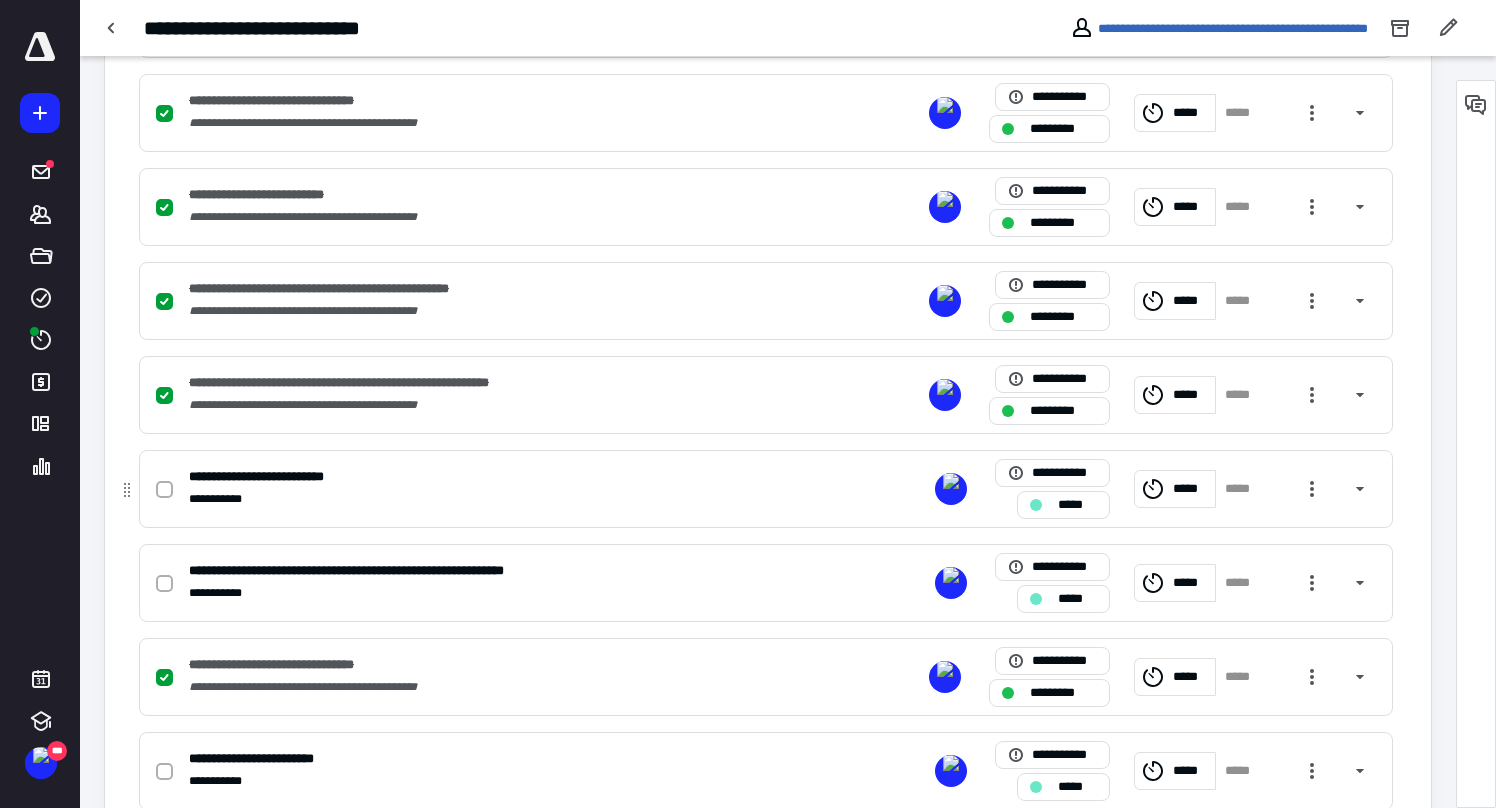click 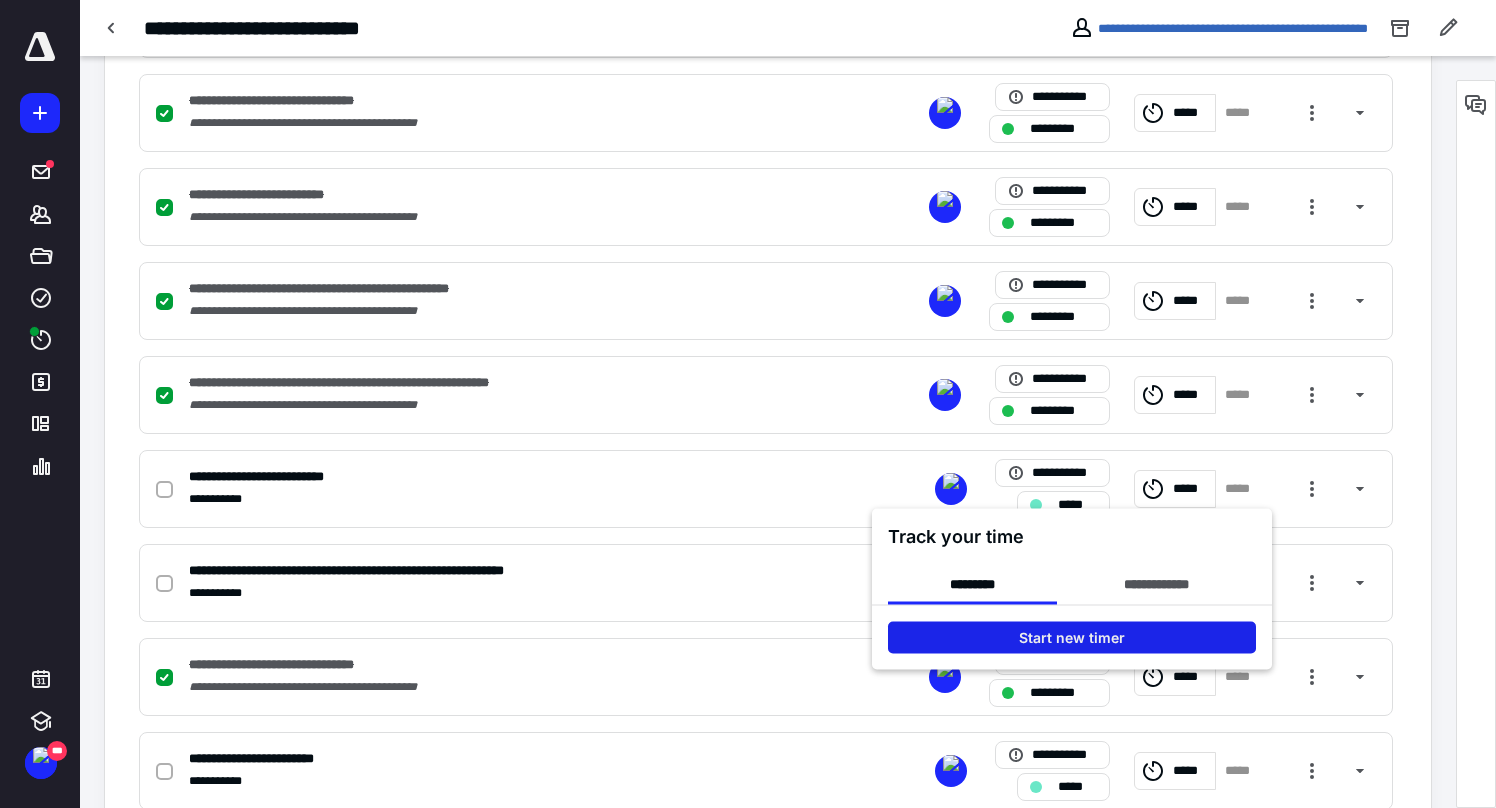 click on "Start new timer" at bounding box center [1072, 638] 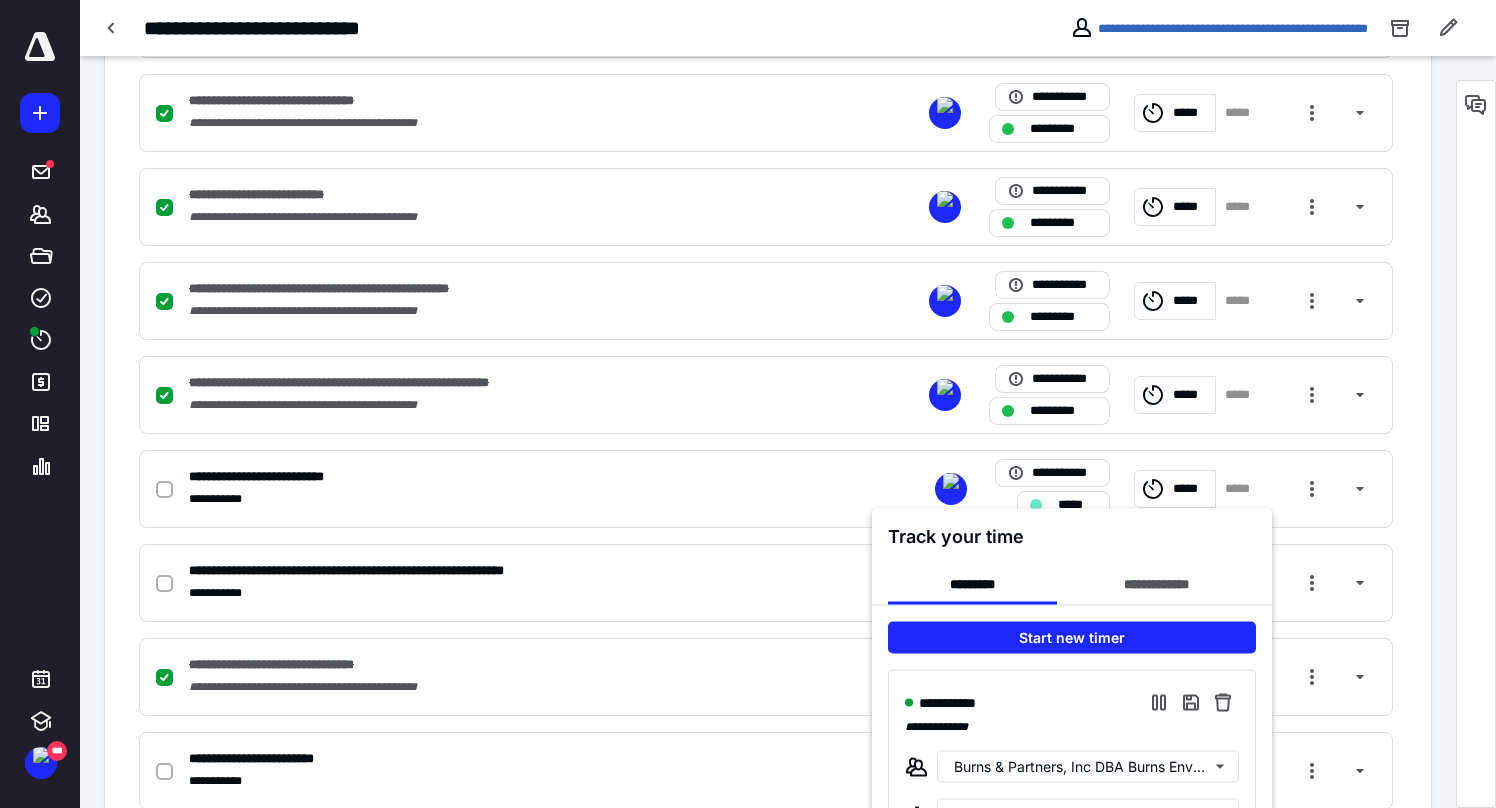 click at bounding box center [748, 404] 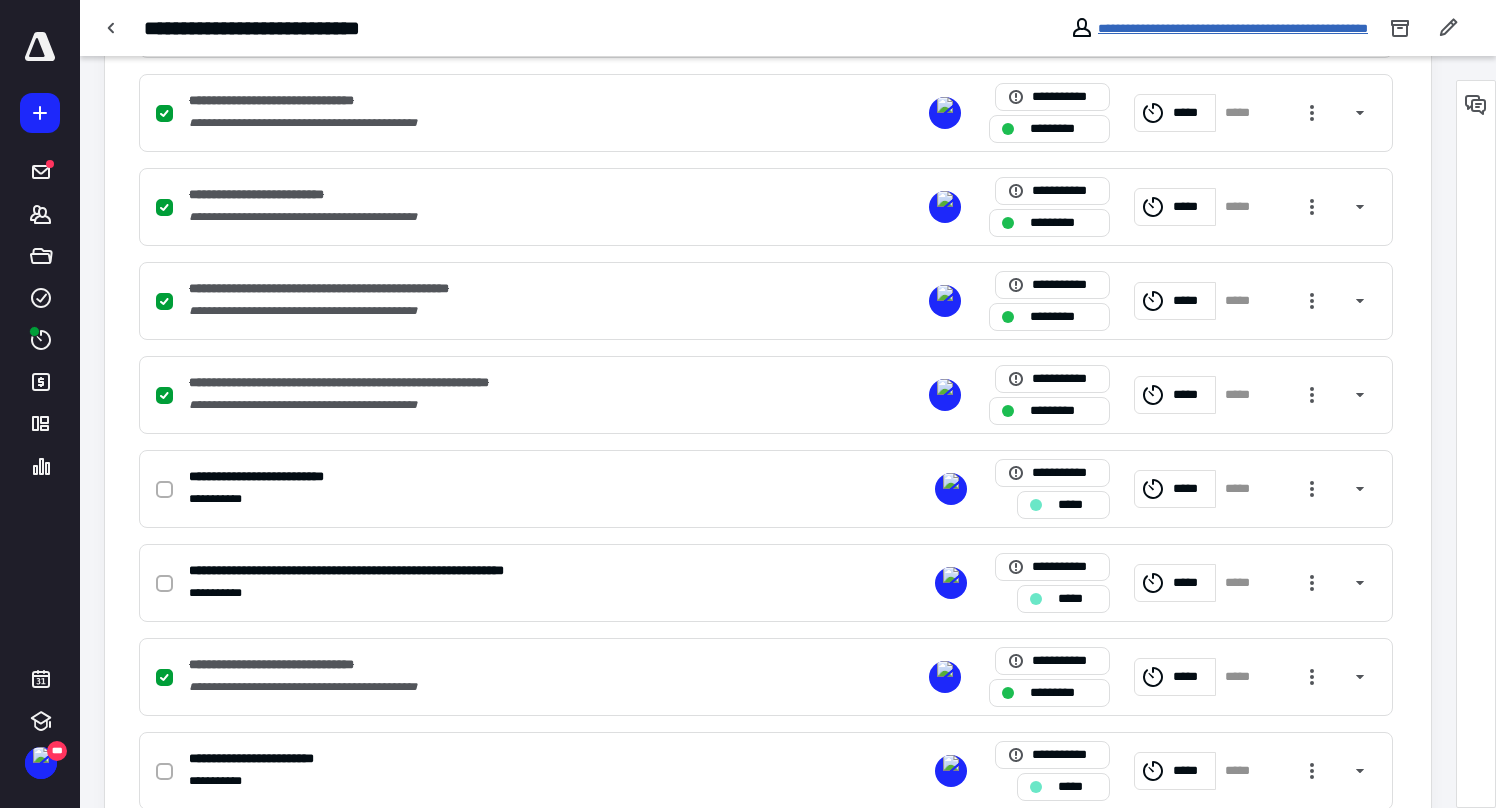 click on "**********" at bounding box center (1233, 28) 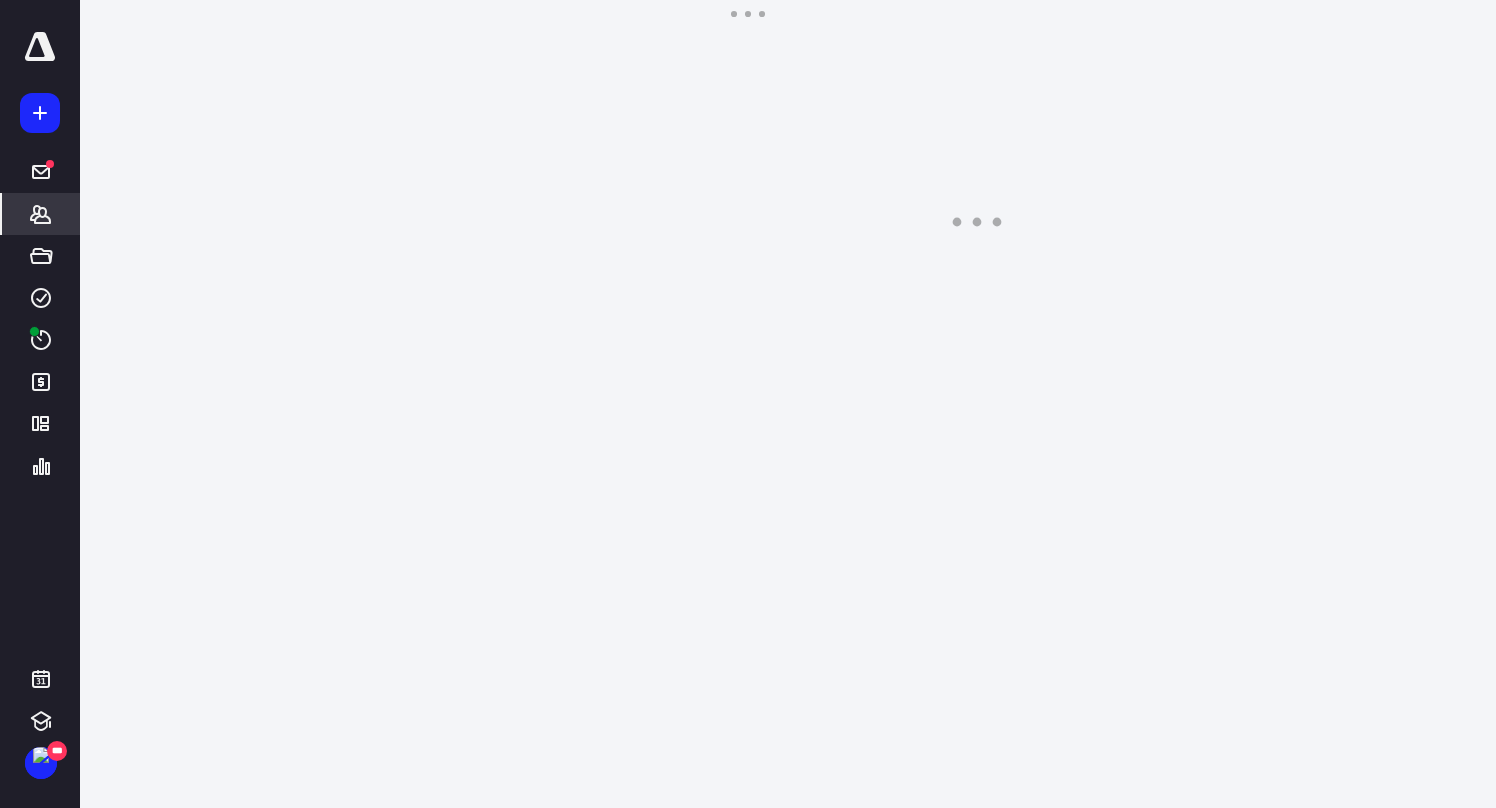 scroll, scrollTop: 0, scrollLeft: 0, axis: both 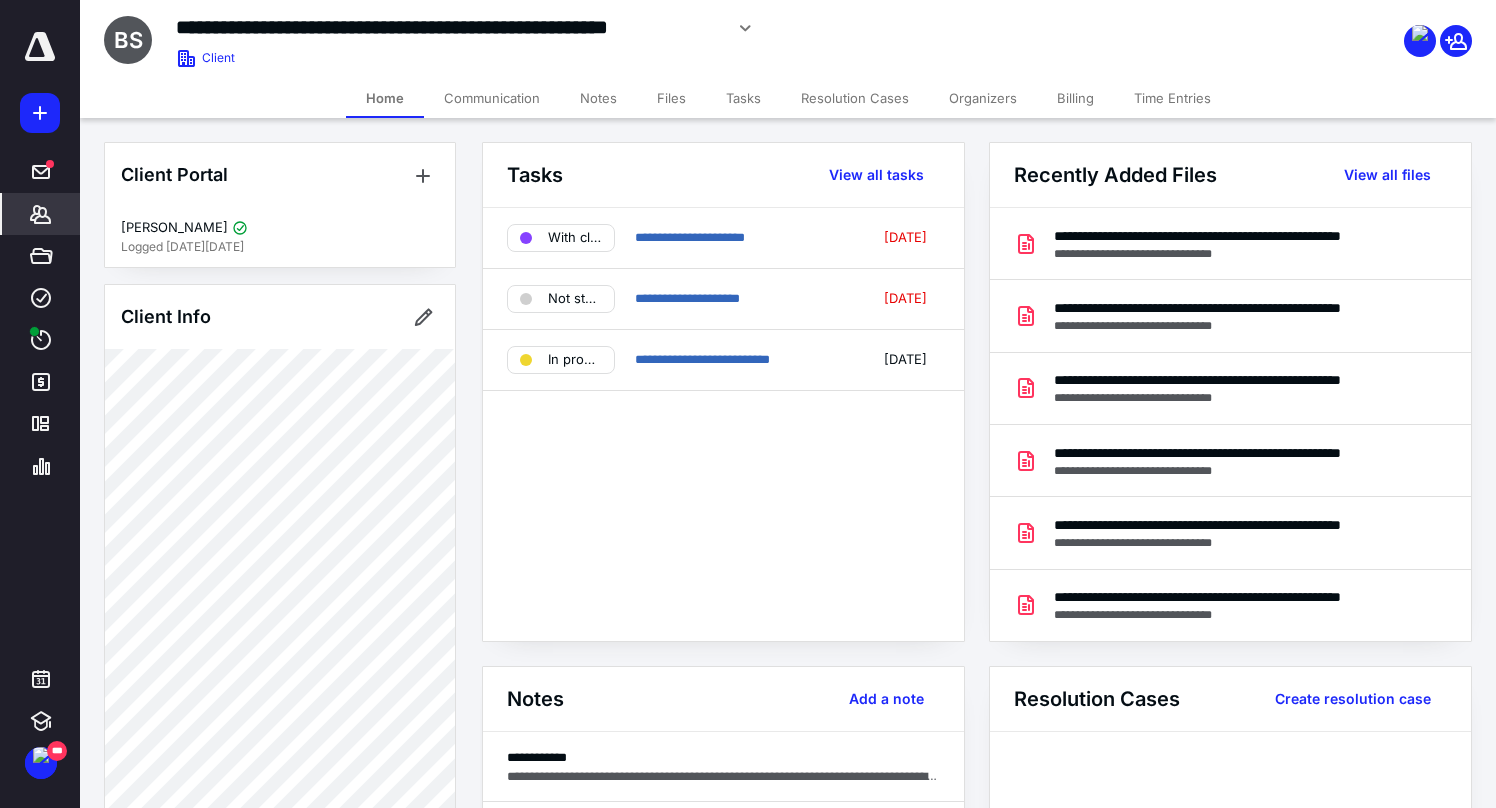 click on "Files" at bounding box center [671, 98] 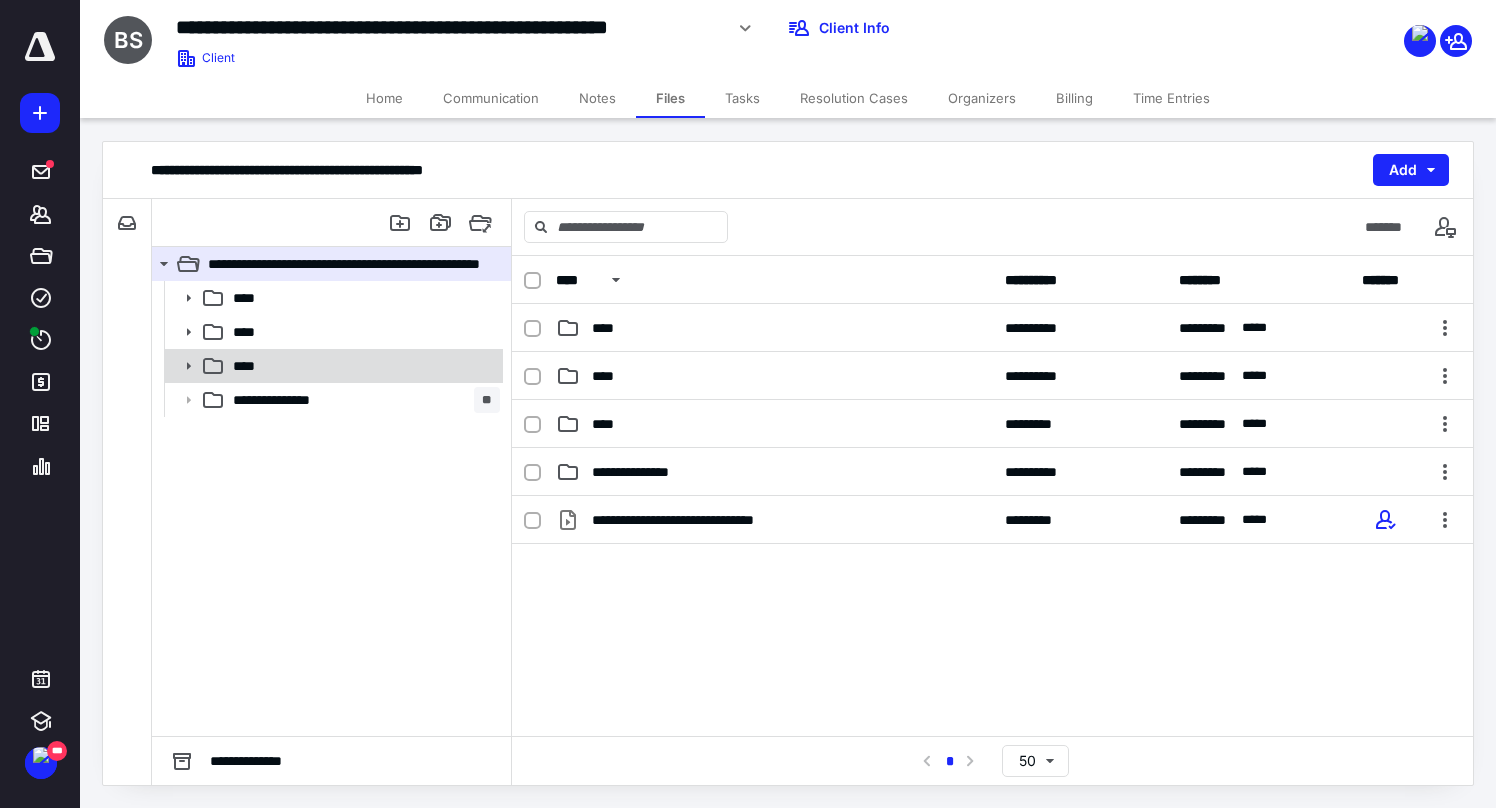 click 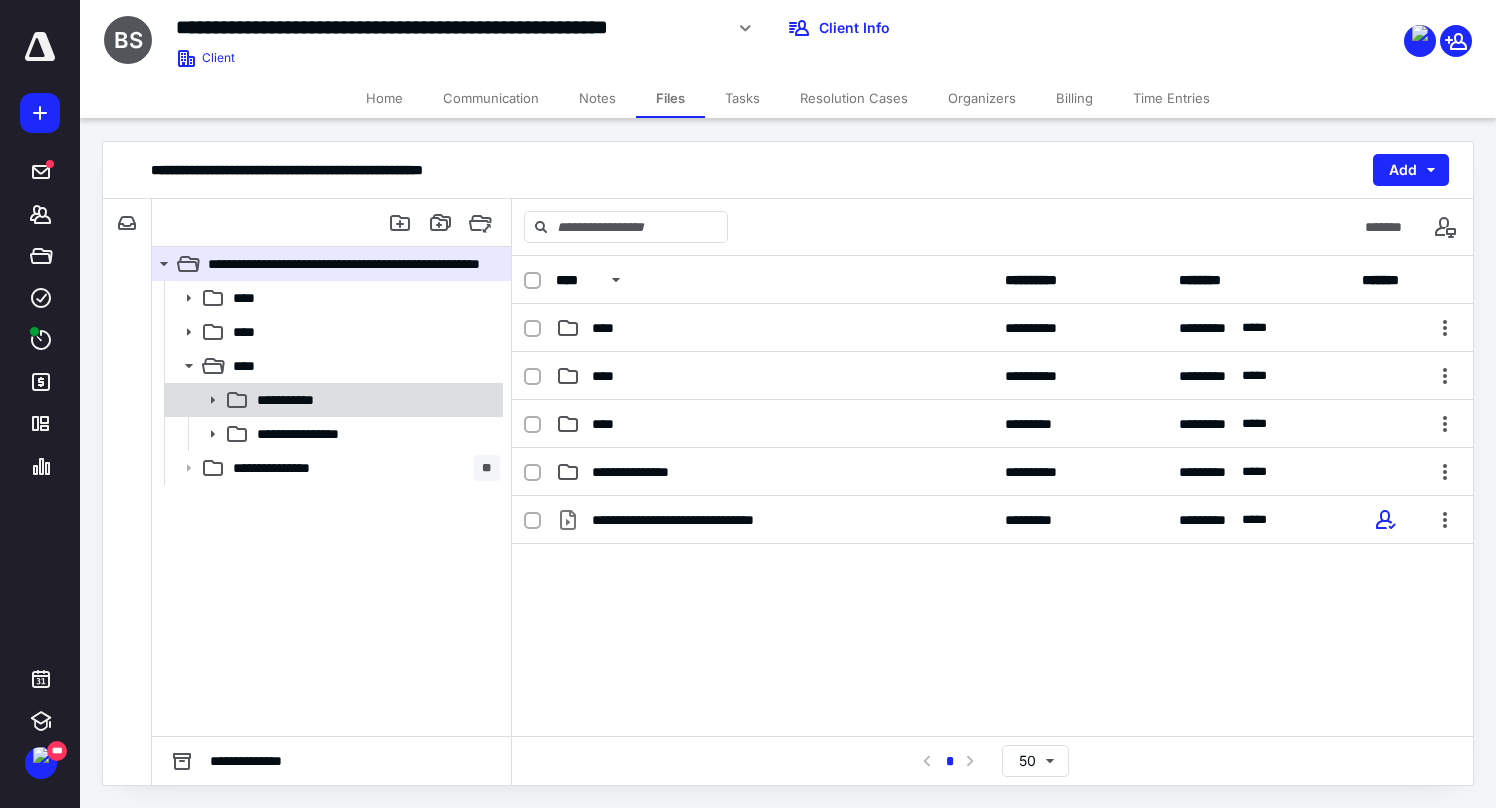 click 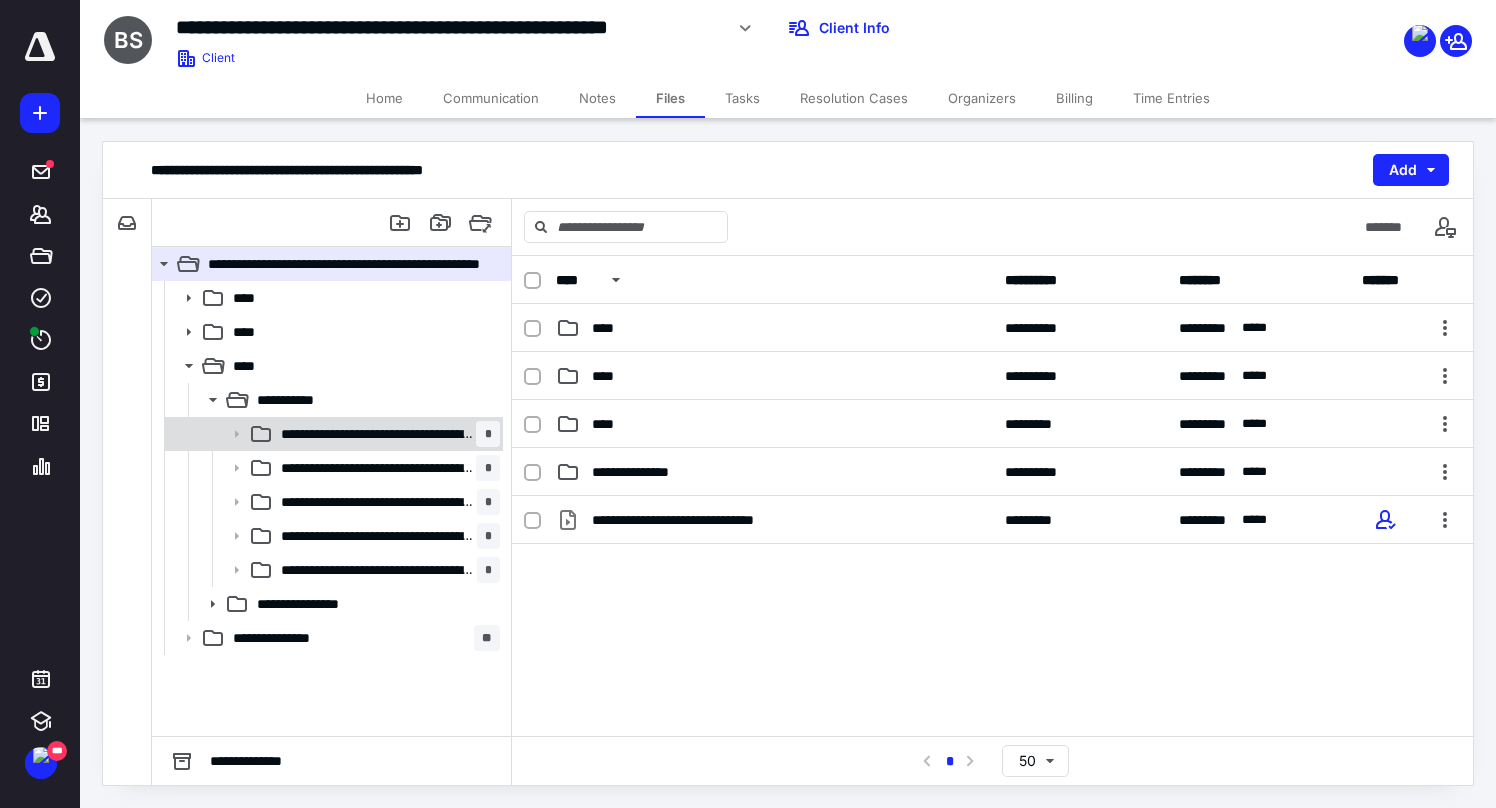 click on "**********" at bounding box center [378, 434] 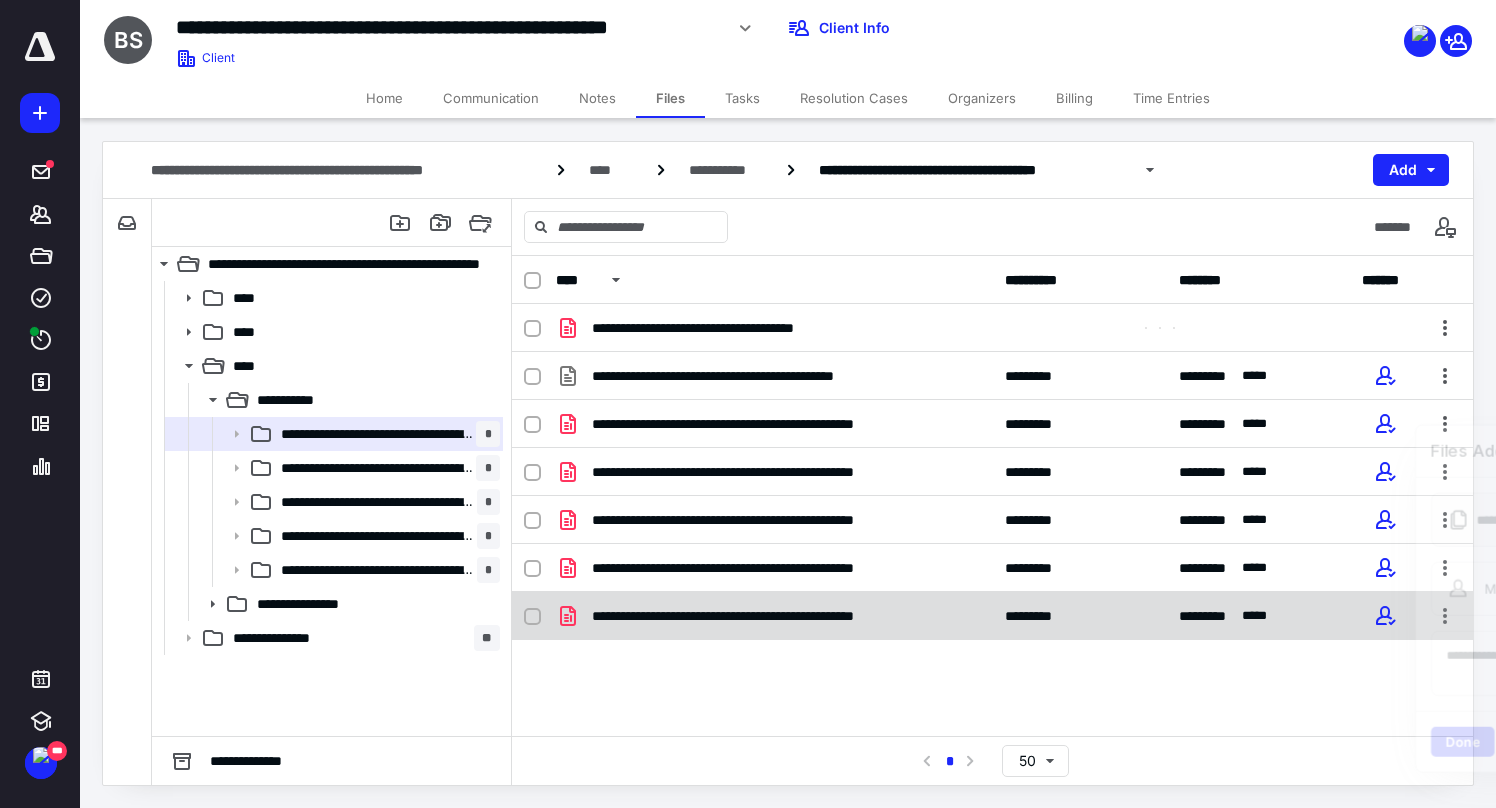 checkbox on "true" 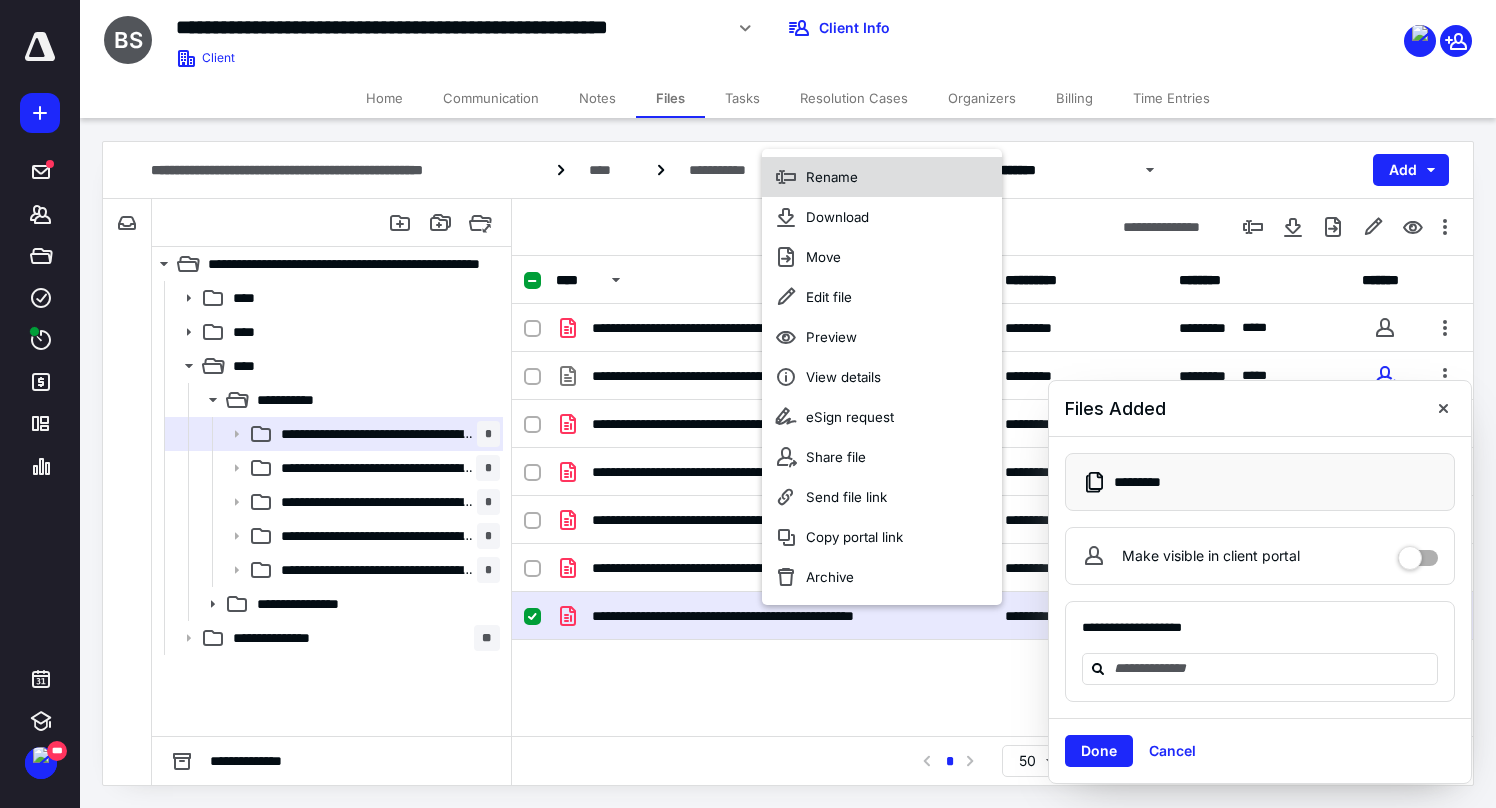 click on "Rename" at bounding box center (882, 177) 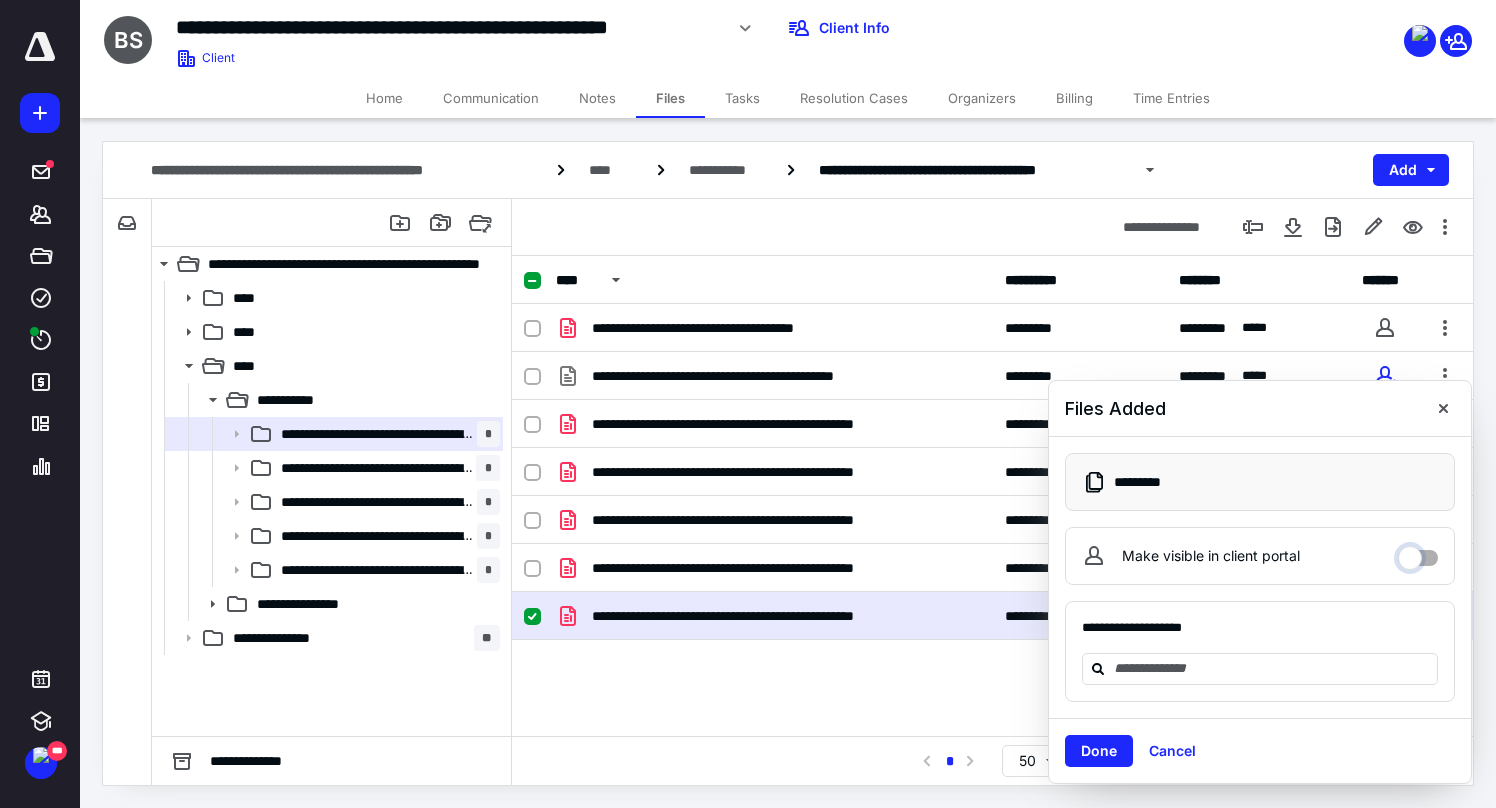 click on "Make visible in client portal" at bounding box center [1418, 553] 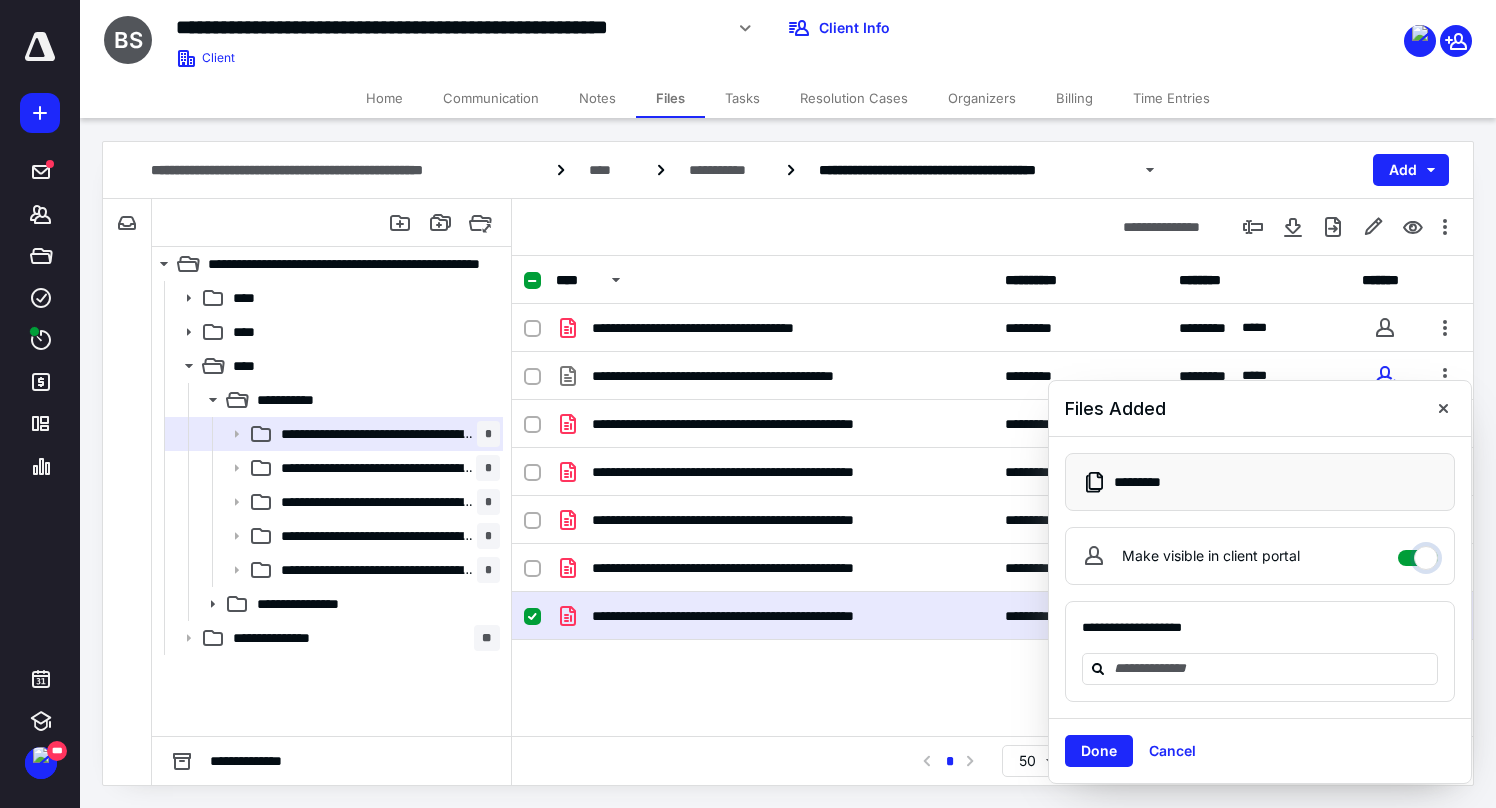 checkbox on "****" 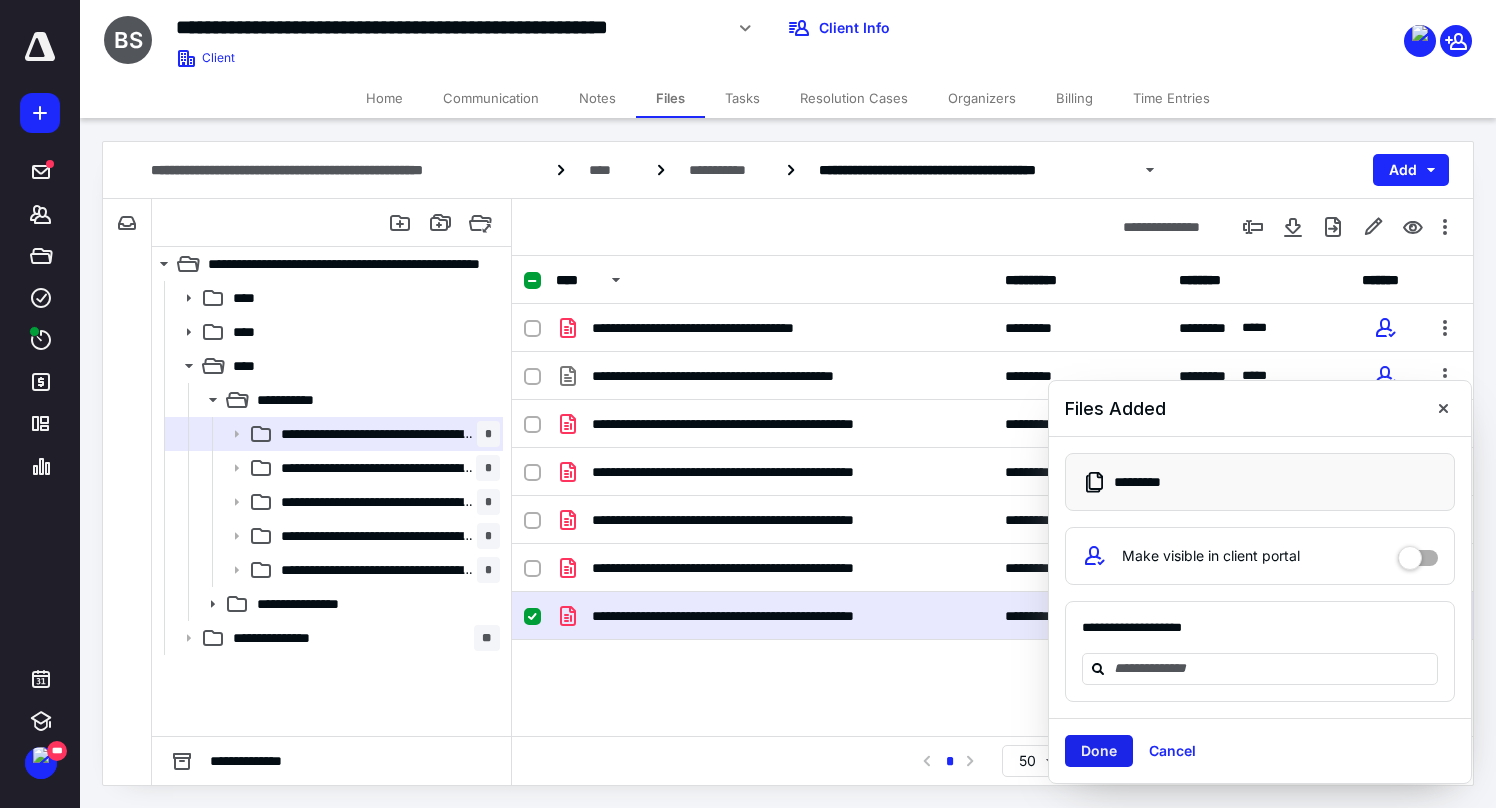 click on "Done" at bounding box center [1099, 751] 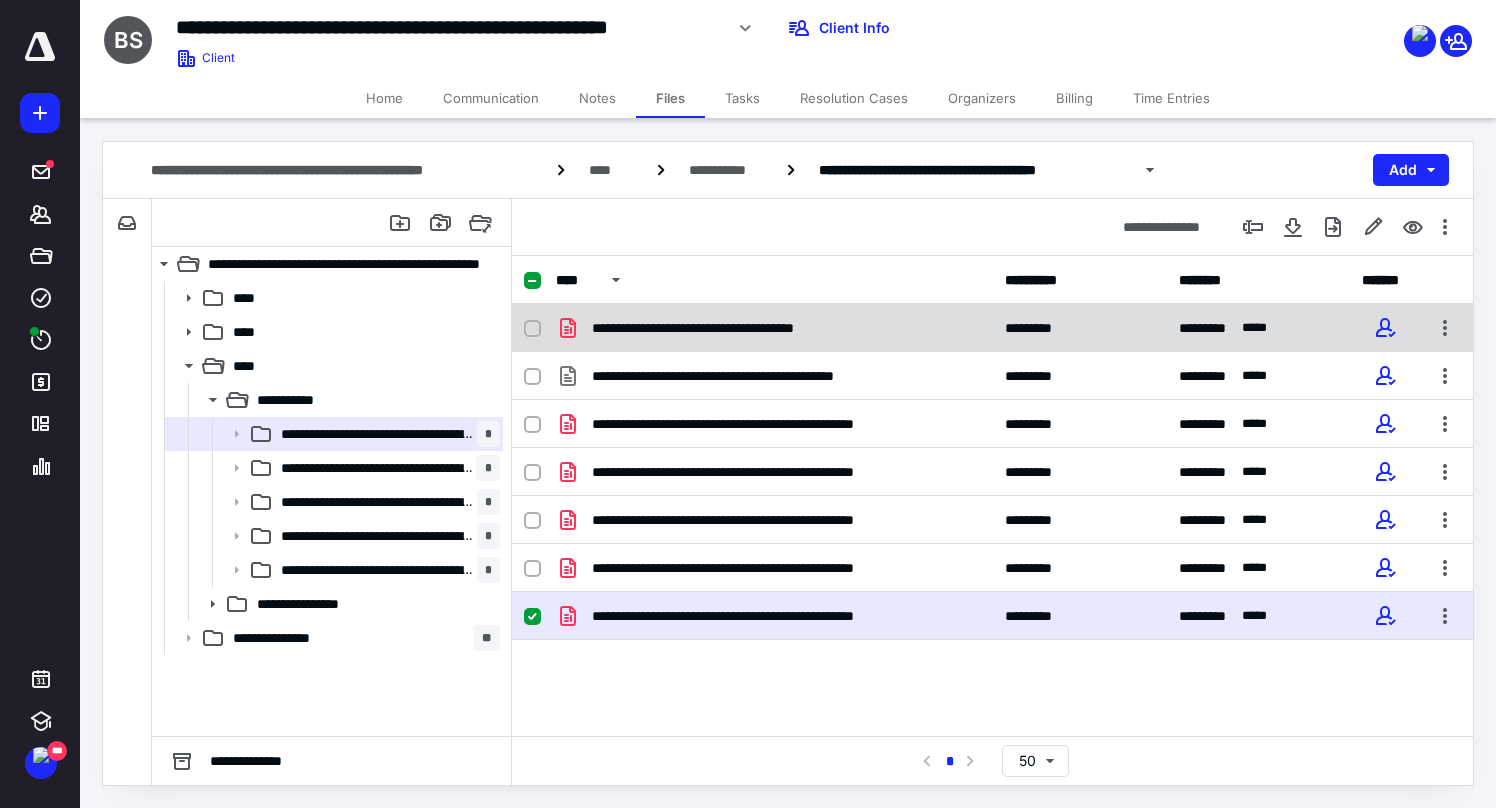 checkbox on "false" 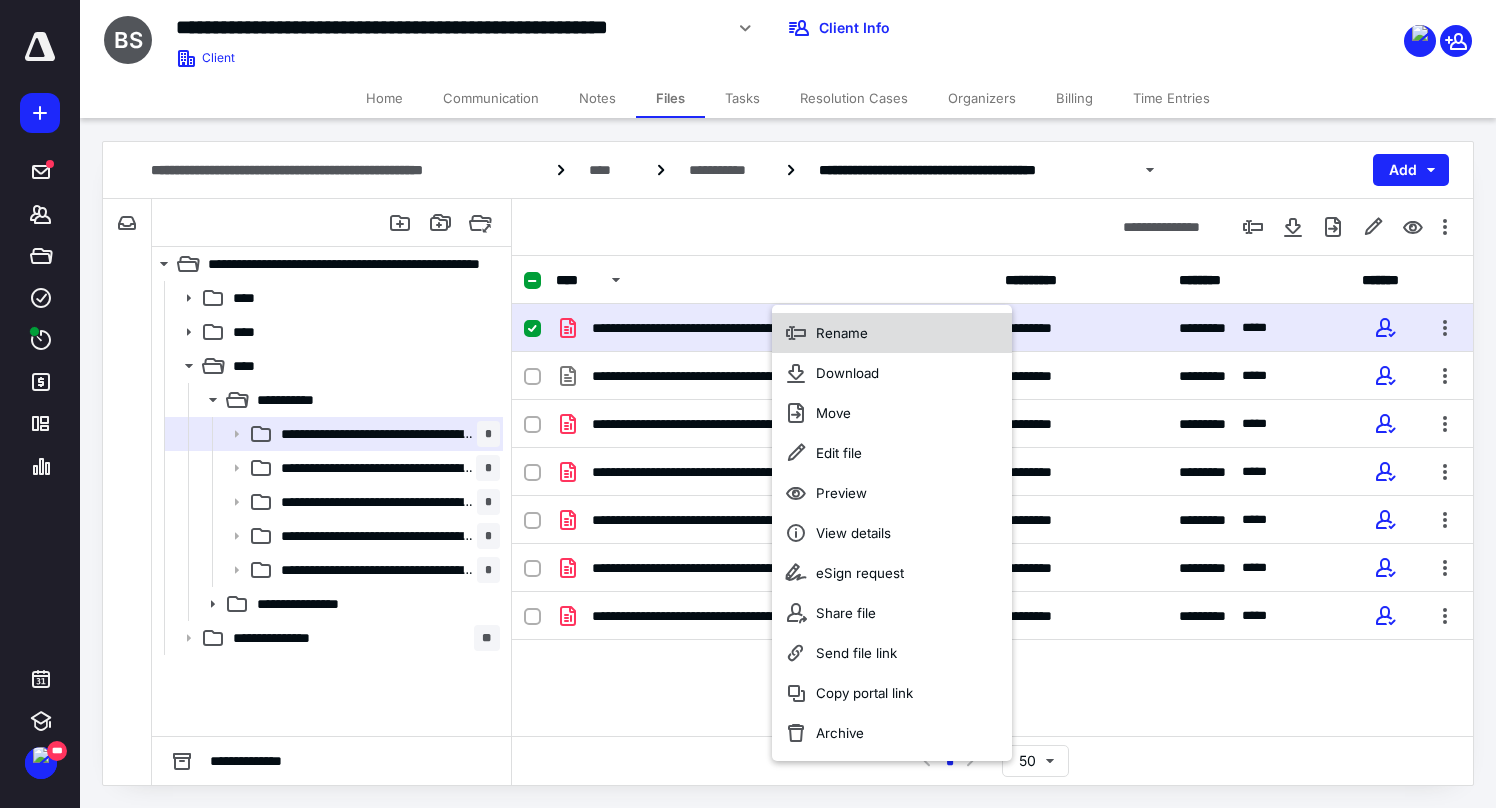 click on "Rename" at bounding box center (892, 333) 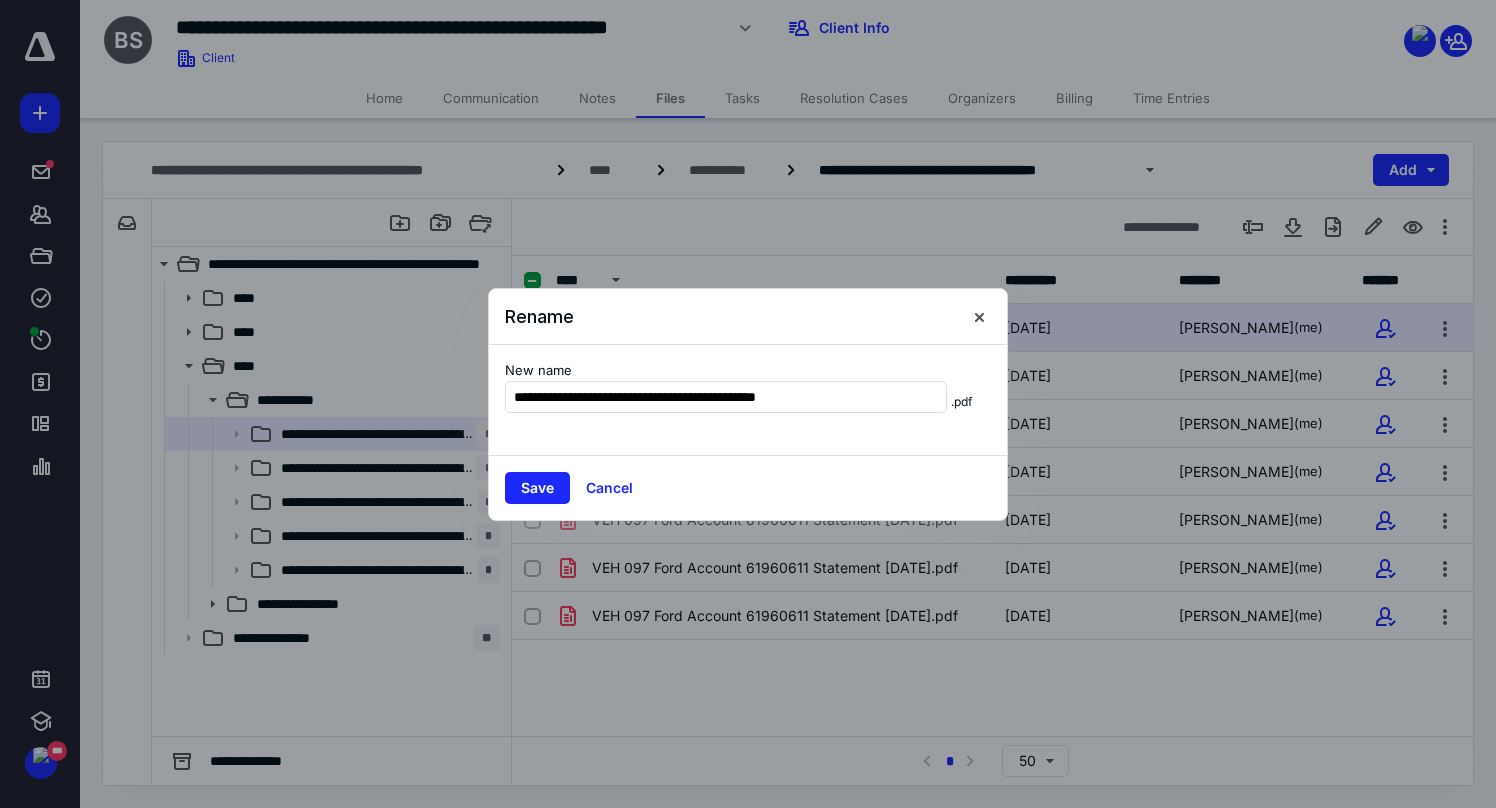 type on "**********" 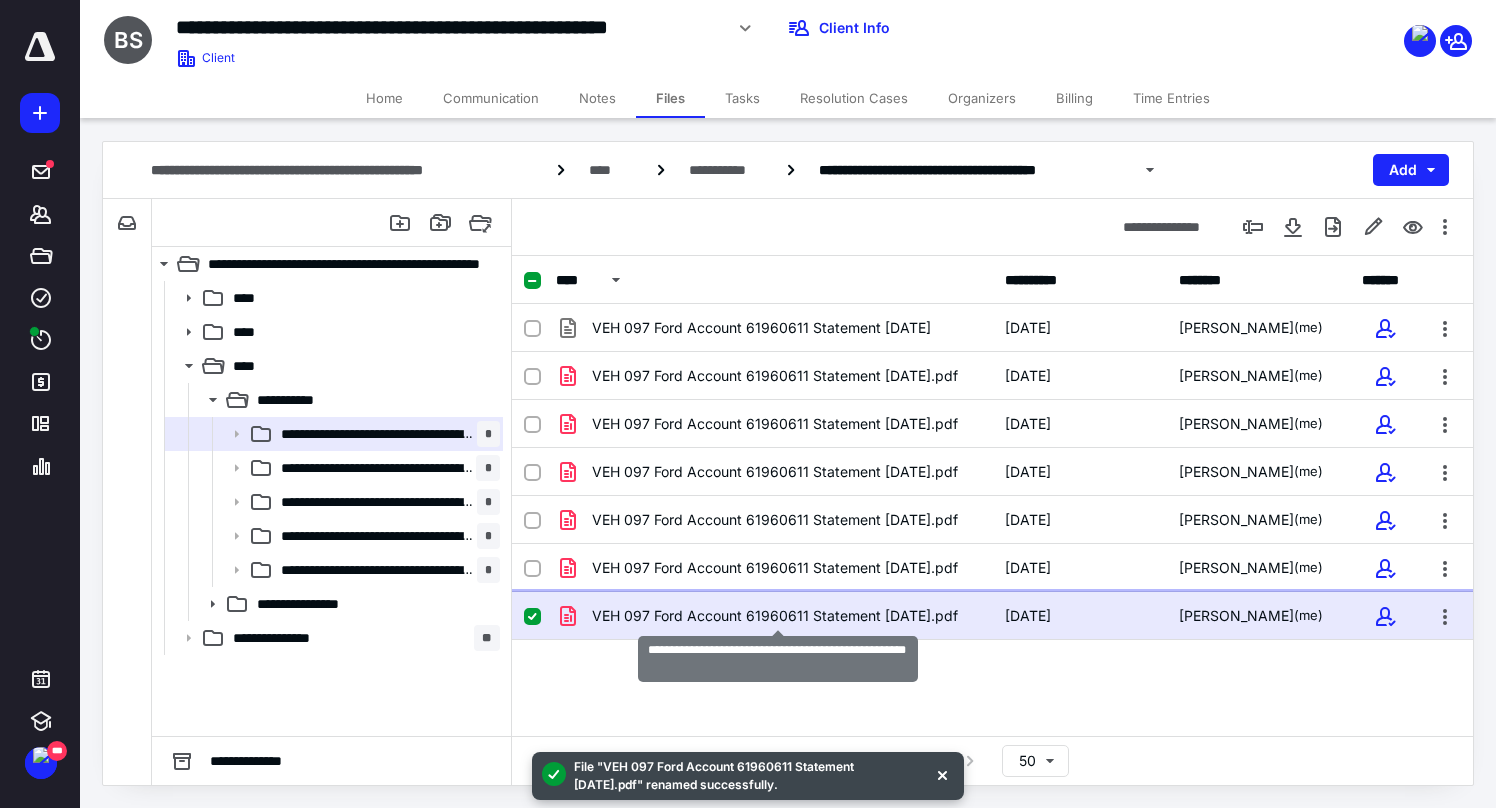 click on "VEH 097 Ford Account 61960611 Statement [DATE].pdf" at bounding box center (775, 616) 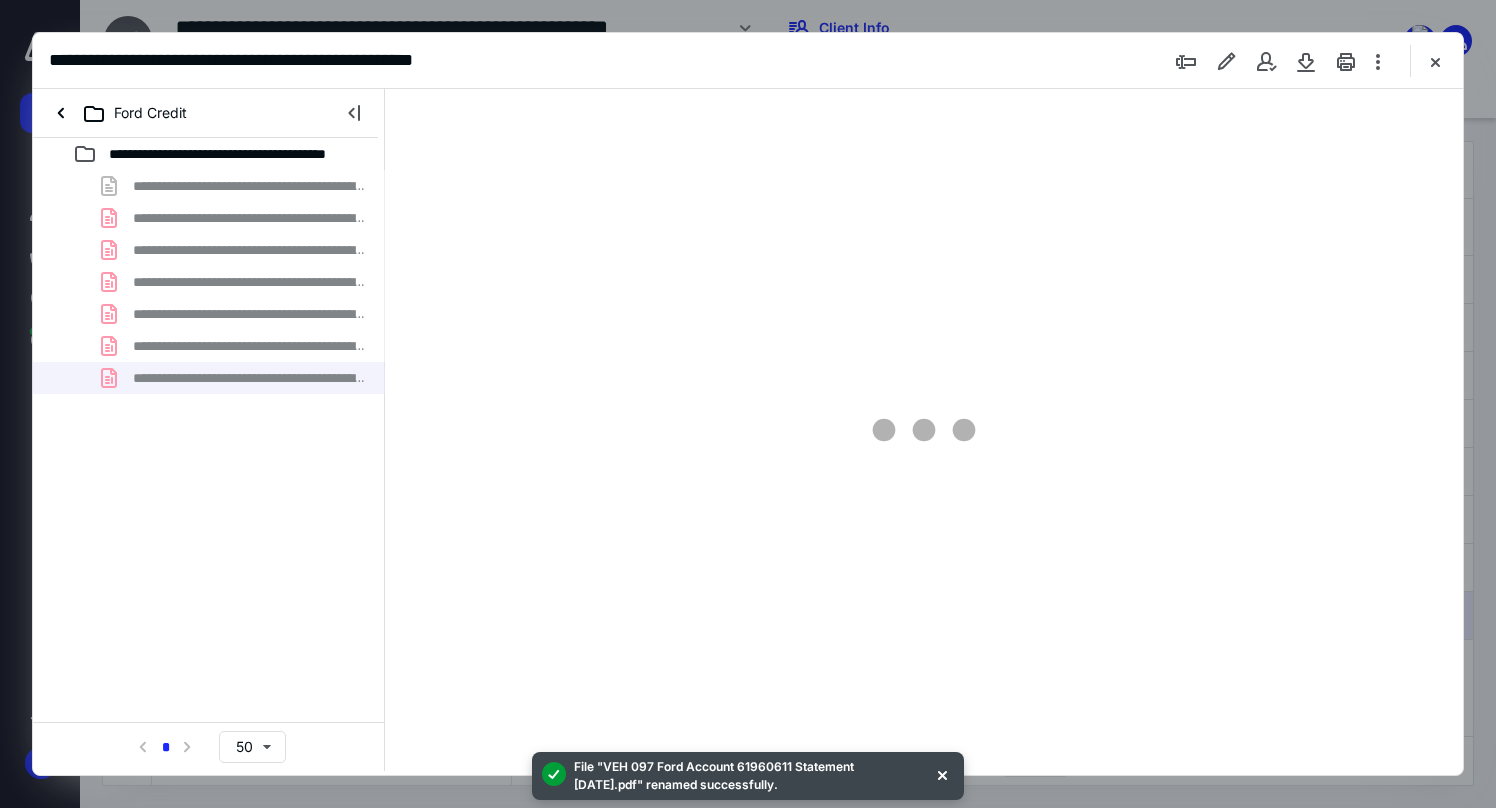 scroll, scrollTop: 0, scrollLeft: 0, axis: both 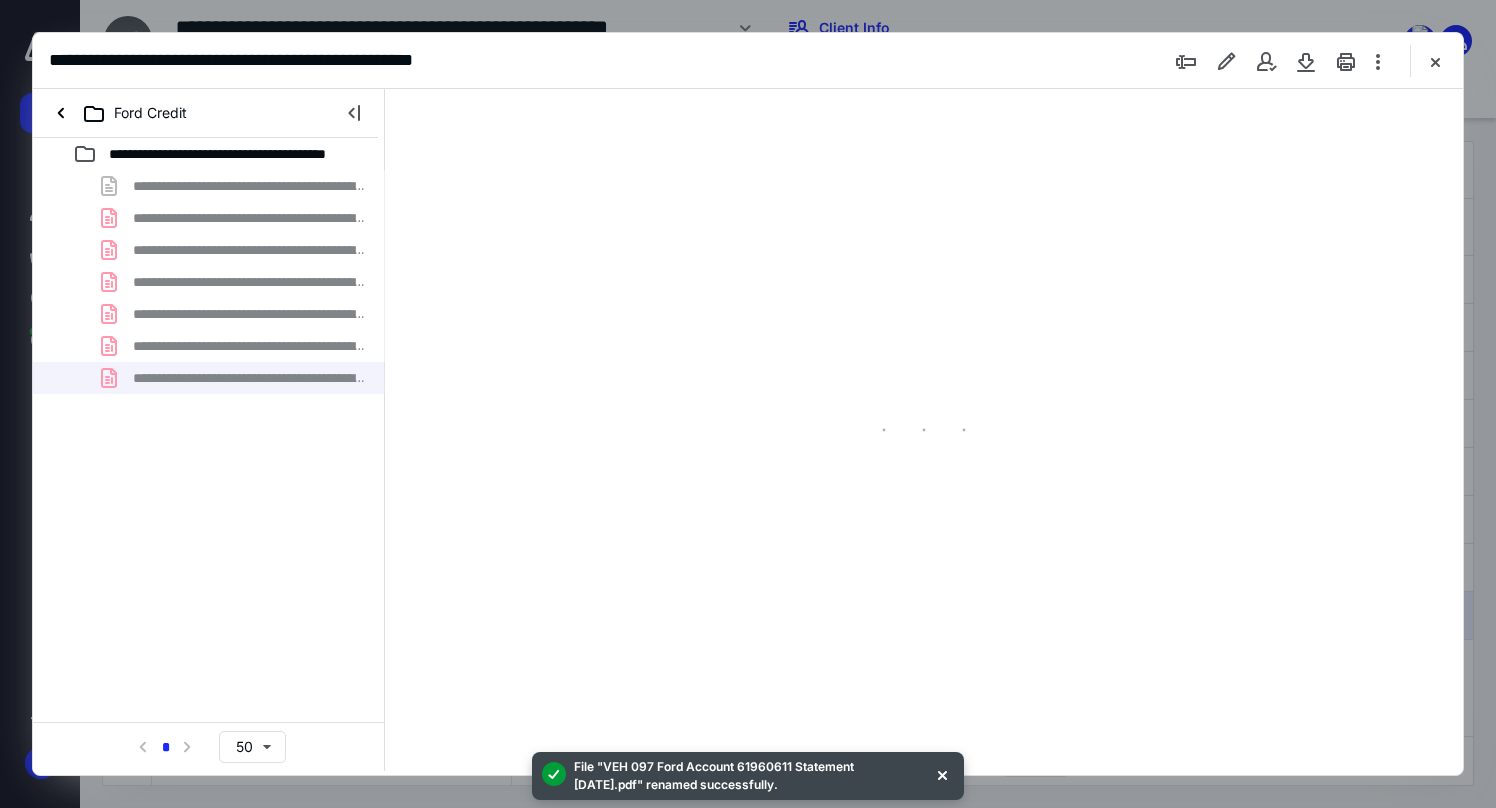 type on "171" 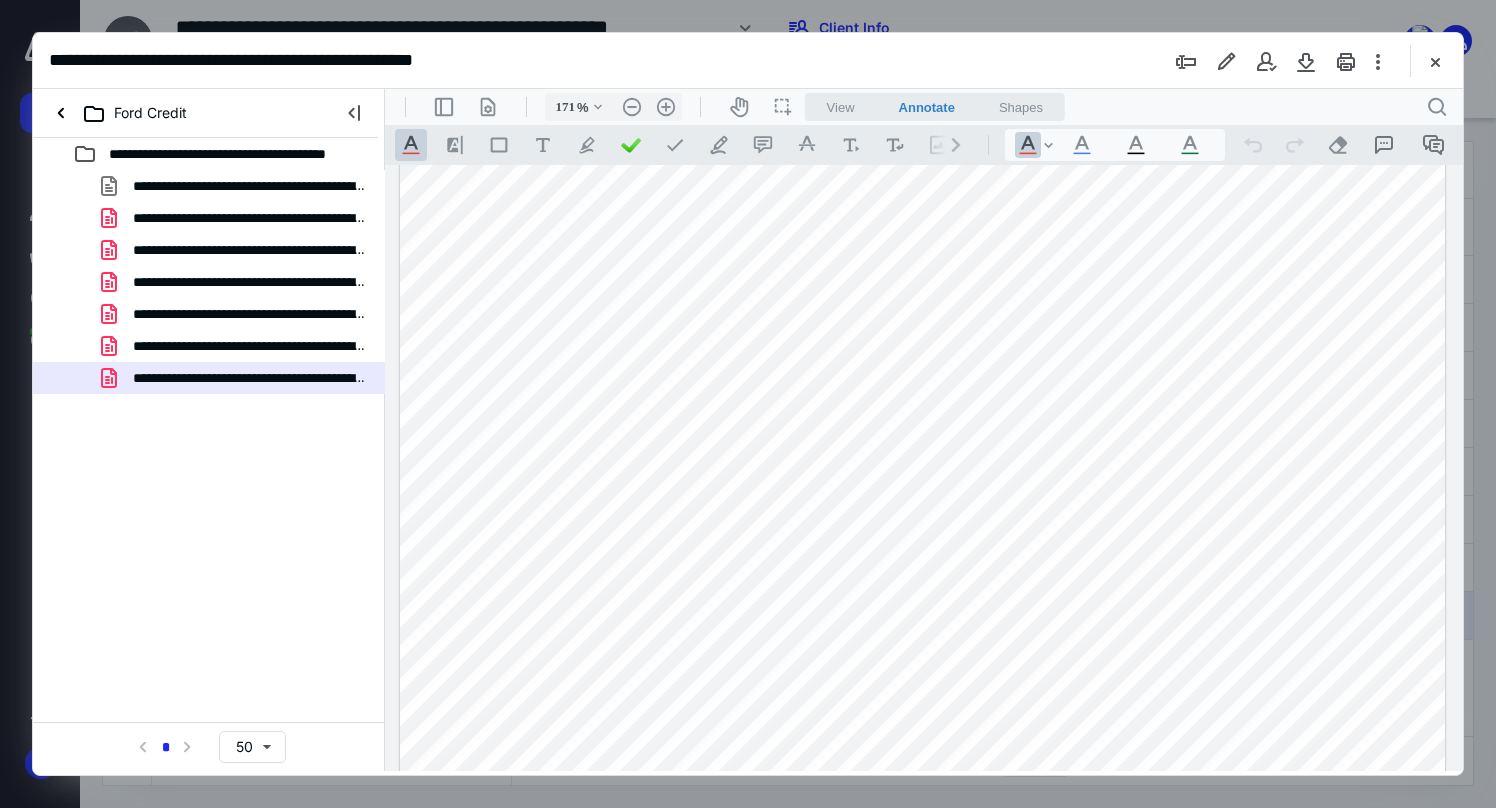 scroll, scrollTop: 447, scrollLeft: 0, axis: vertical 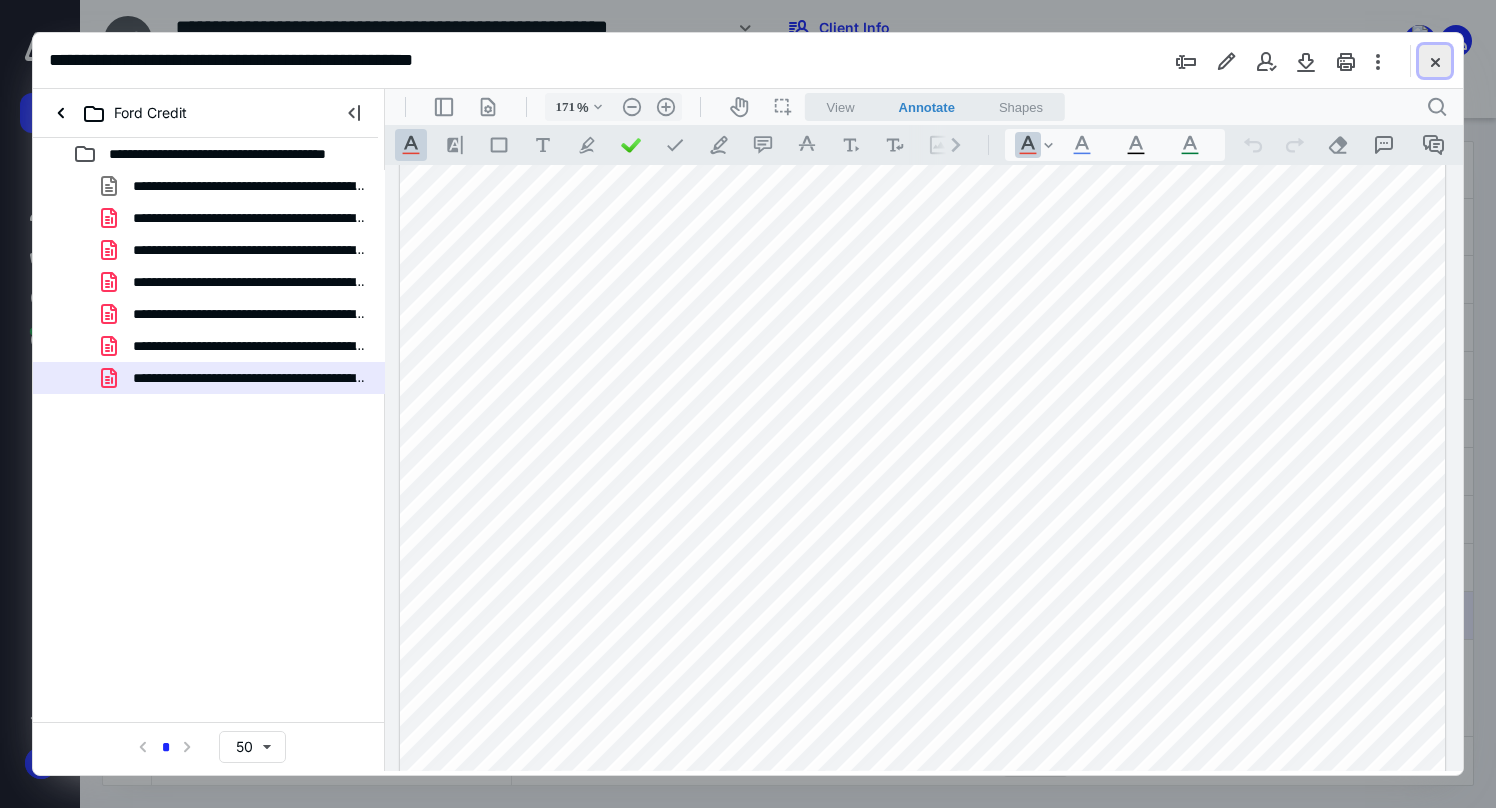 click at bounding box center (1435, 61) 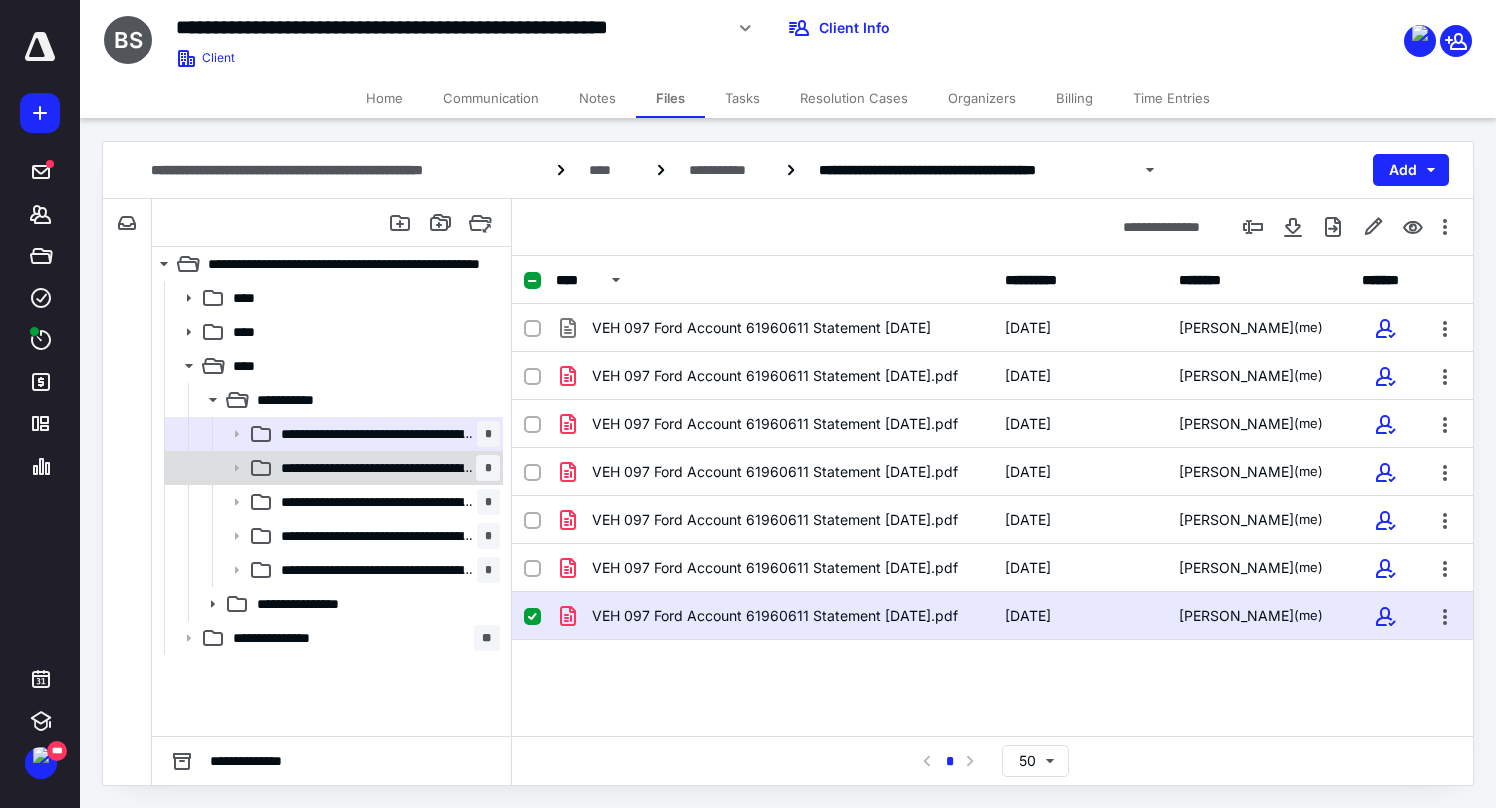 click on "**********" at bounding box center (378, 468) 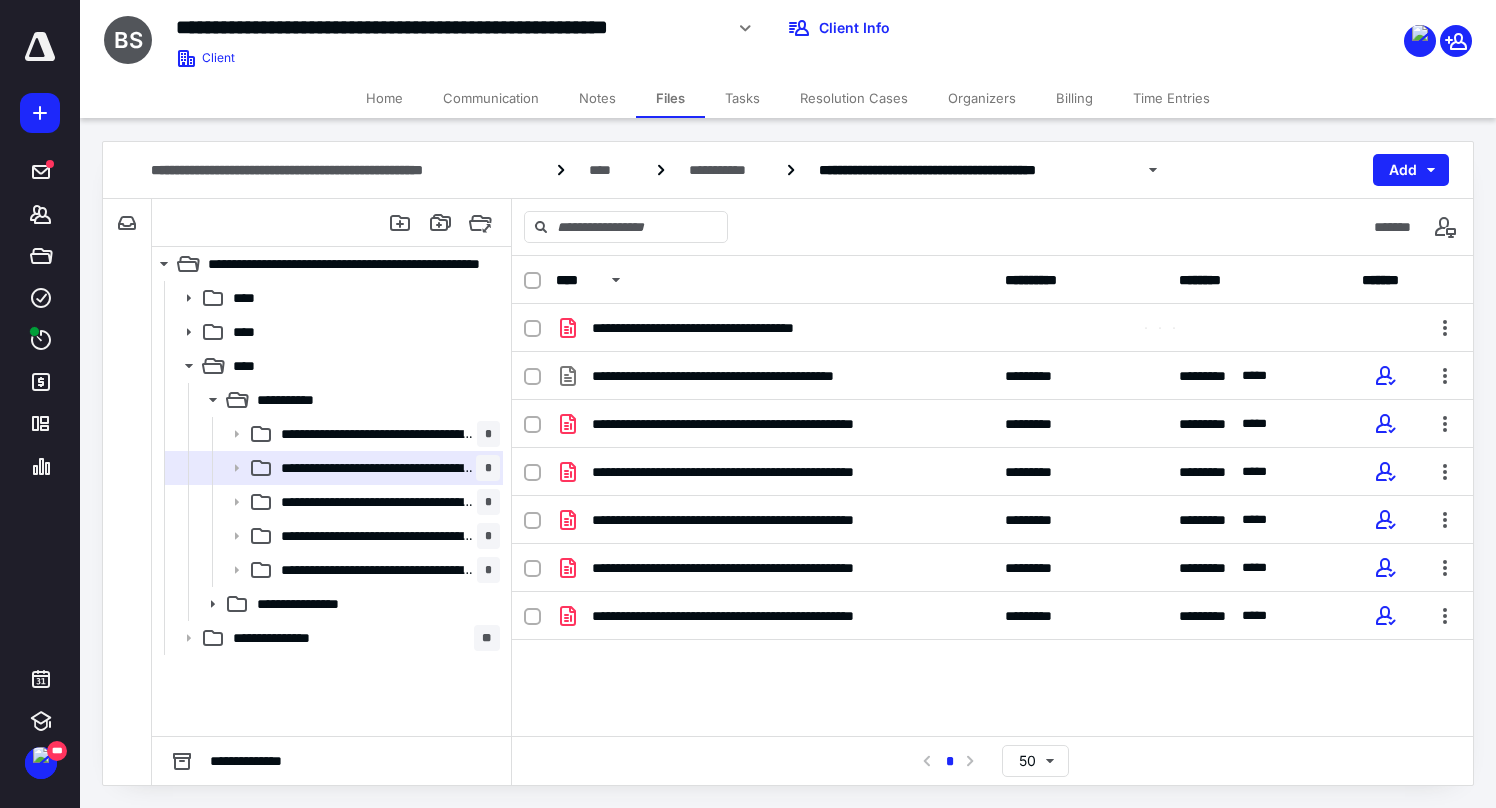 checkbox on "true" 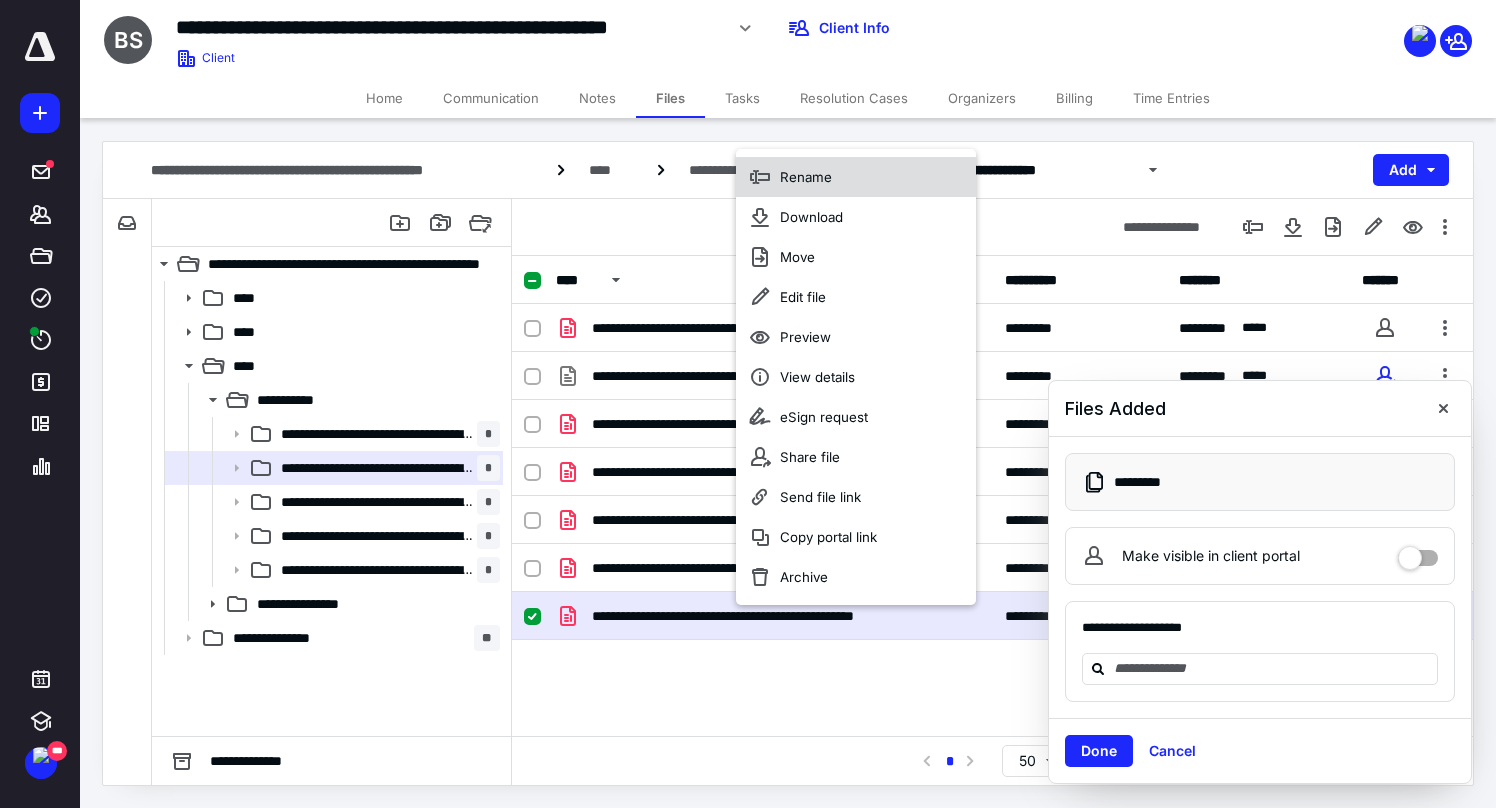 click on "Rename" at bounding box center [856, 177] 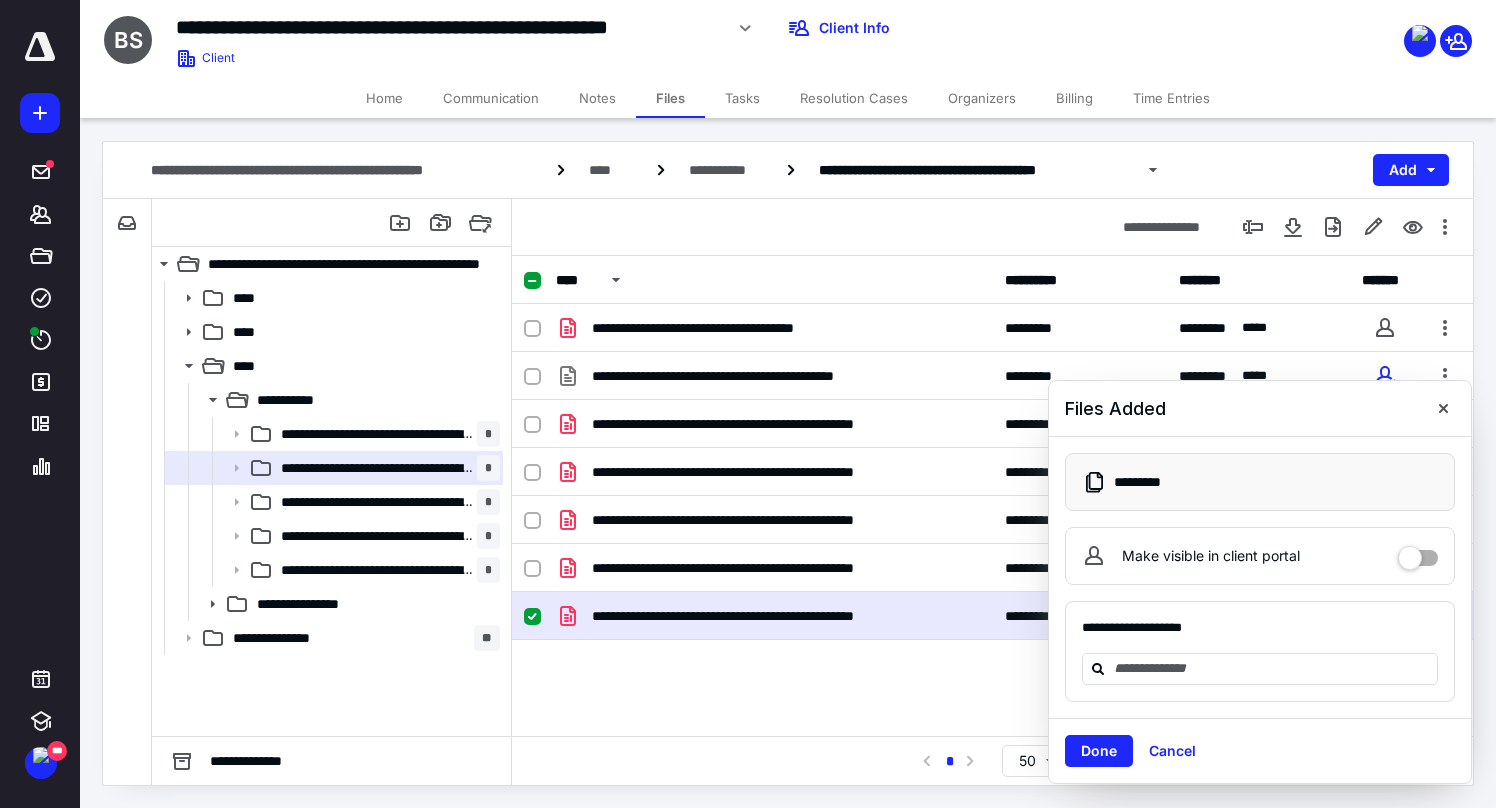 click on "**********" at bounding box center (1260, 578) 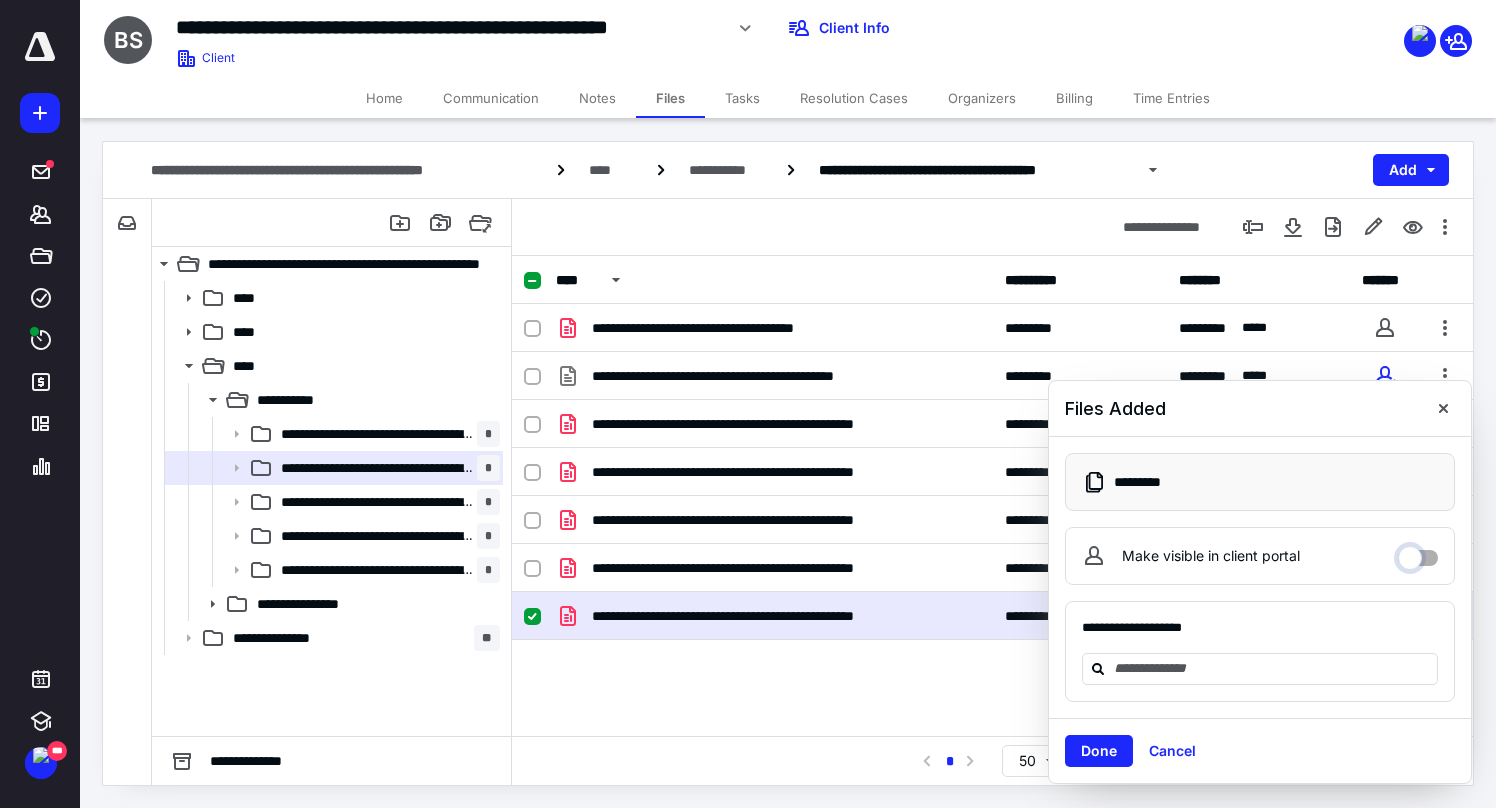 click on "Make visible in client portal" at bounding box center [1418, 553] 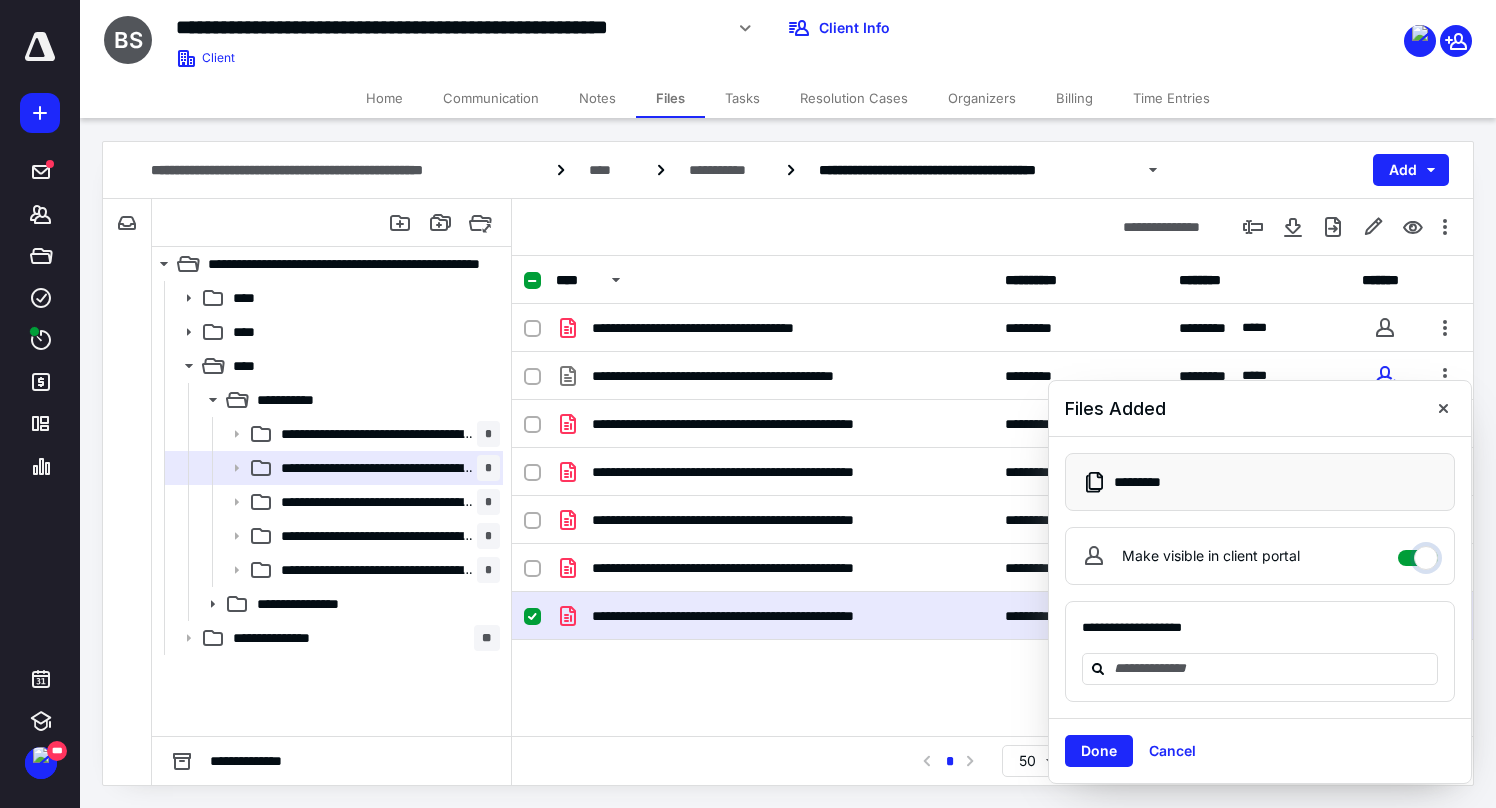 checkbox on "****" 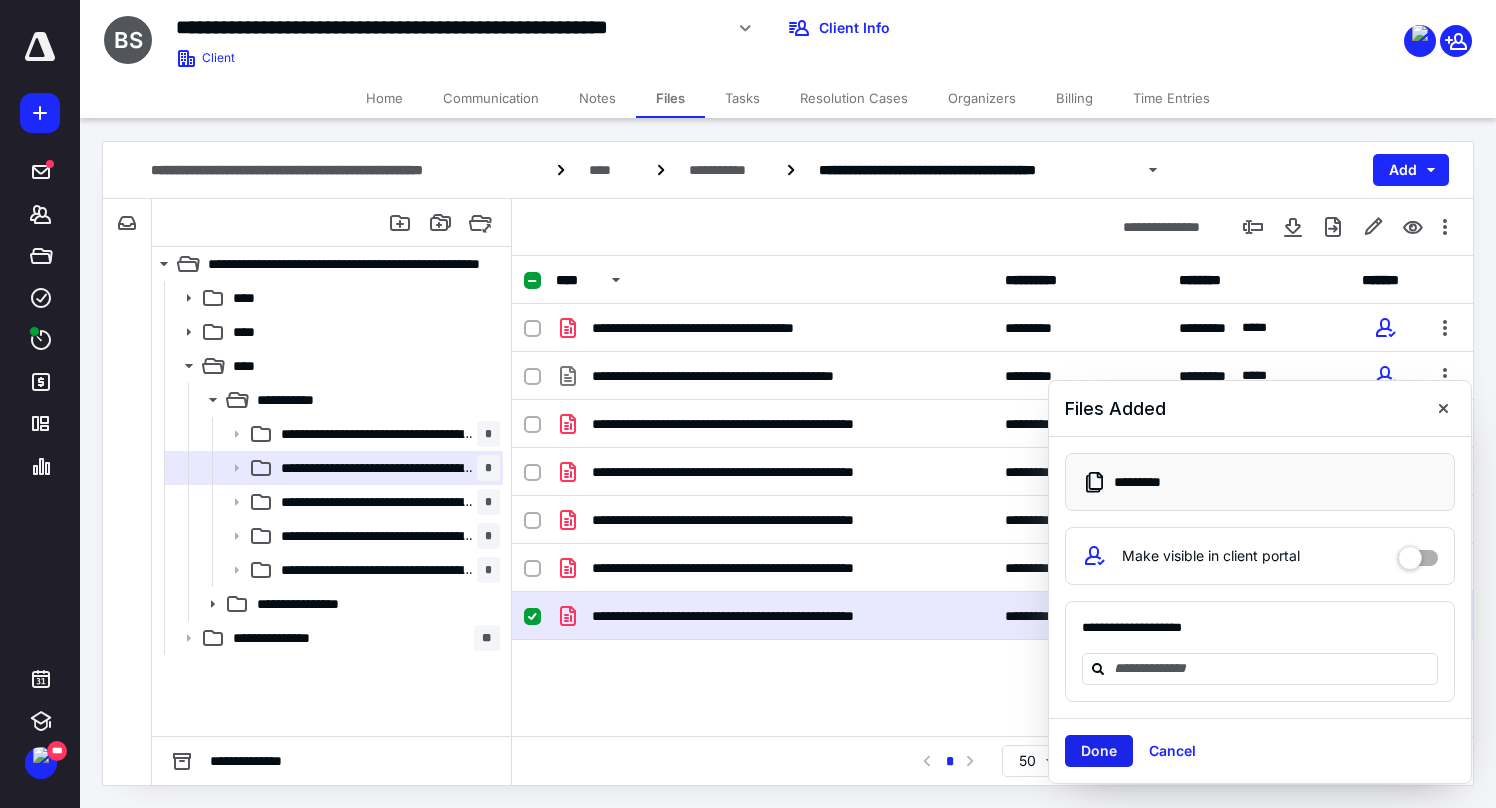 click on "Done" at bounding box center (1099, 751) 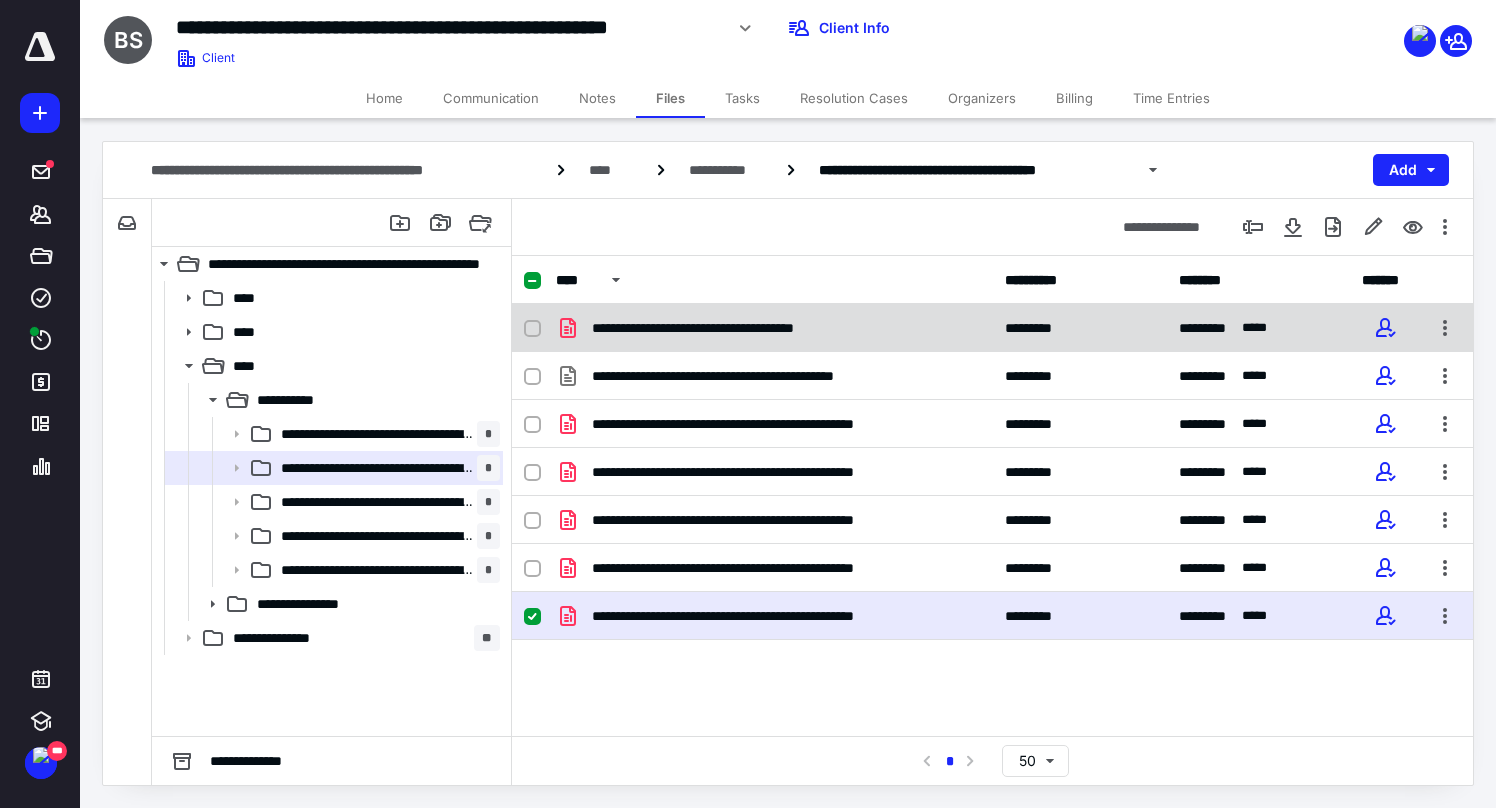 checkbox on "false" 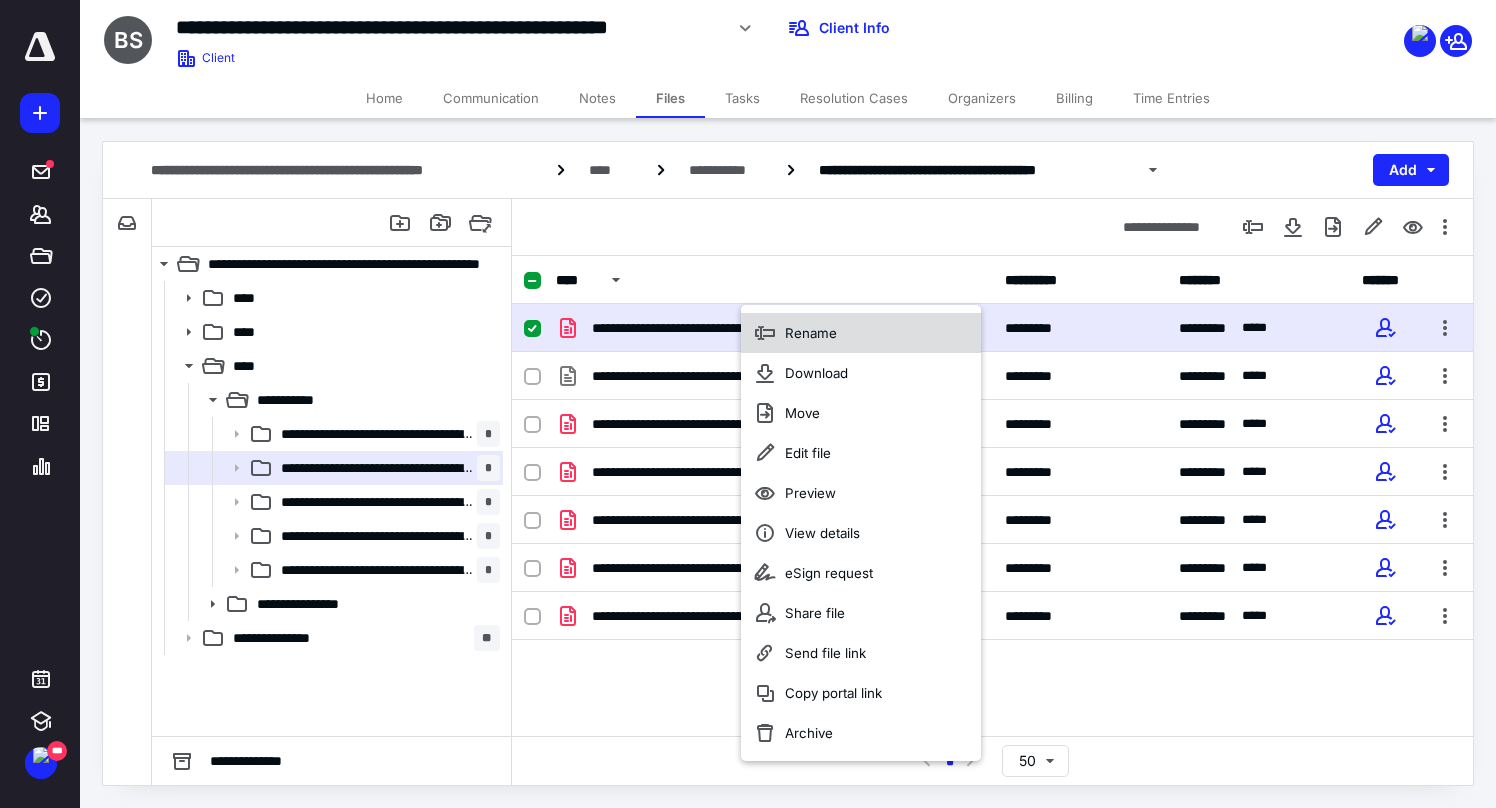 click on "Rename" at bounding box center [811, 333] 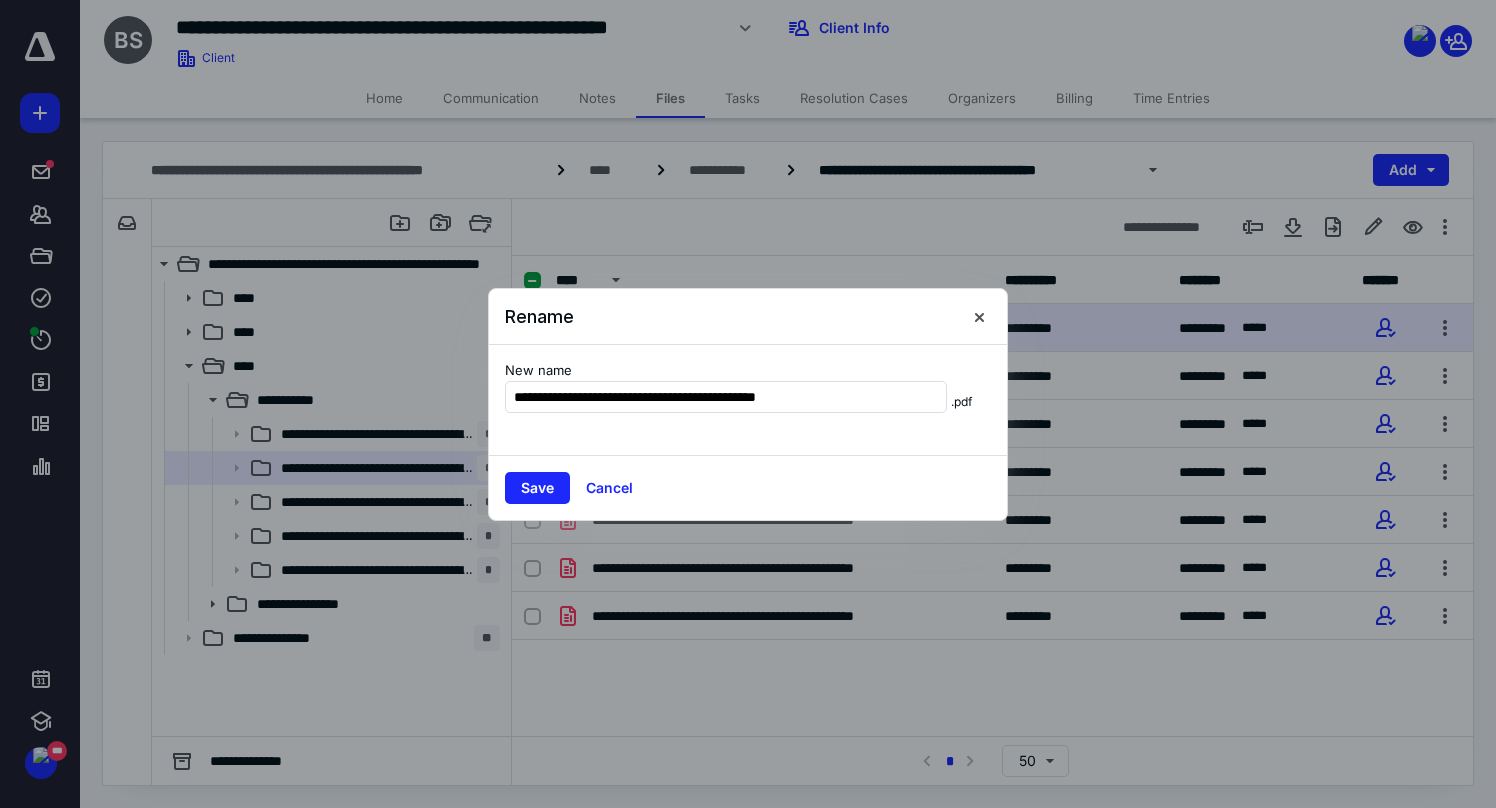 type on "**********" 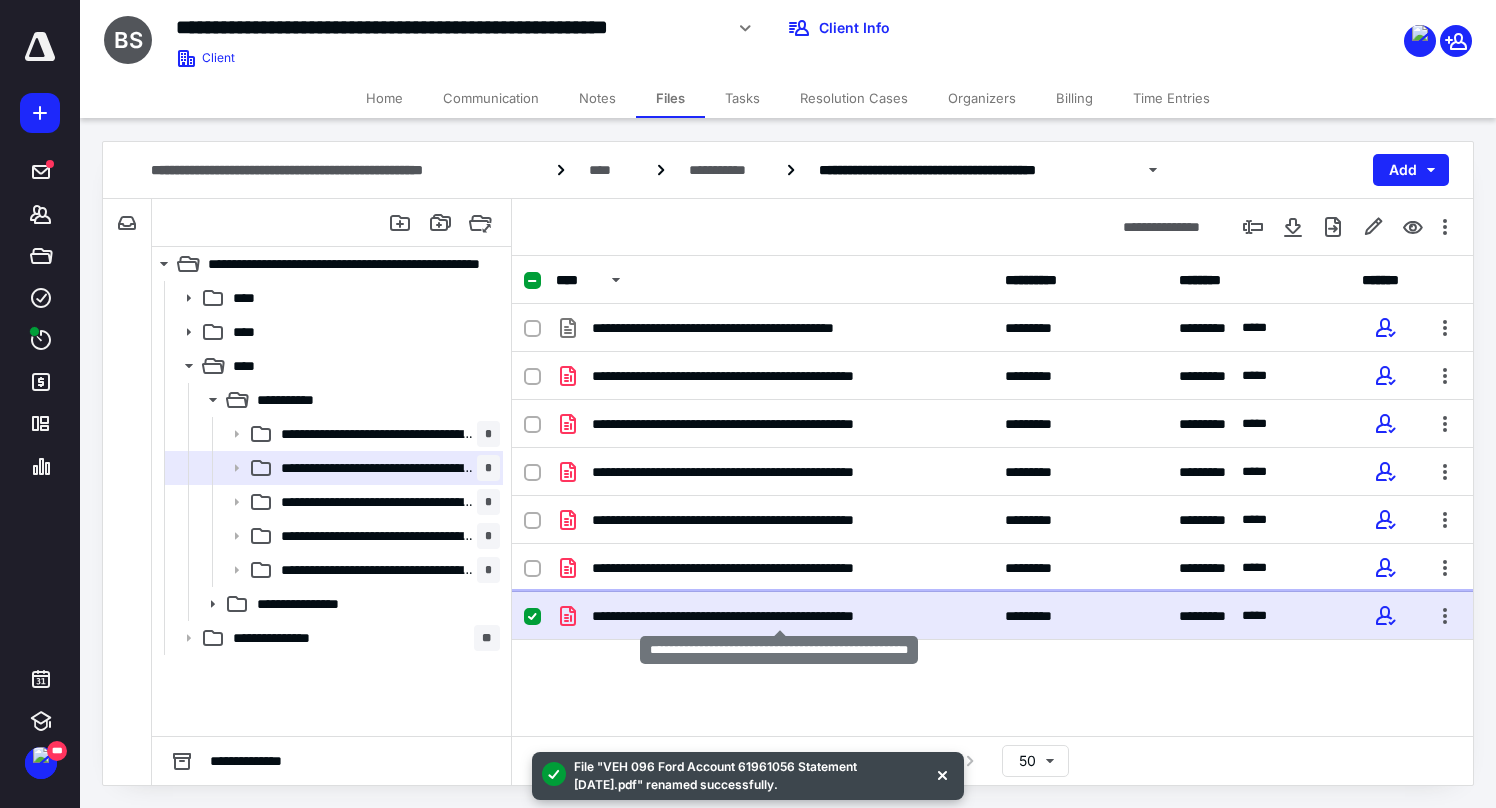 click on "**********" at bounding box center (780, 616) 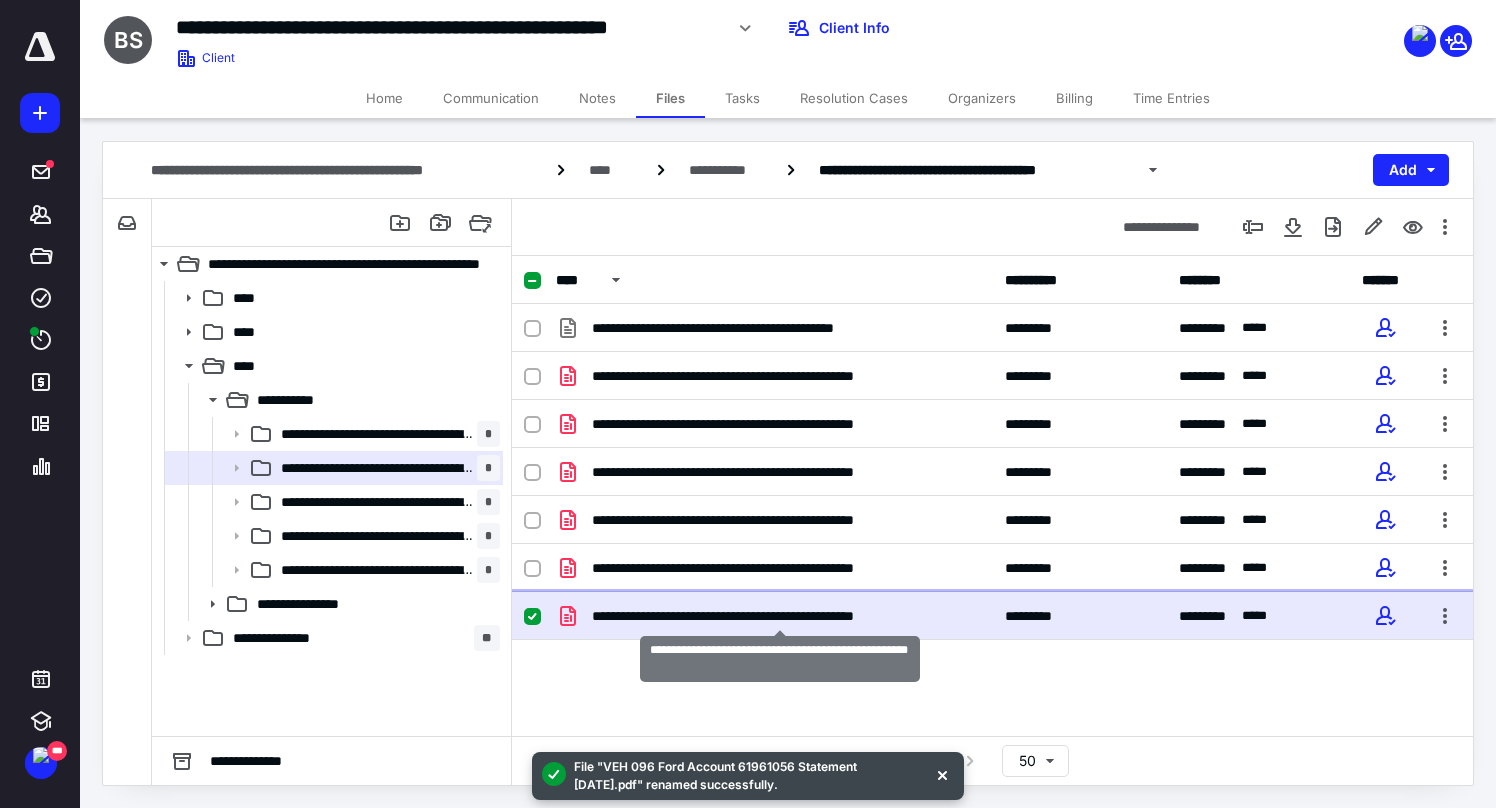 click on "**********" at bounding box center (780, 616) 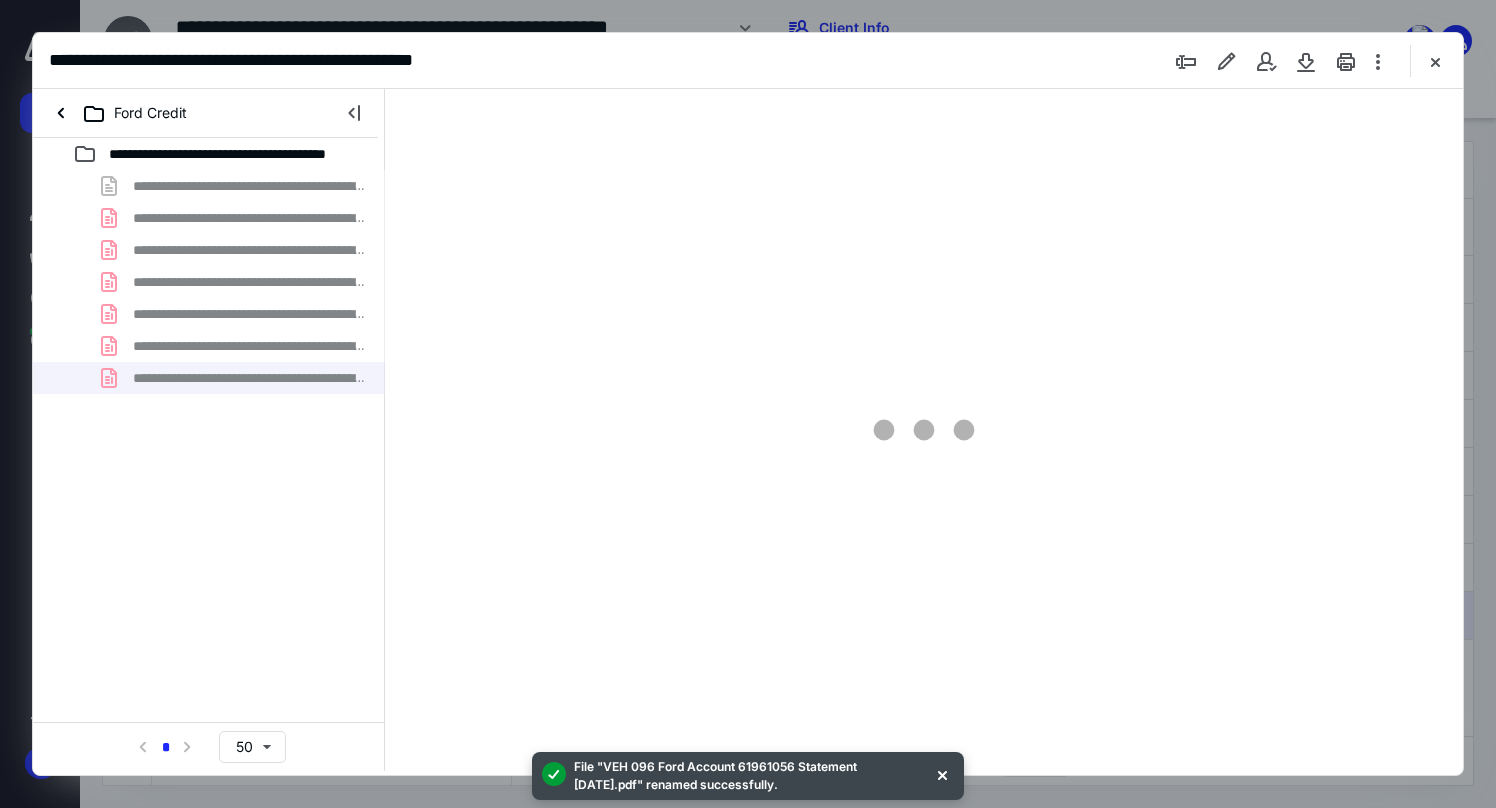 scroll, scrollTop: 0, scrollLeft: 0, axis: both 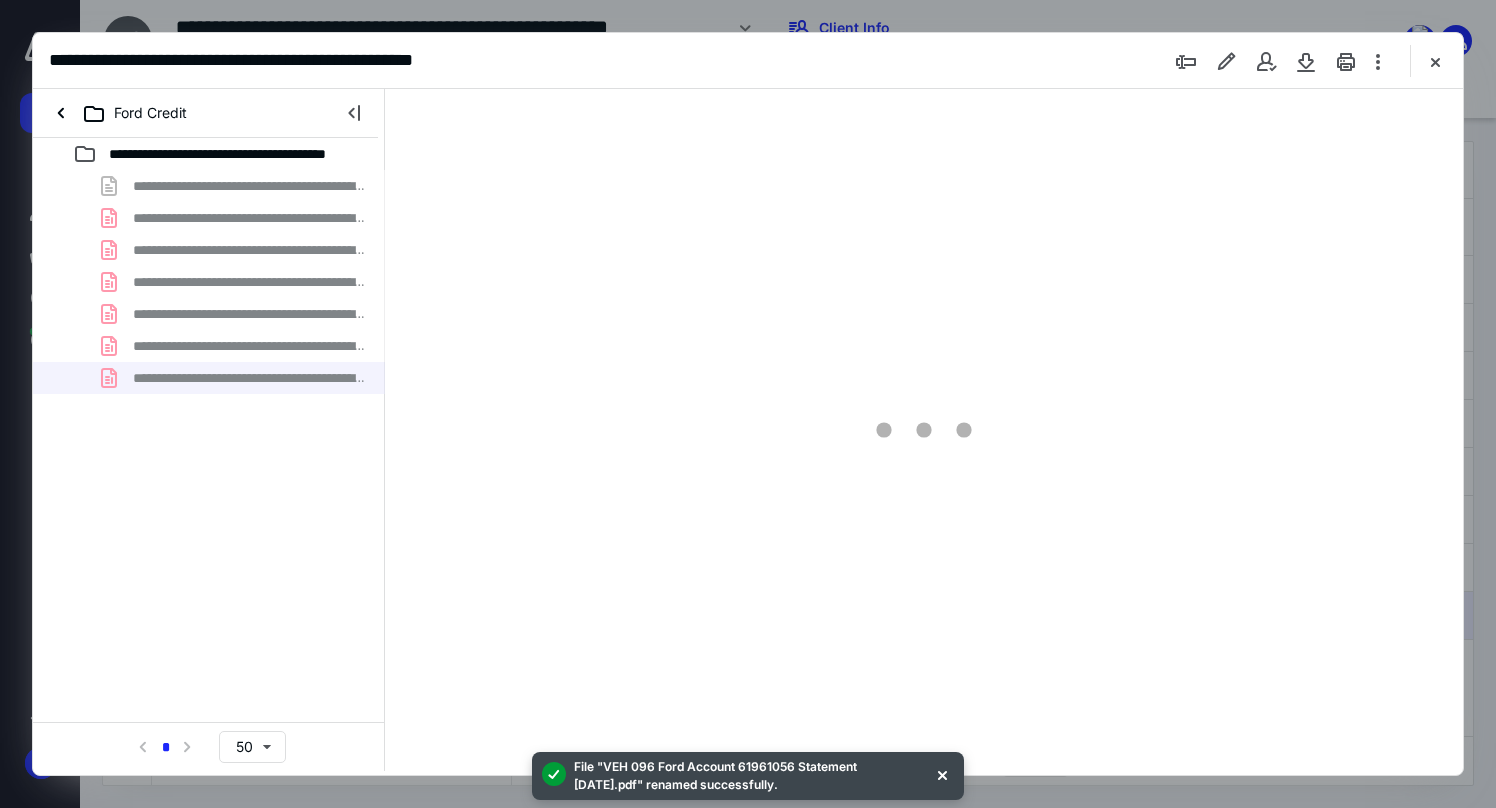 type on "171" 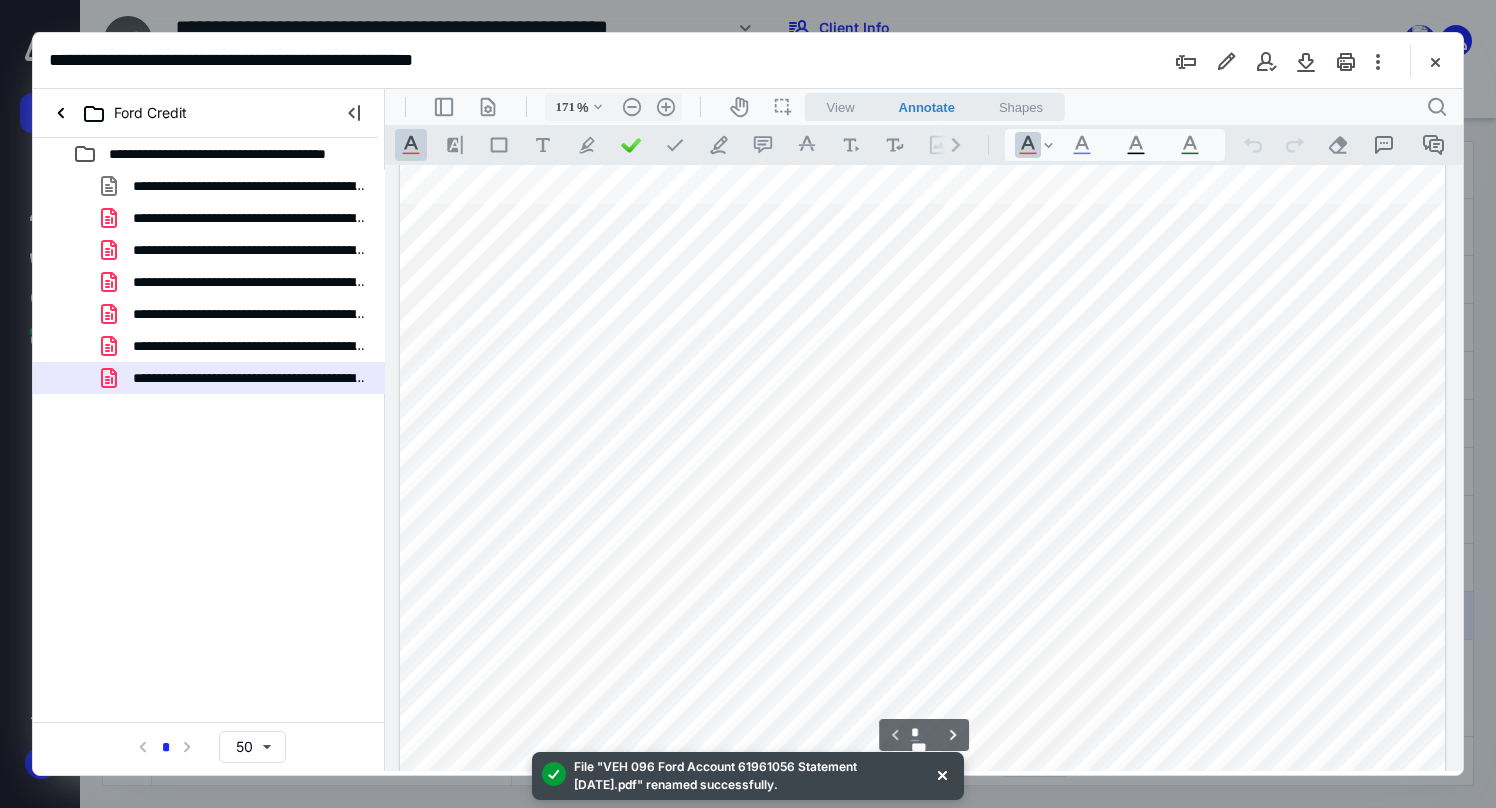 scroll, scrollTop: 258, scrollLeft: 0, axis: vertical 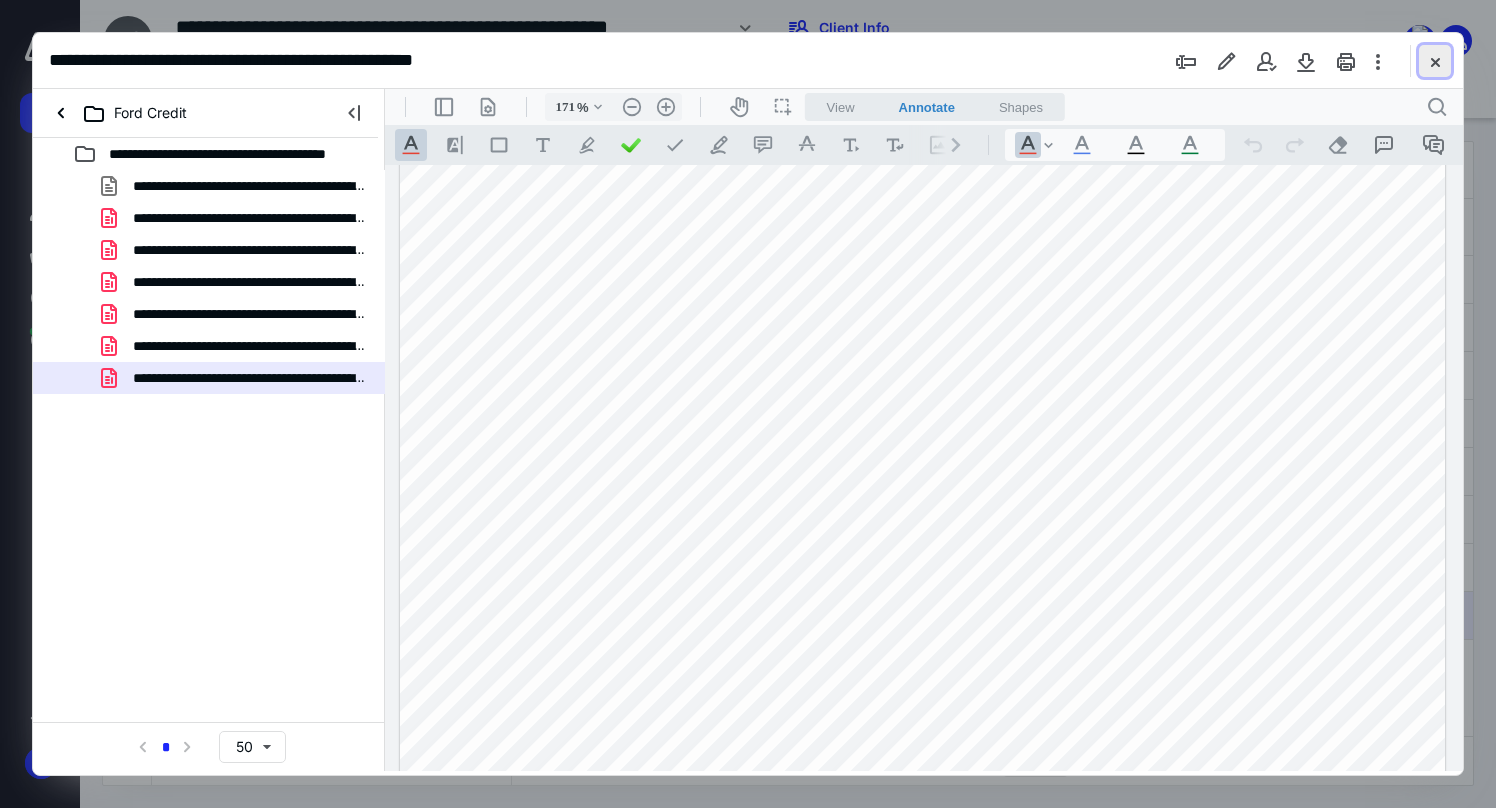click at bounding box center [1435, 61] 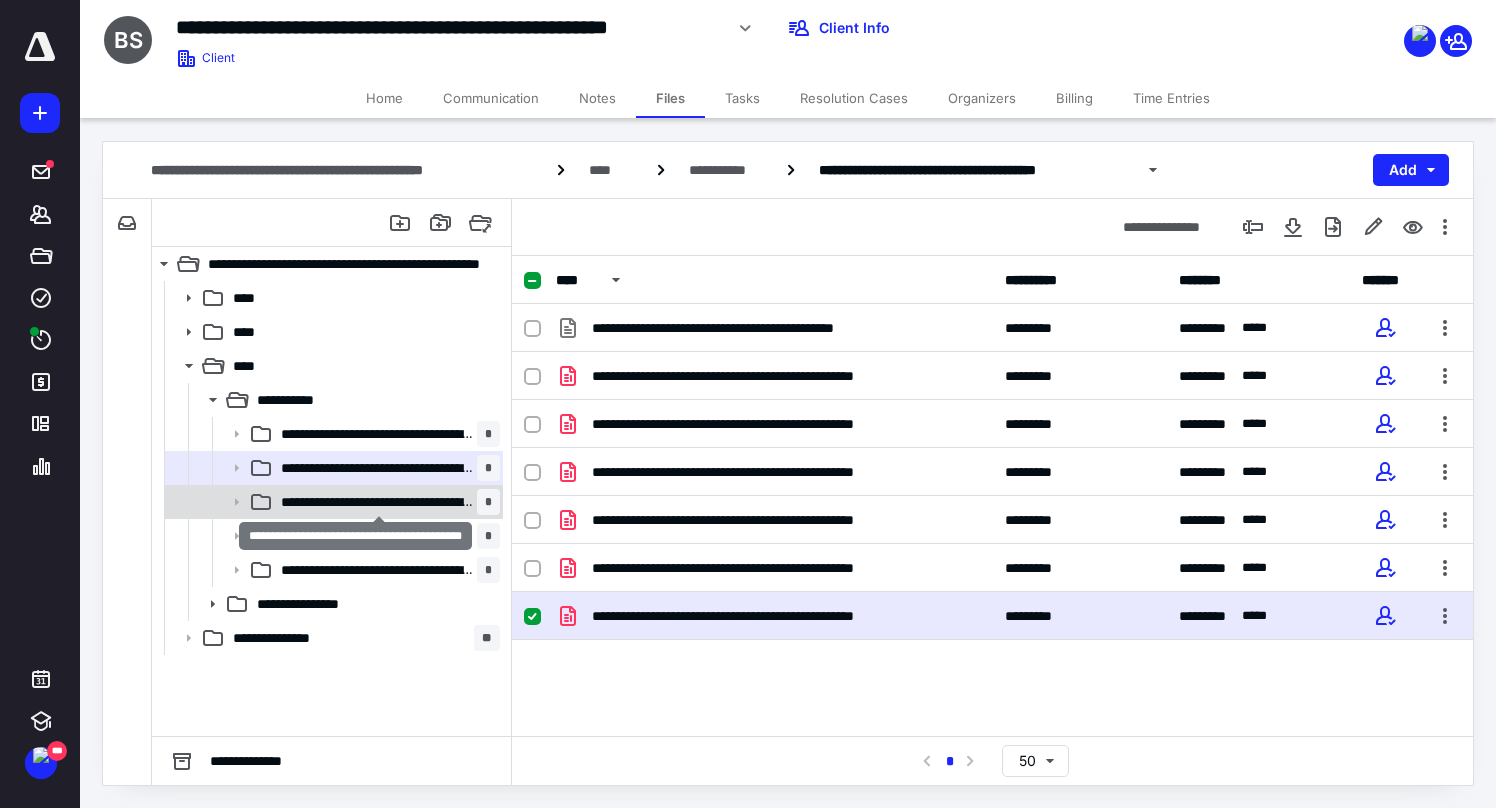 click on "**********" at bounding box center (379, 502) 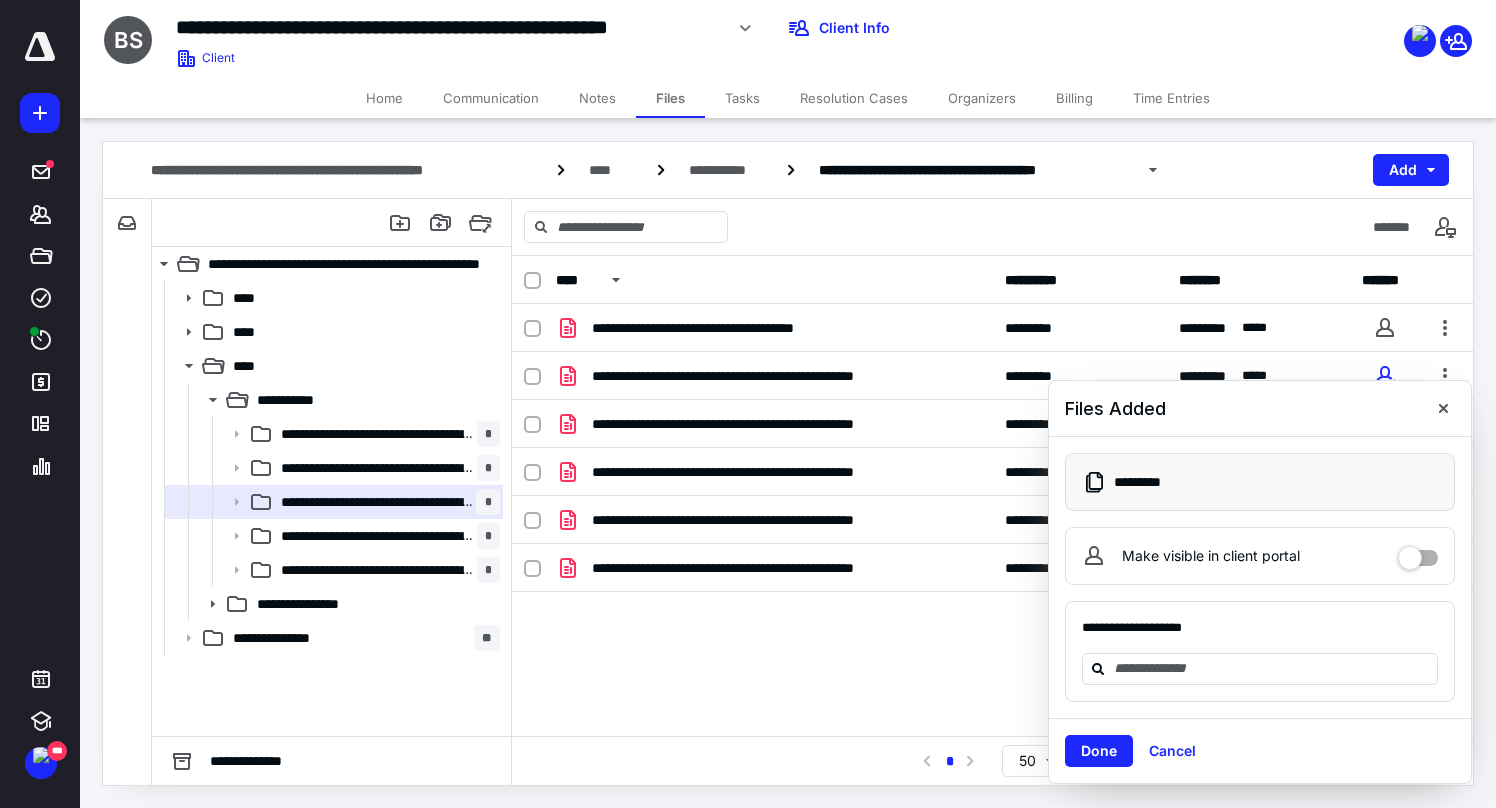 click on "Make visible in client portal" at bounding box center [1260, 556] 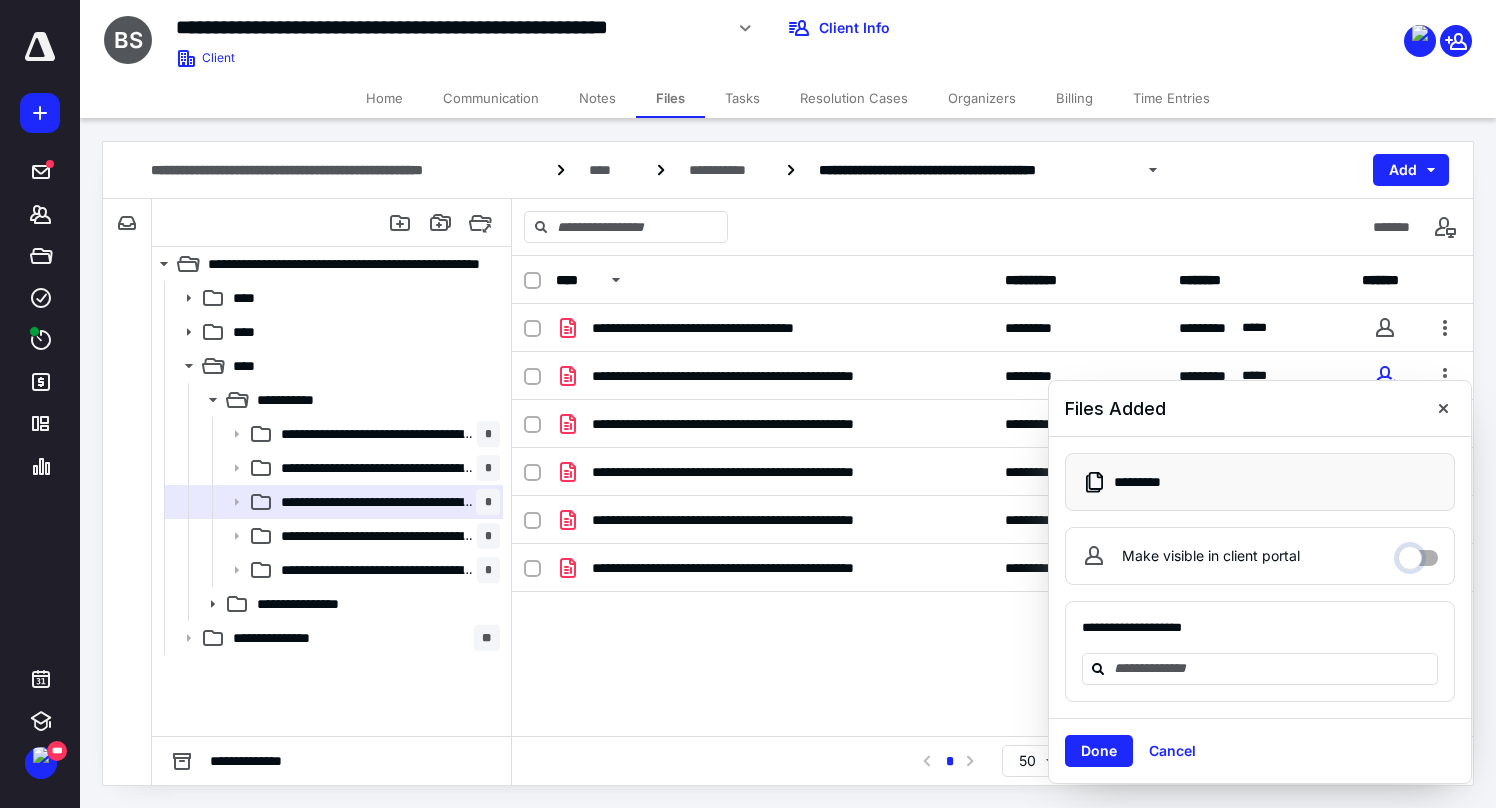 click on "Make visible in client portal" at bounding box center [1418, 553] 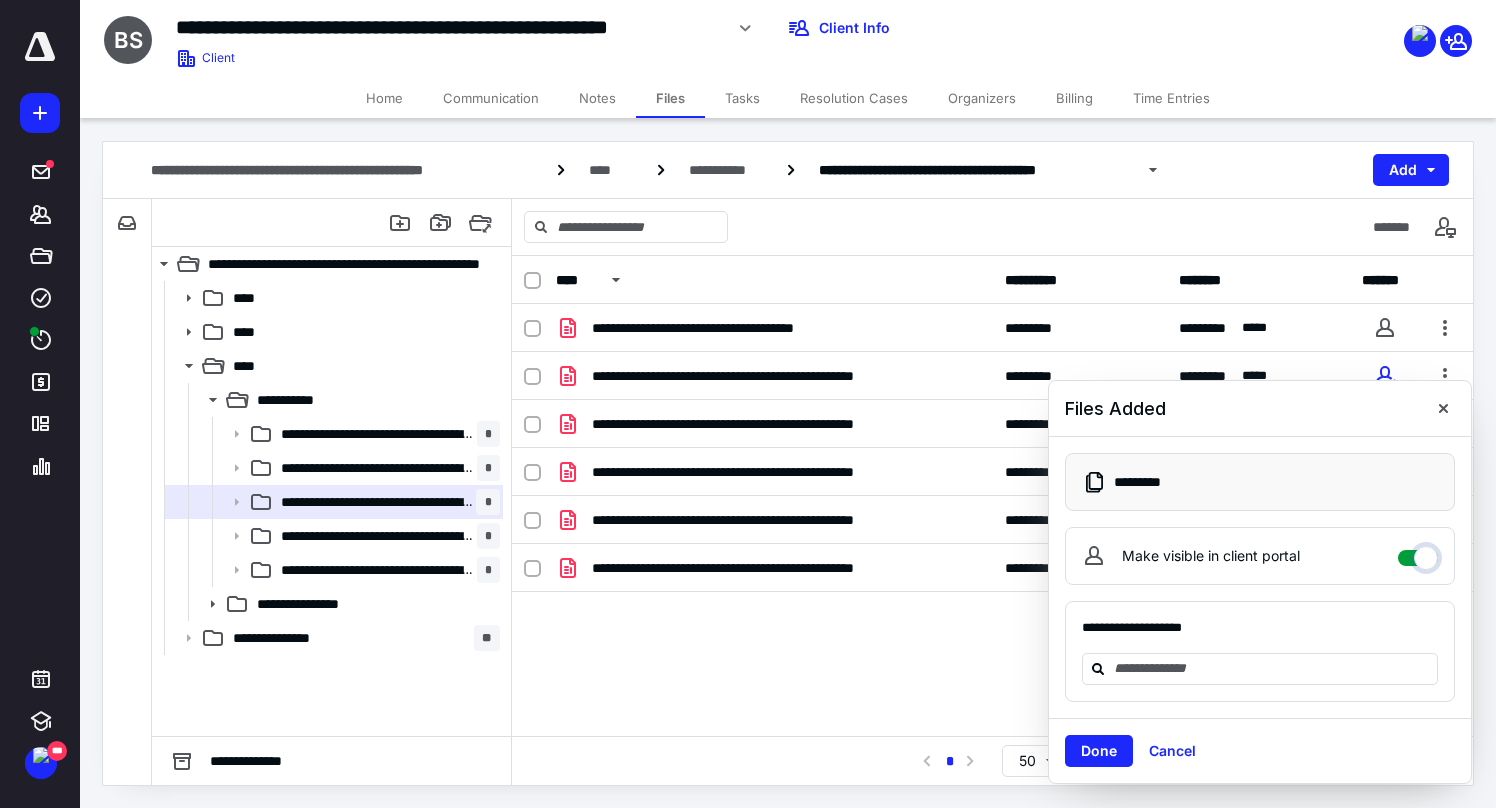 checkbox on "****" 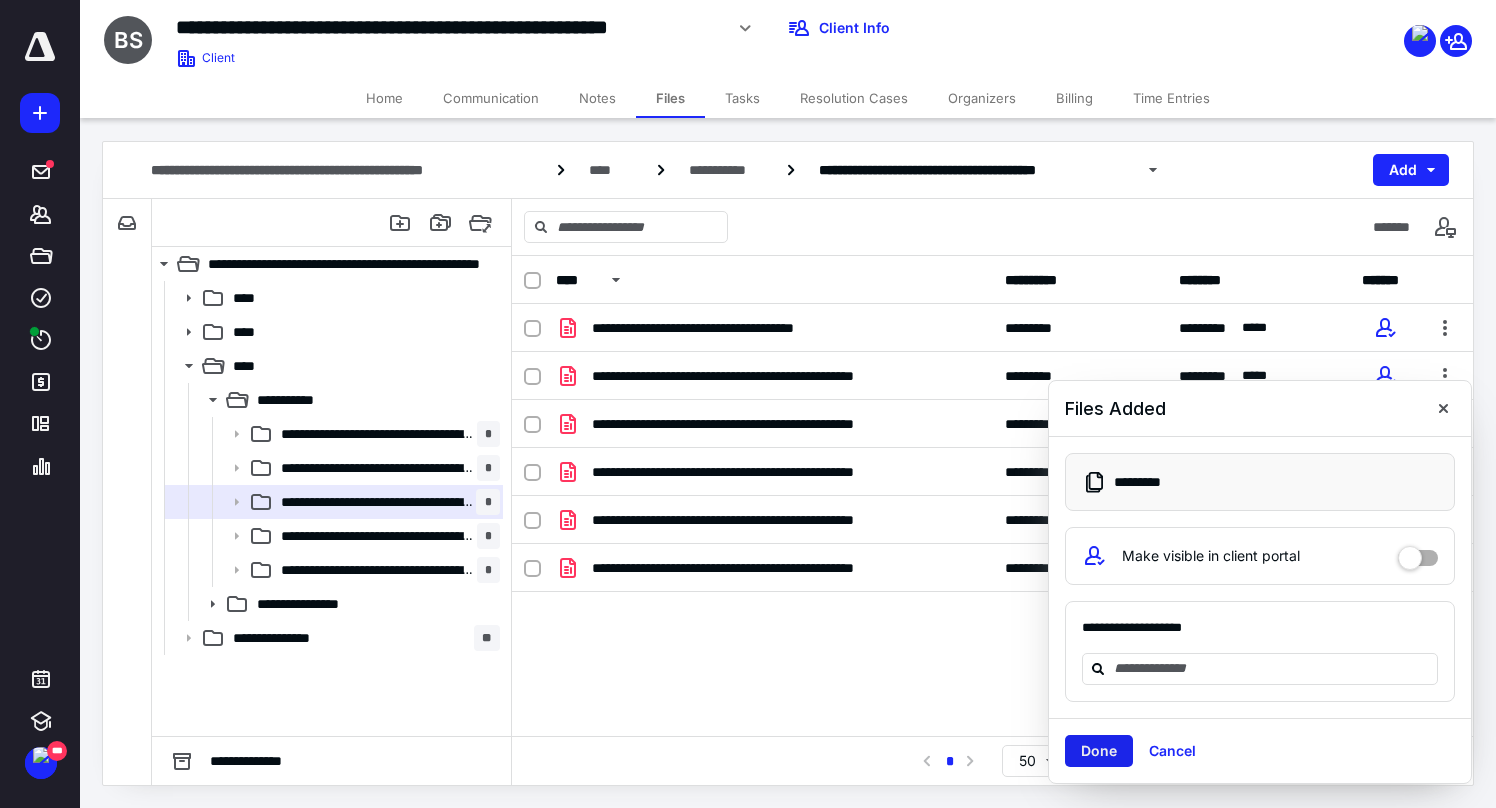 click on "Done" at bounding box center (1099, 751) 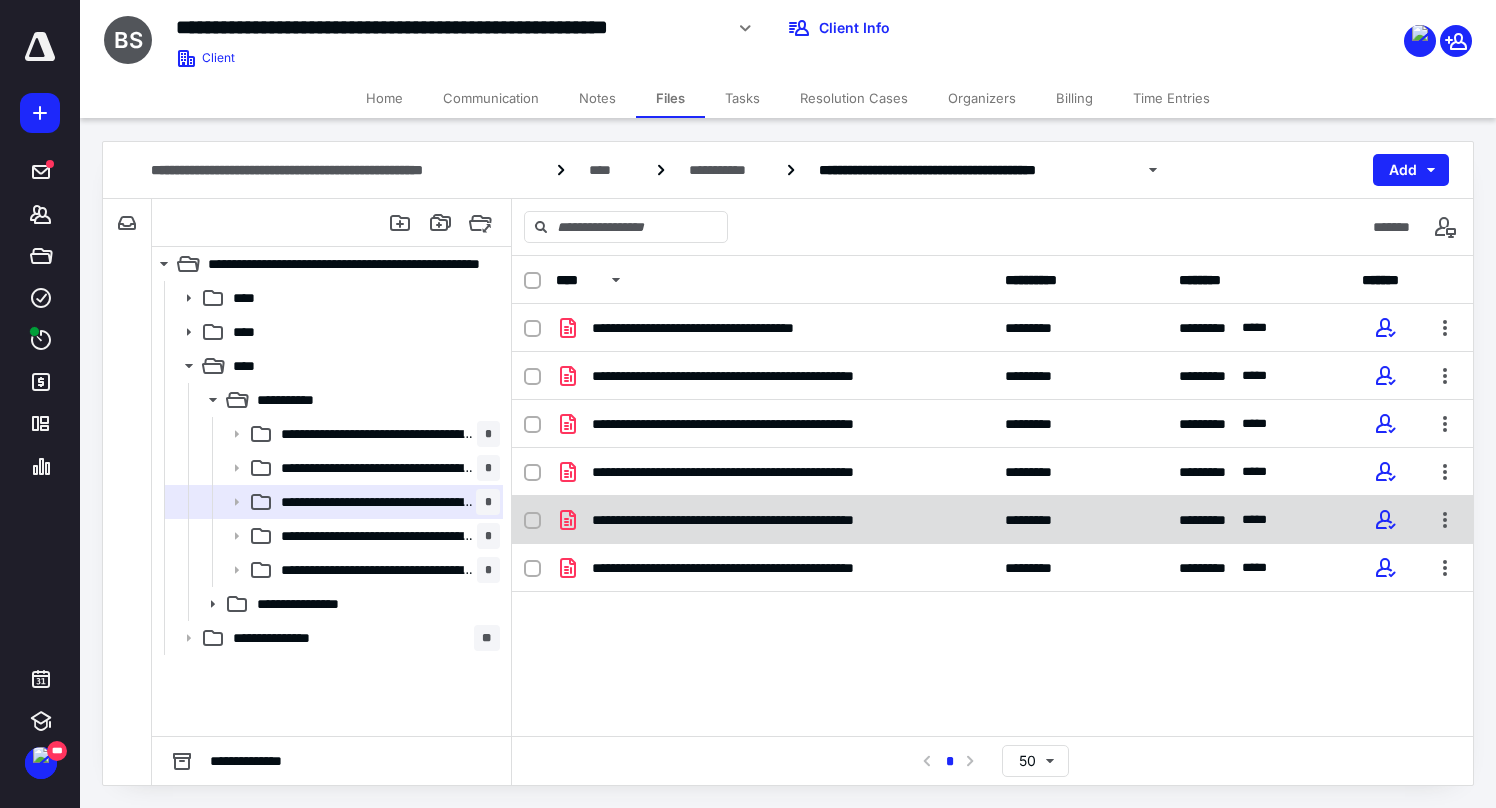 checkbox on "true" 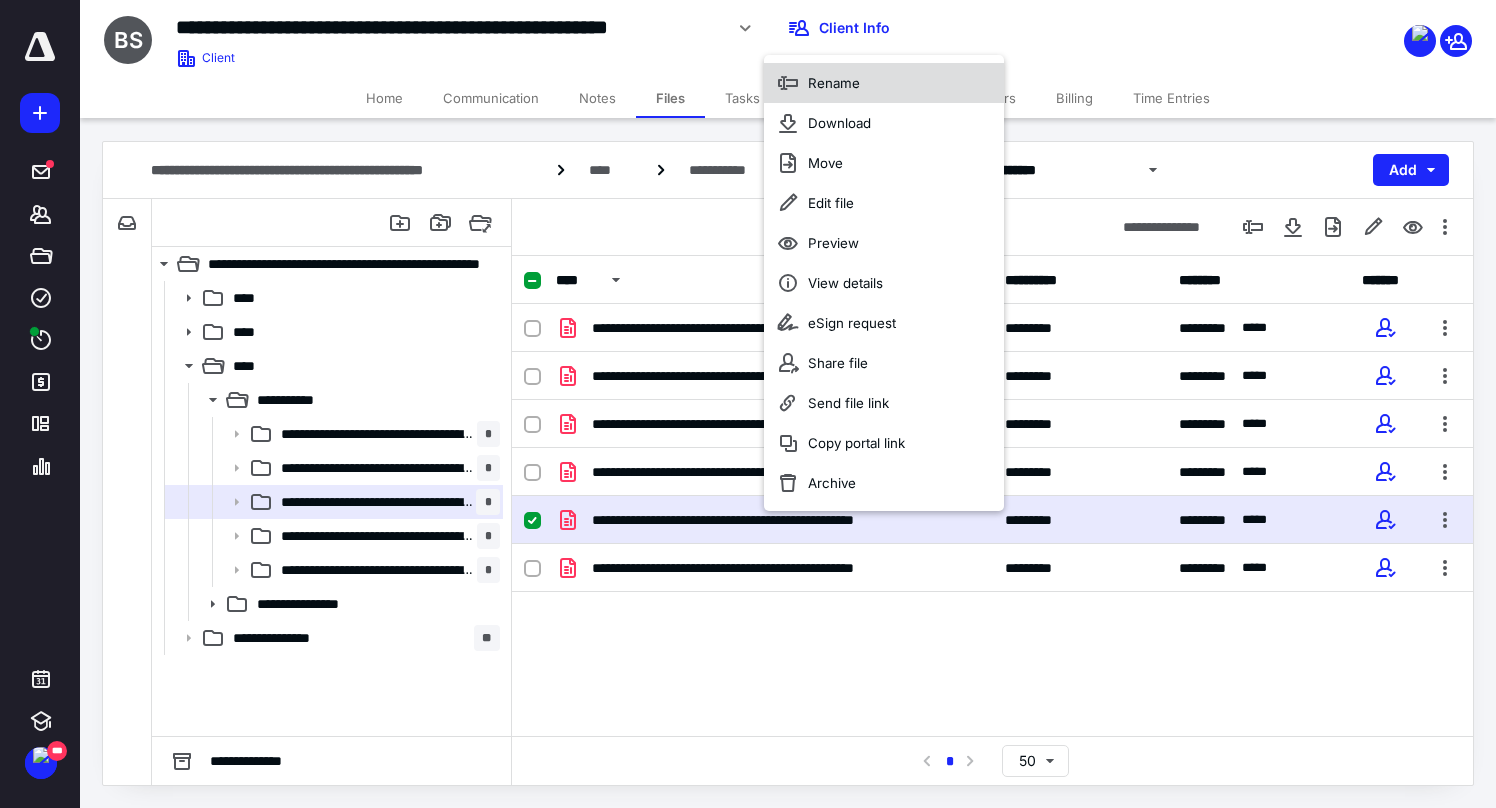 click on "Rename" at bounding box center (834, 83) 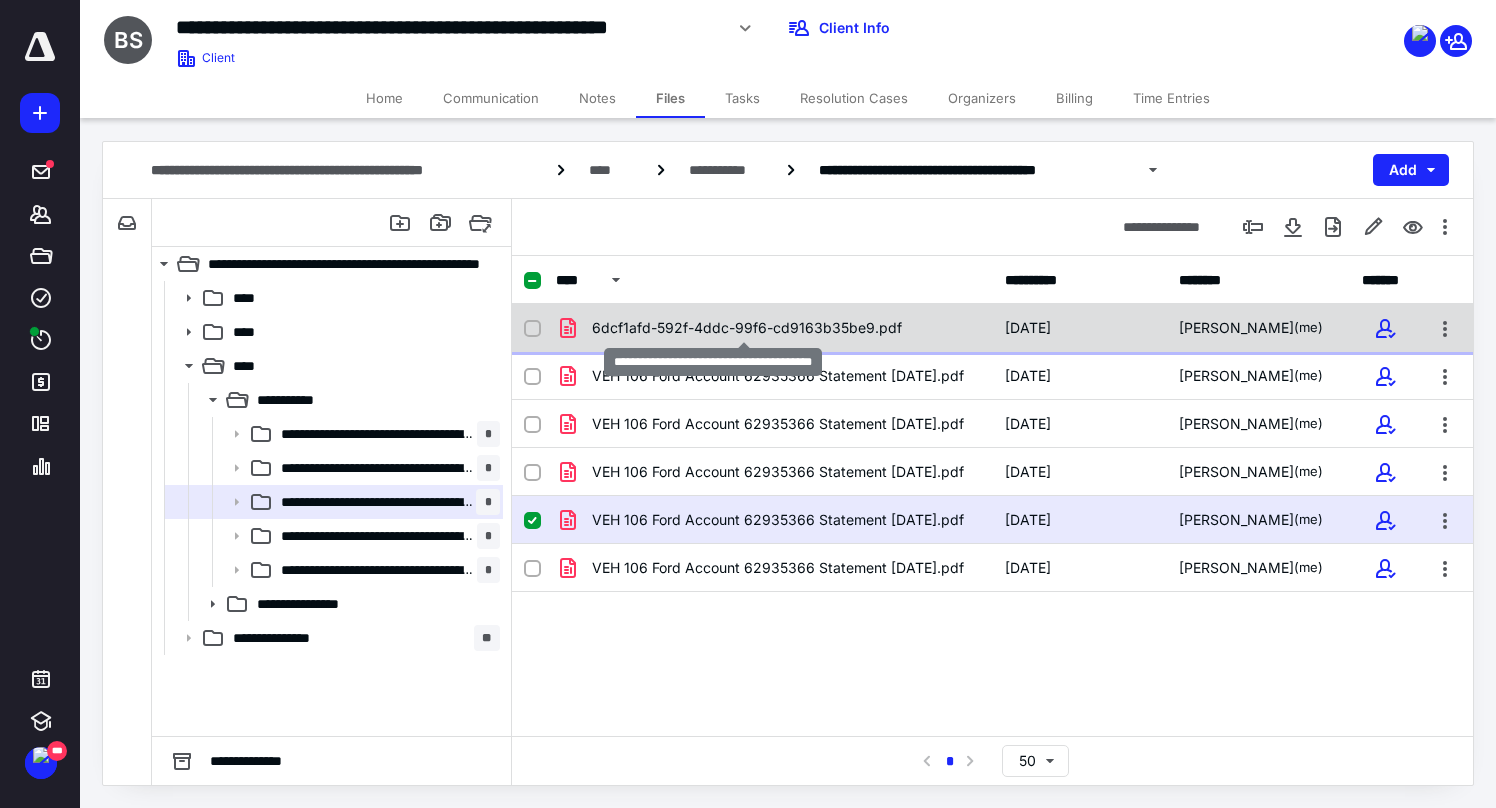checkbox on "true" 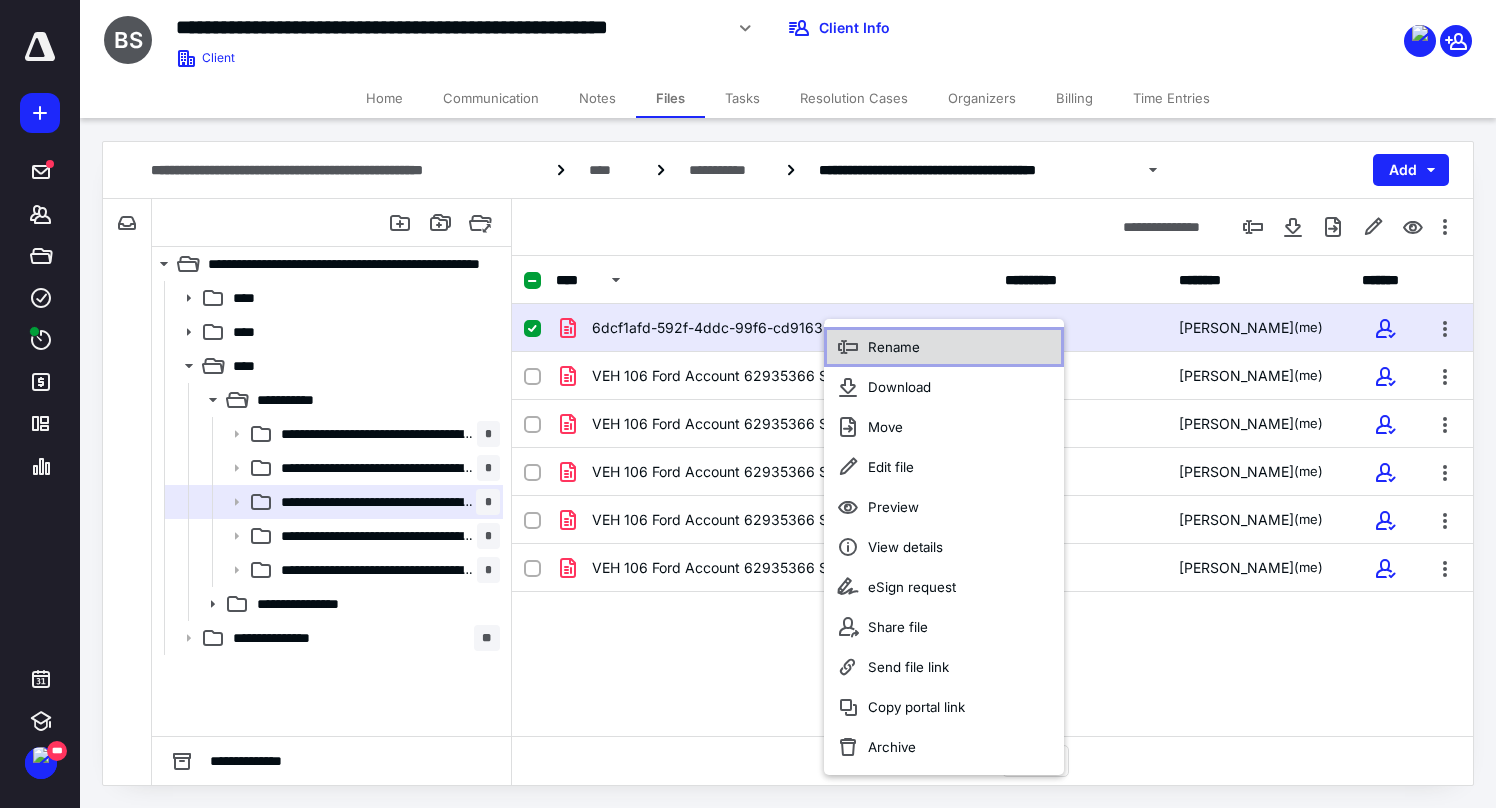 click on "Rename" at bounding box center [944, 347] 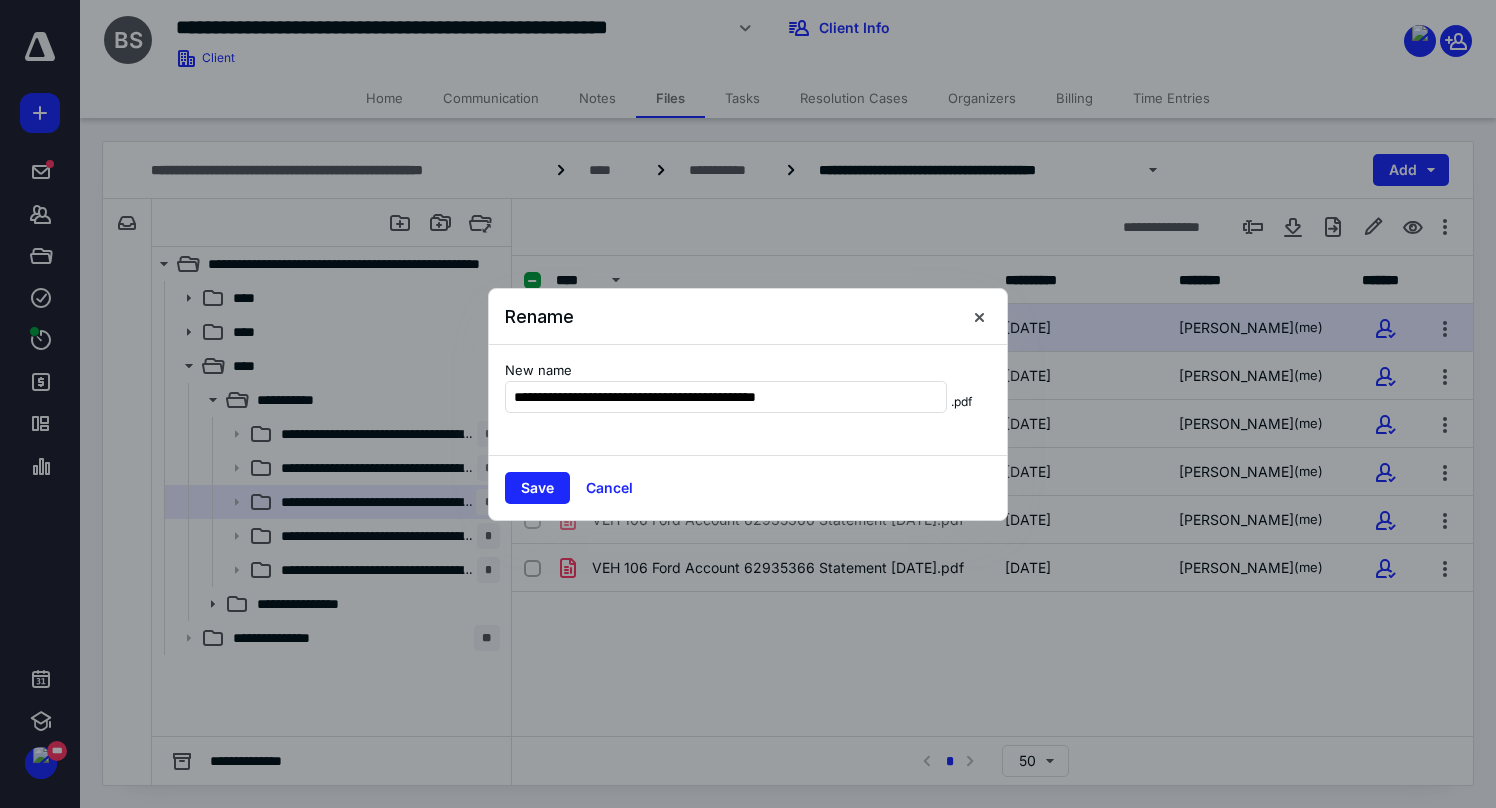 type on "**********" 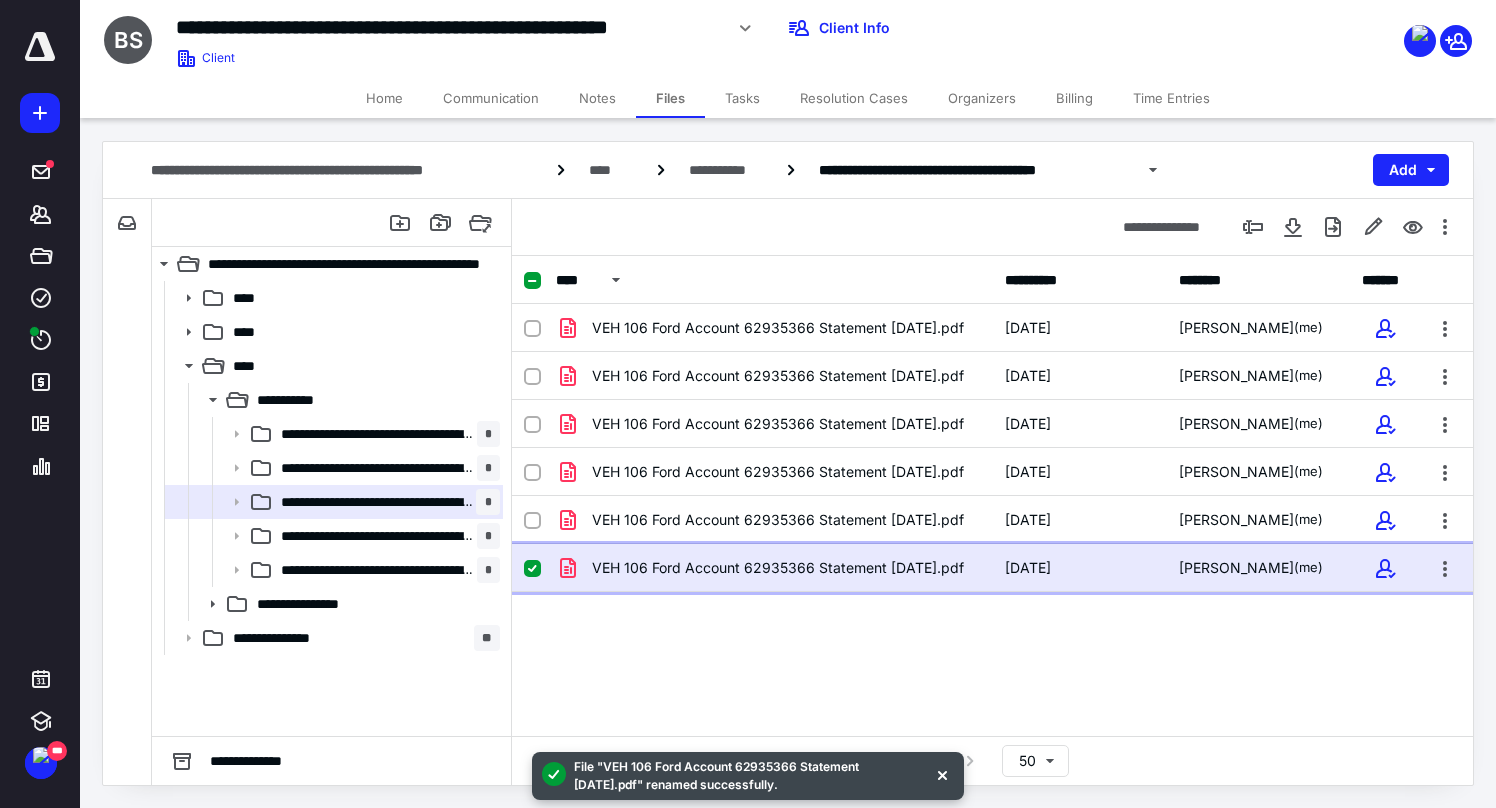click on "VEH 106 Ford Account 62935366 Statement [DATE].pdf" at bounding box center [774, 568] 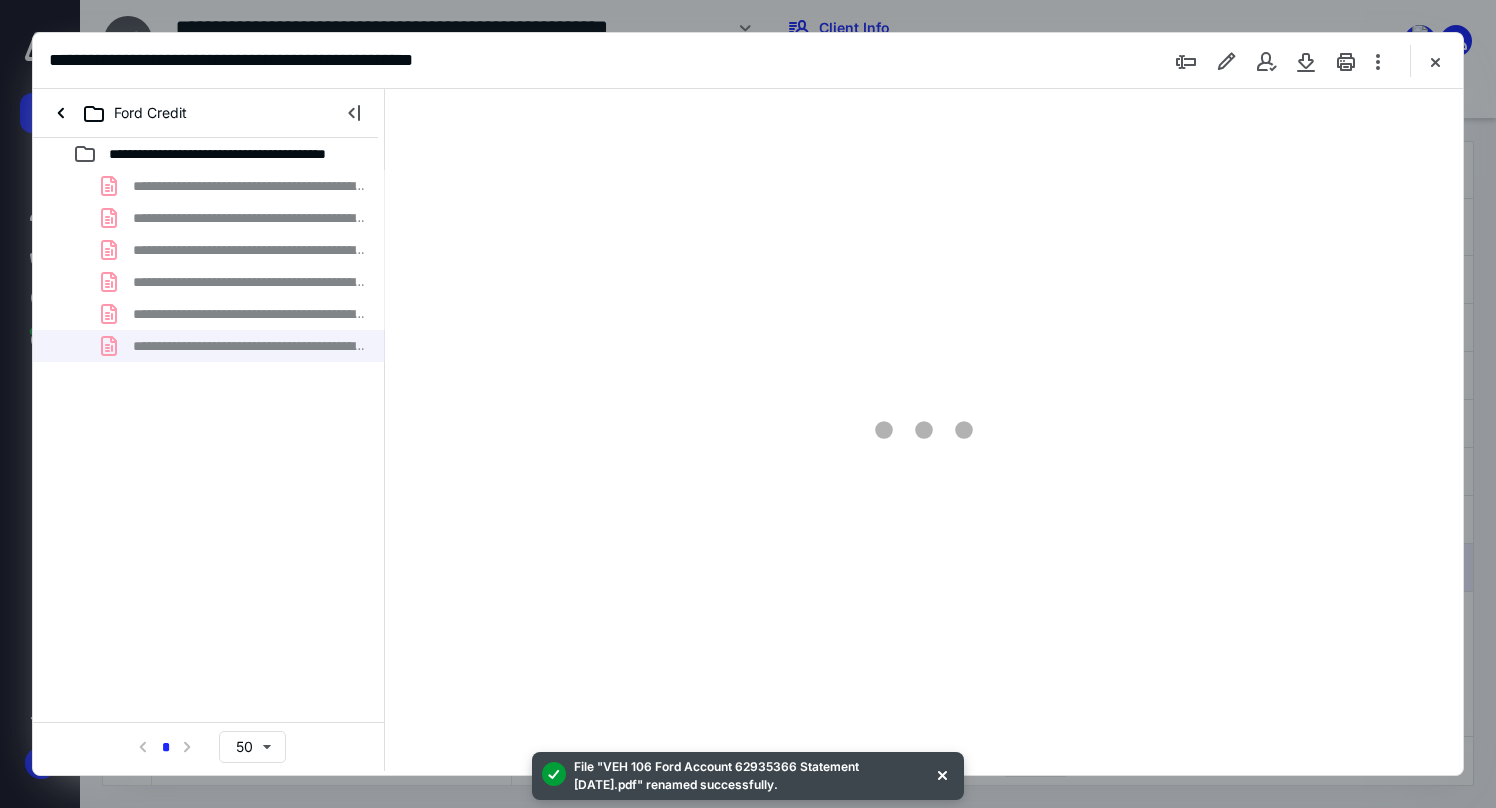 scroll, scrollTop: 0, scrollLeft: 0, axis: both 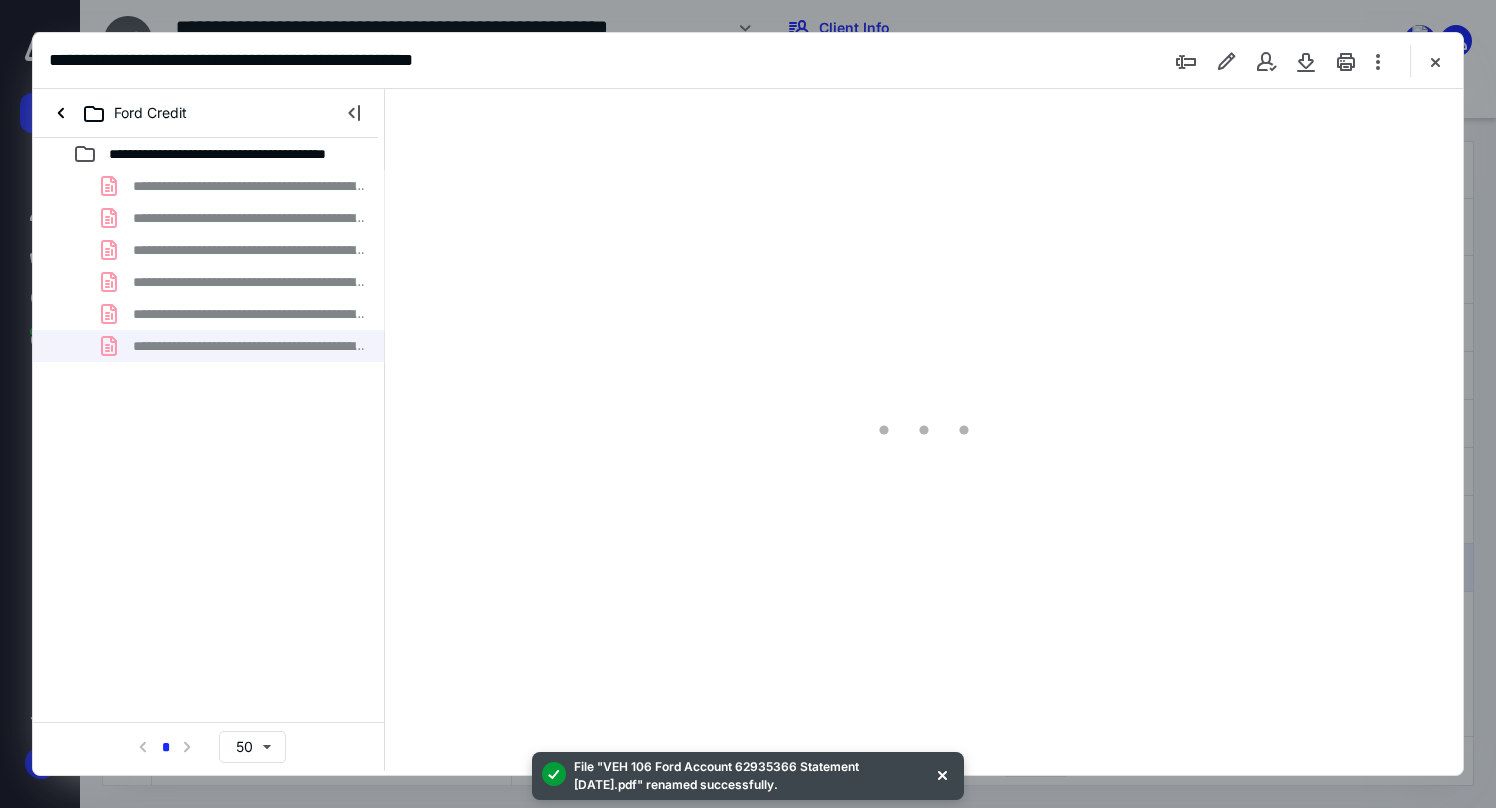 type on "171" 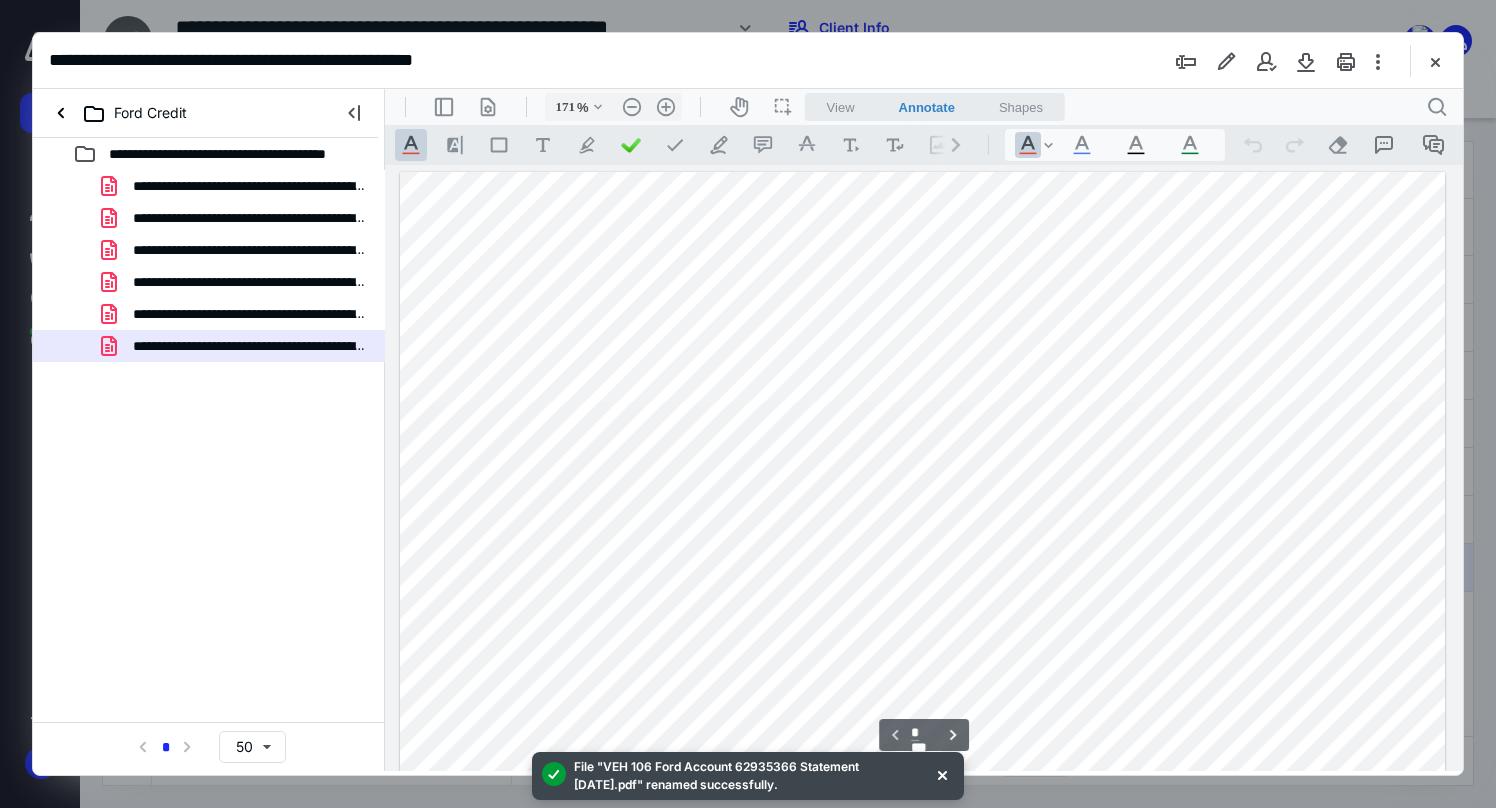scroll, scrollTop: 304, scrollLeft: 0, axis: vertical 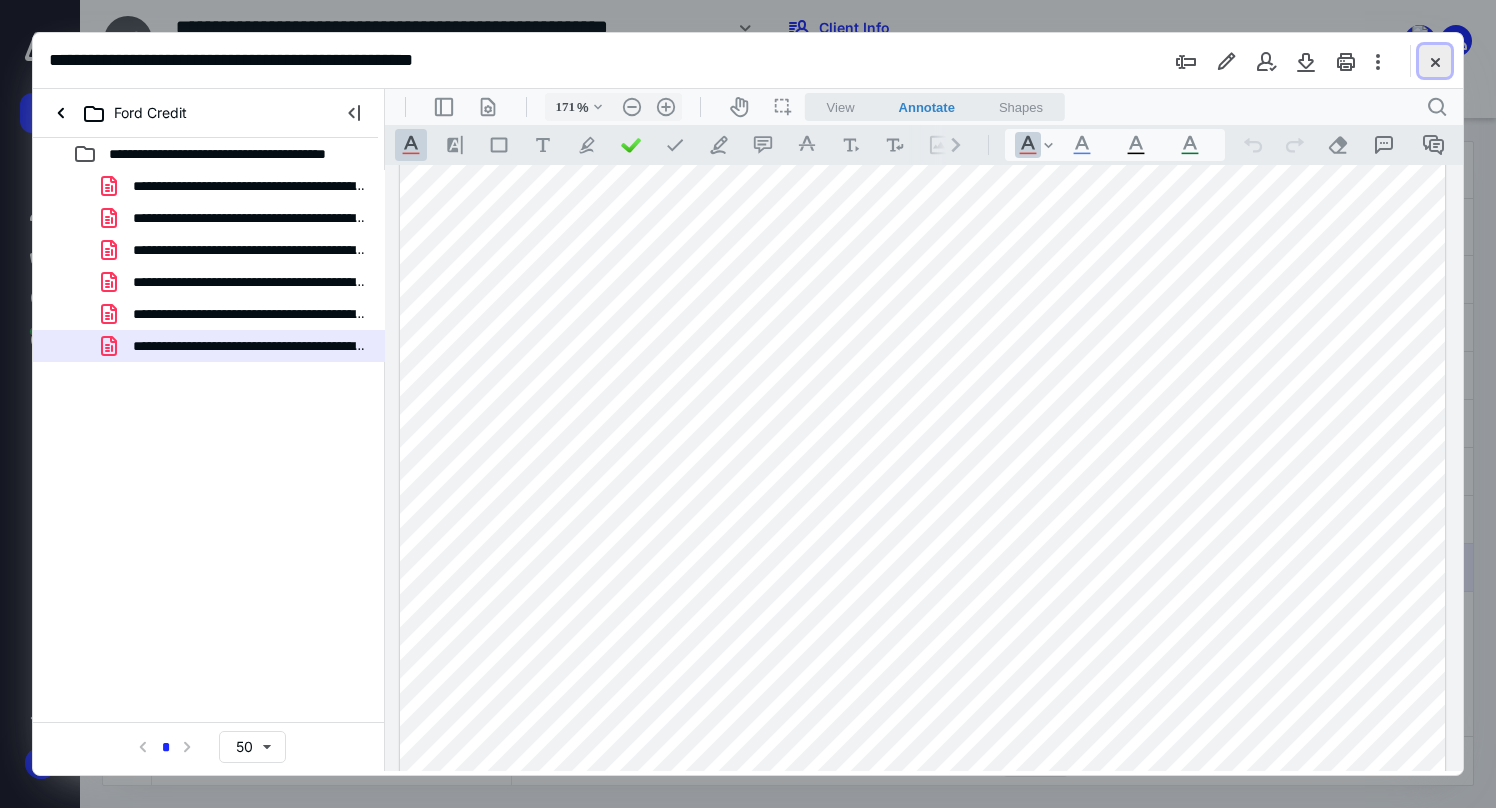 click at bounding box center (1435, 61) 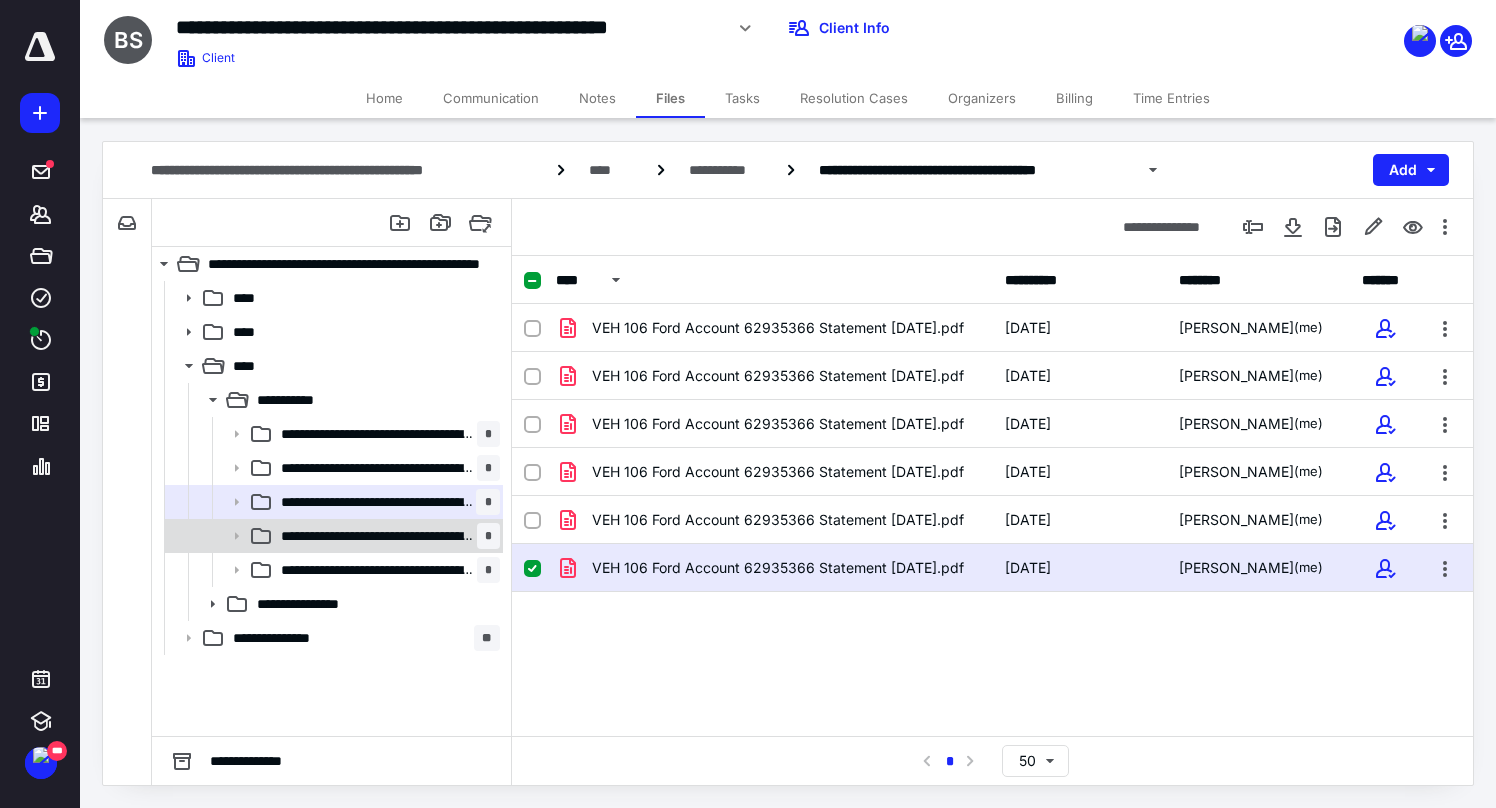 click on "**********" at bounding box center [386, 536] 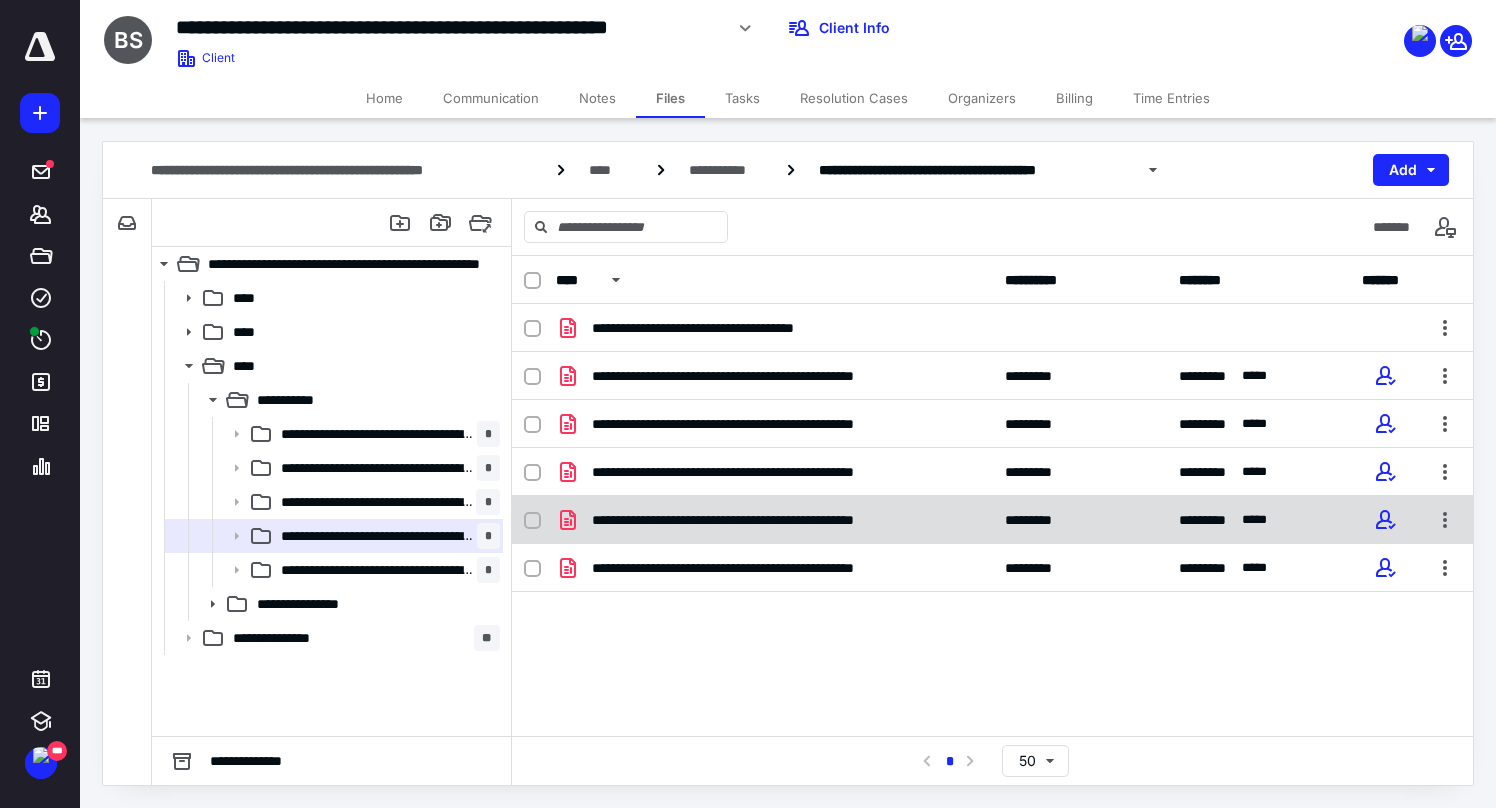 checkbox on "true" 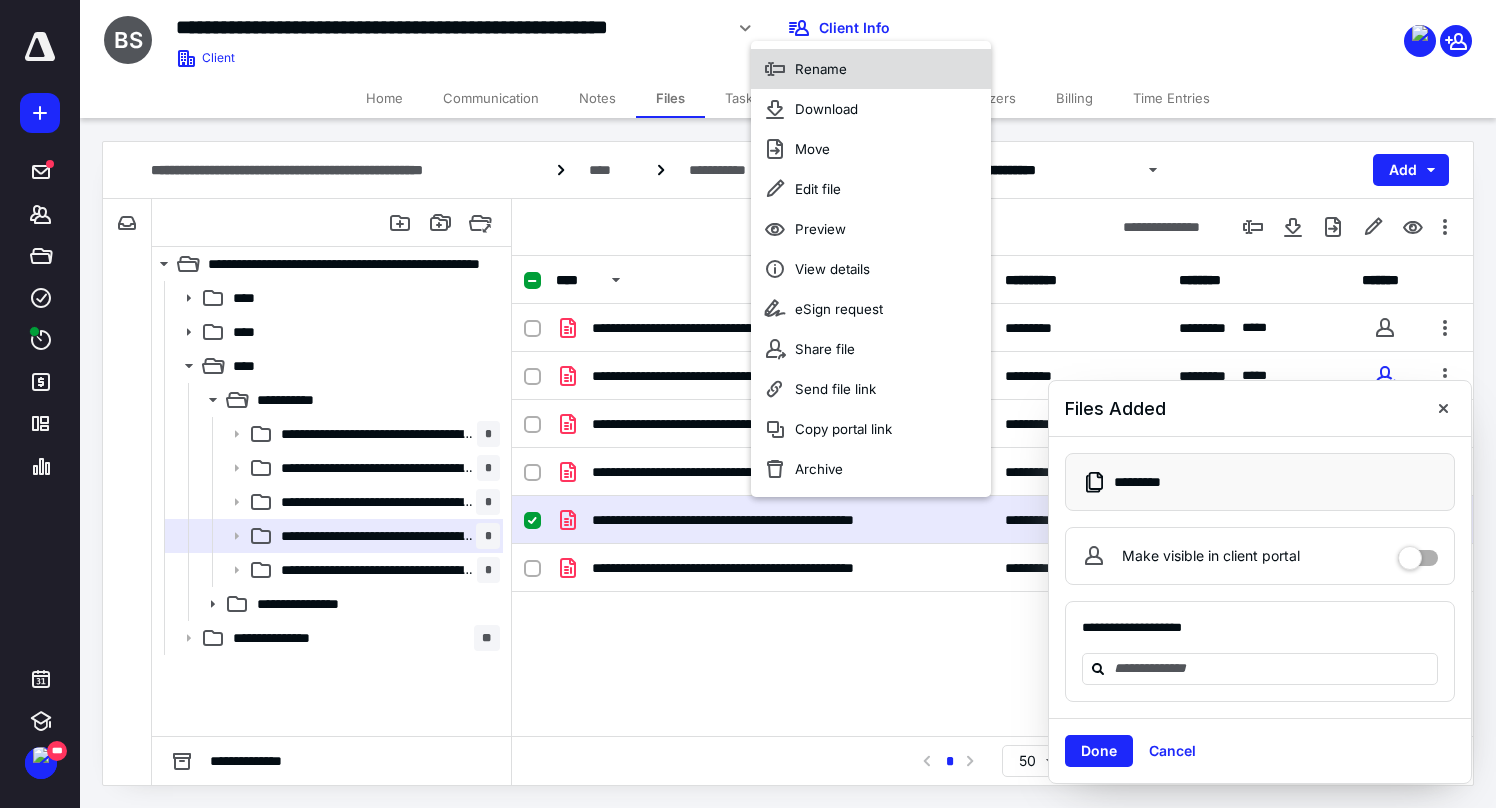 click on "Rename" at bounding box center [871, 69] 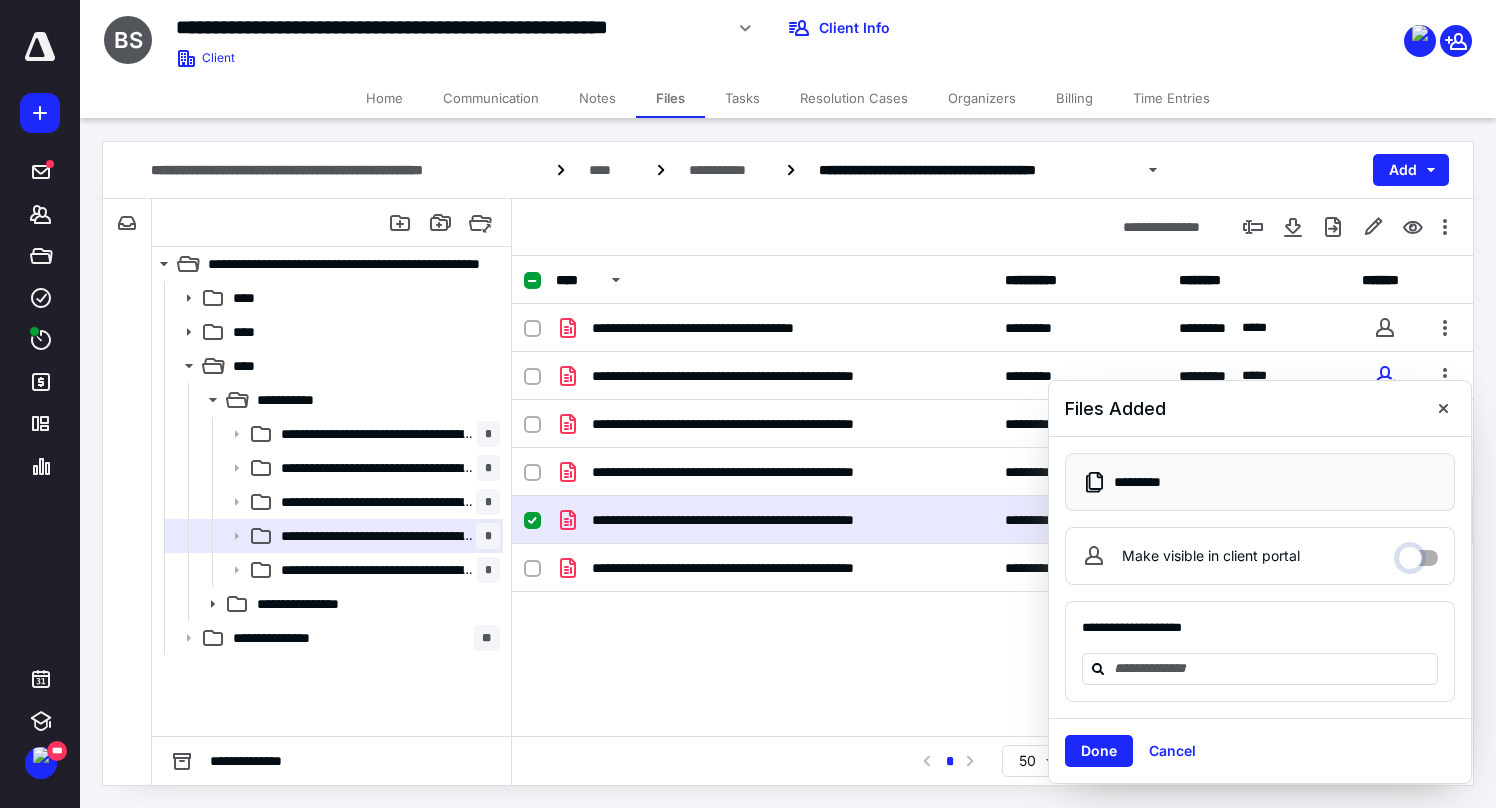 click on "Make visible in client portal" at bounding box center (1418, 553) 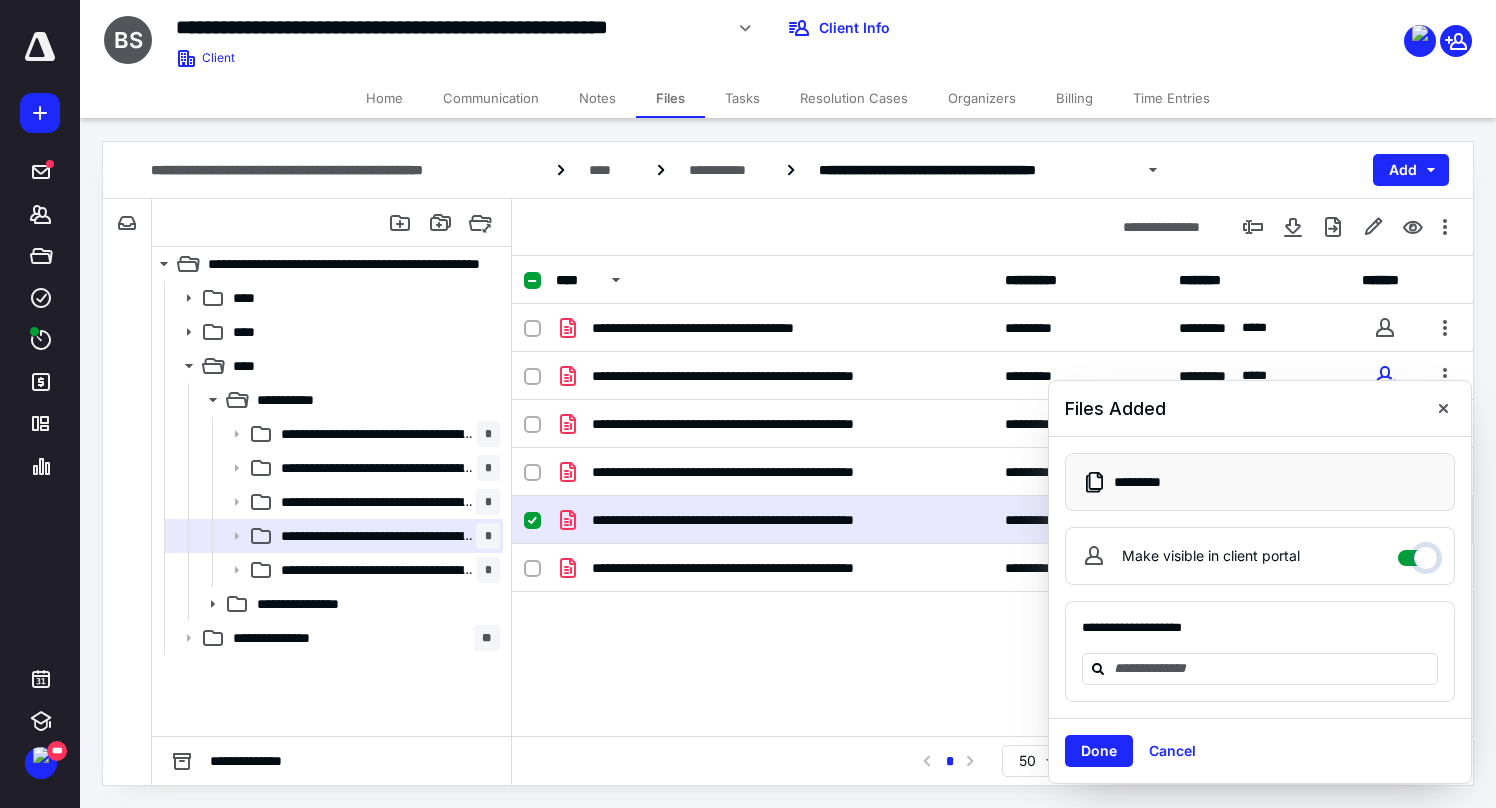 checkbox on "****" 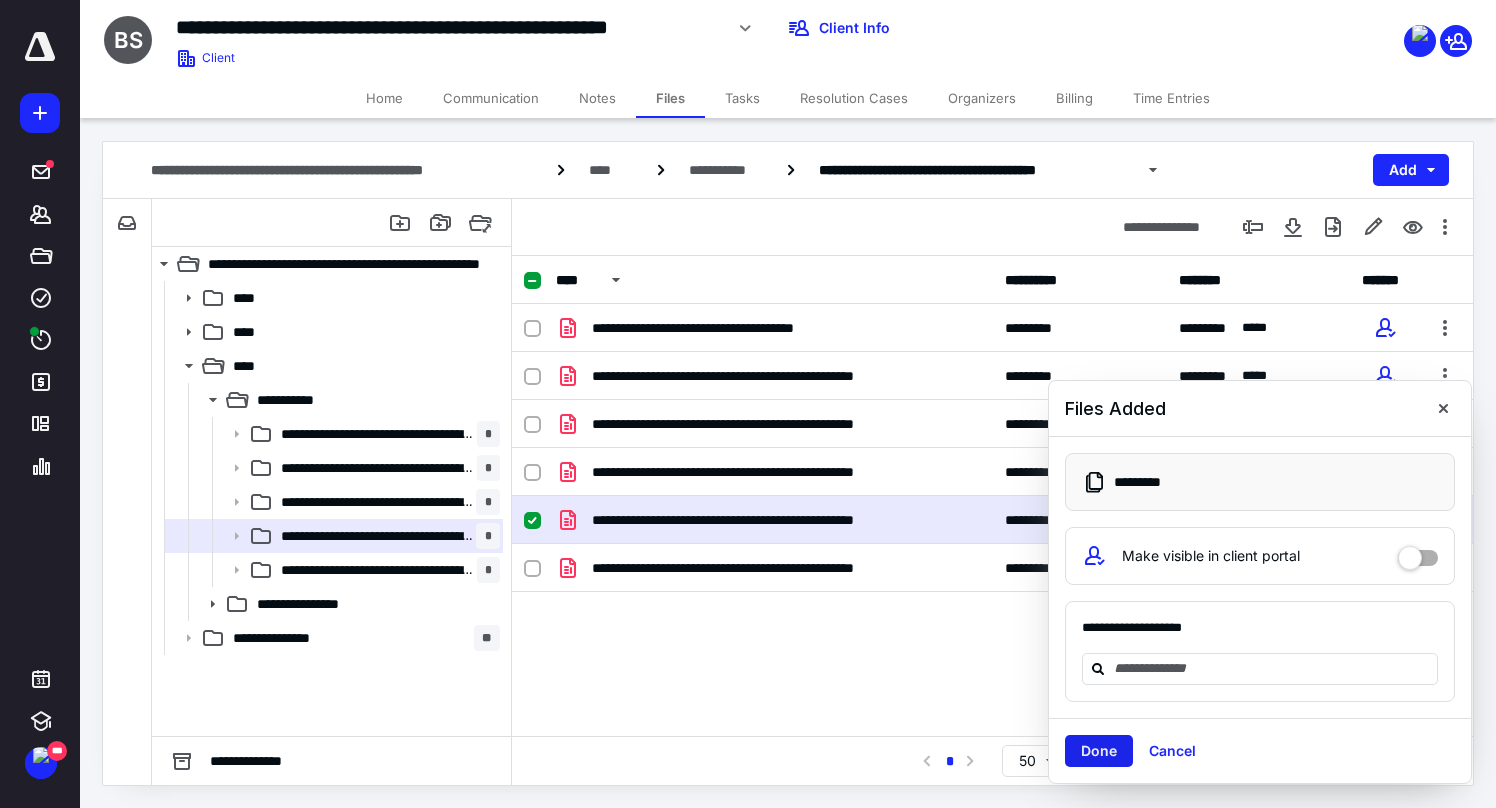 click on "Done" at bounding box center (1099, 751) 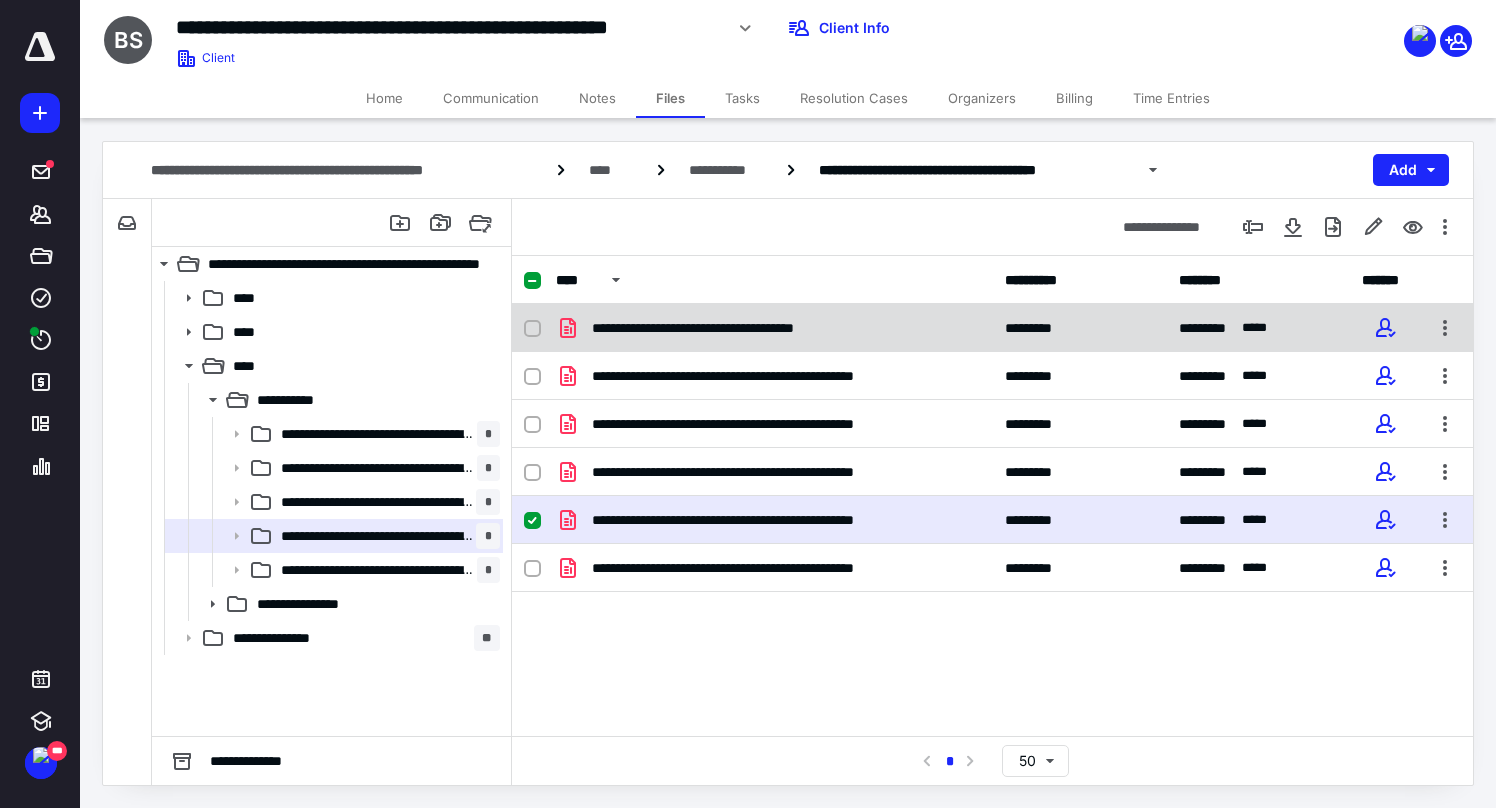 checkbox on "false" 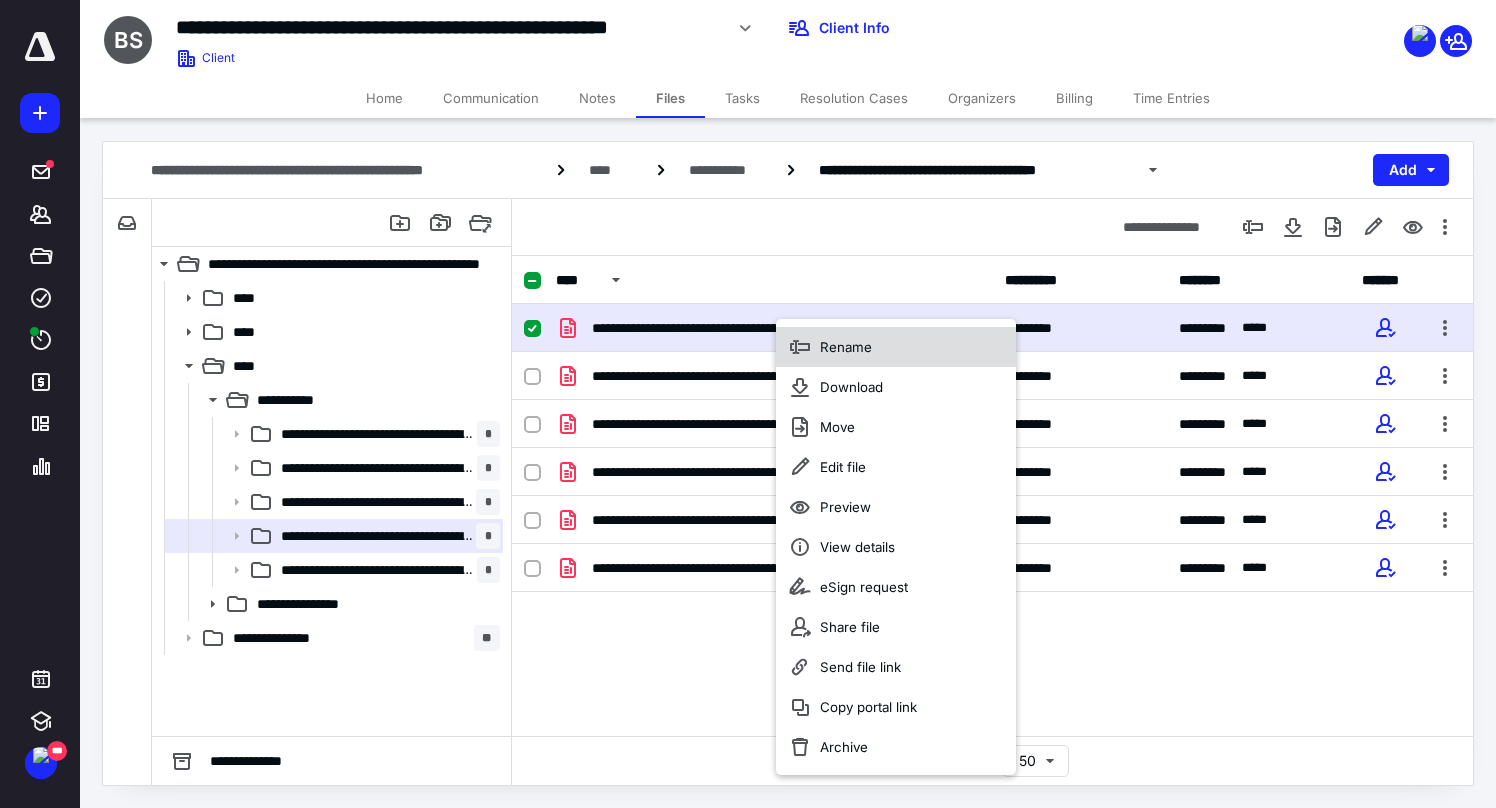 click on "Rename" at bounding box center (846, 347) 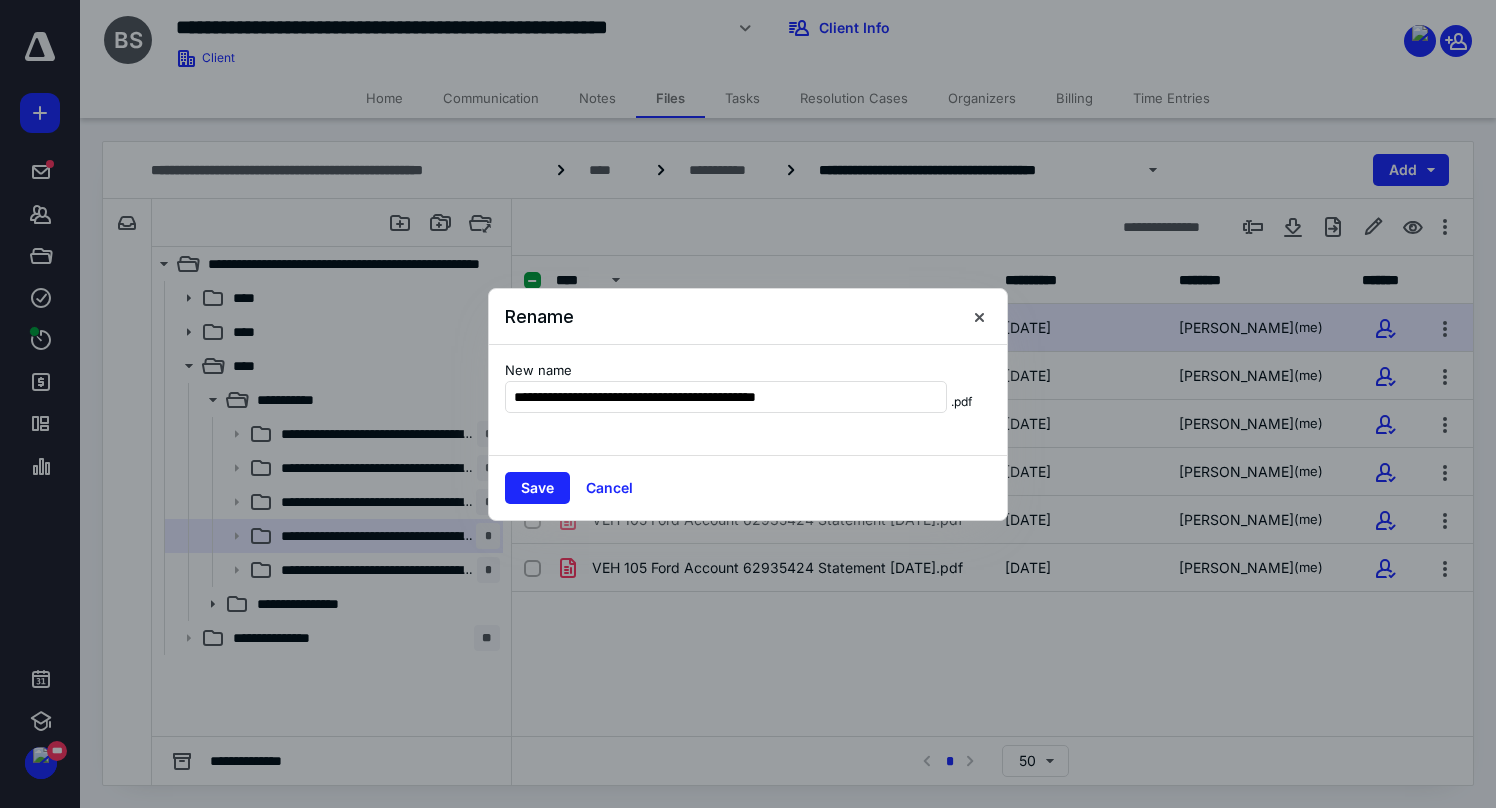 type on "**********" 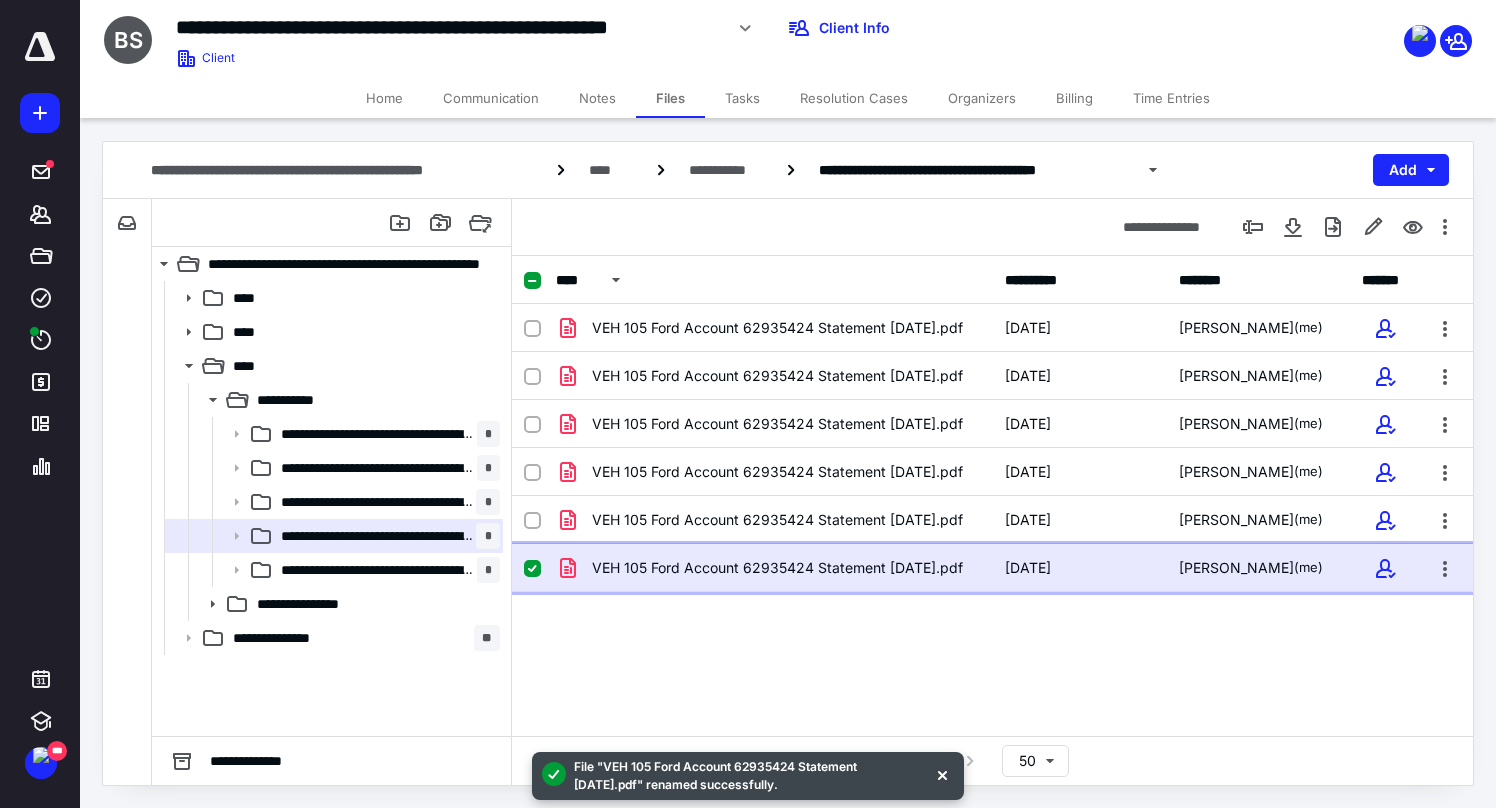click on "VEH 105 Ford Account 62935424 Statement [DATE].pdf [DATE] [PERSON_NAME]  (me)" at bounding box center (992, 568) 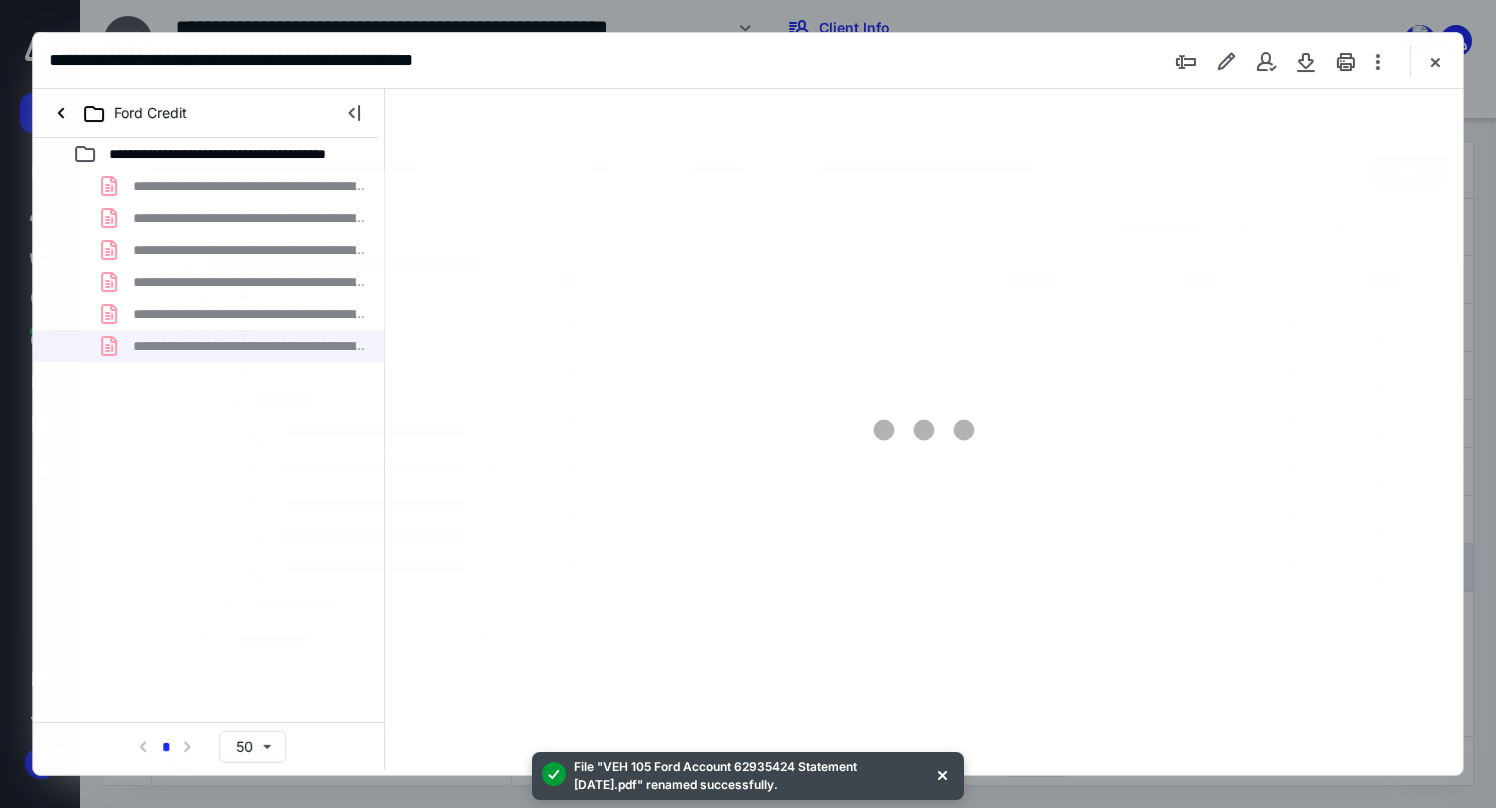 scroll, scrollTop: 0, scrollLeft: 0, axis: both 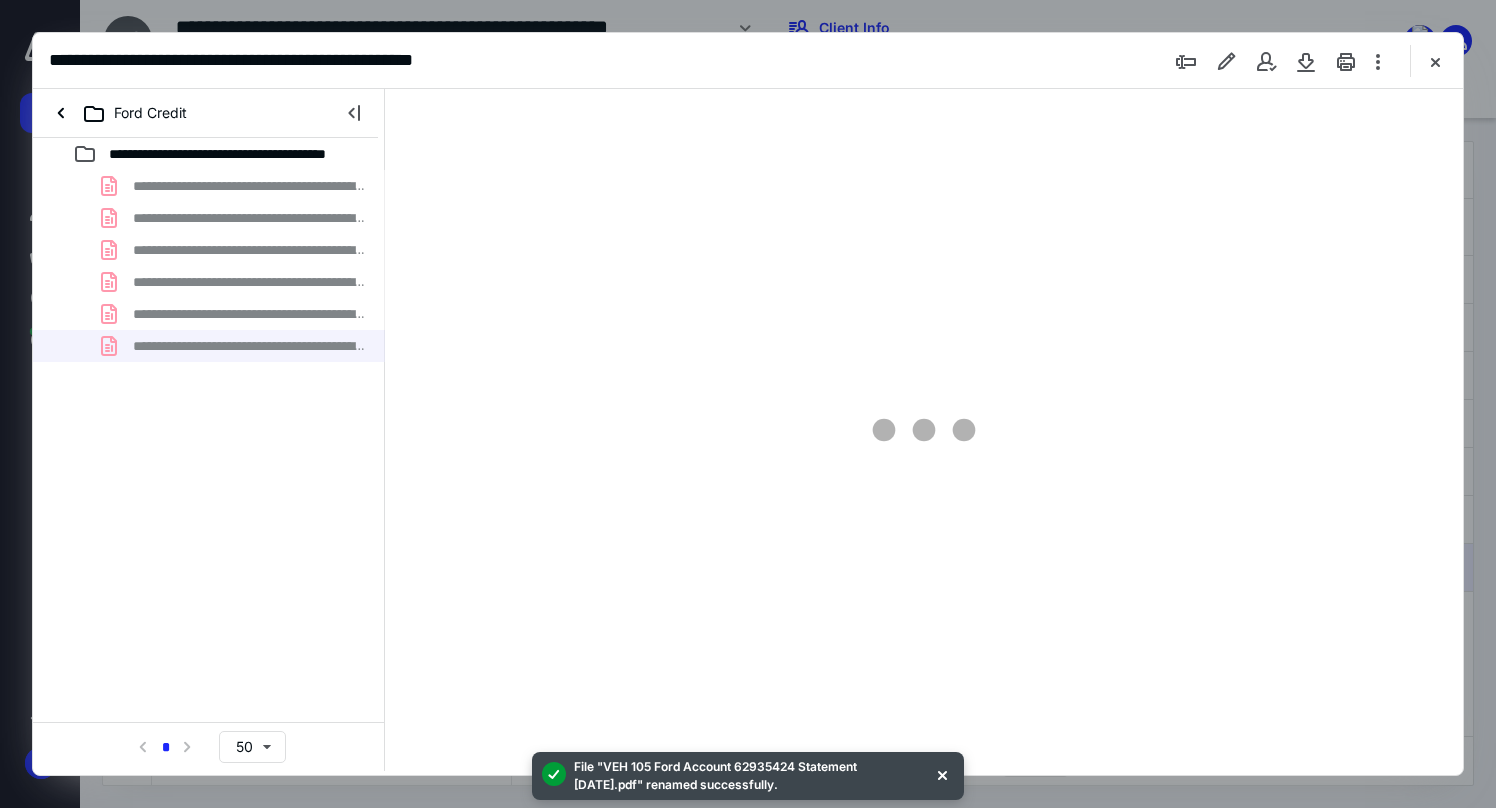 type on "171" 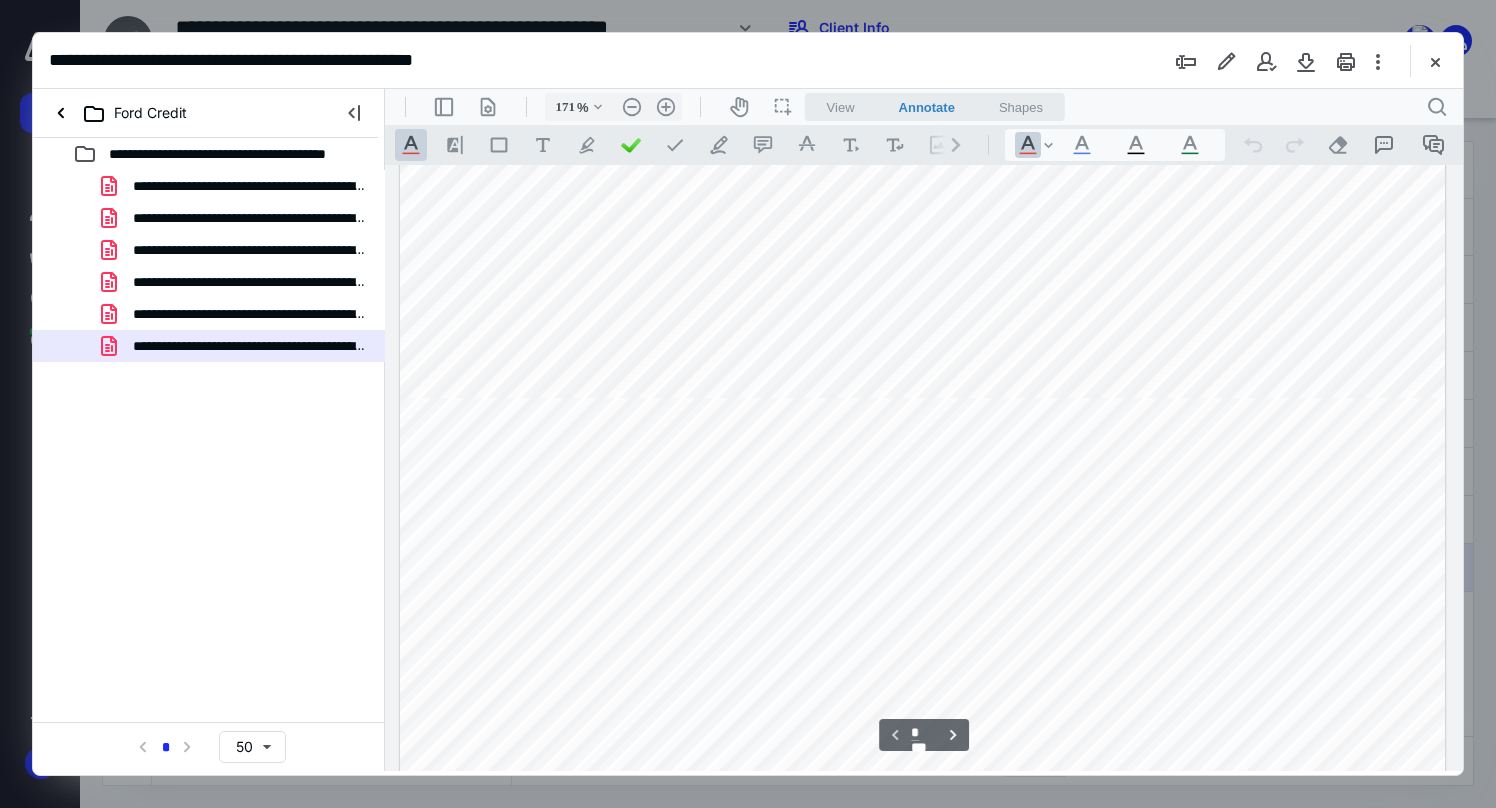 scroll, scrollTop: 0, scrollLeft: 0, axis: both 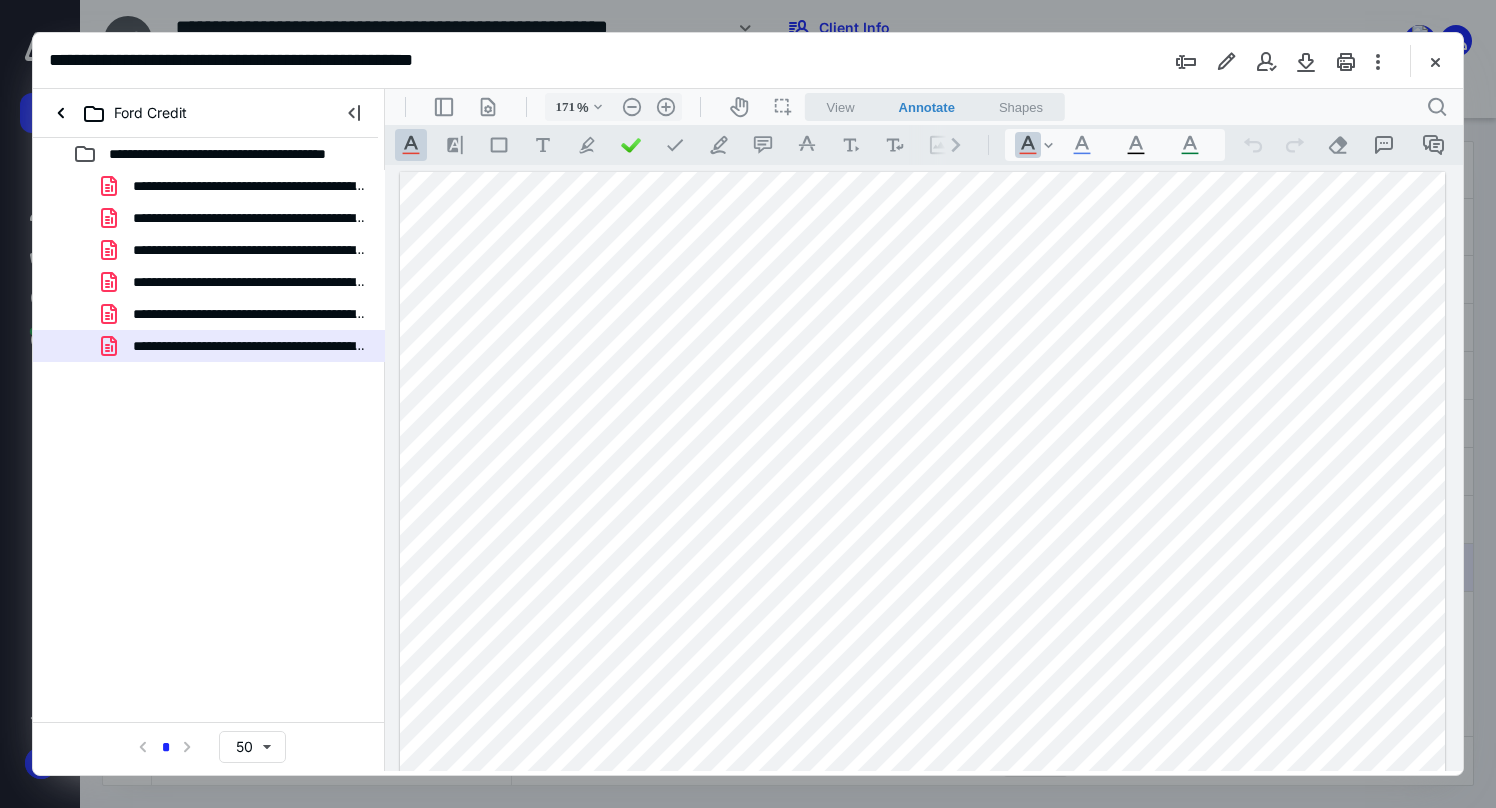 click at bounding box center [1306, 61] 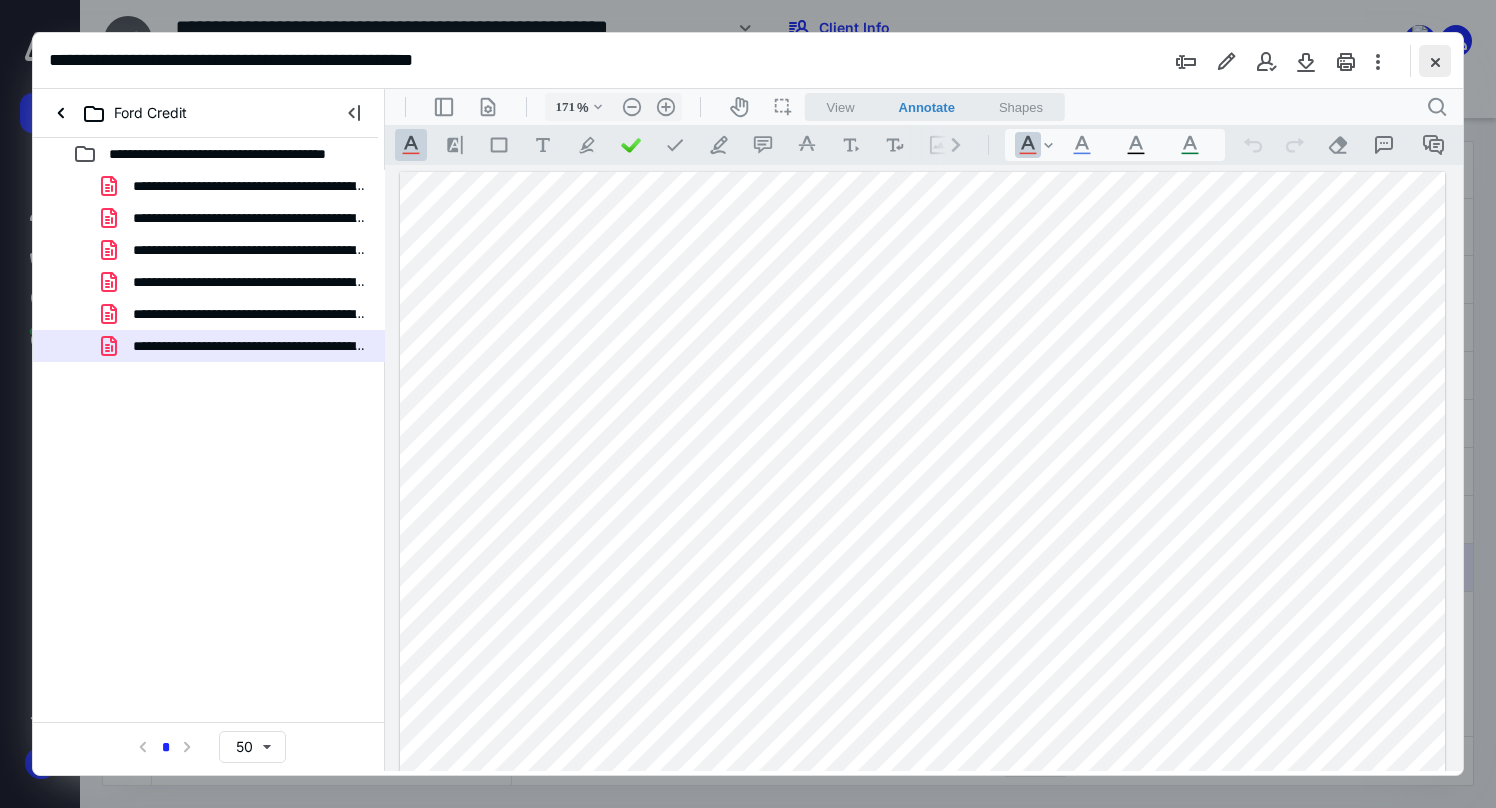click at bounding box center [1435, 61] 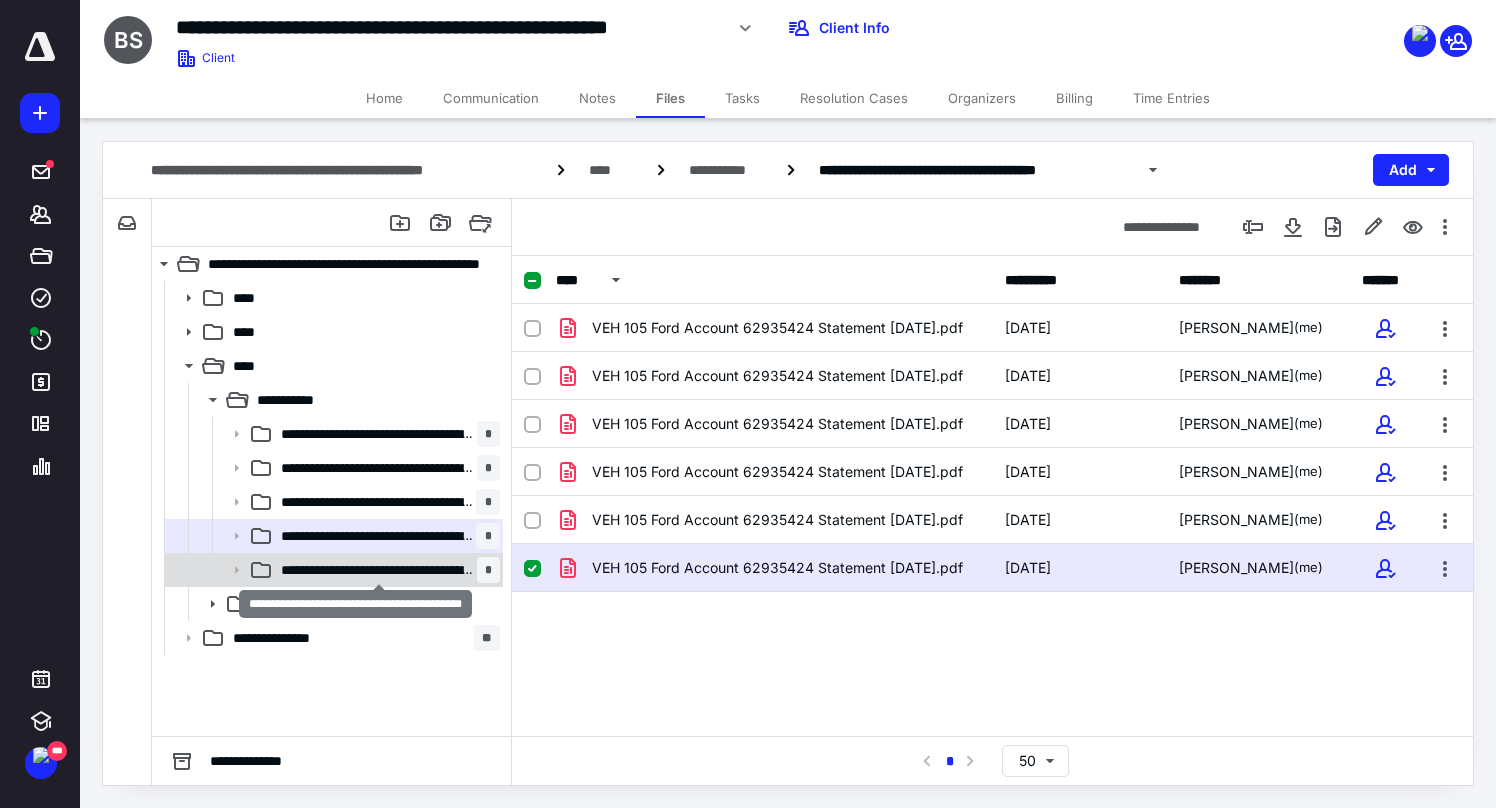 click on "**********" at bounding box center [379, 570] 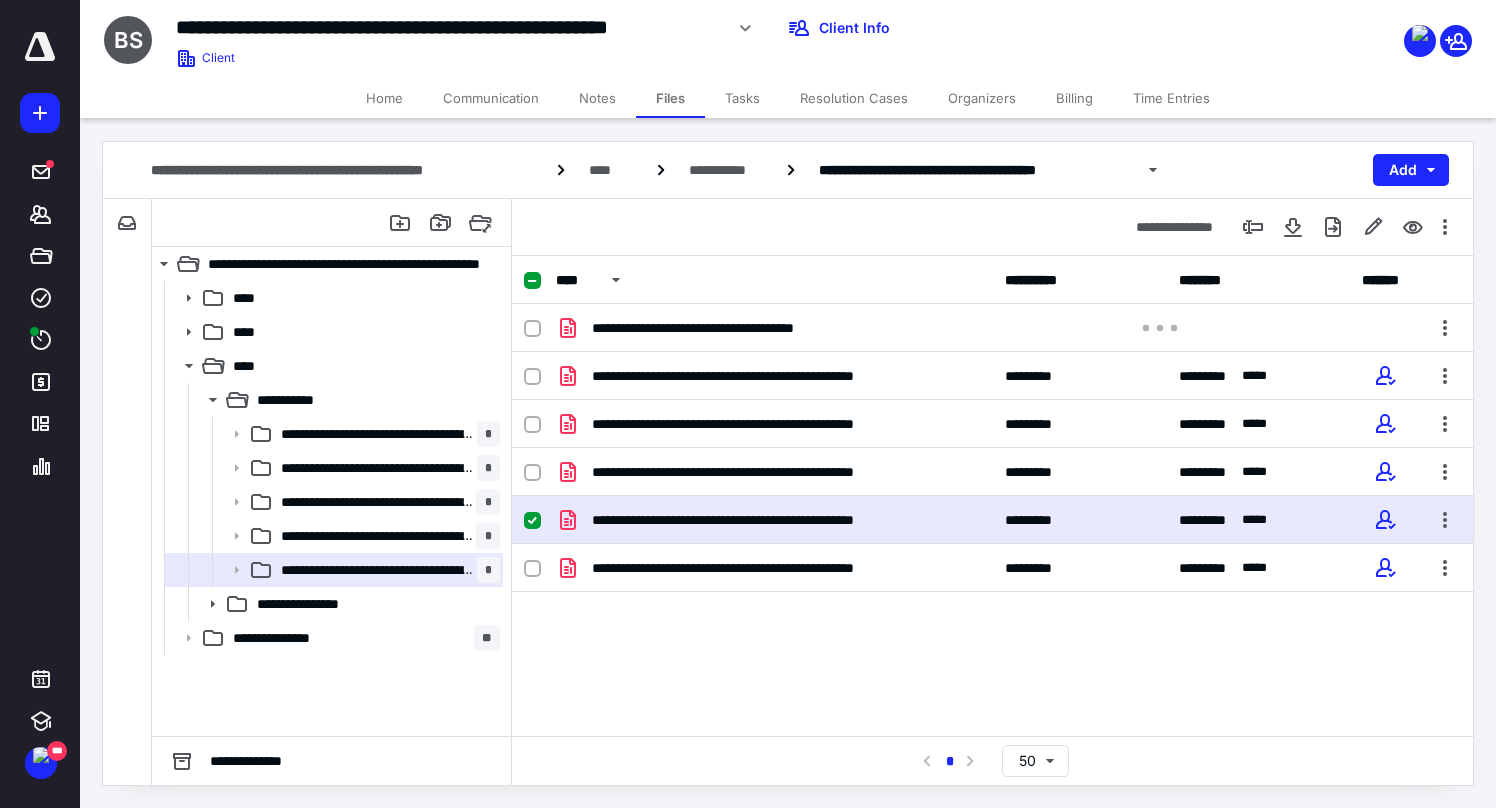 checkbox on "true" 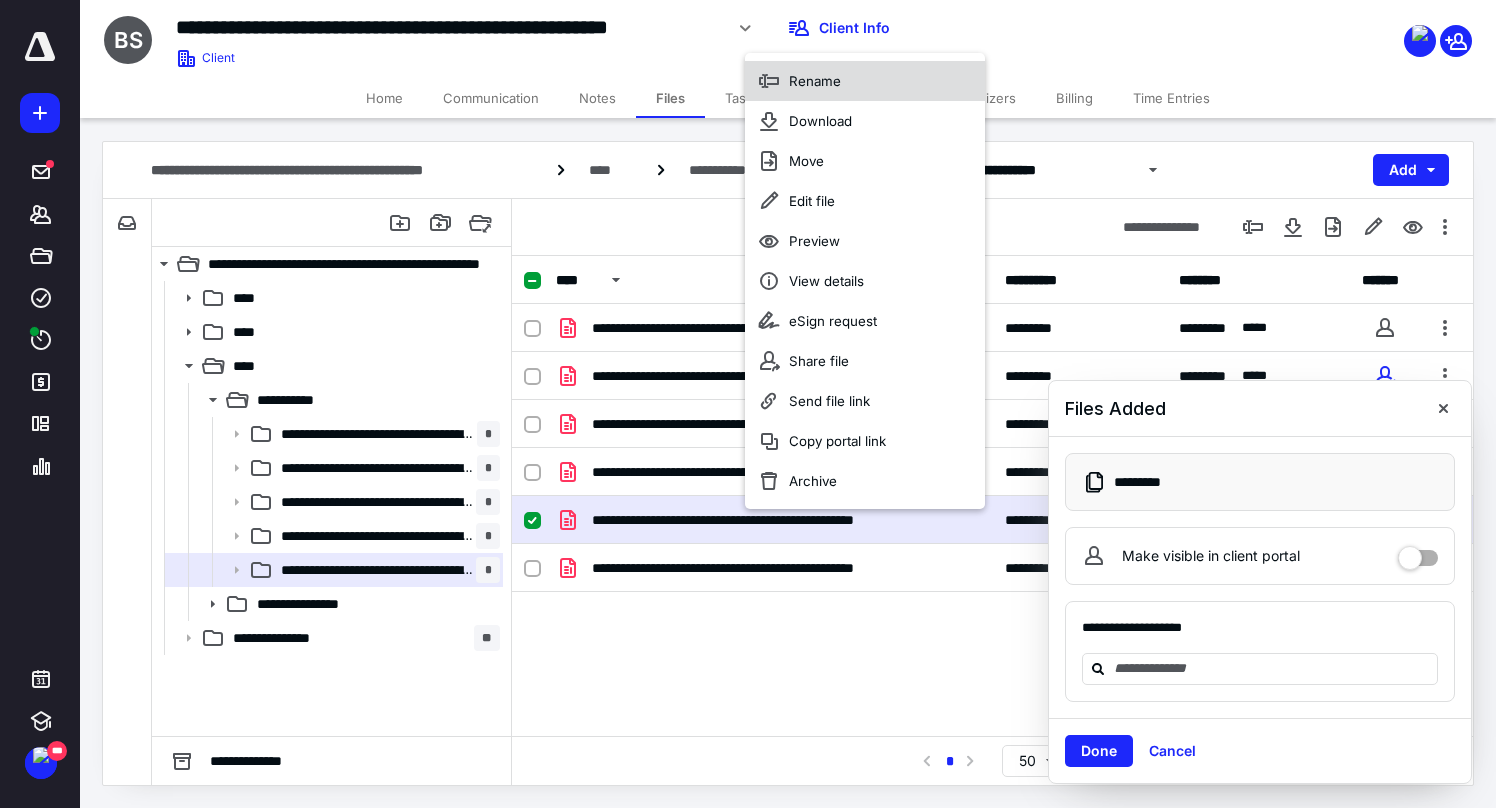 click on "Rename" at bounding box center (815, 81) 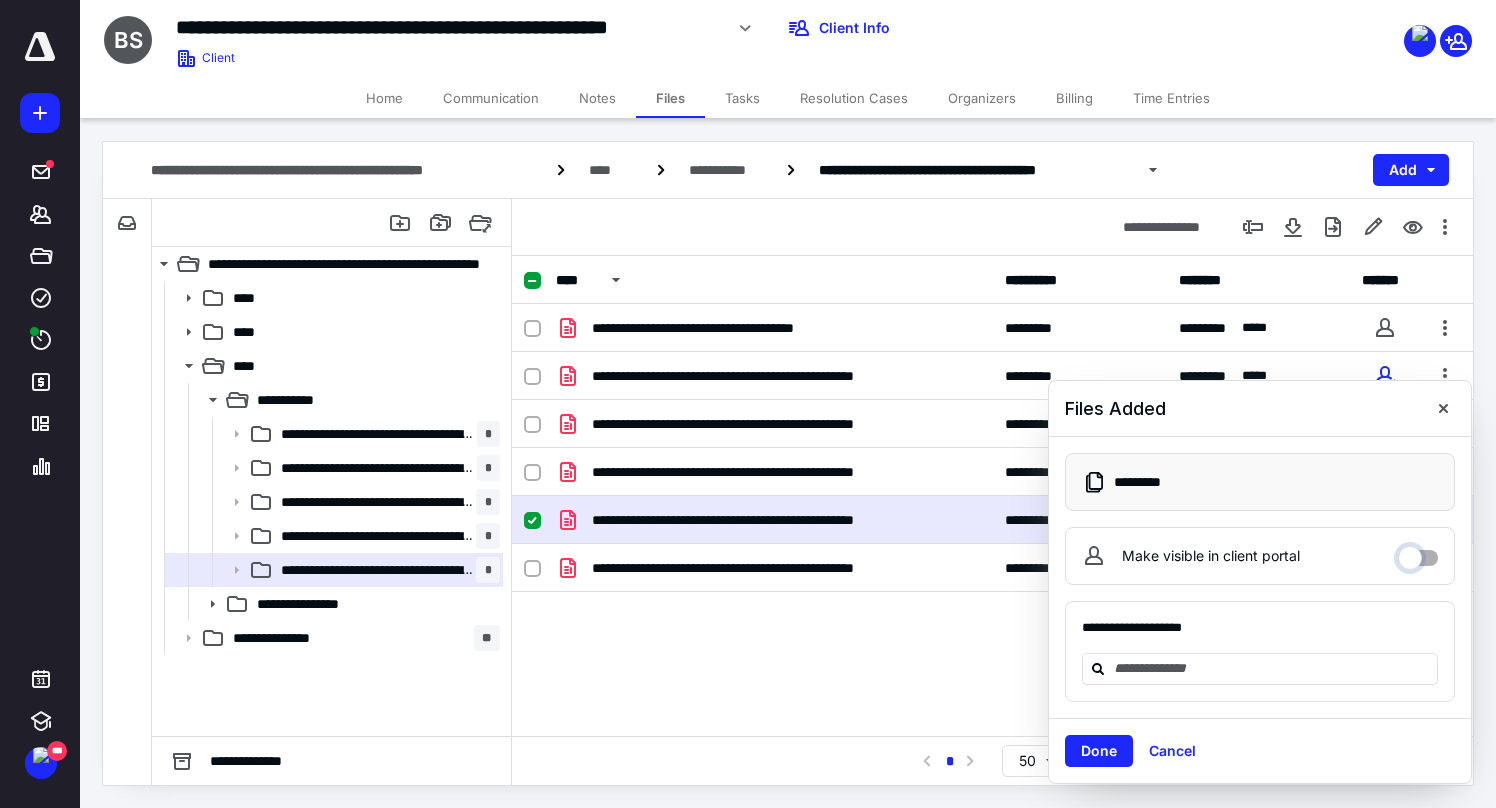click on "Make visible in client portal" at bounding box center (1418, 553) 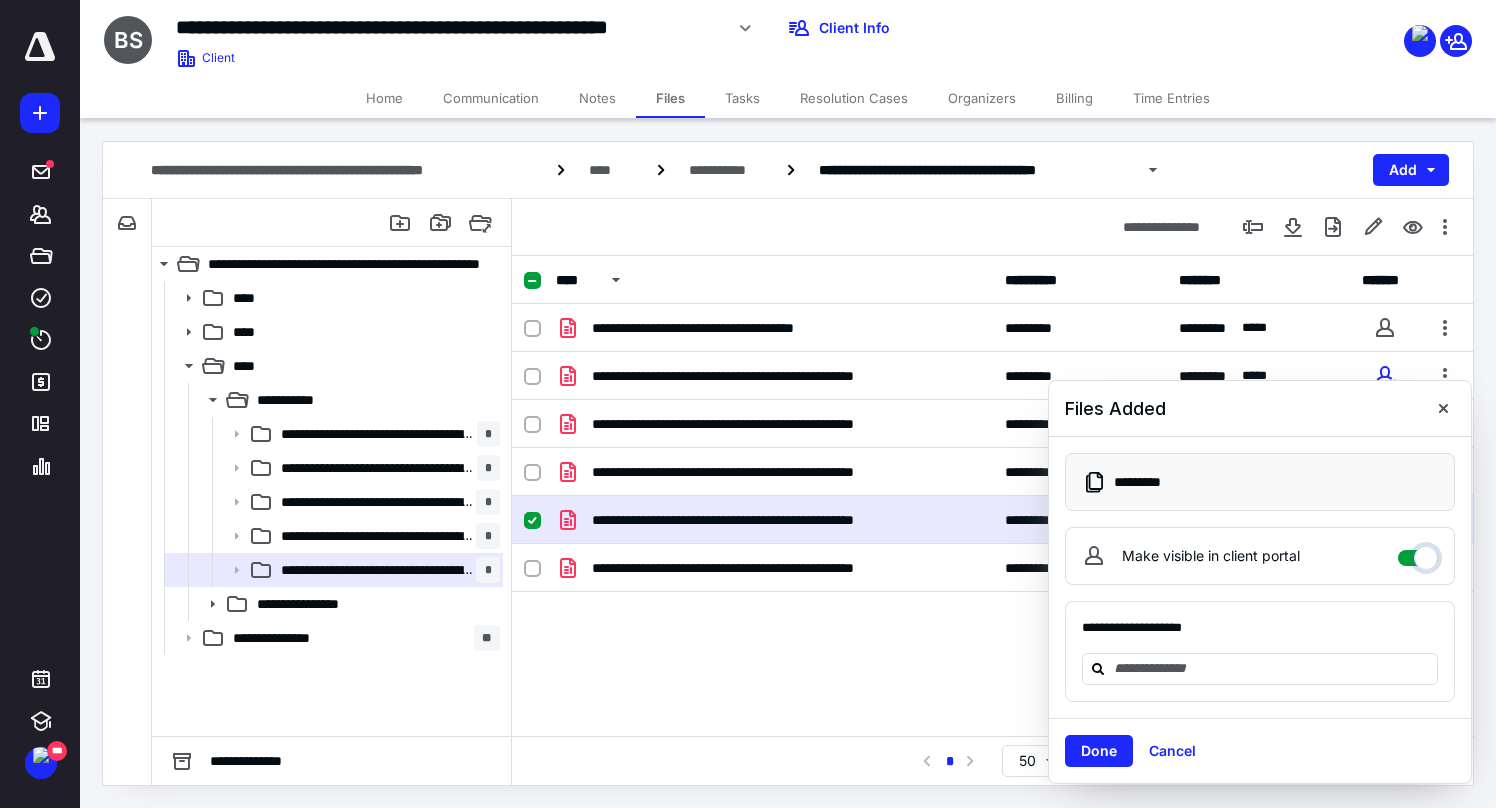 checkbox on "****" 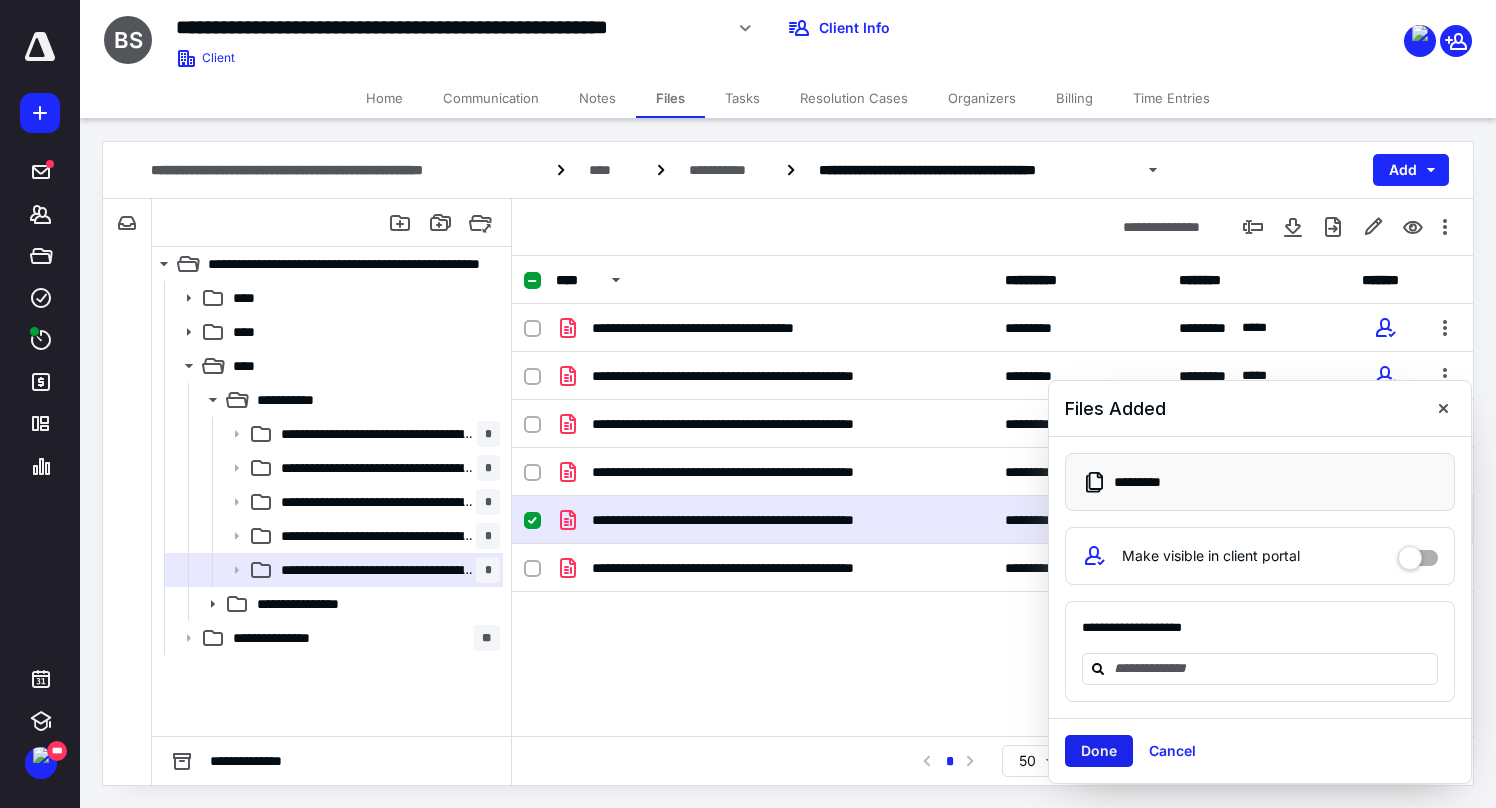 click on "Done" at bounding box center (1099, 751) 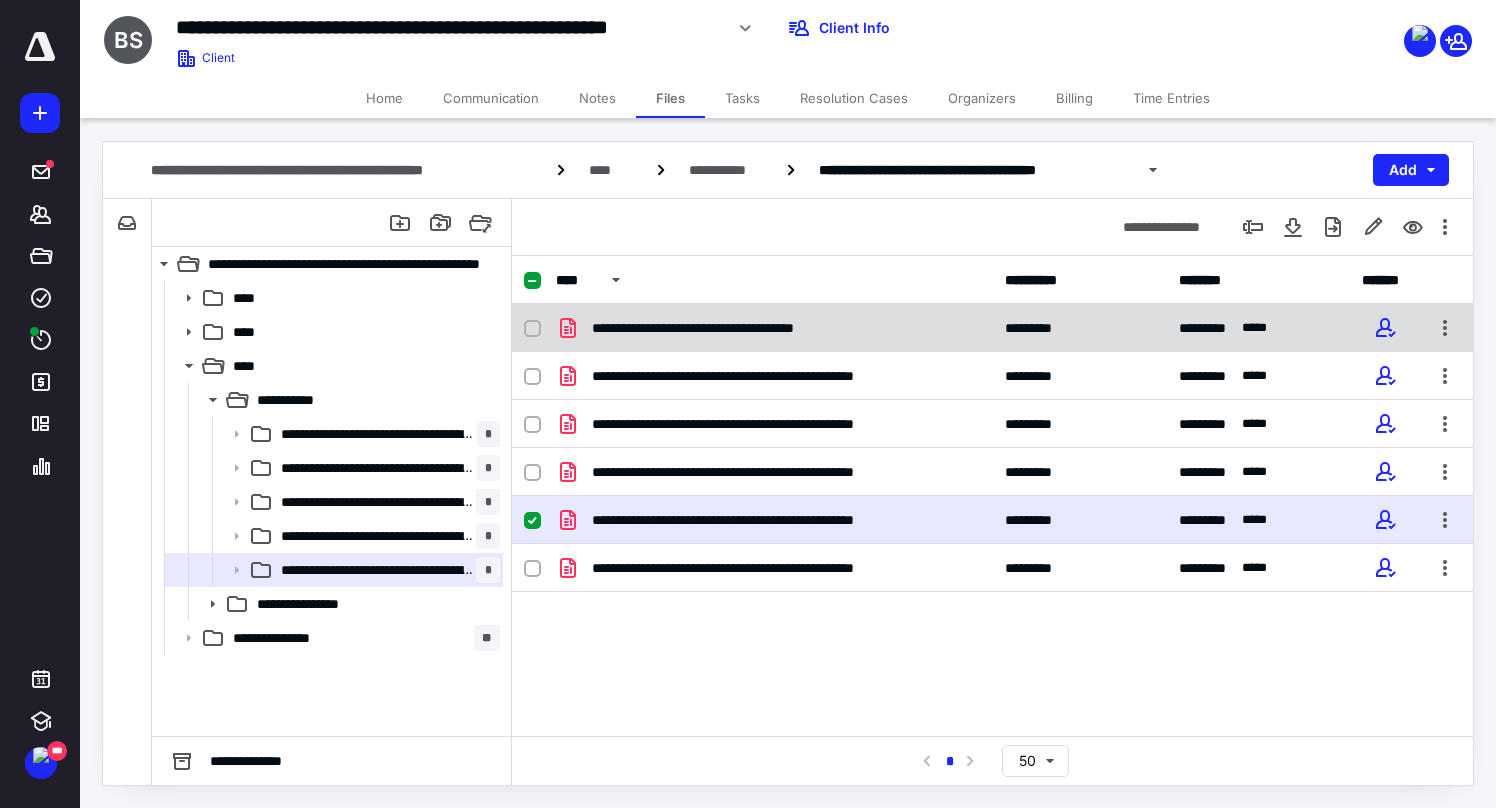 checkbox on "false" 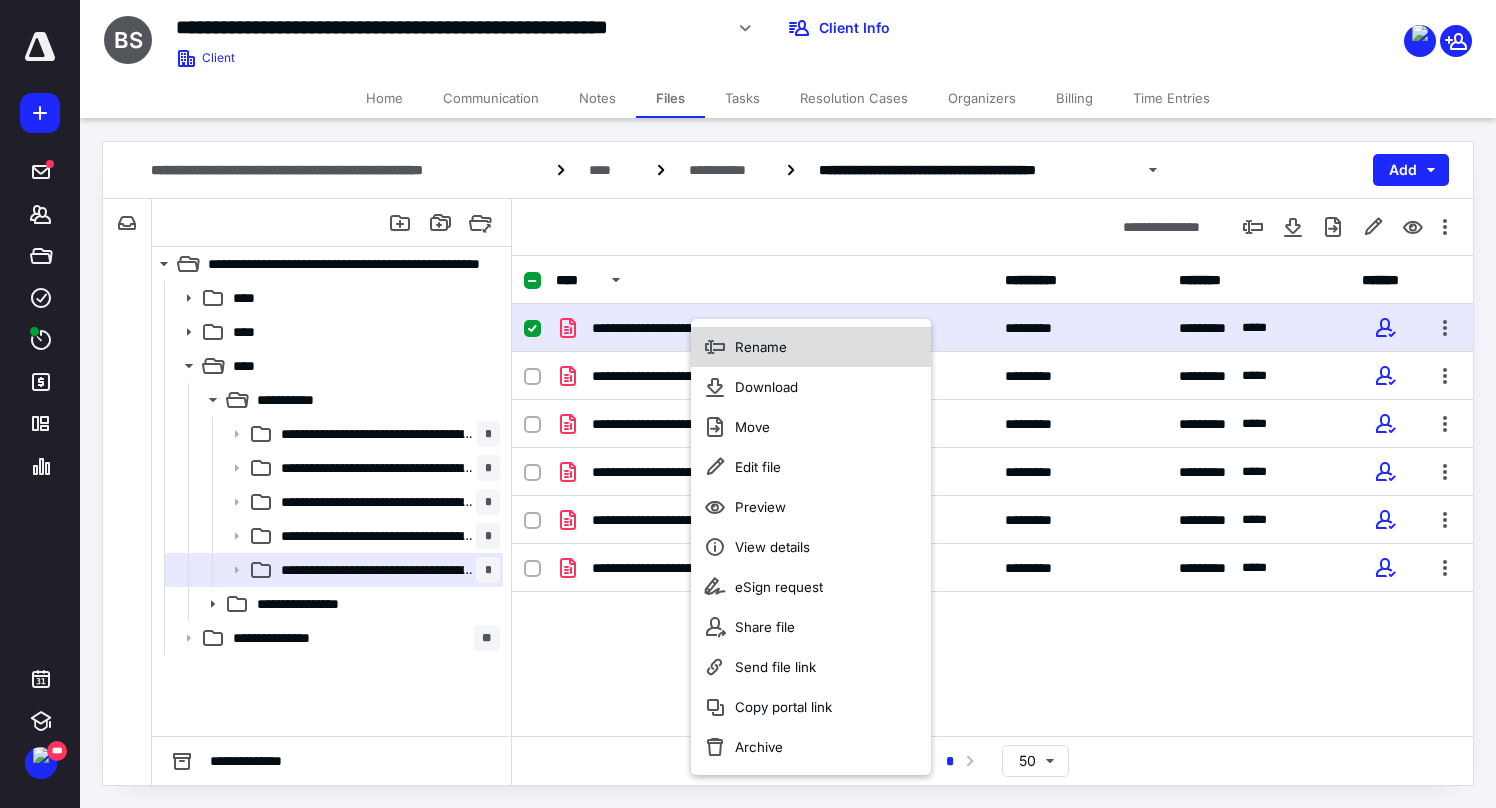 click 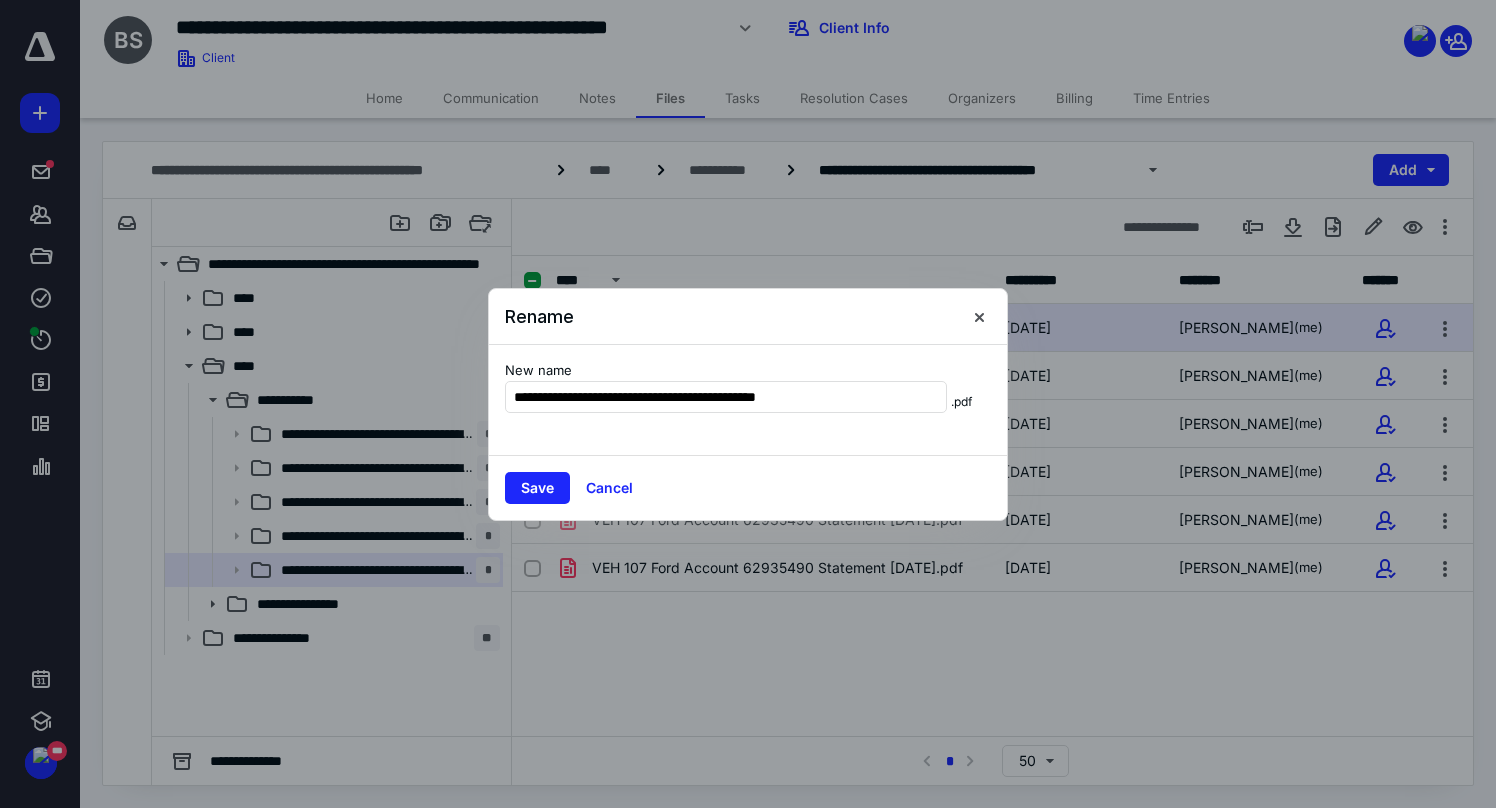 type on "**********" 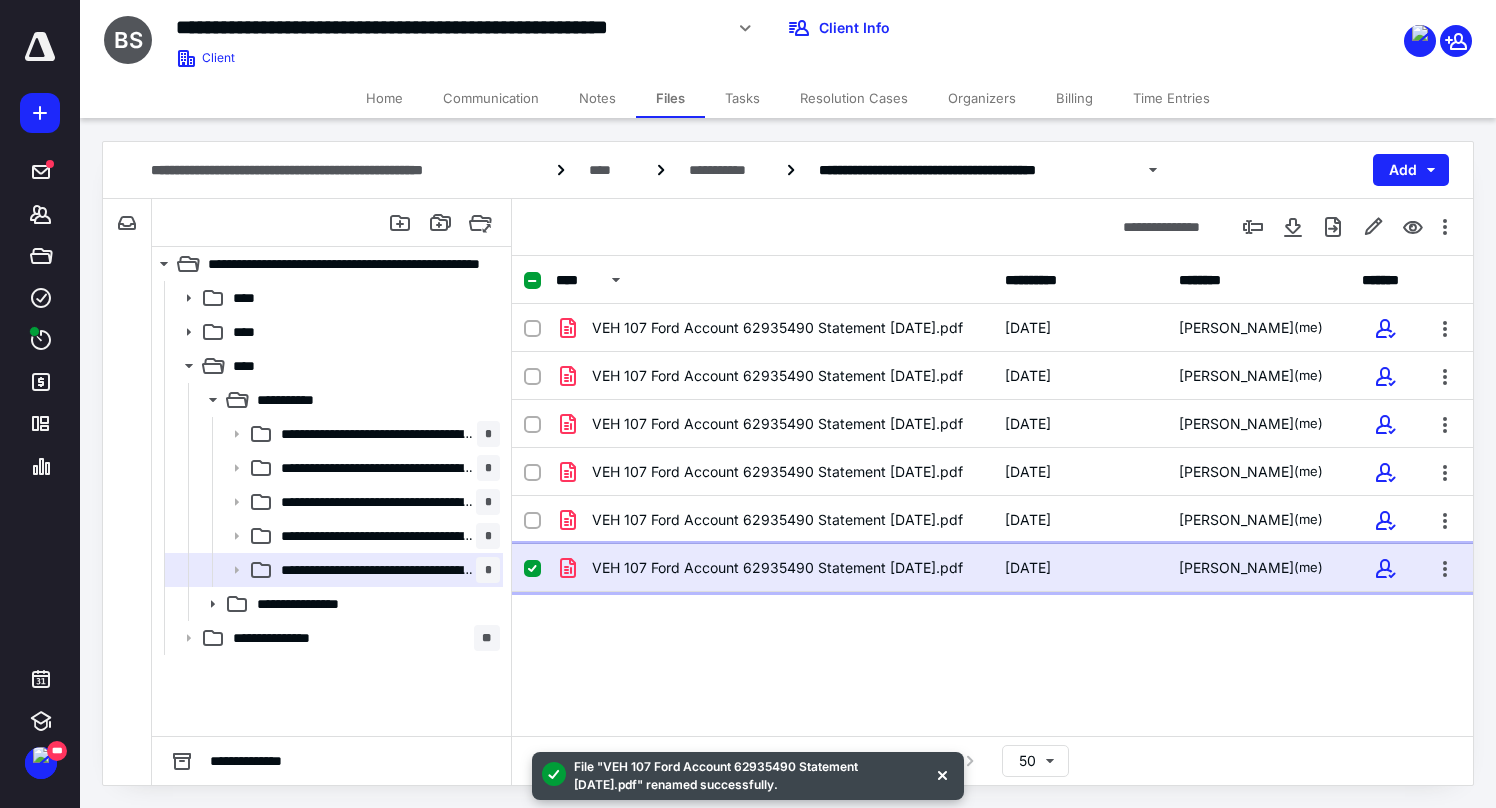 click on "VEH 107 Ford Account 62935490 Statement [DATE].pdf" at bounding box center (777, 568) 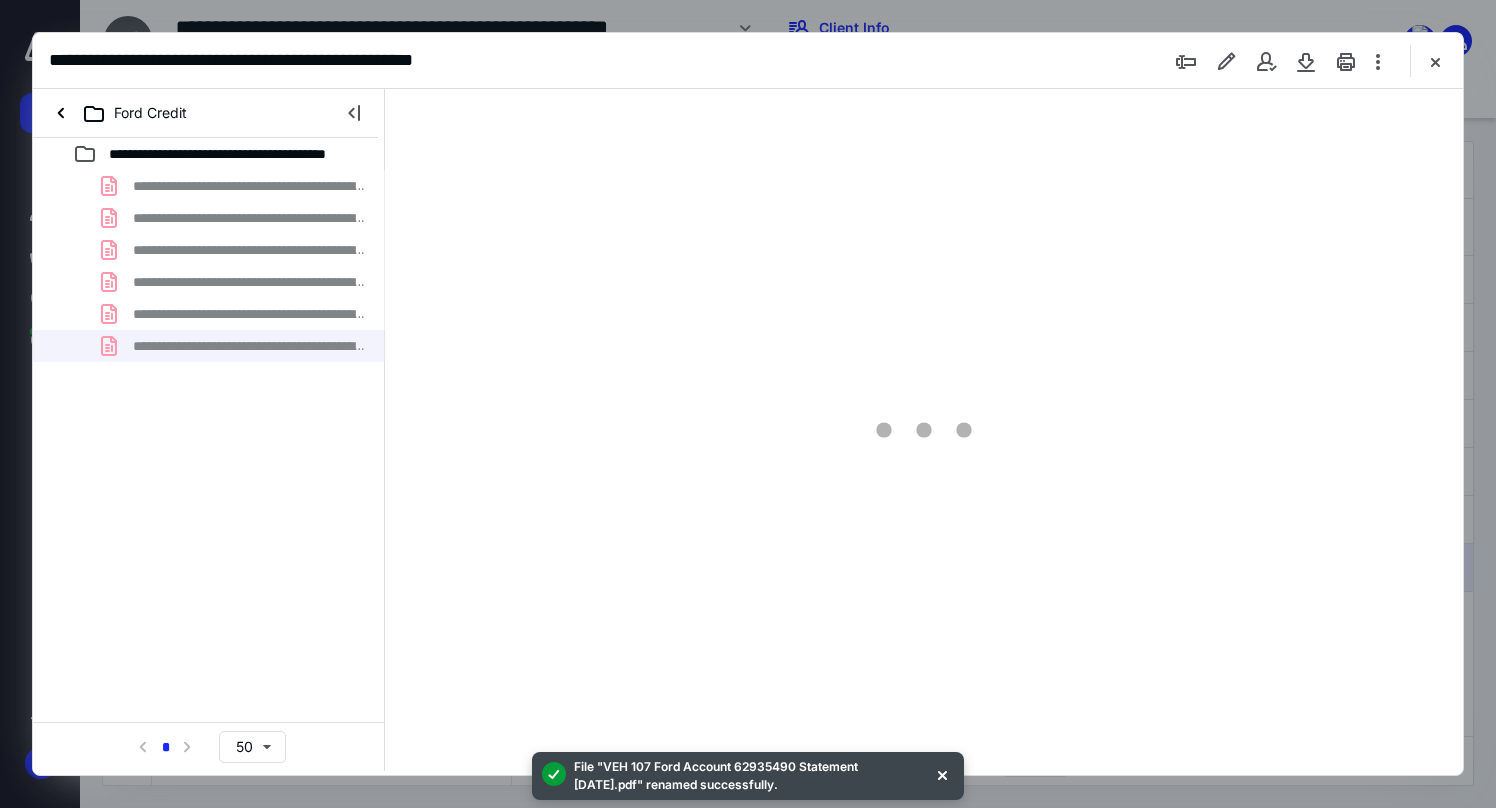 scroll, scrollTop: 0, scrollLeft: 0, axis: both 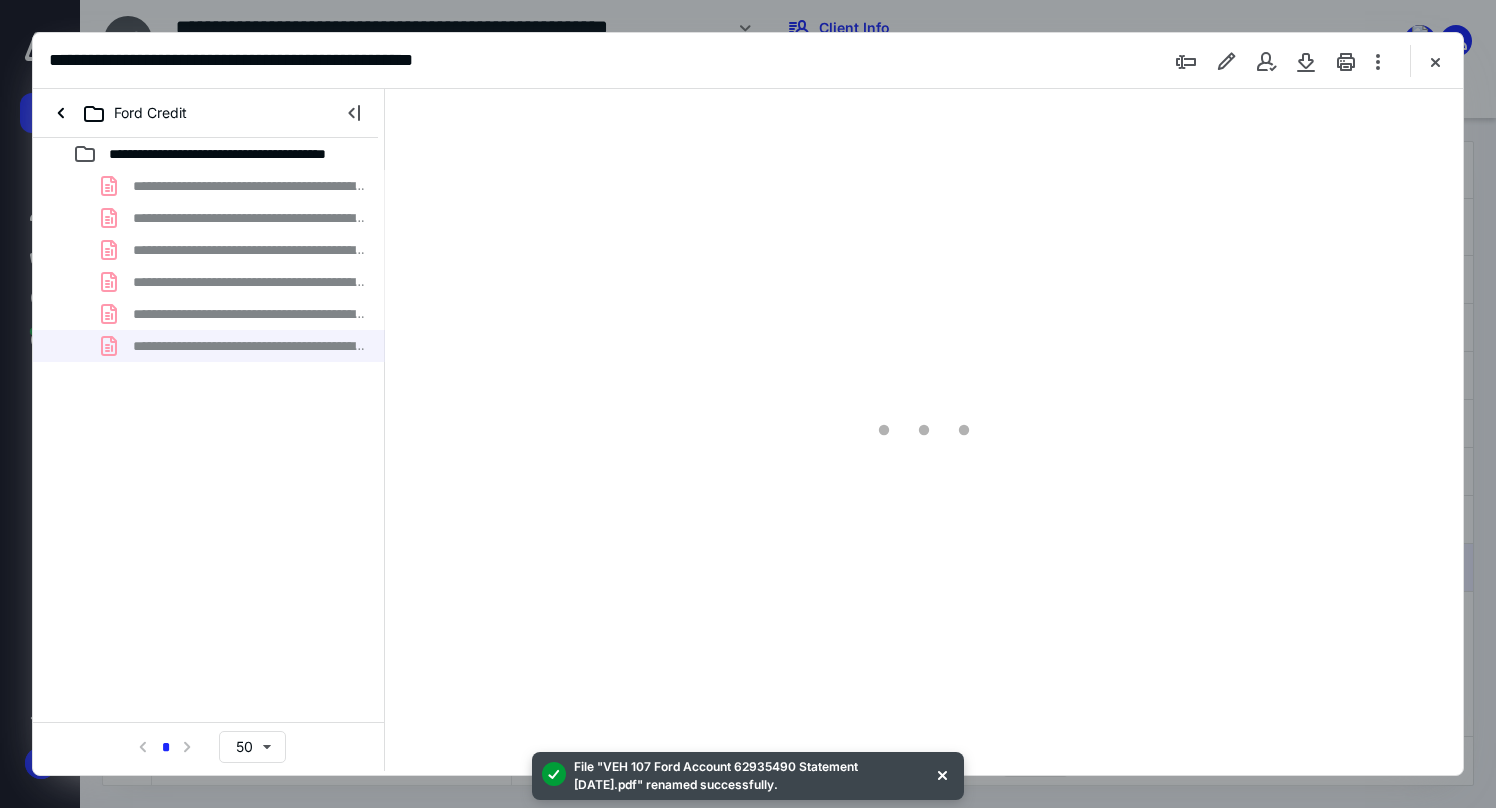 type on "171" 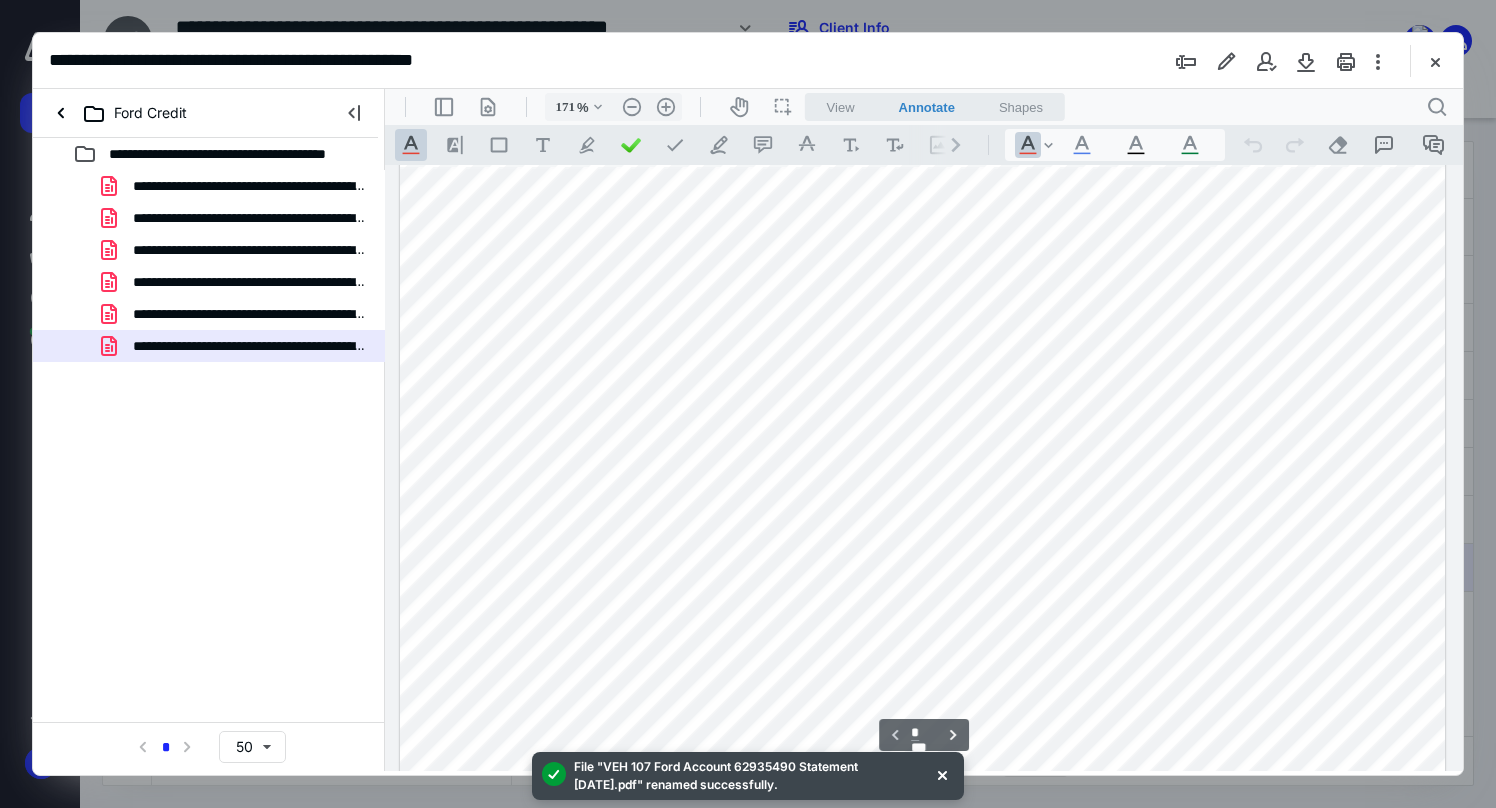 scroll, scrollTop: 294, scrollLeft: 0, axis: vertical 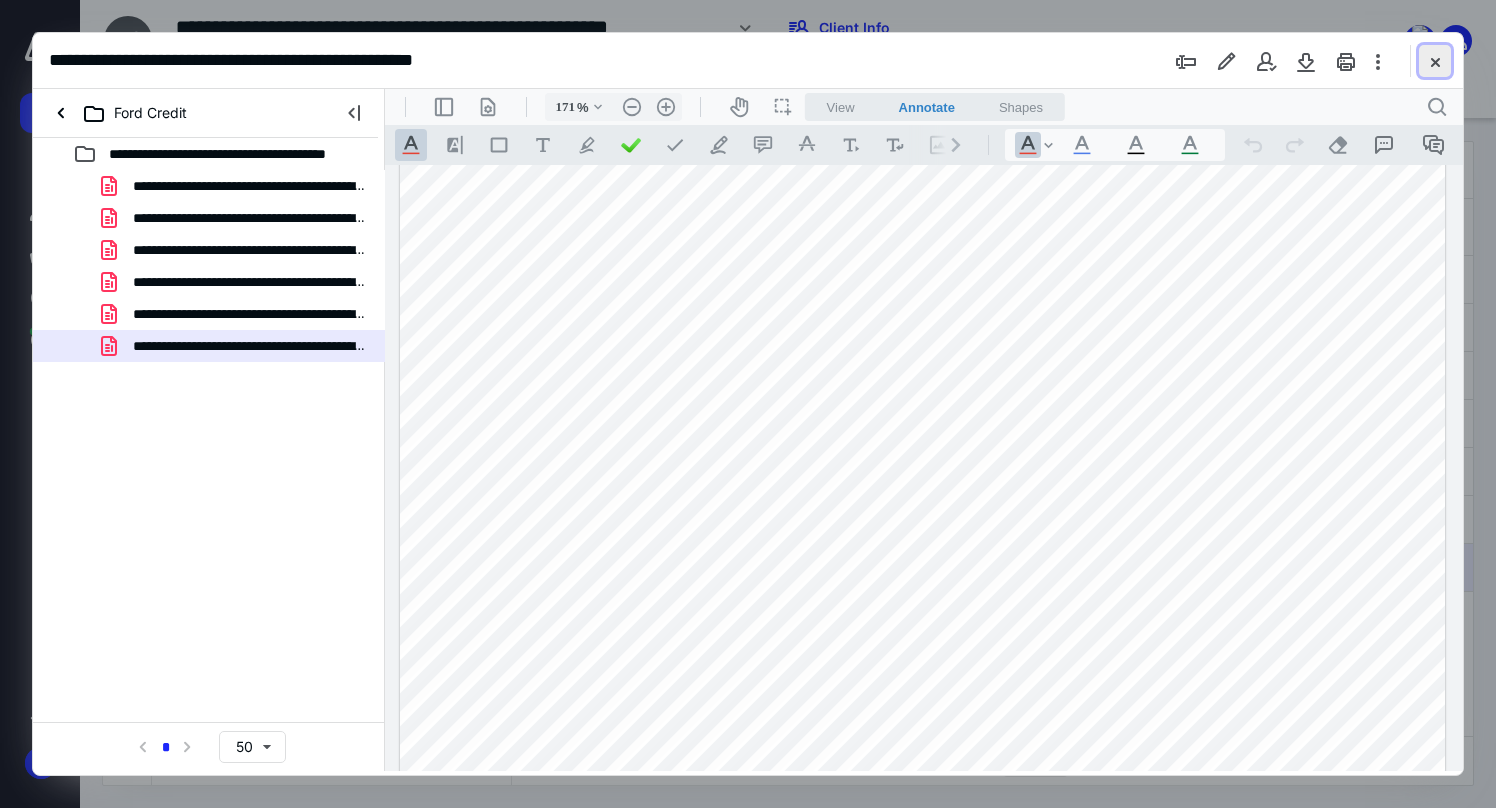 click at bounding box center [1435, 61] 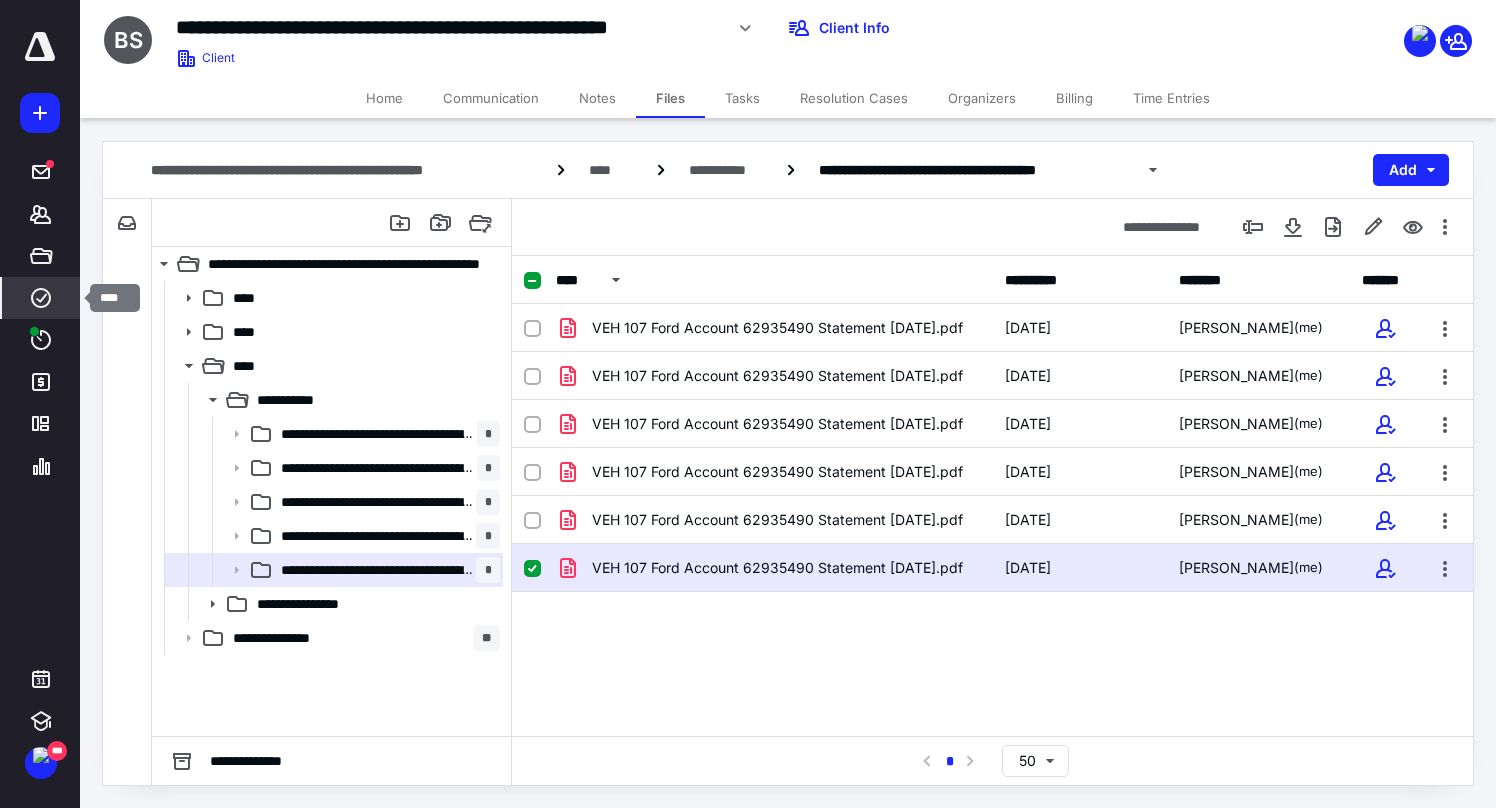 click 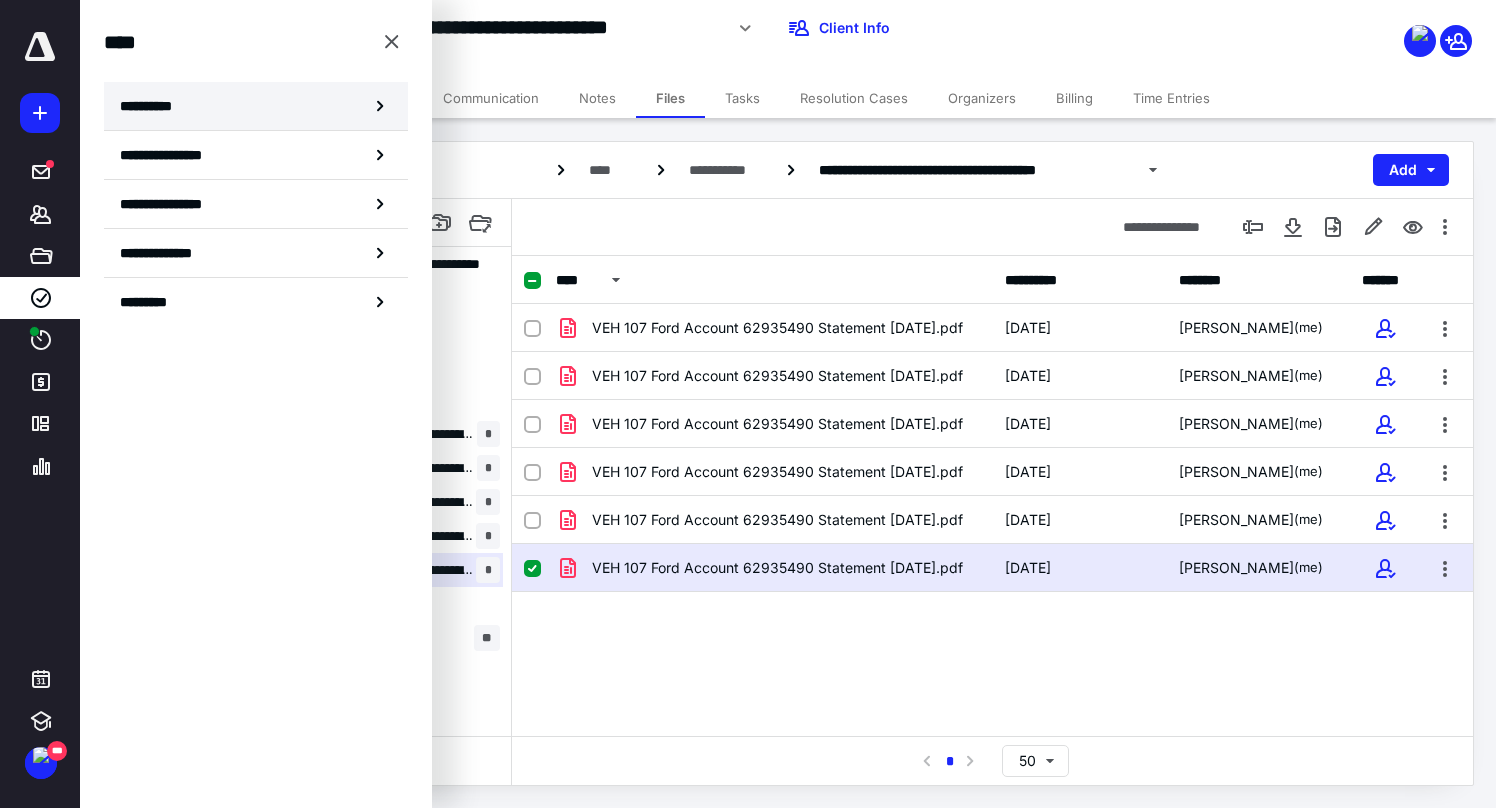 click on "**********" at bounding box center (256, 106) 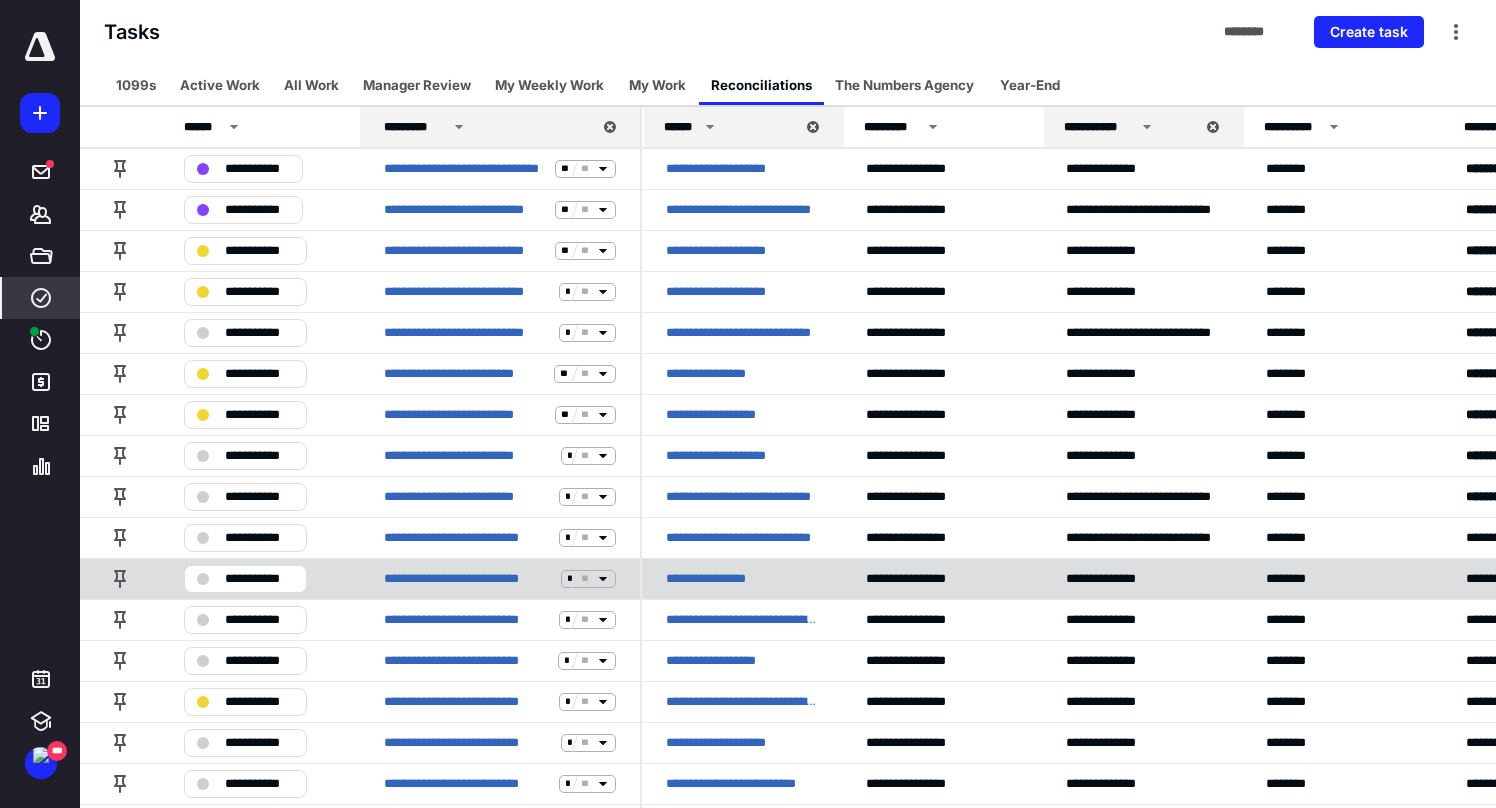 scroll, scrollTop: 62, scrollLeft: 0, axis: vertical 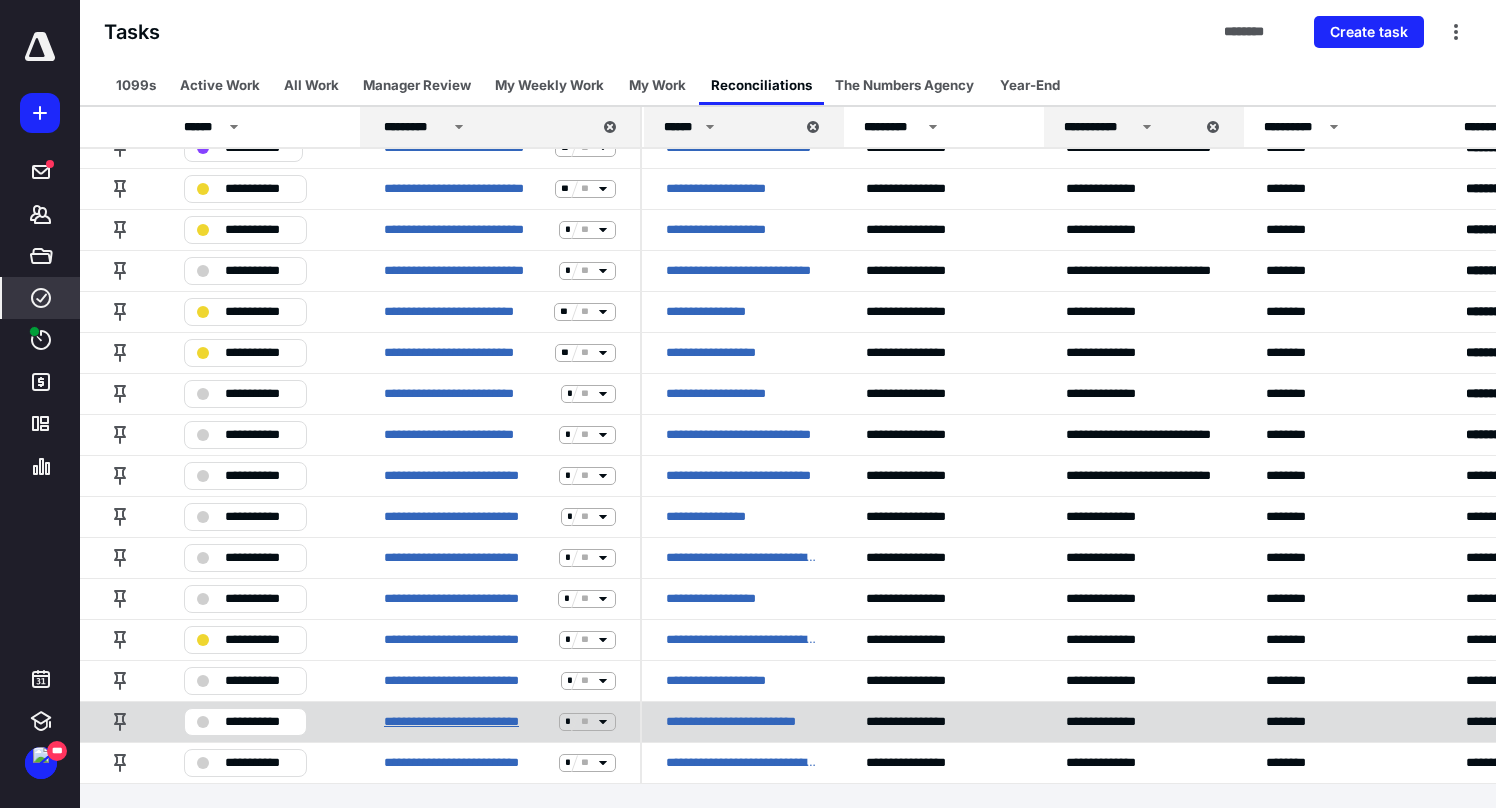 click on "**********" at bounding box center [467, 722] 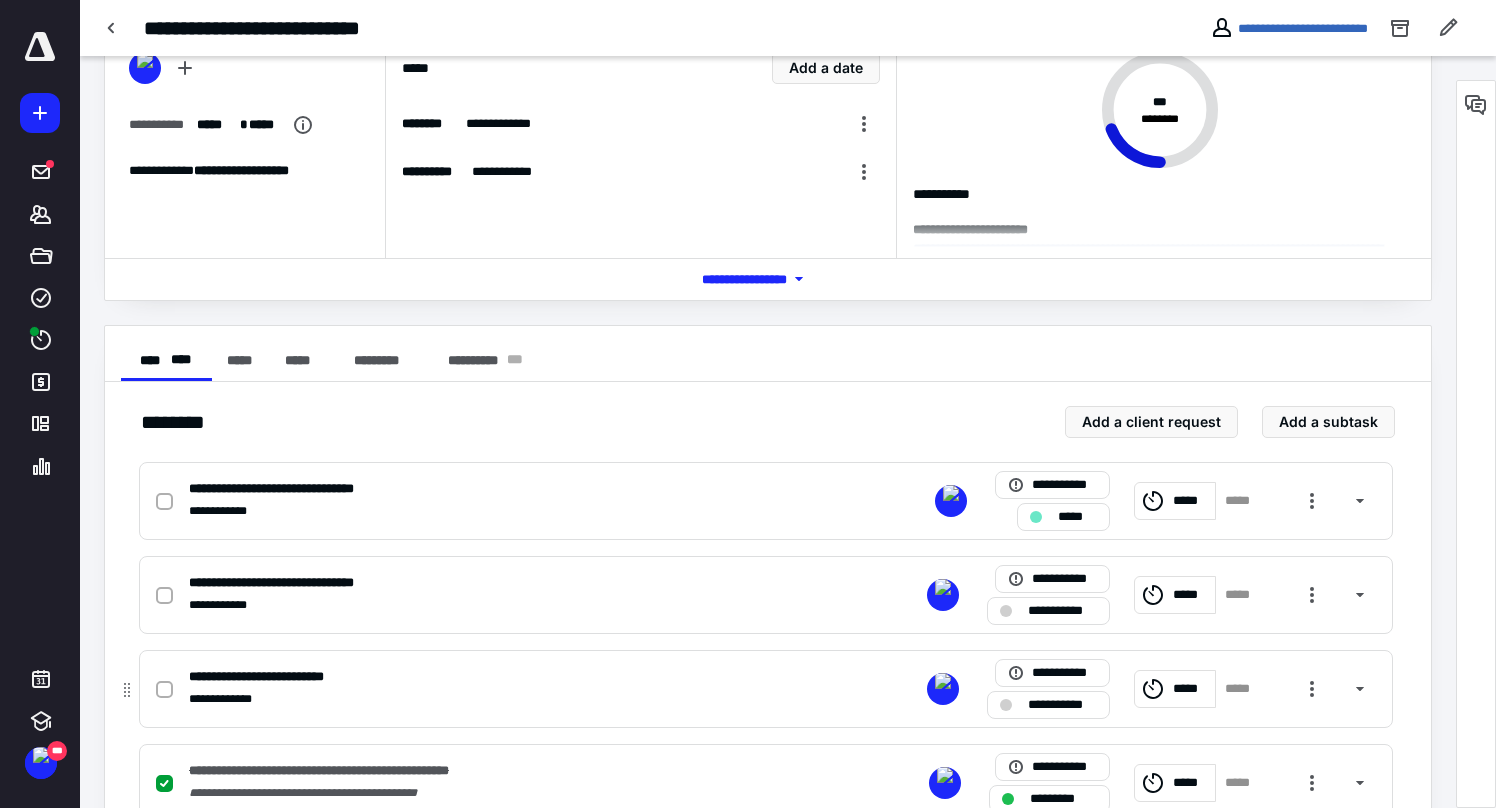 scroll, scrollTop: 123, scrollLeft: 0, axis: vertical 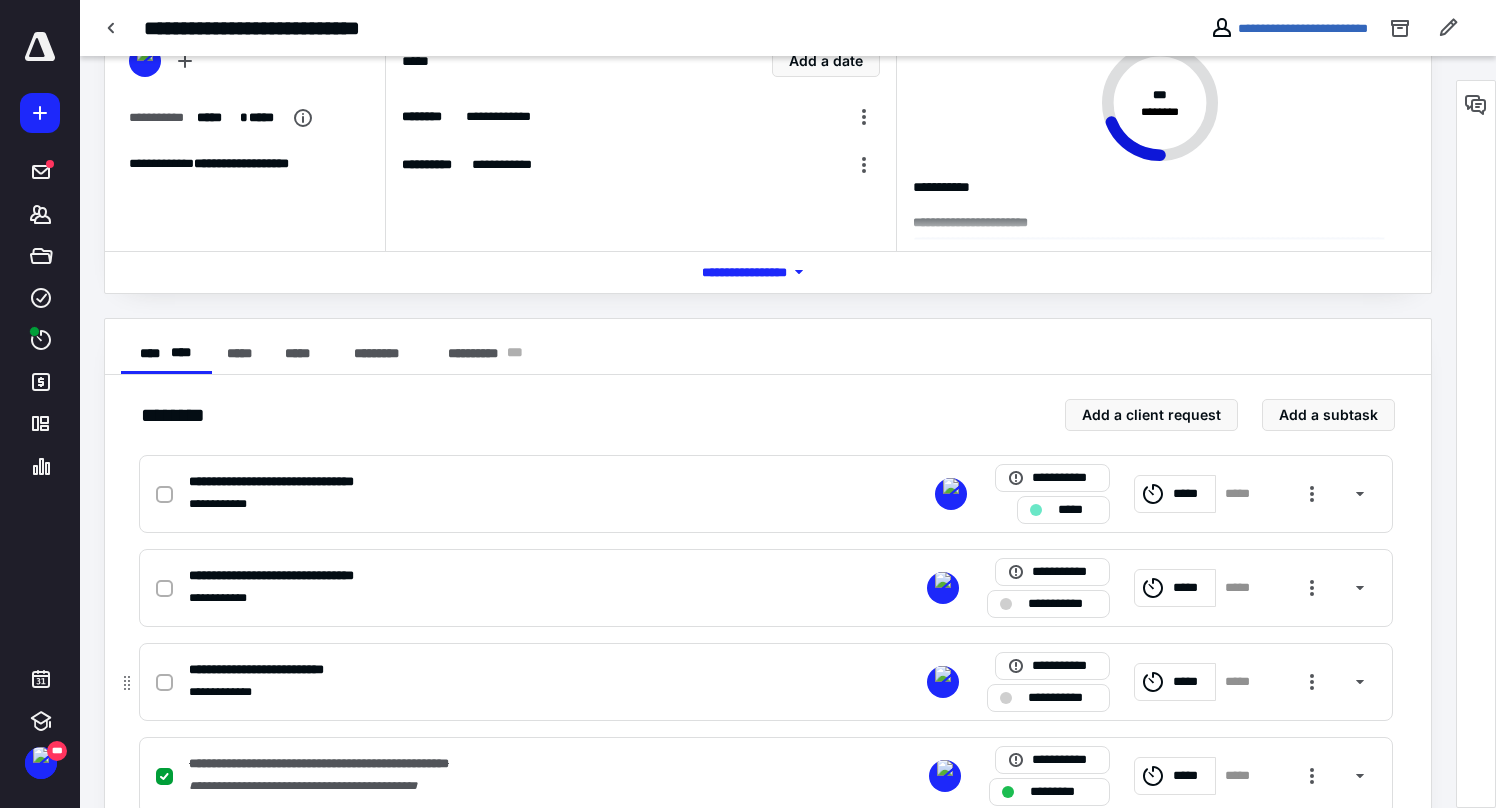 click 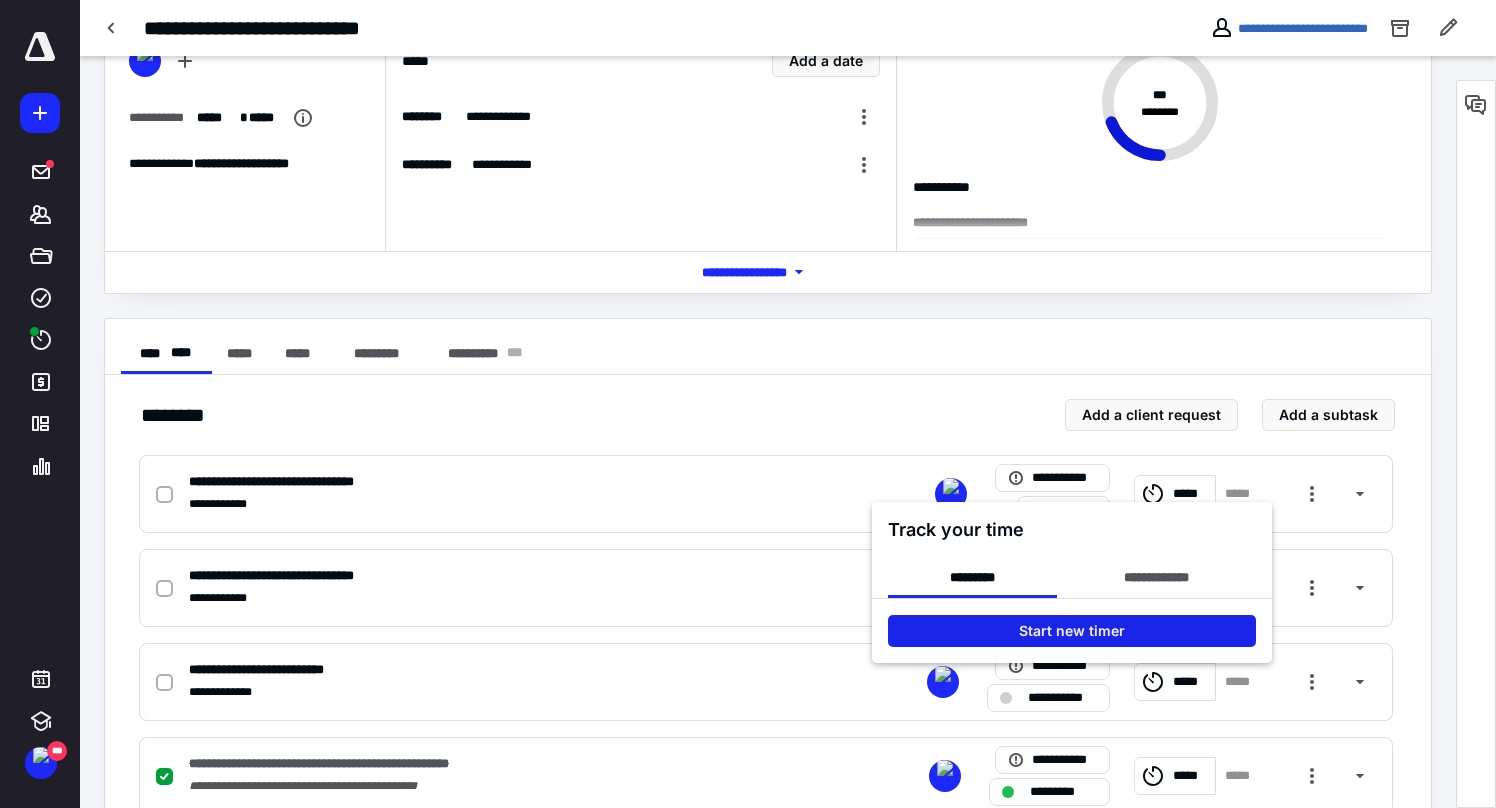 click on "Start new timer" at bounding box center [1072, 631] 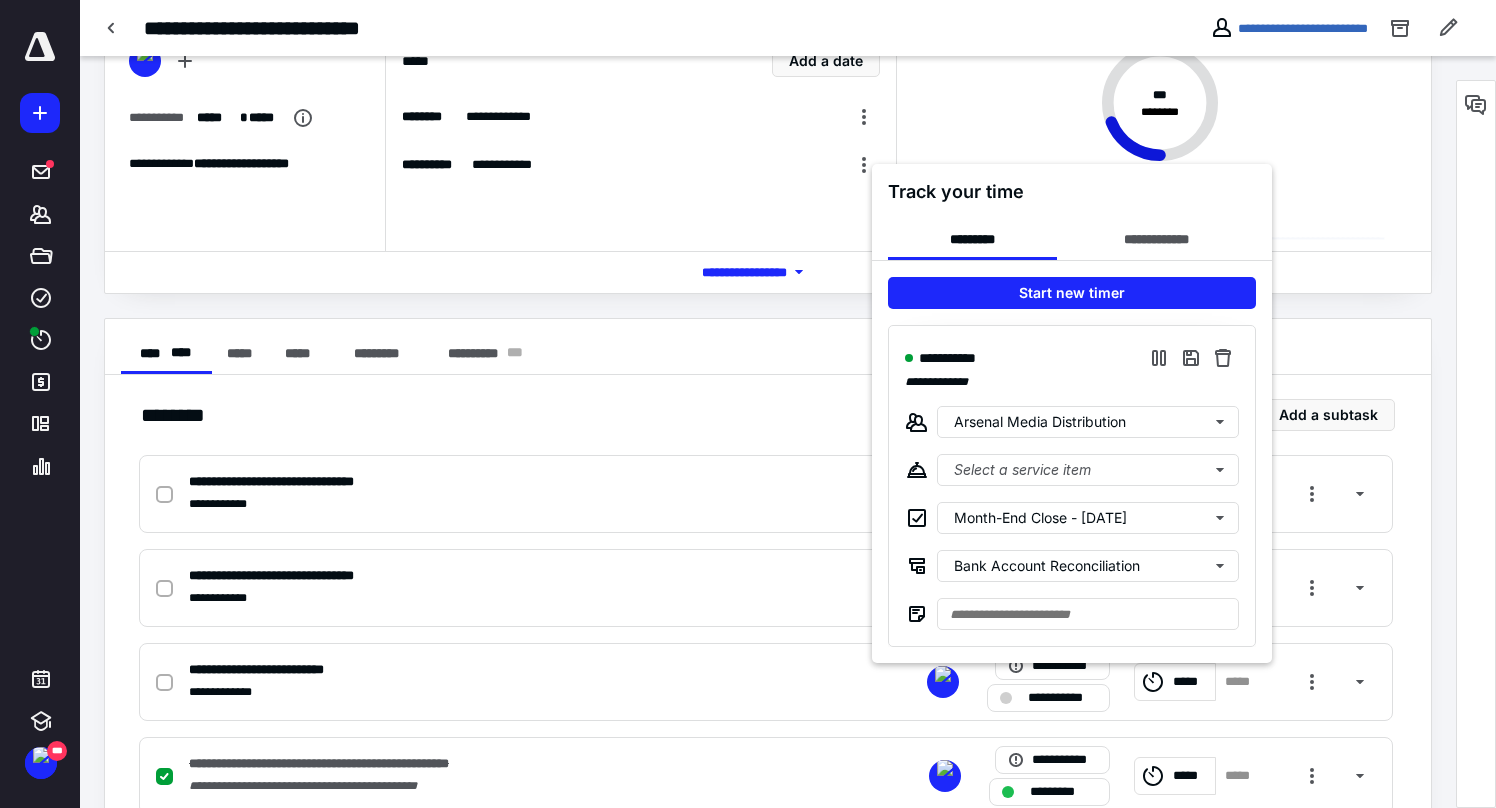 click at bounding box center [748, 404] 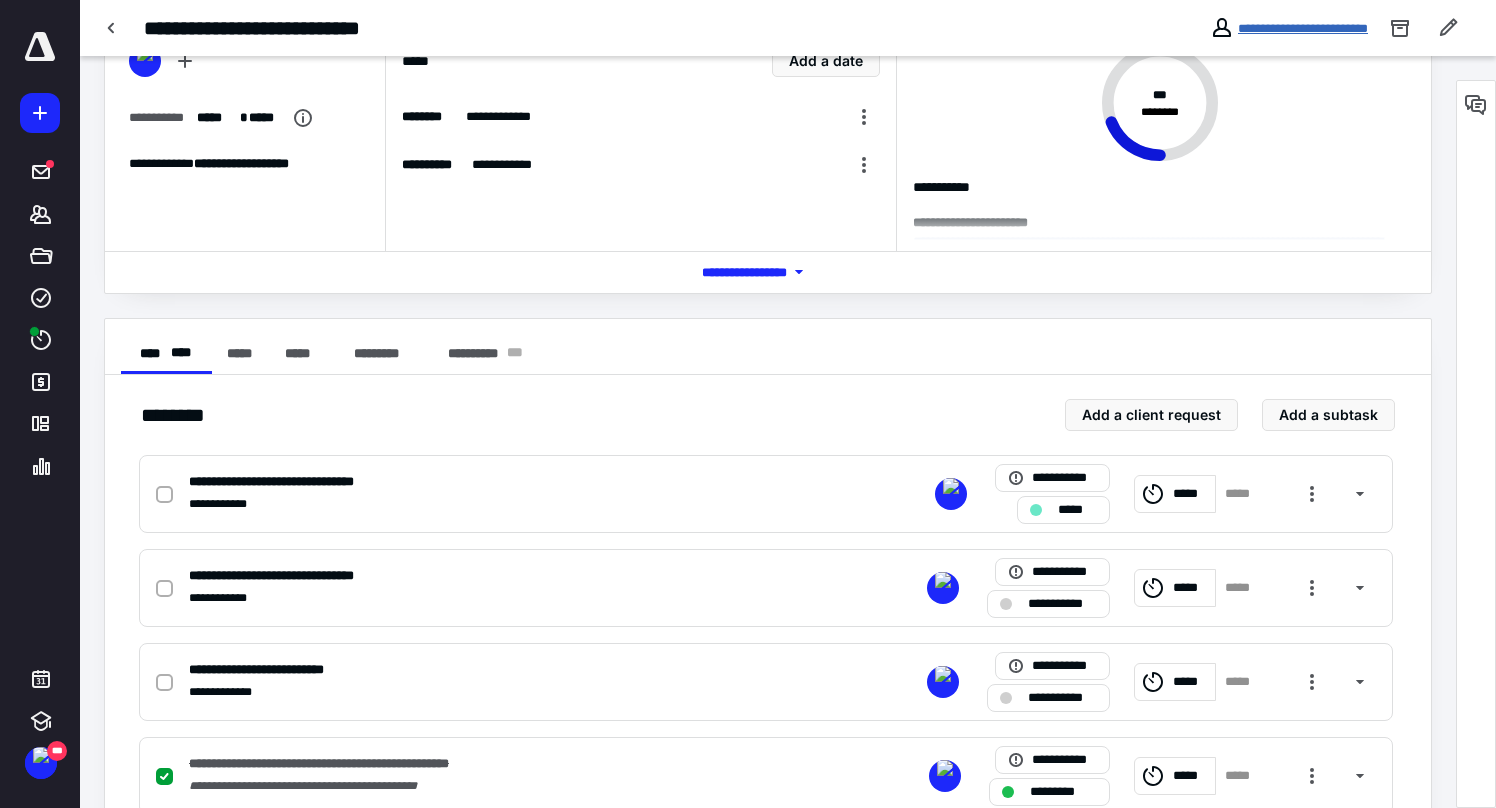 click on "**********" at bounding box center (1303, 28) 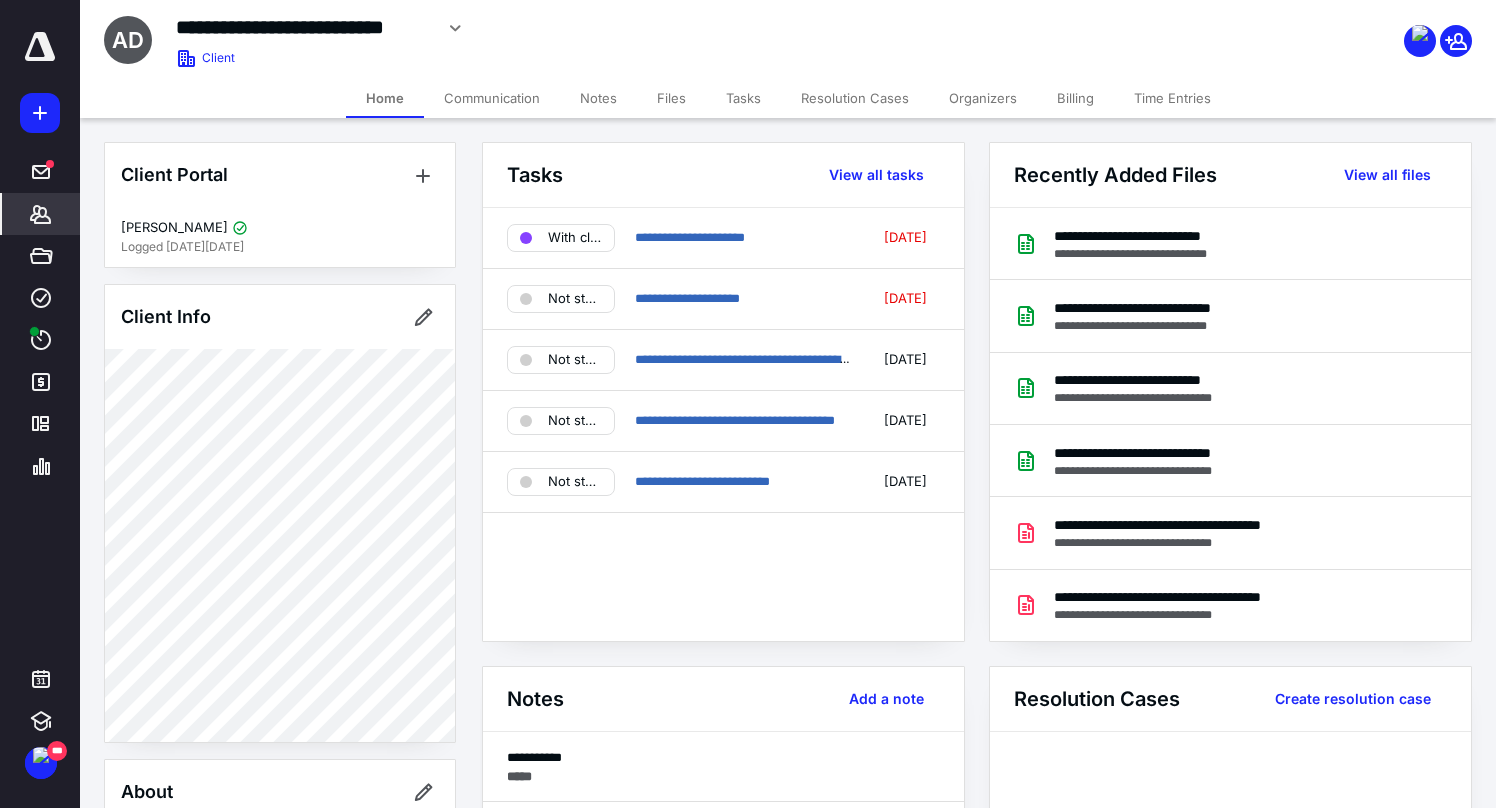 click on "Files" at bounding box center [671, 98] 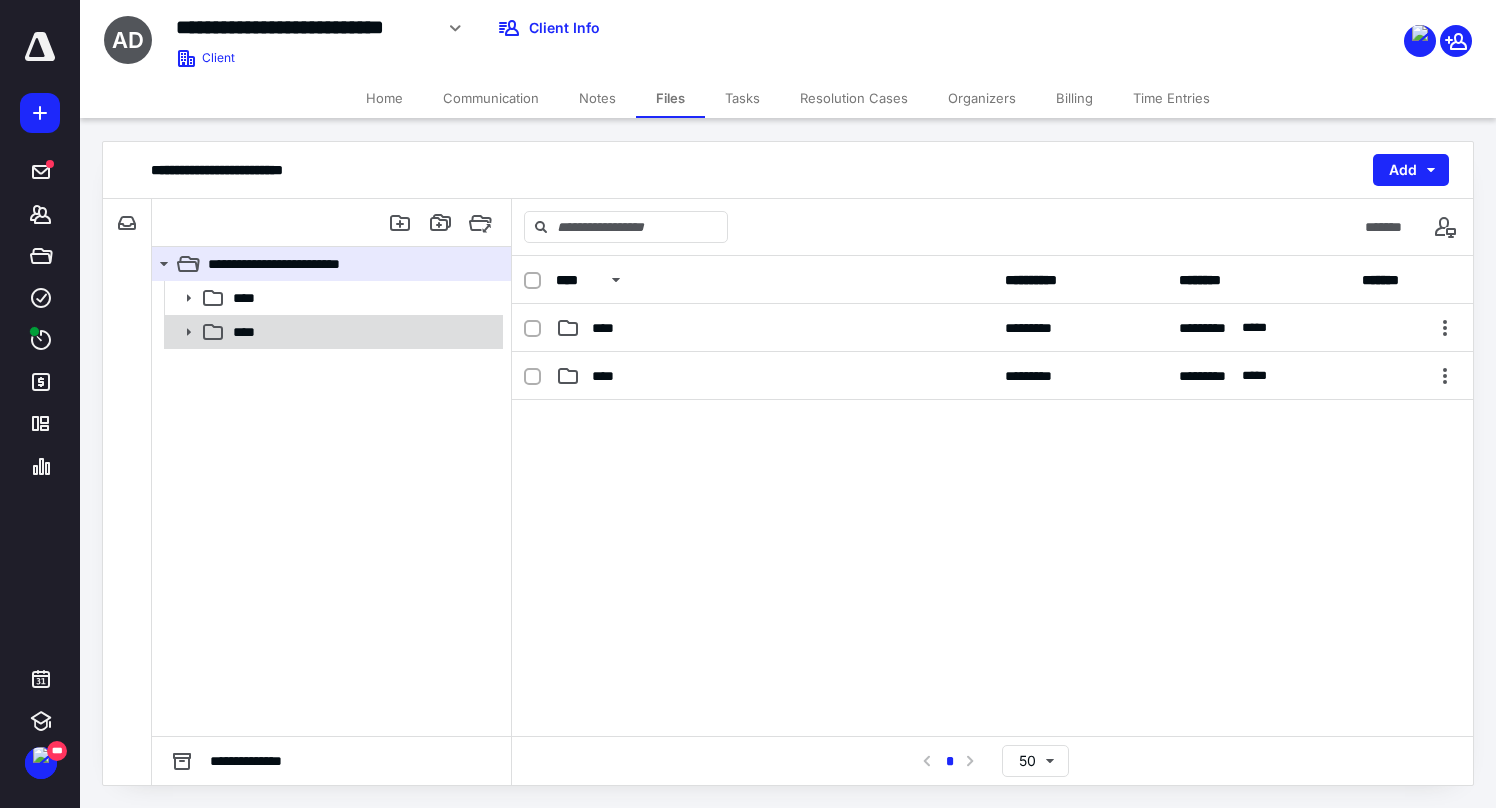 click 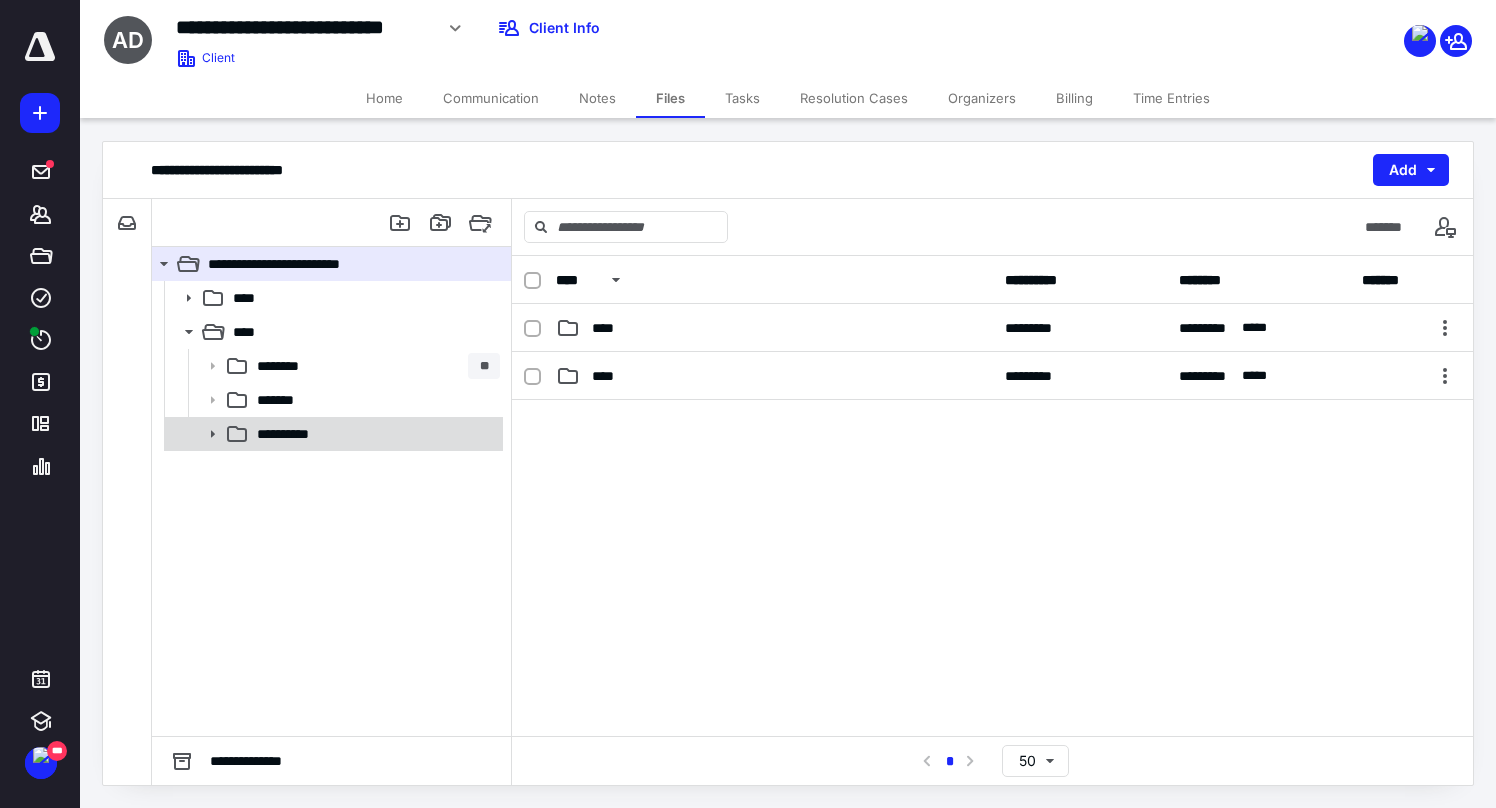 click 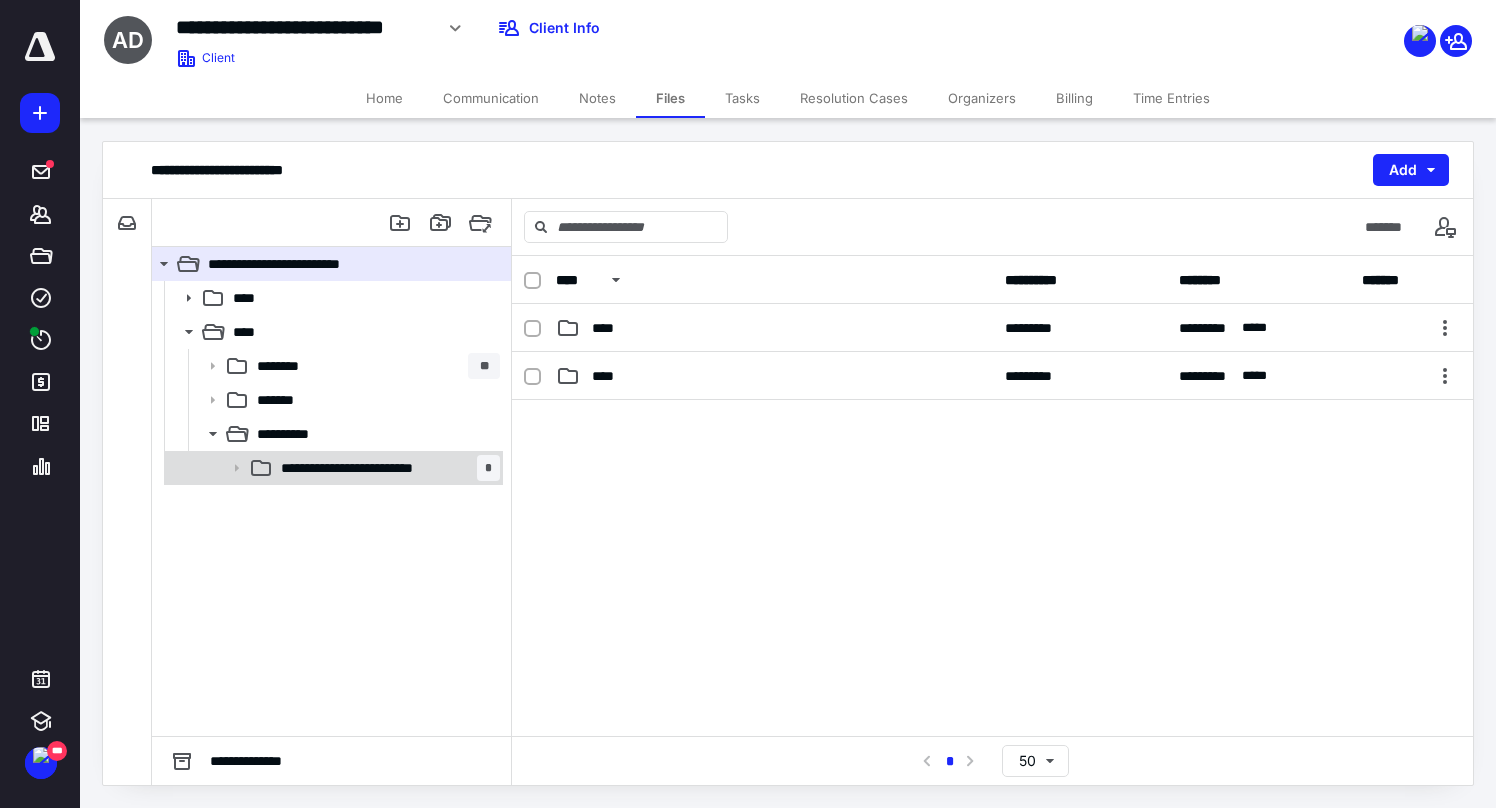 click 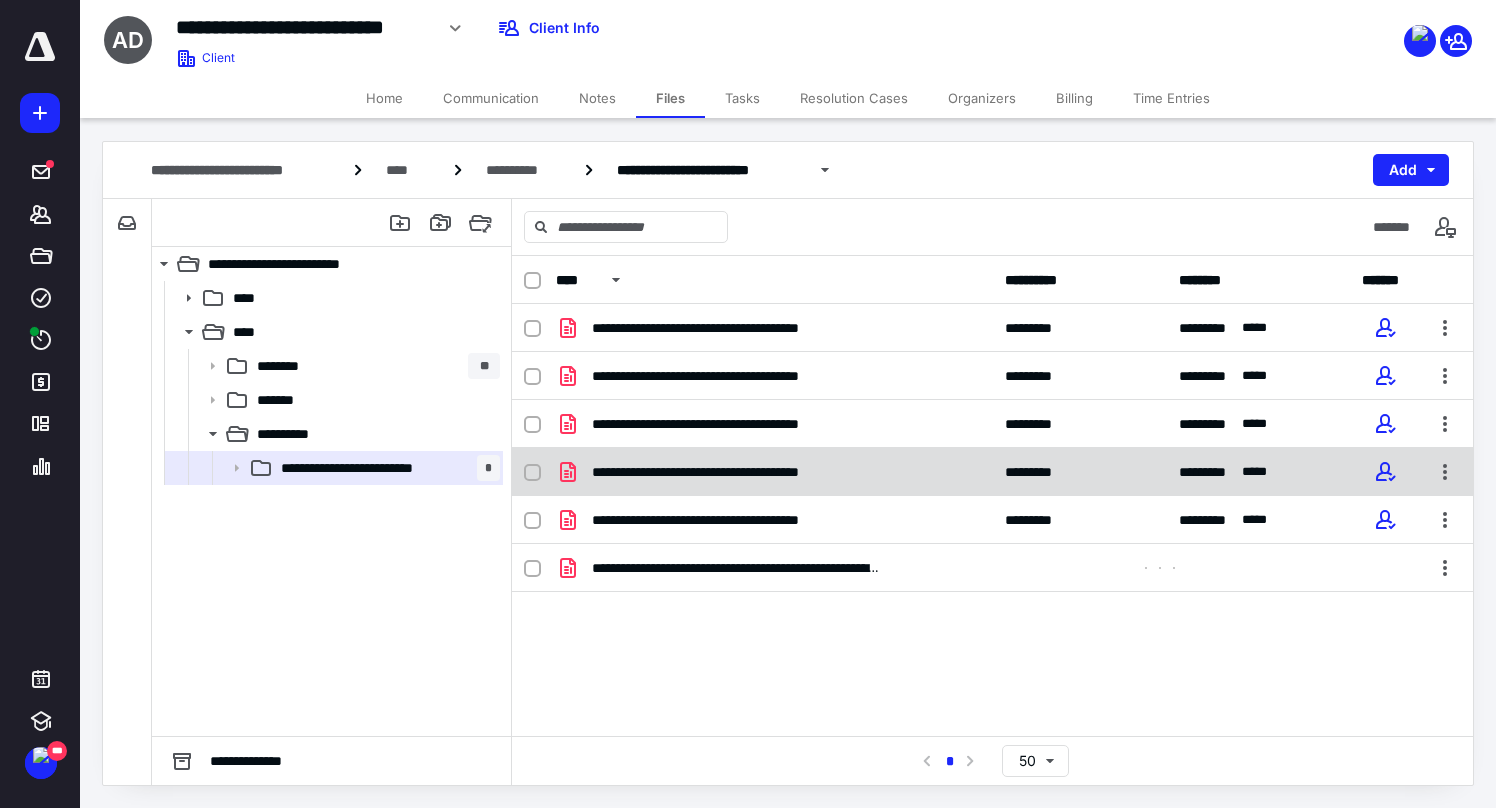 checkbox on "true" 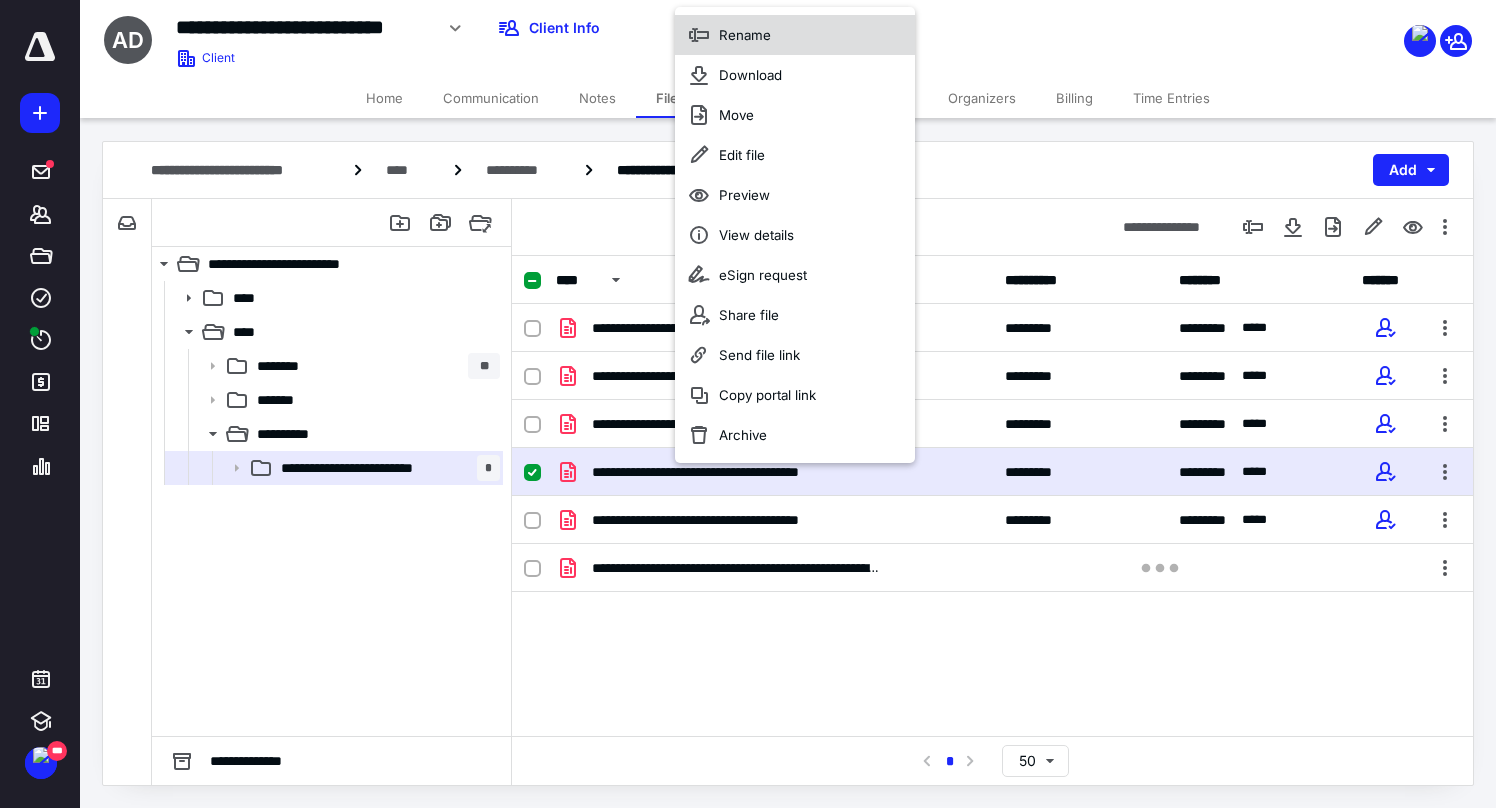 click on "Rename" at bounding box center [795, 35] 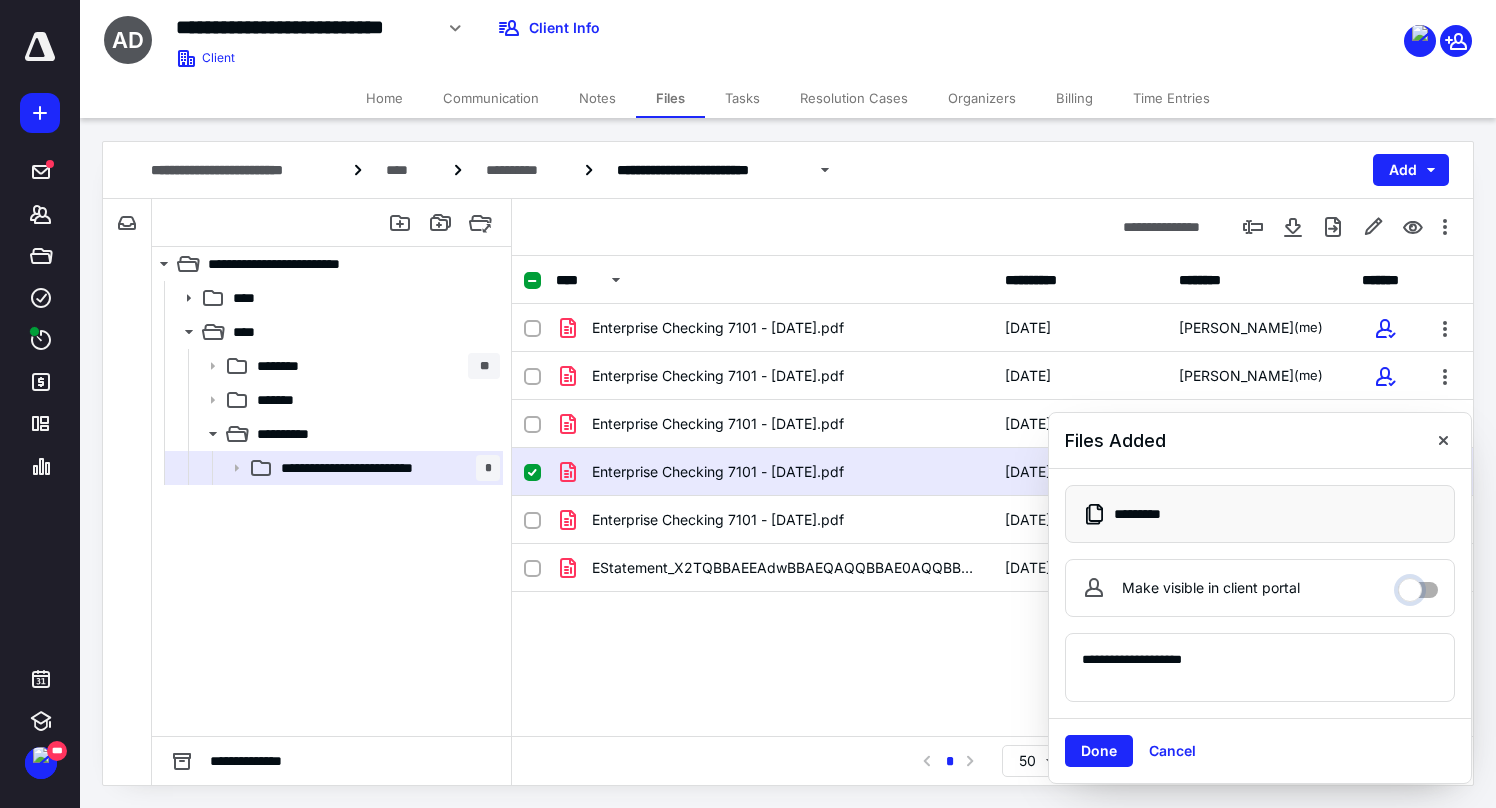 click on "Make visible in client portal" at bounding box center [1418, 585] 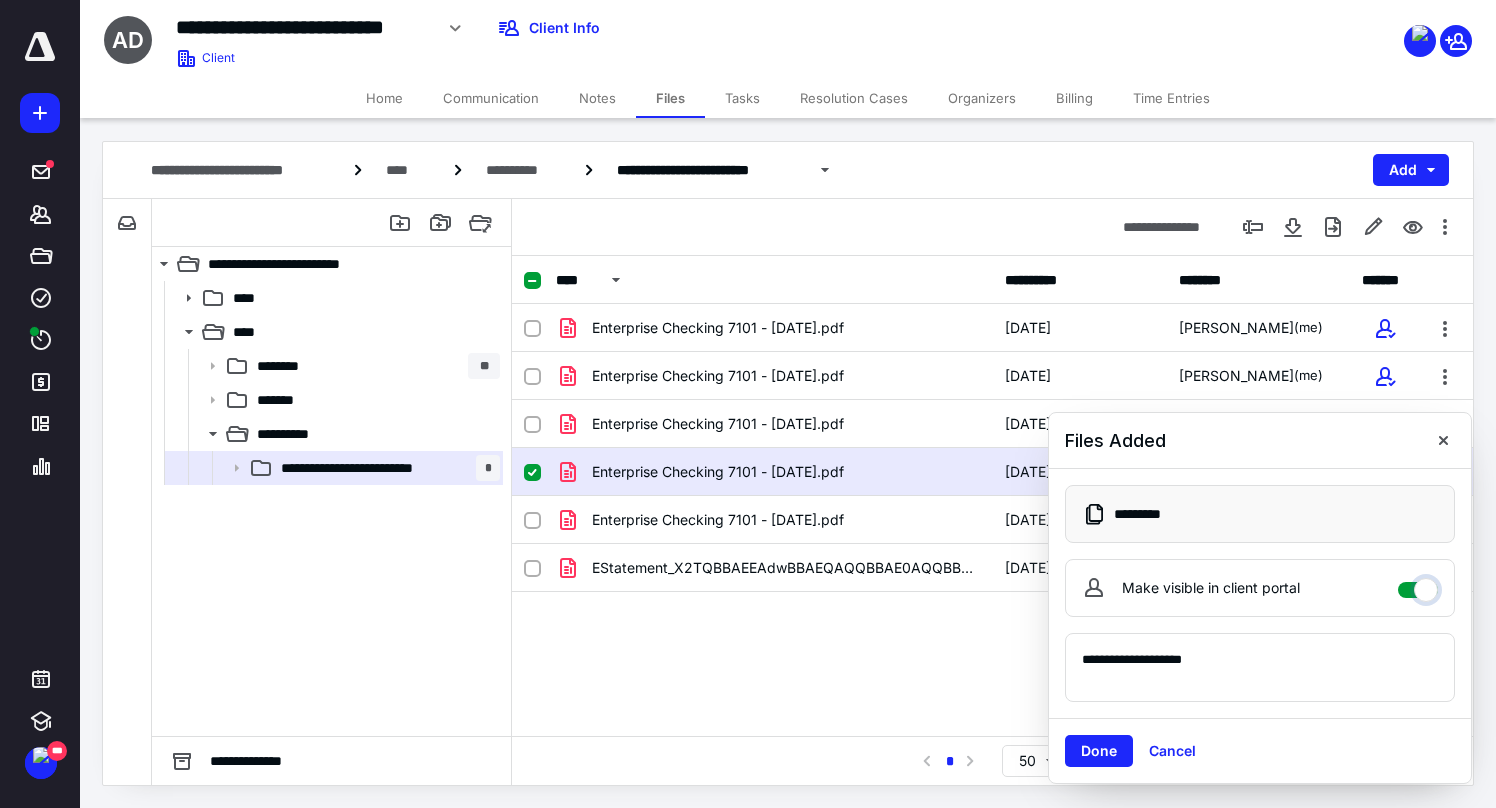 checkbox on "****" 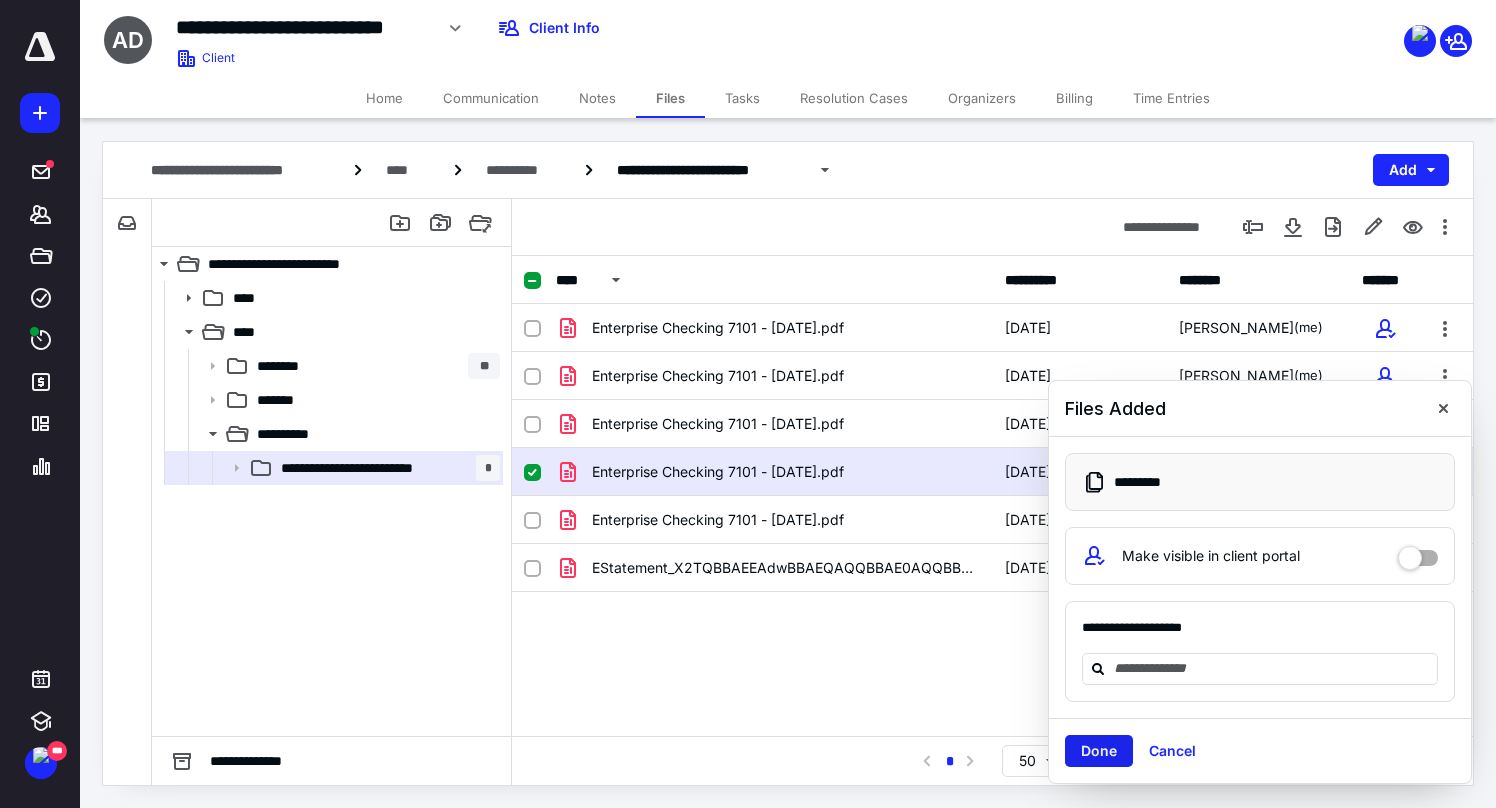 click on "Done" at bounding box center (1099, 751) 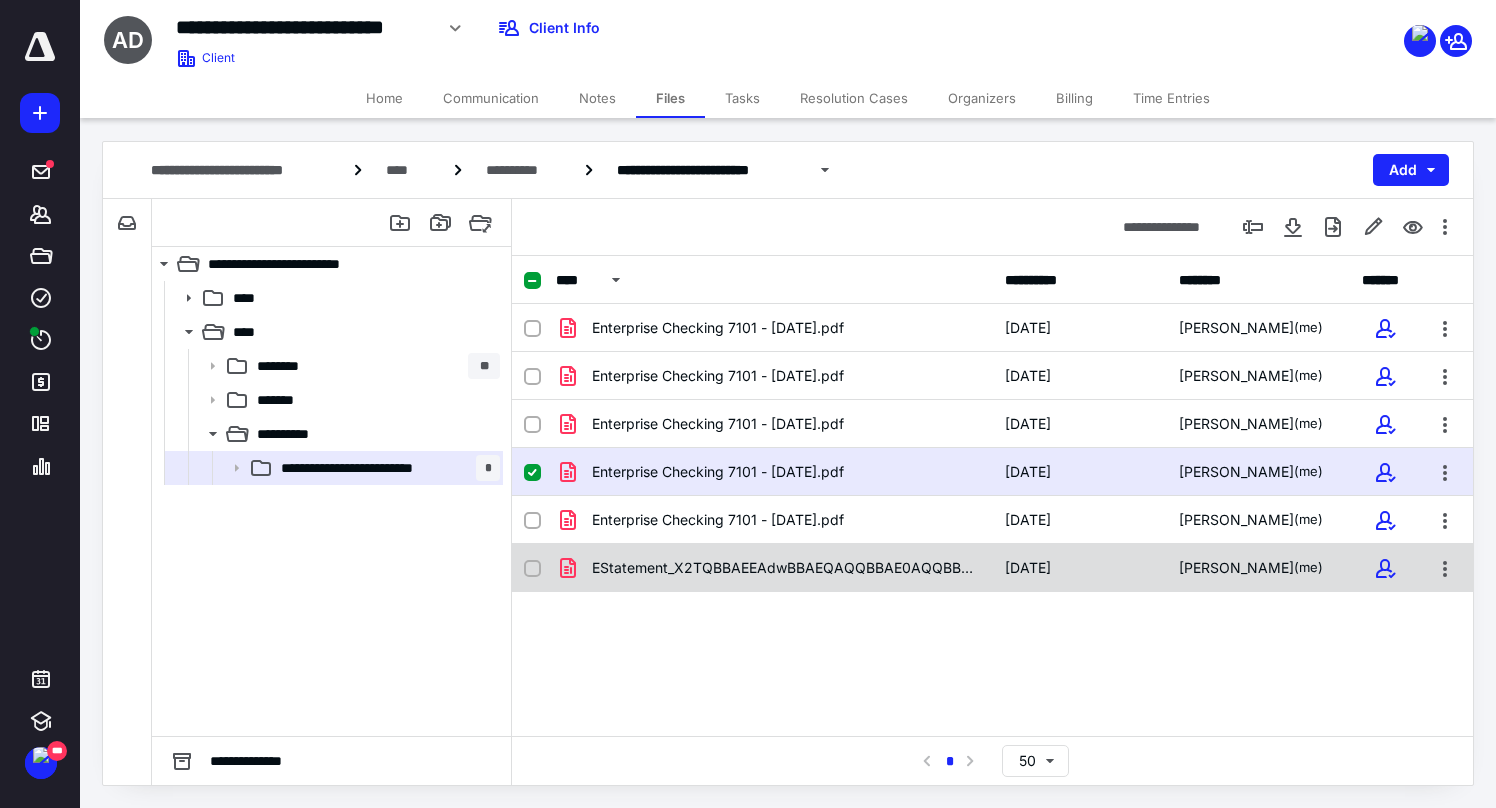 checkbox on "false" 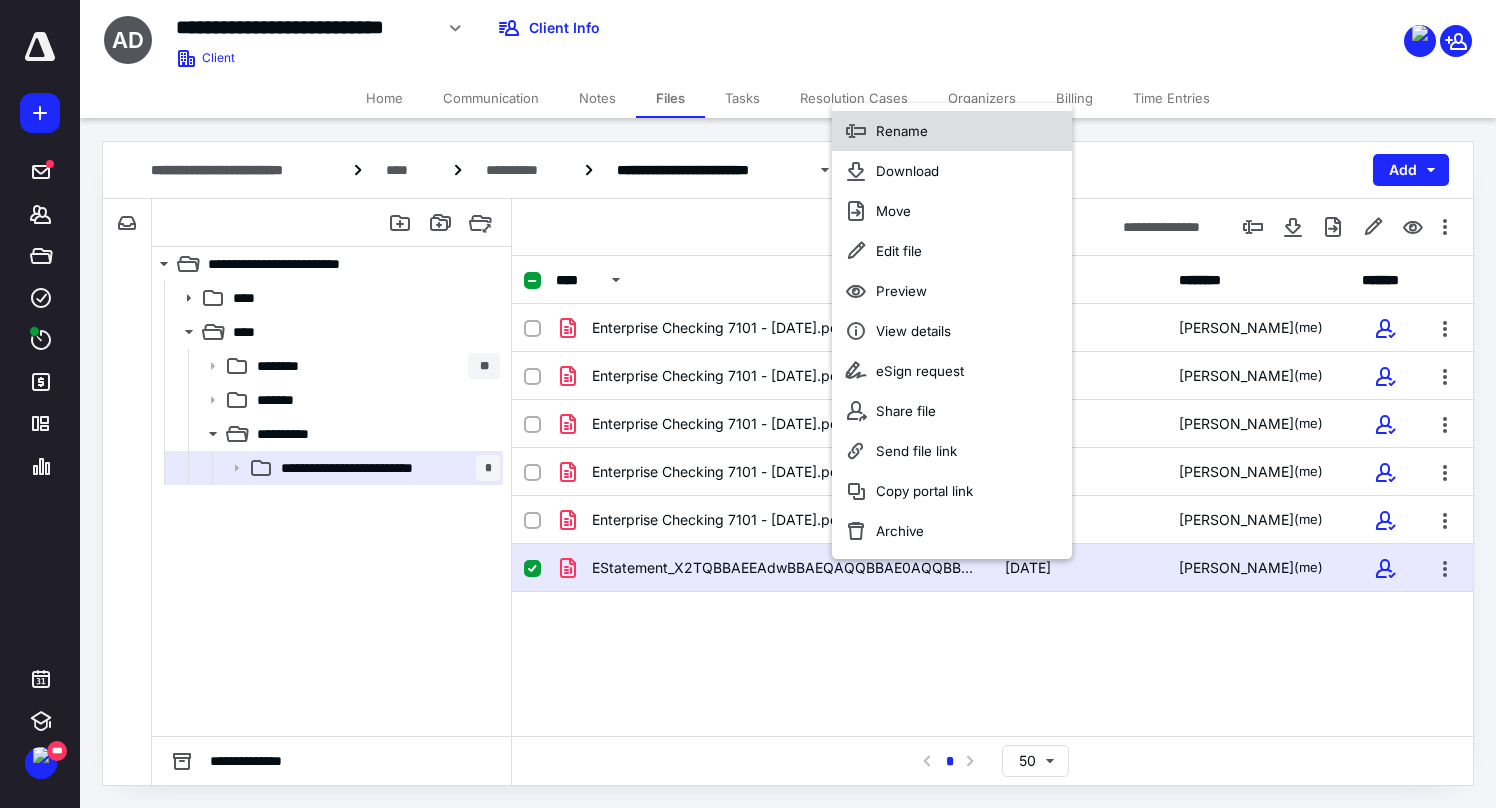 click on "Rename" at bounding box center (902, 131) 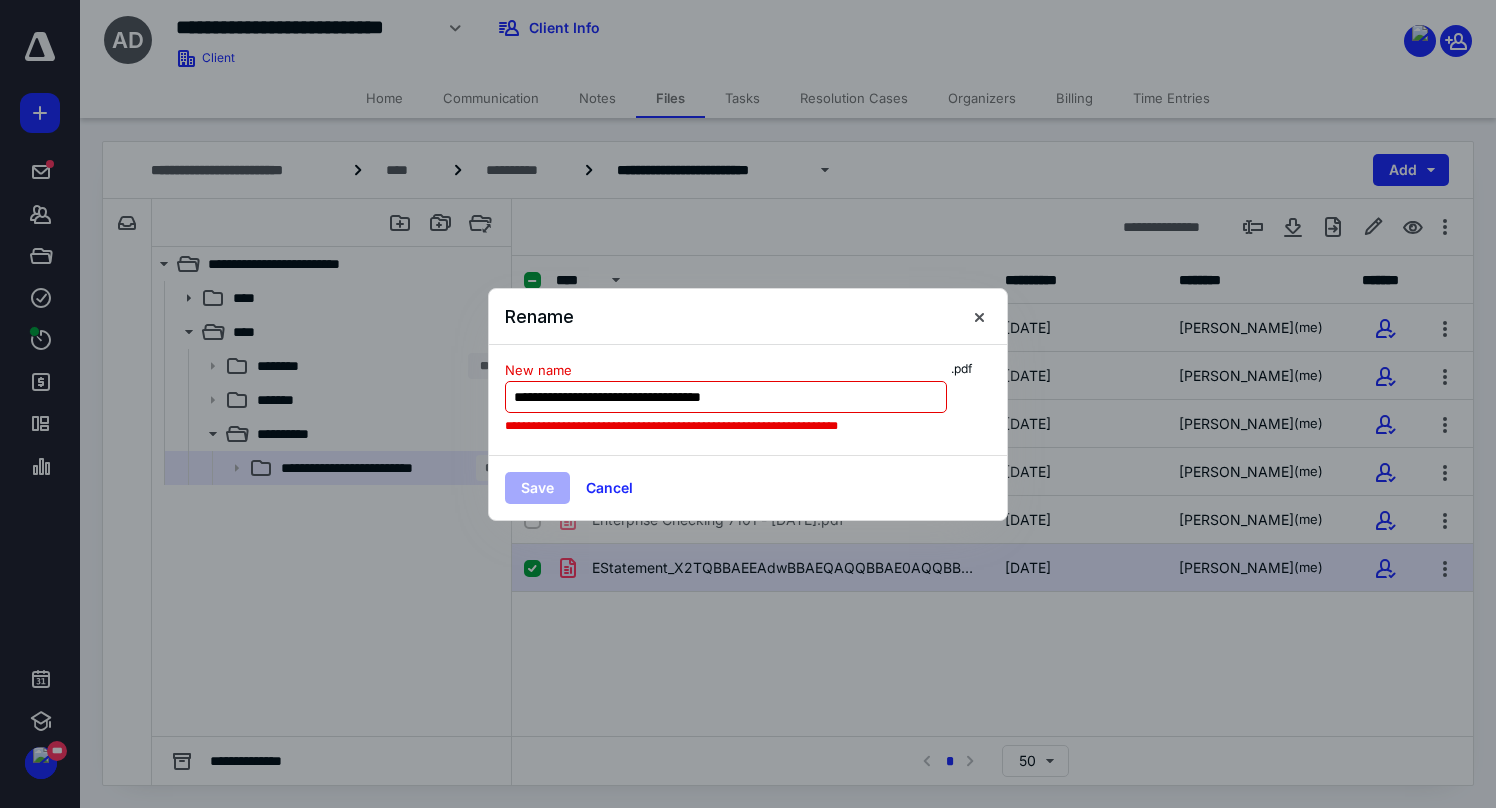 scroll, scrollTop: 0, scrollLeft: 0, axis: both 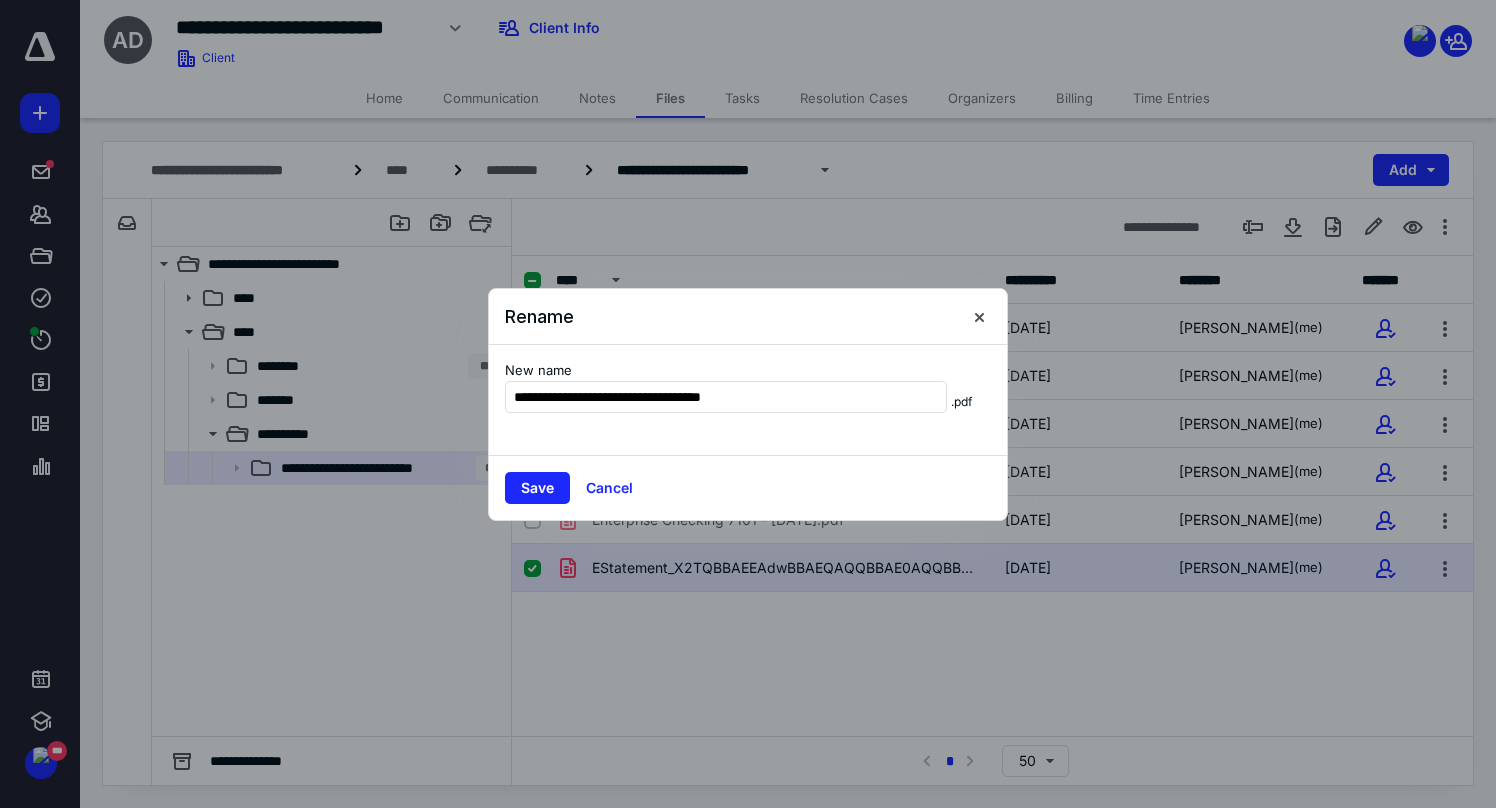 type on "**********" 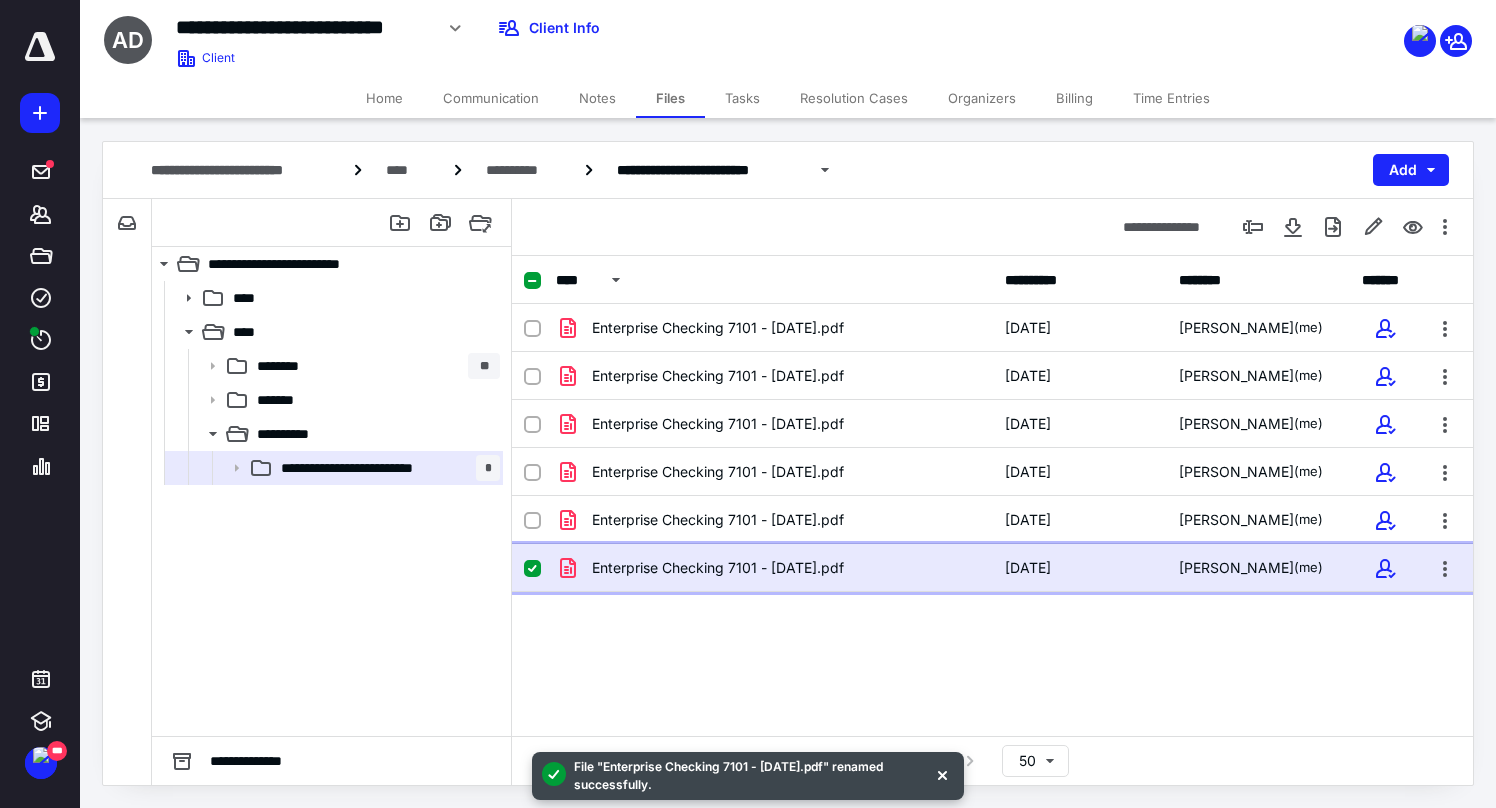 click on "Enterprise Checking 7101 - [DATE].pdf" at bounding box center [774, 568] 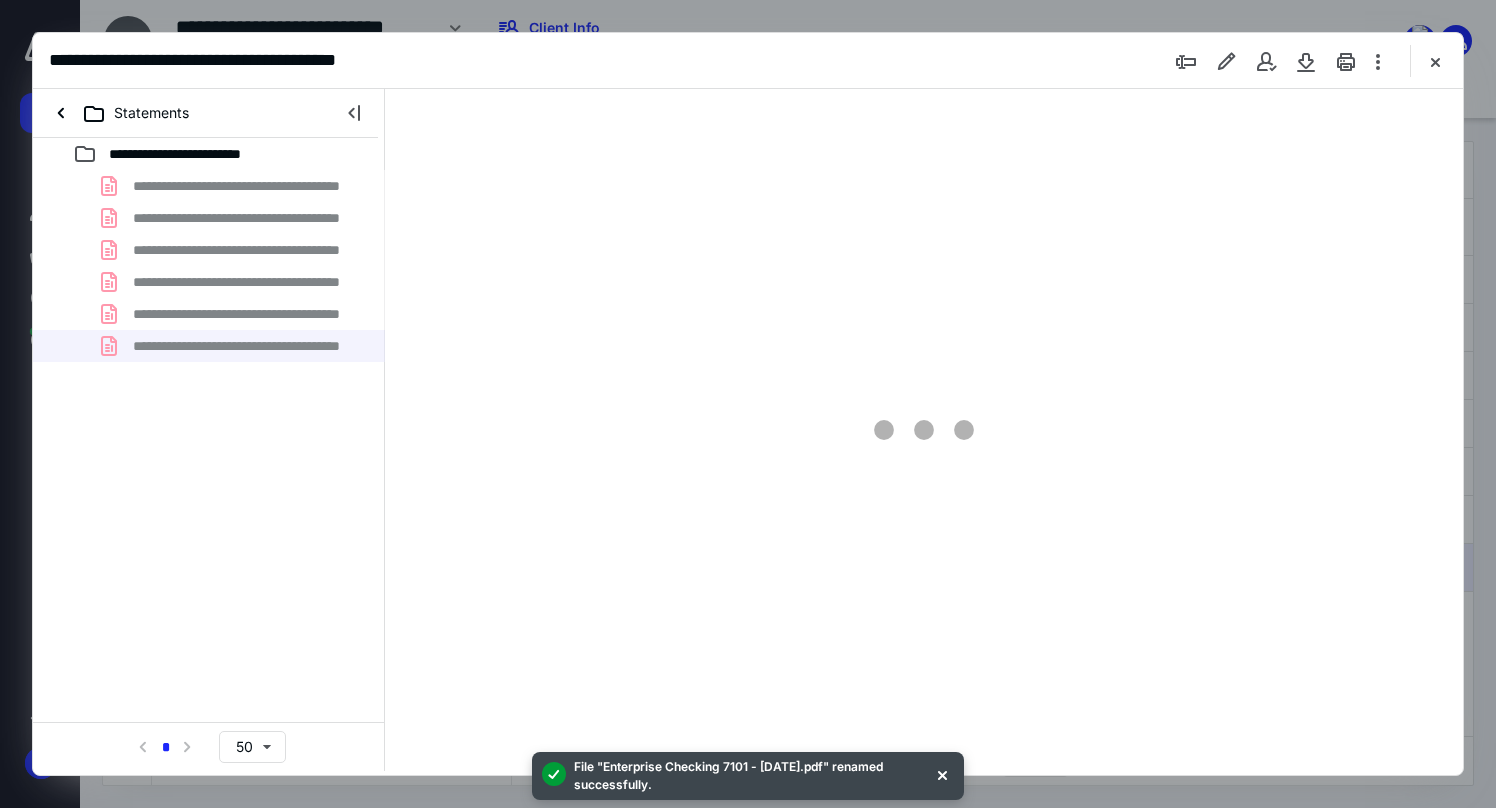 scroll, scrollTop: 0, scrollLeft: 0, axis: both 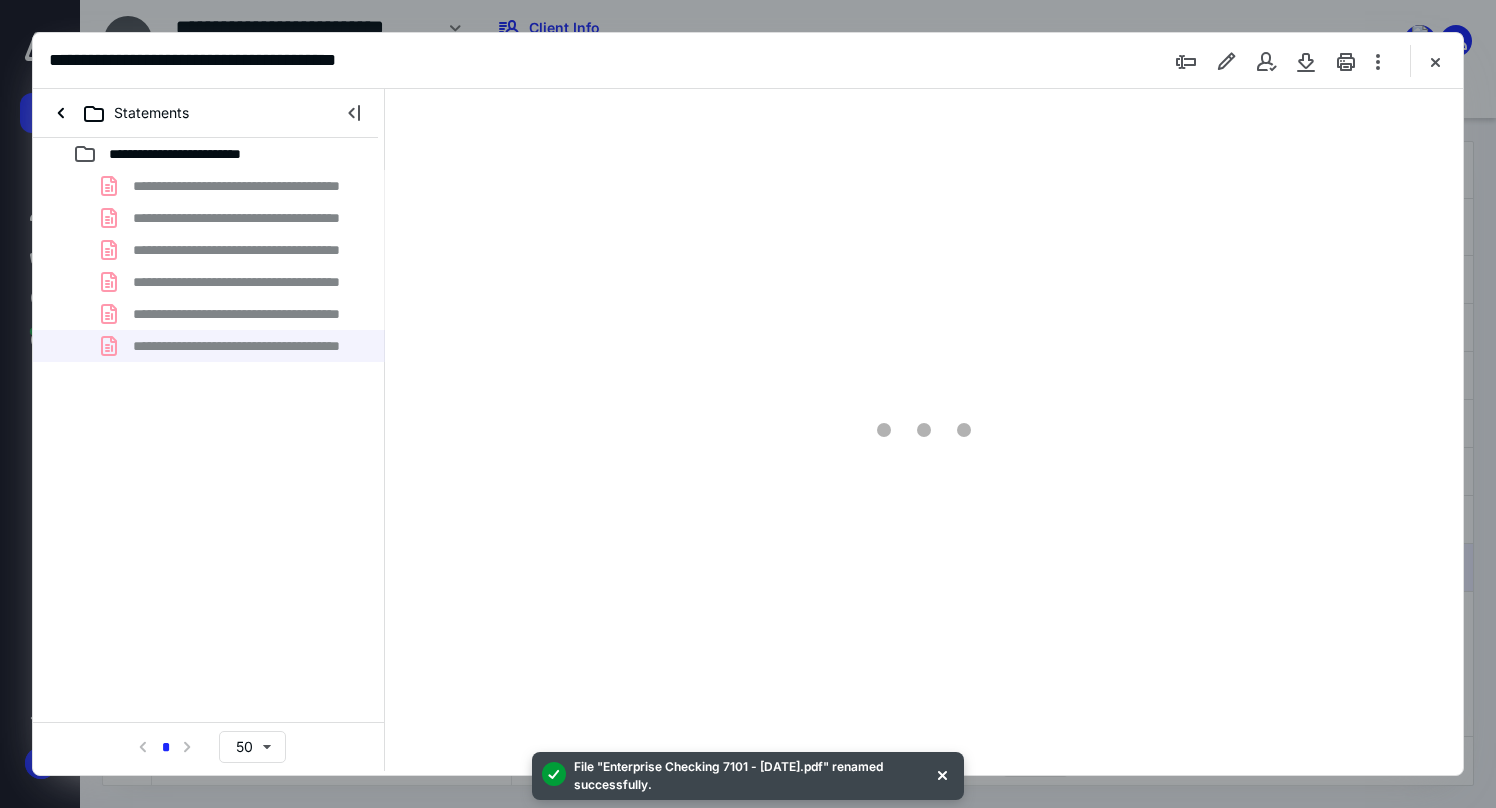 type on "172" 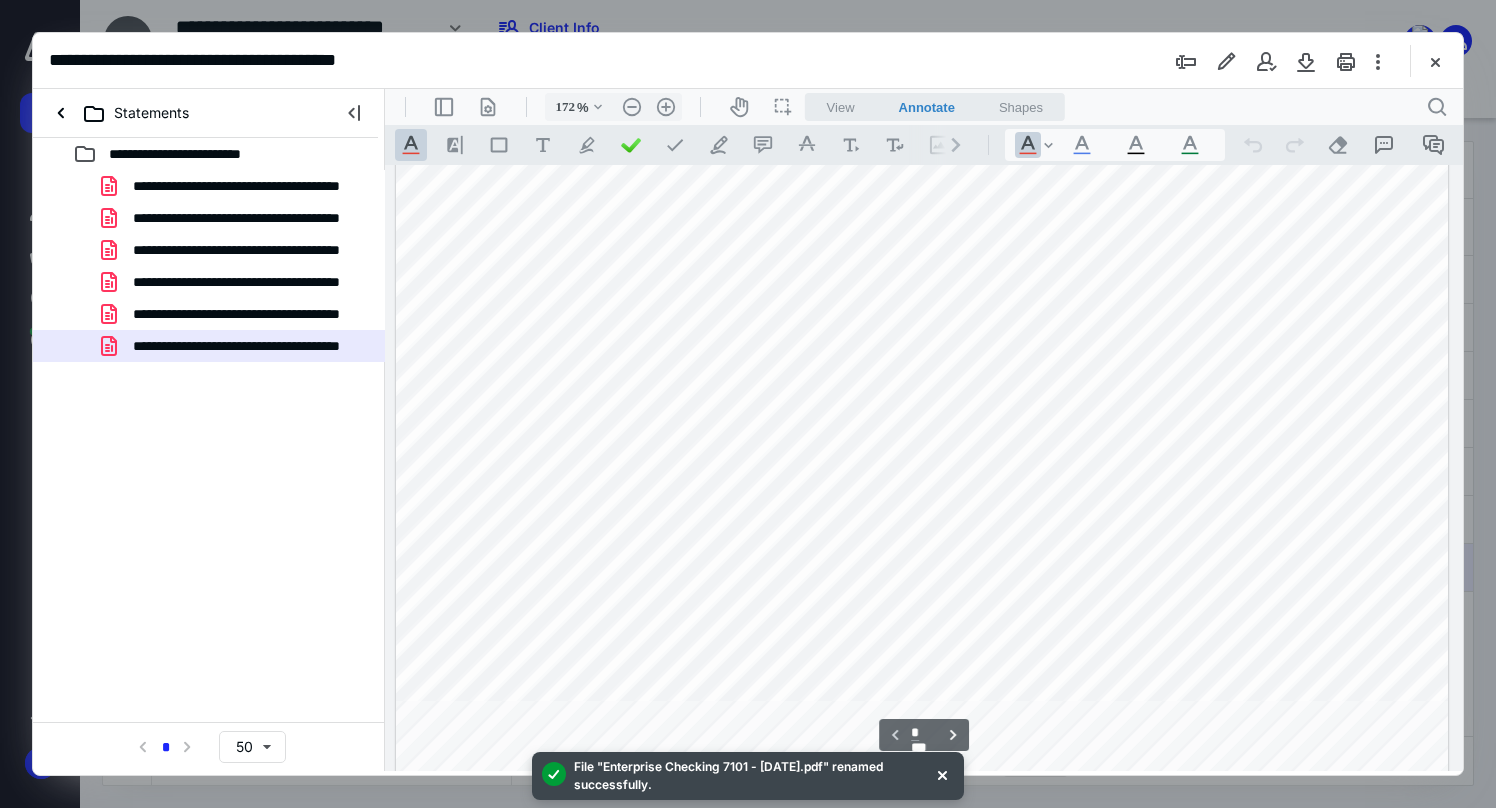scroll, scrollTop: 670, scrollLeft: 0, axis: vertical 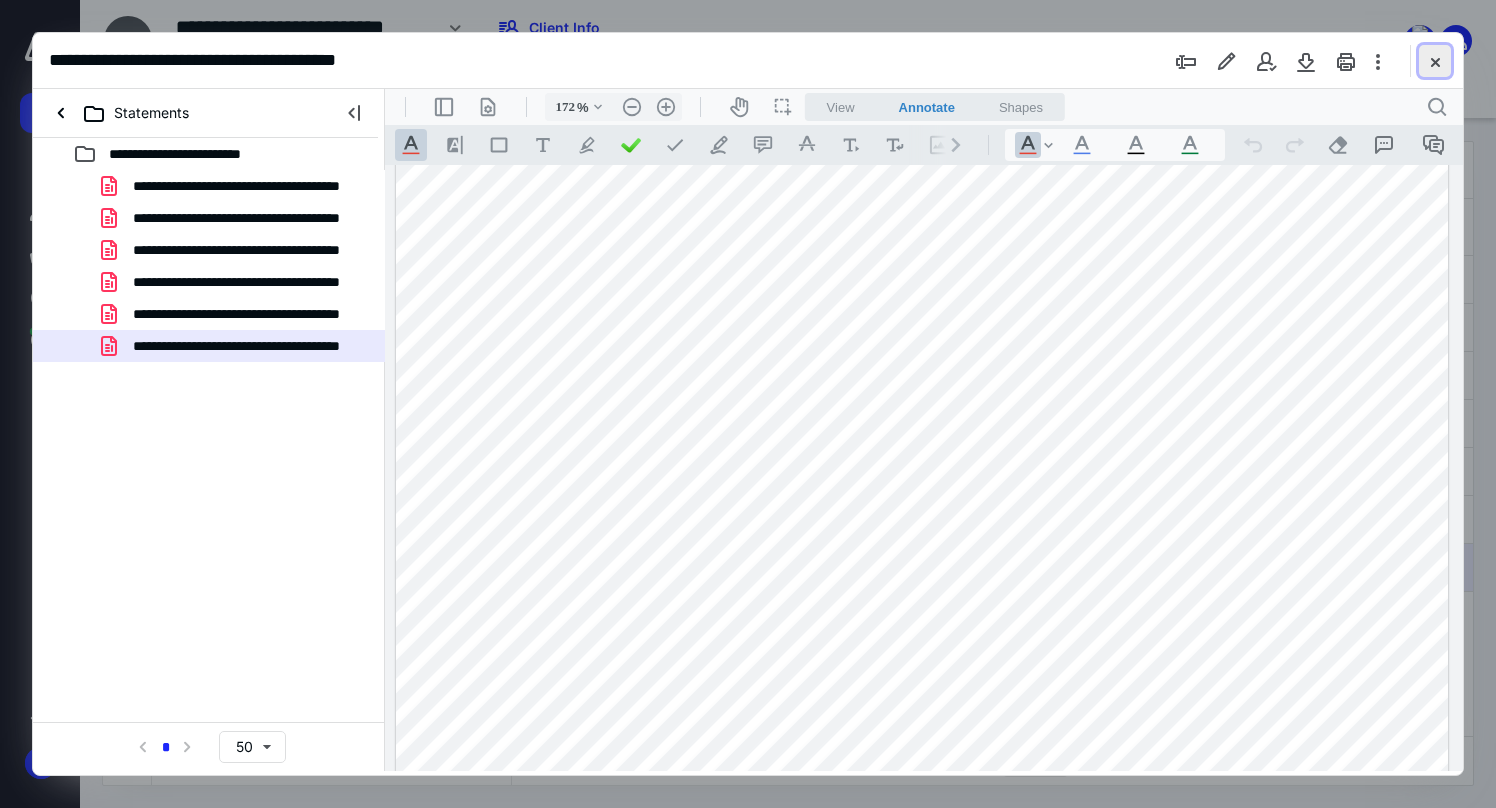 click at bounding box center (1435, 61) 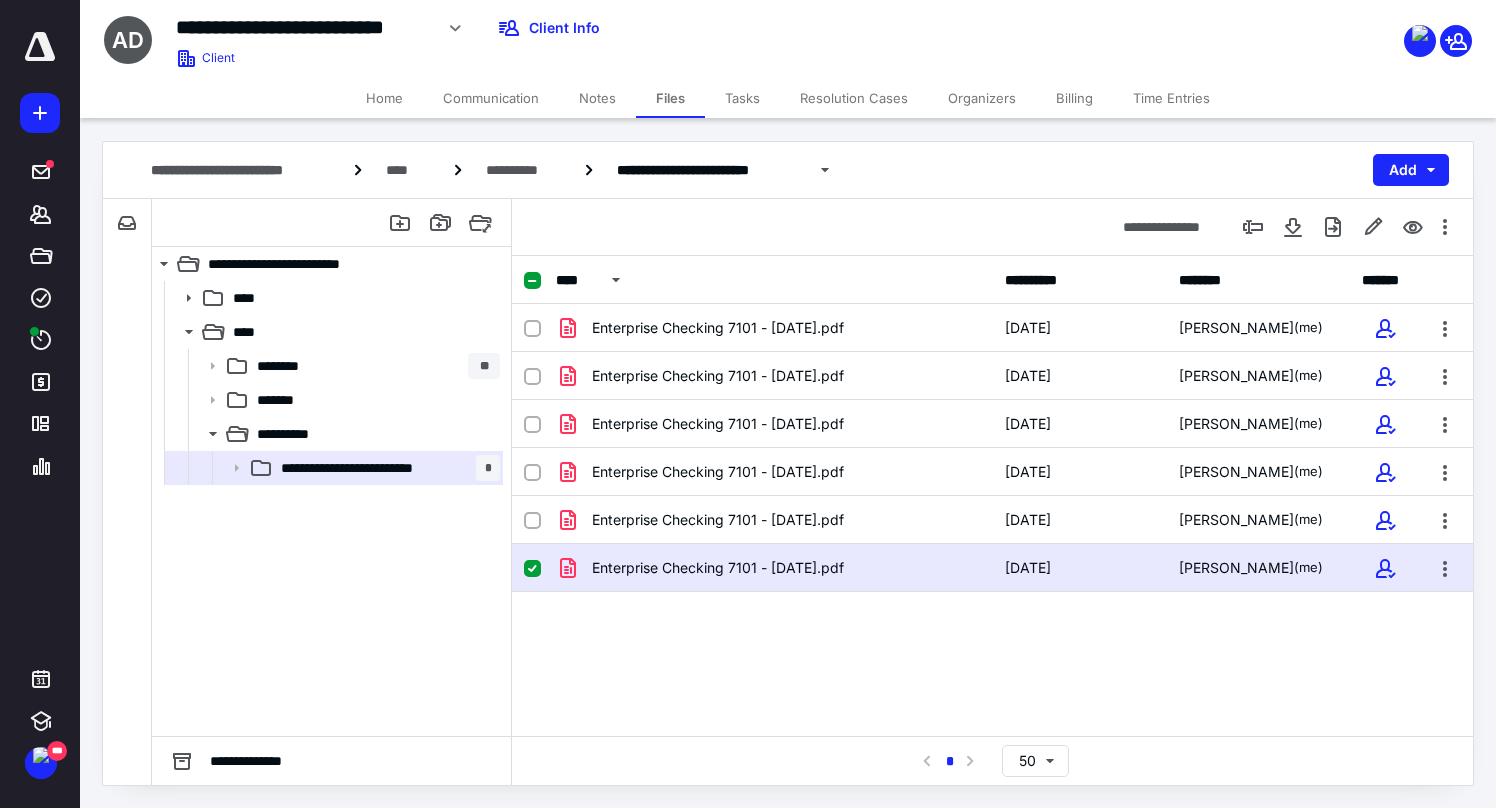 click on "Tasks" at bounding box center (742, 98) 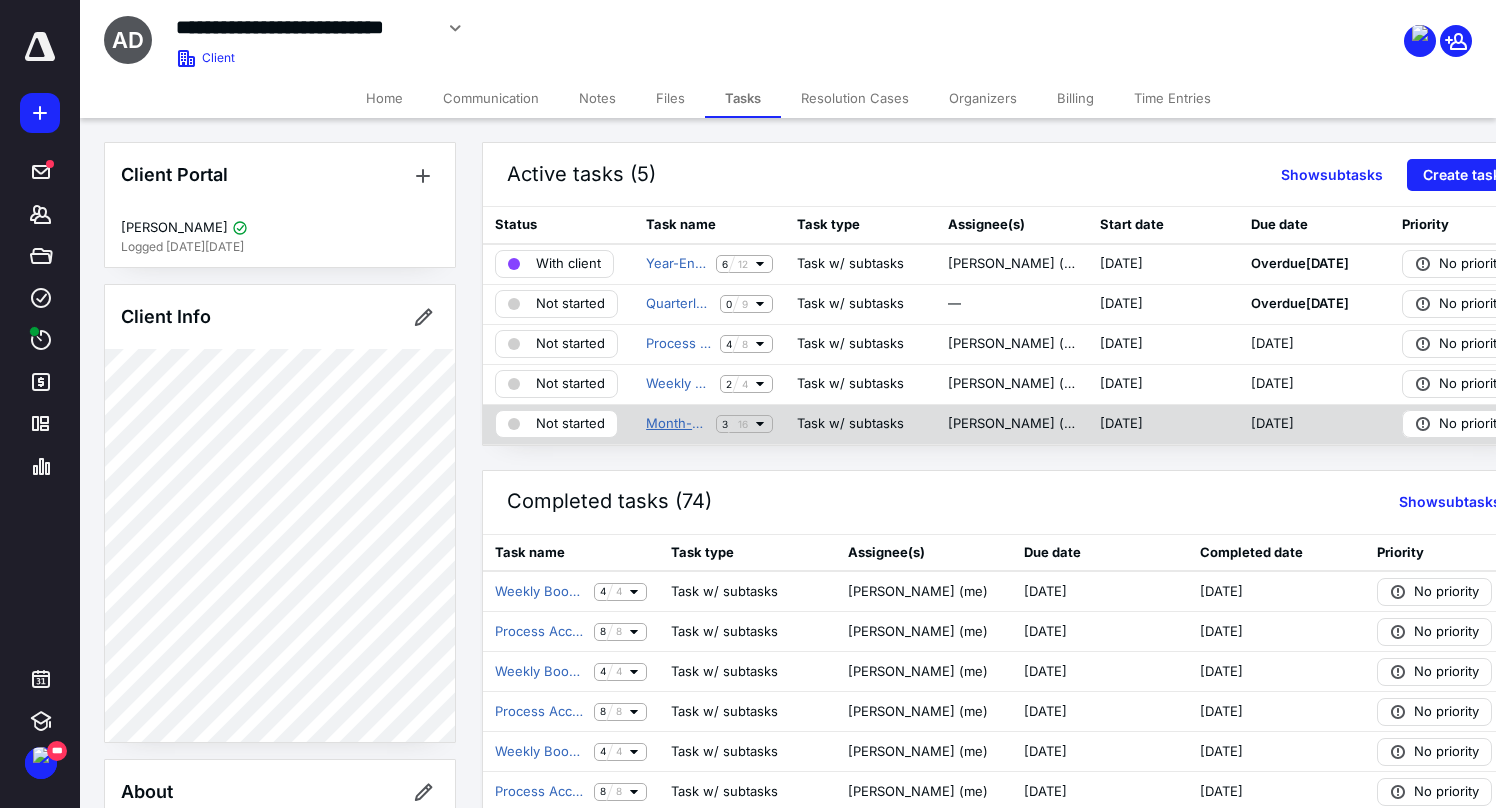 click on "Month-End Close - [DATE]" at bounding box center (677, 424) 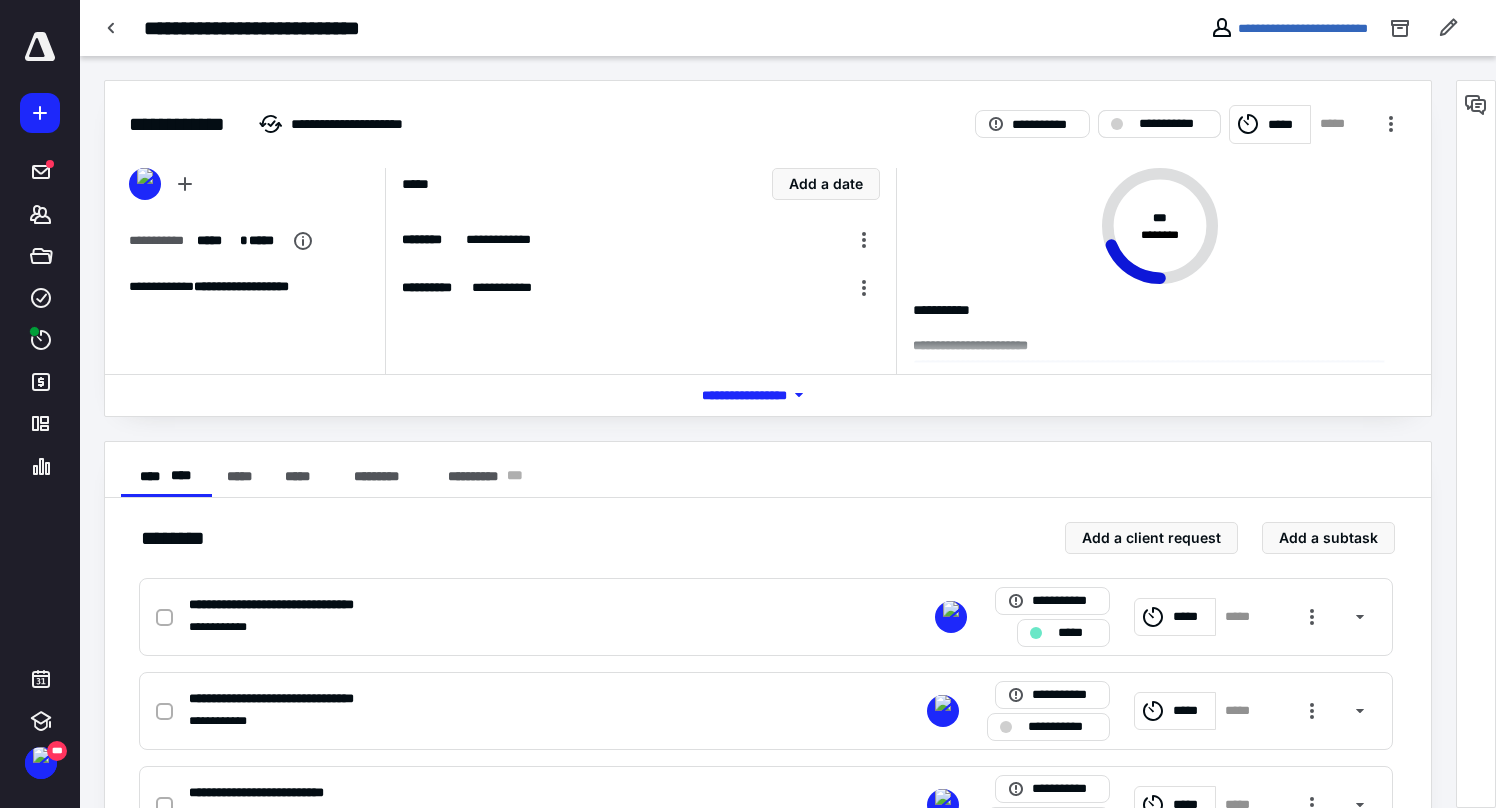 click on "**********" at bounding box center (1173, 124) 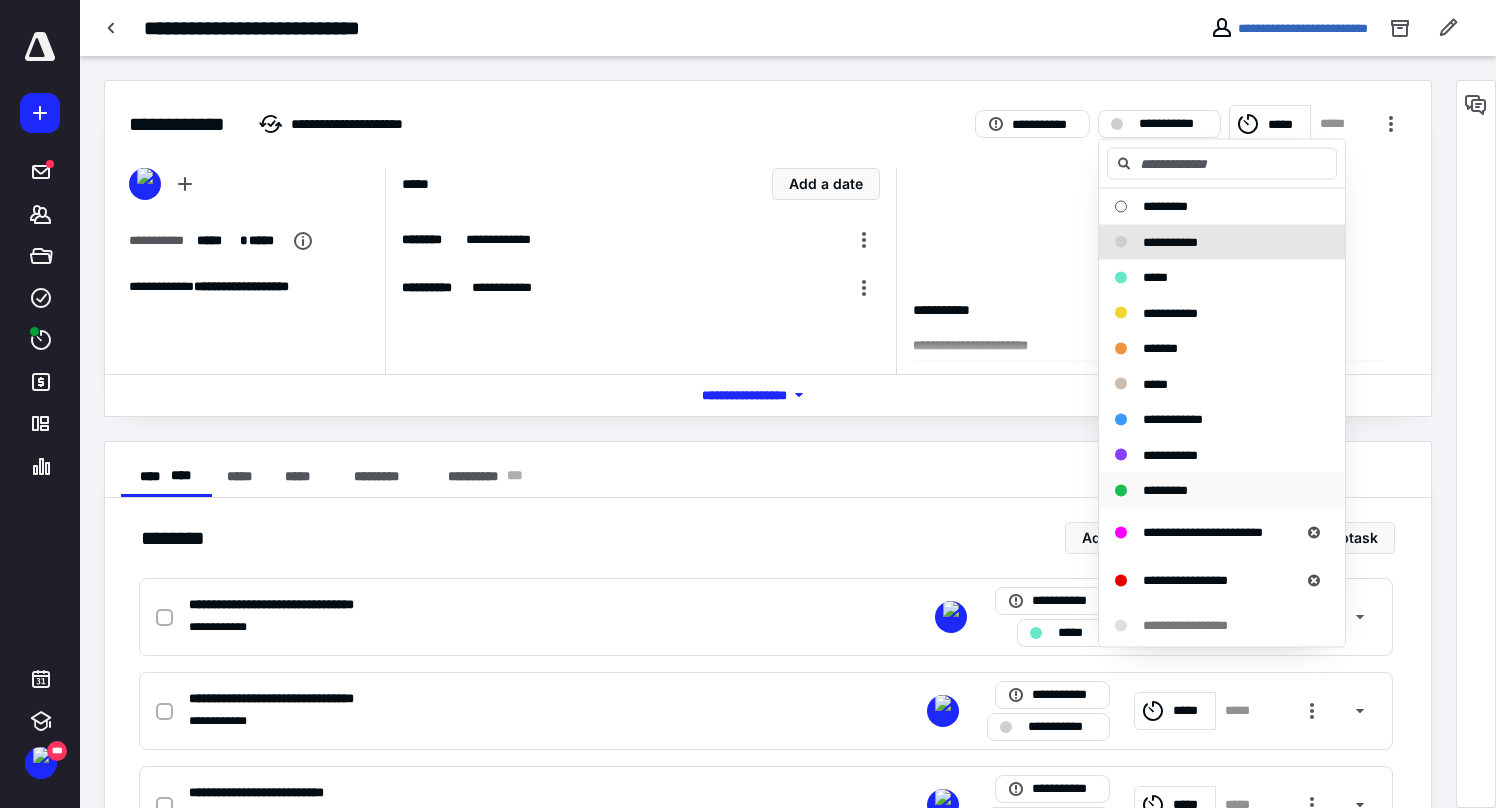 click on "*********" at bounding box center [1165, 490] 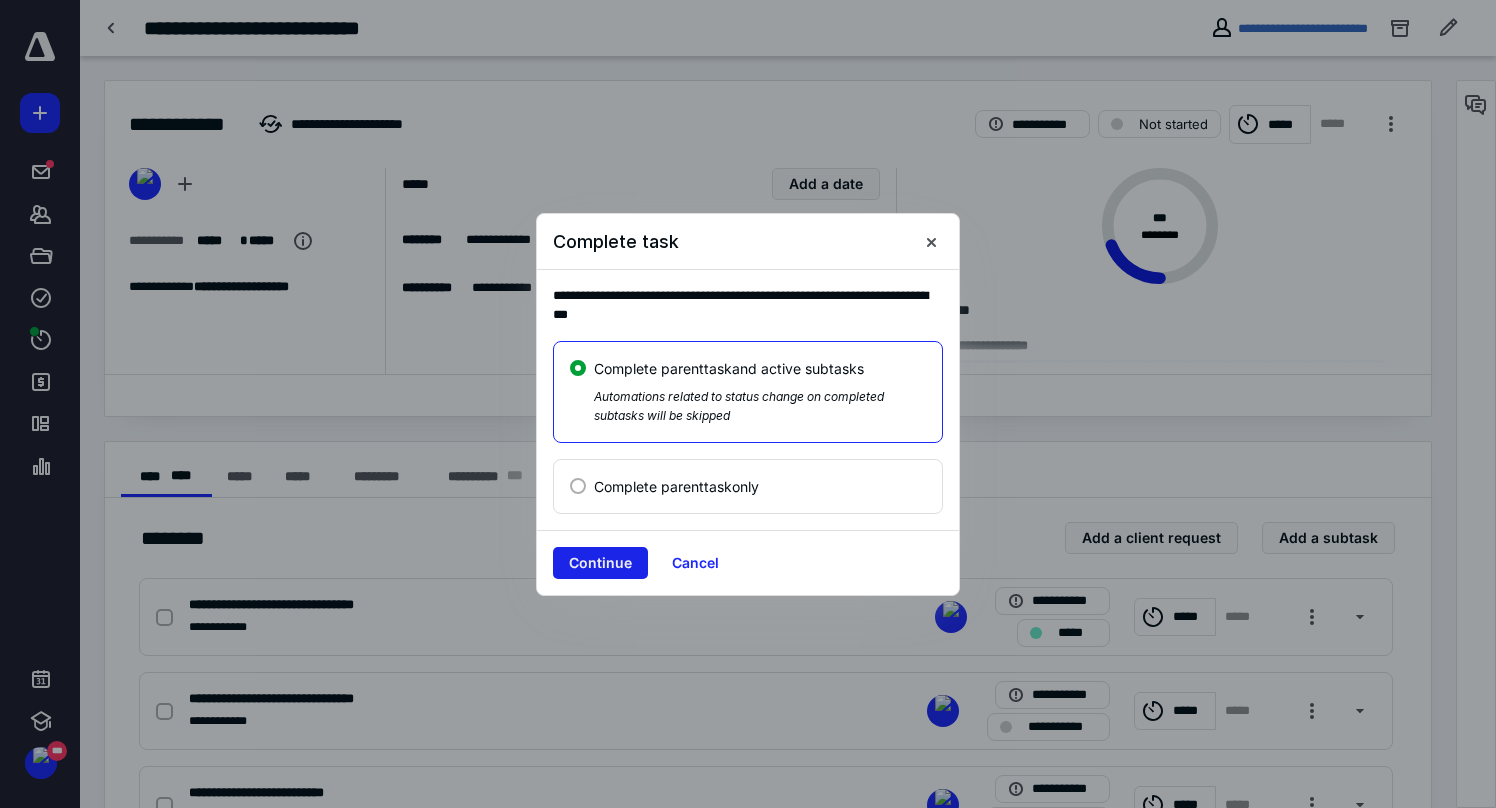 click on "Continue" at bounding box center [600, 563] 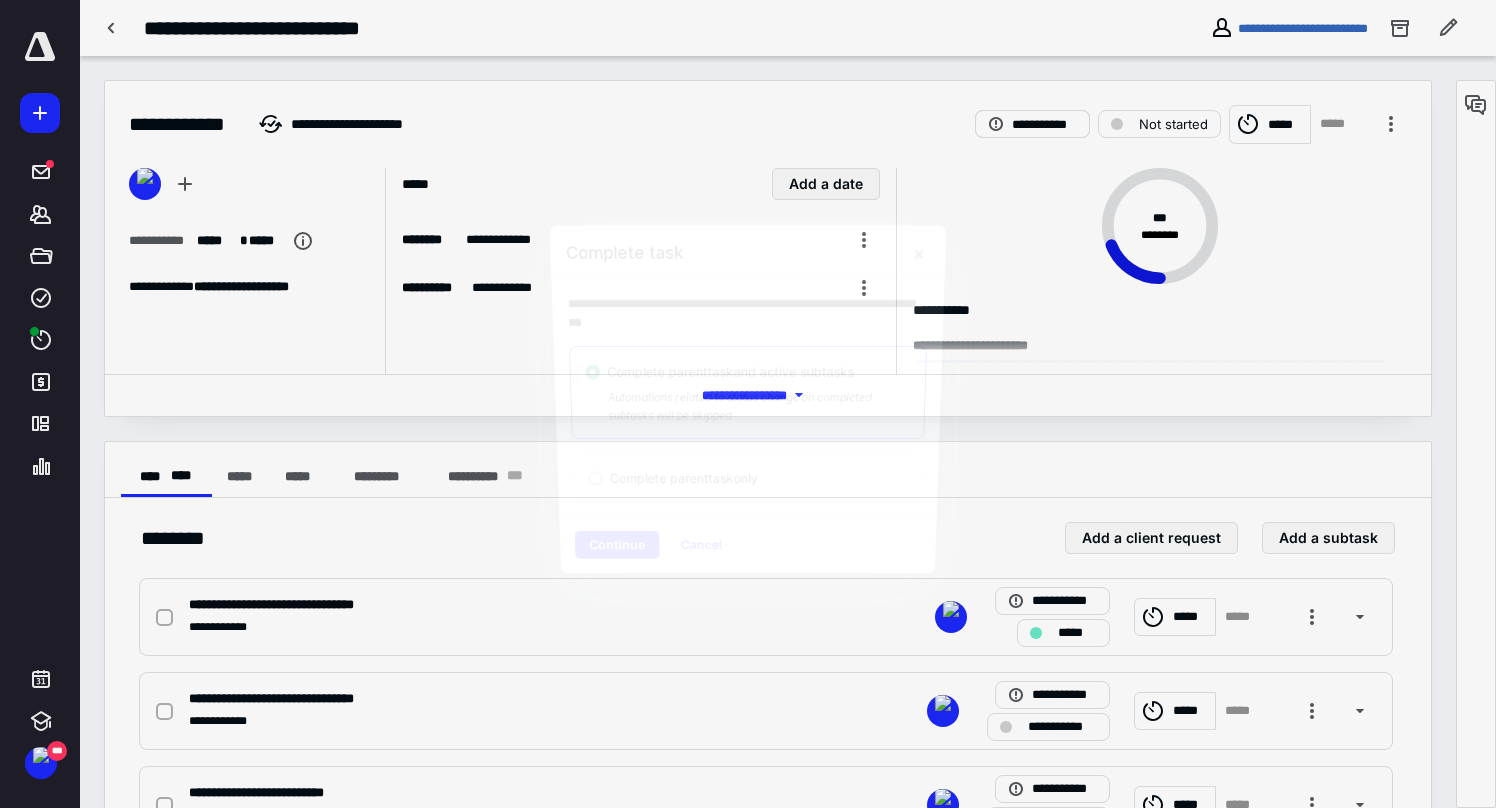 checkbox on "true" 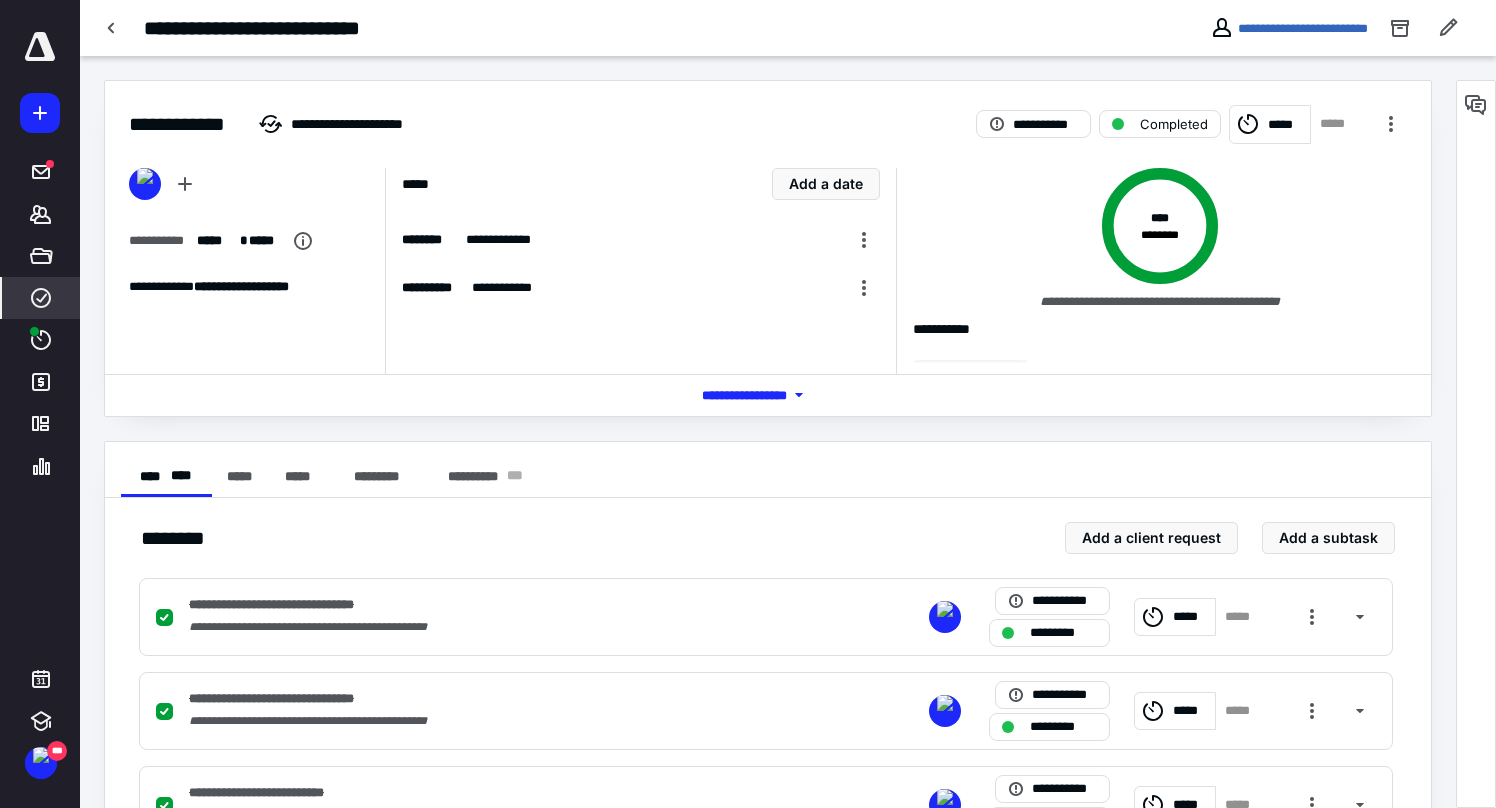 click 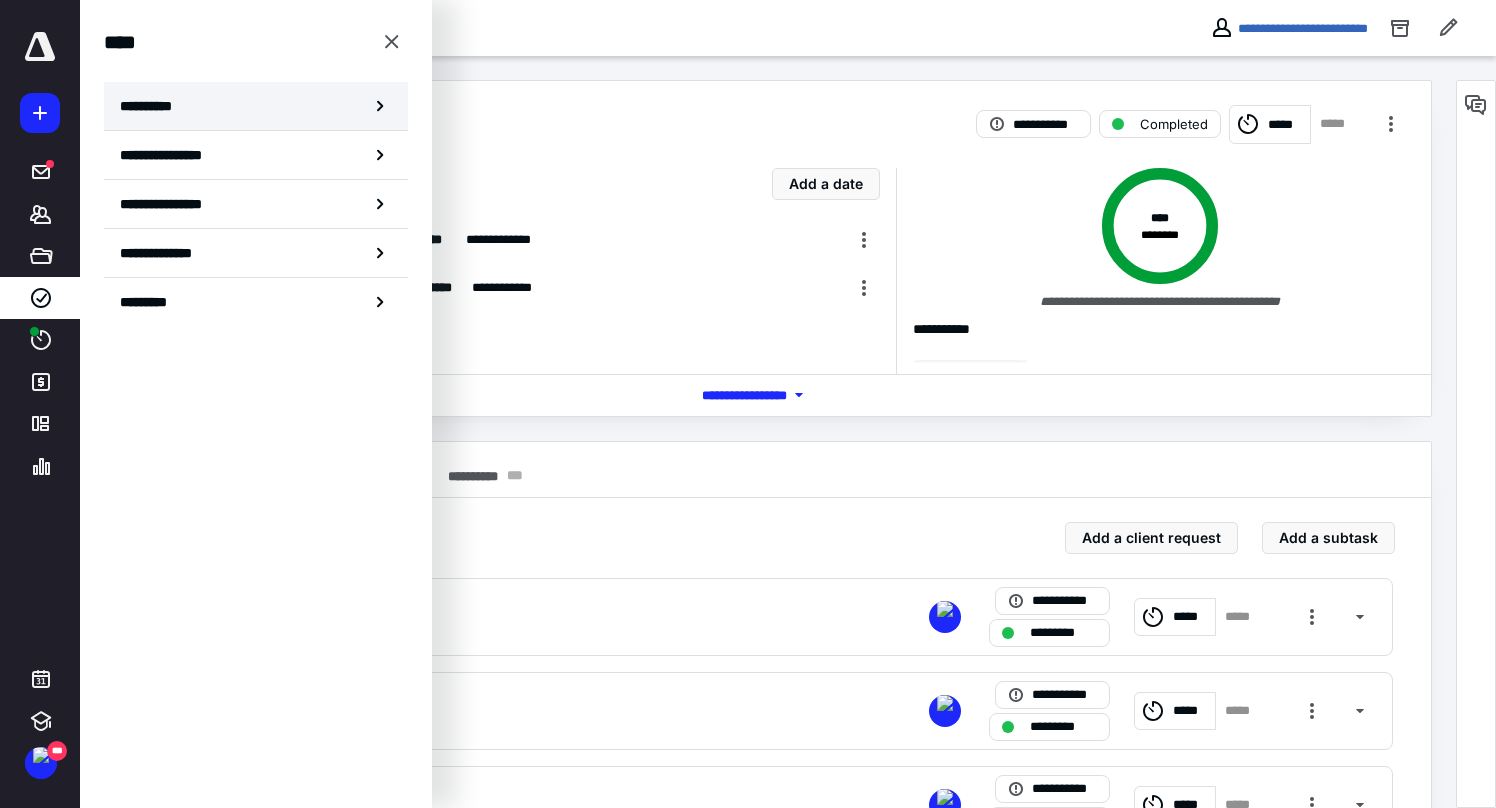 click on "**********" at bounding box center [256, 106] 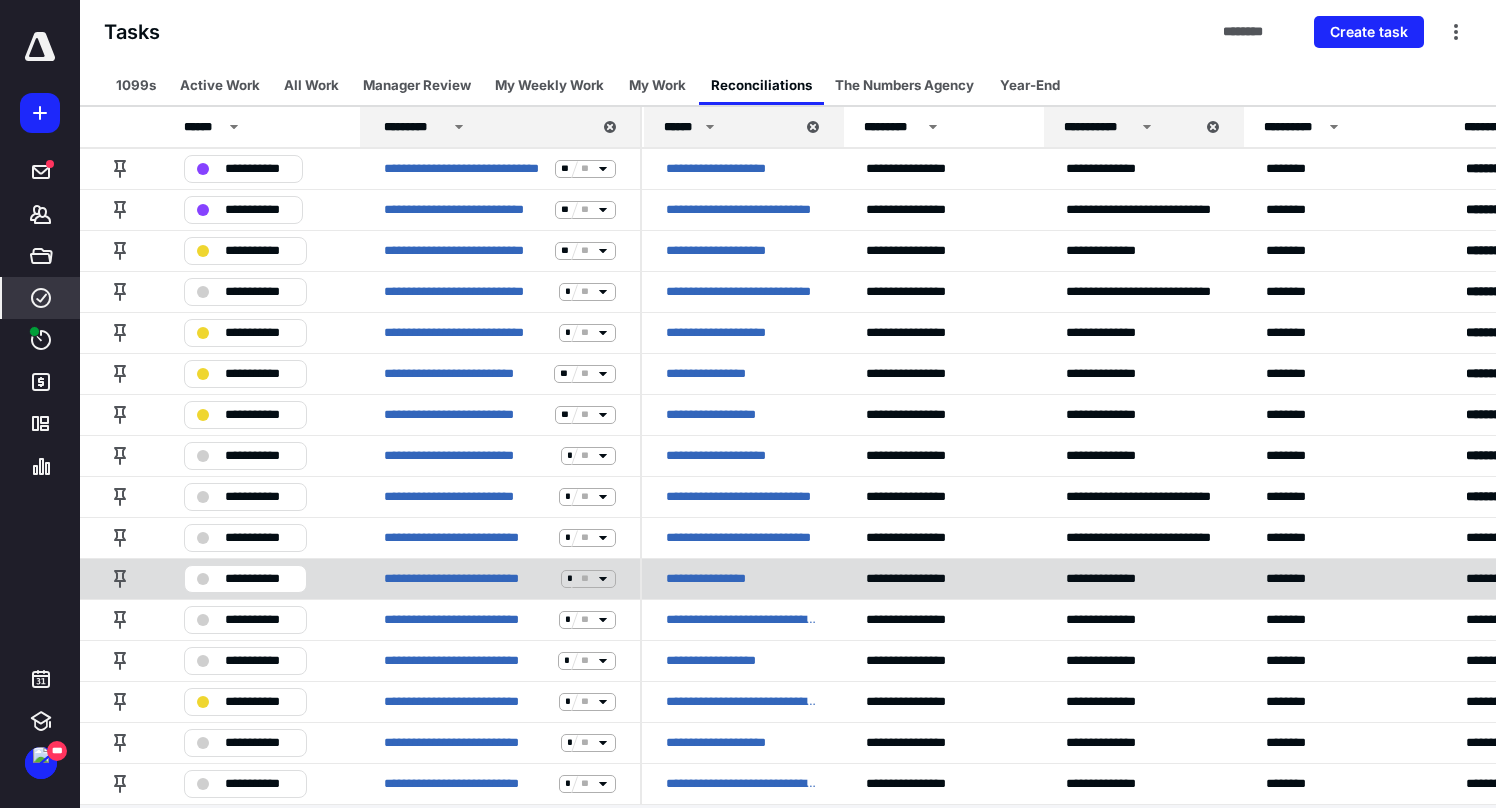 scroll, scrollTop: 21, scrollLeft: 0, axis: vertical 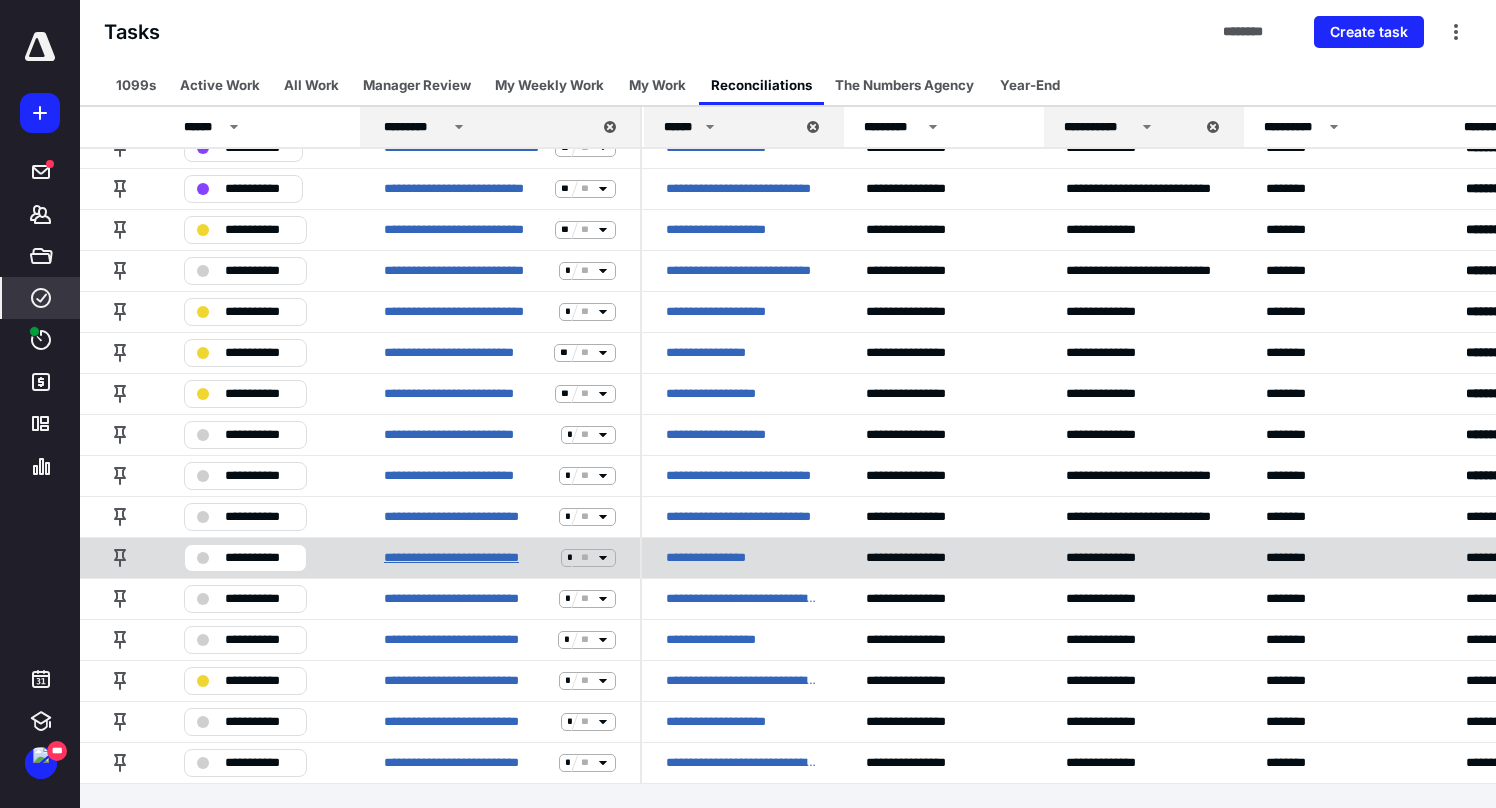 click on "**********" at bounding box center [468, 558] 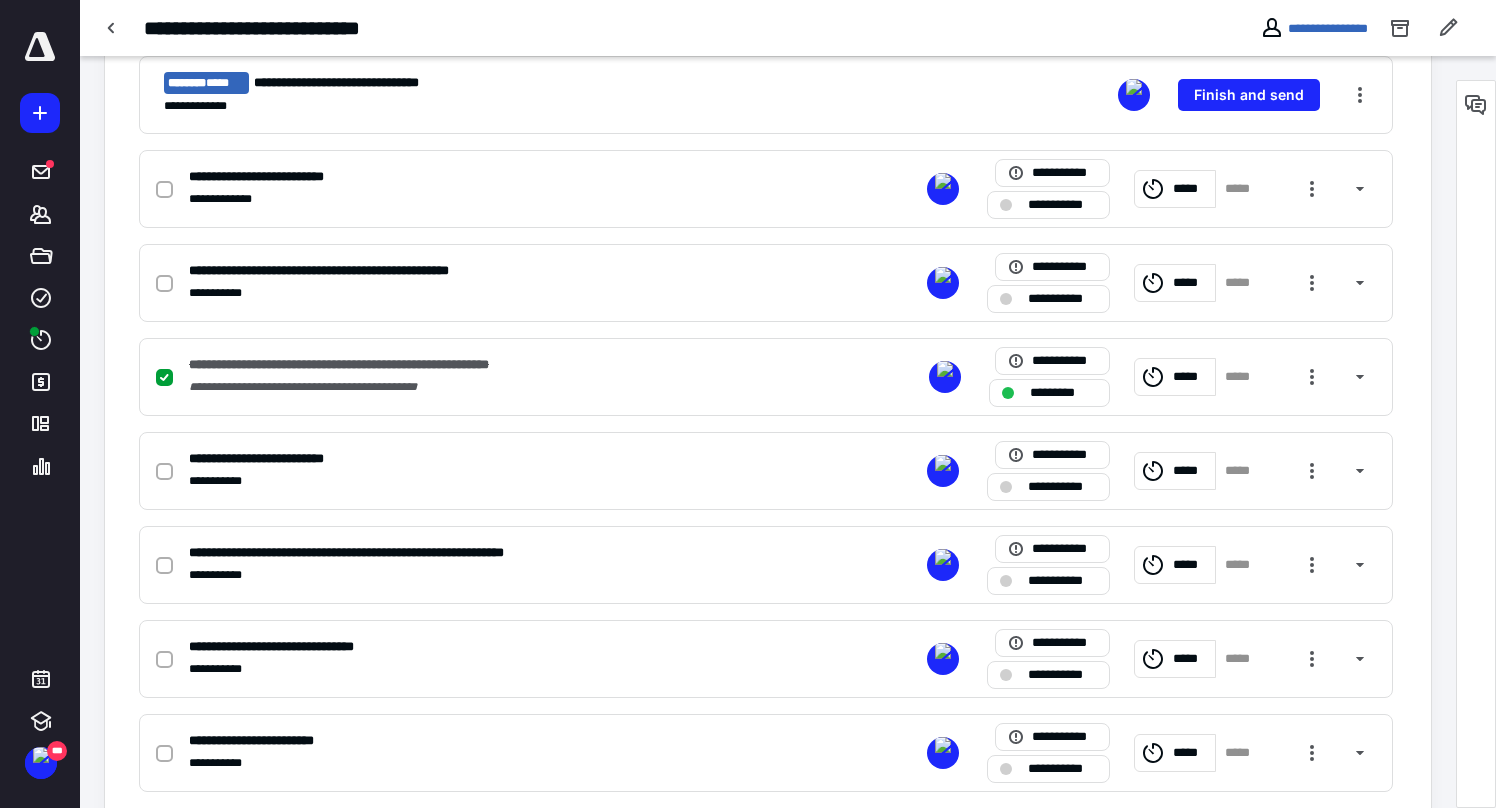 scroll, scrollTop: 906, scrollLeft: 0, axis: vertical 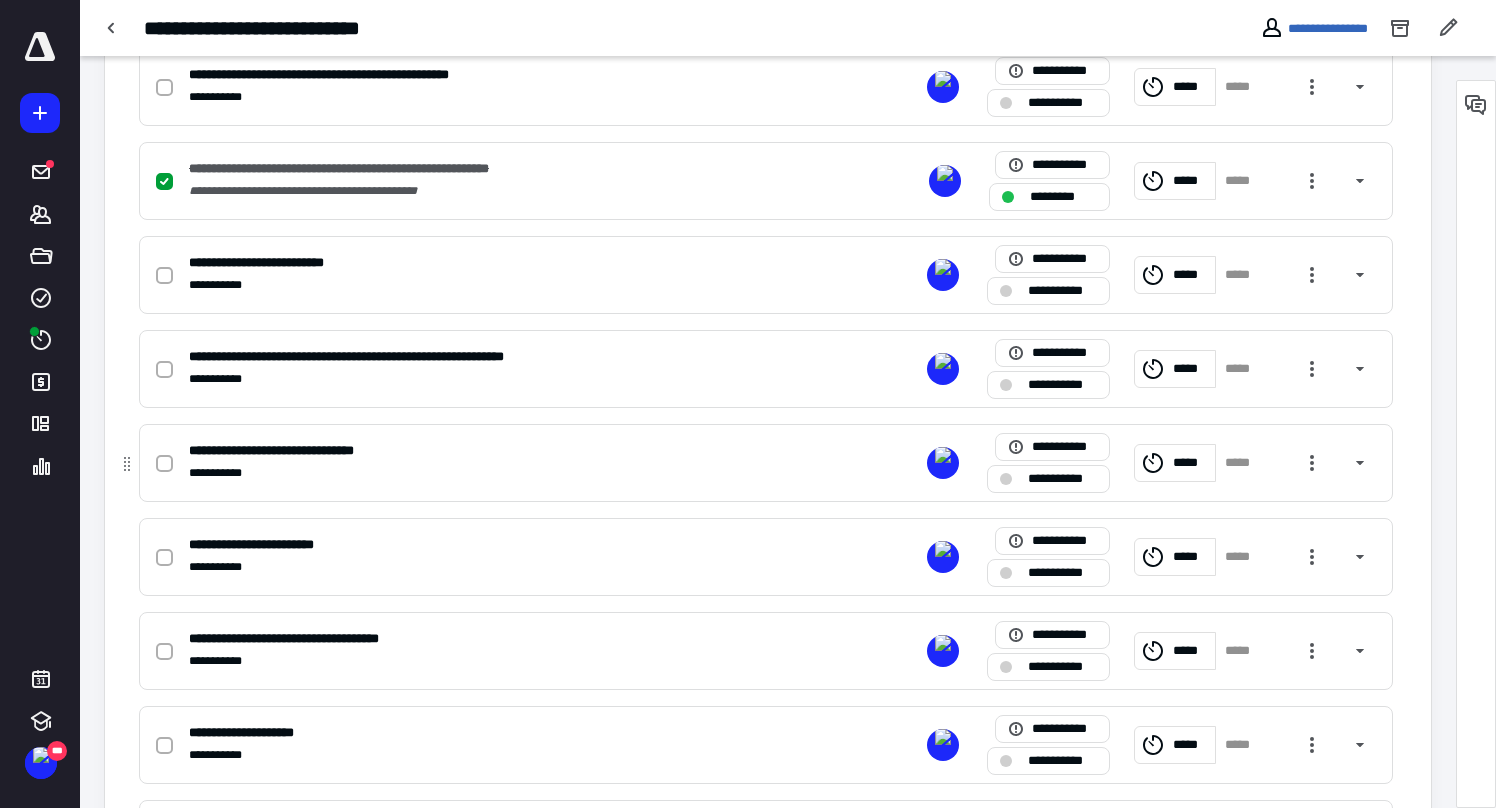 click at bounding box center [164, 464] 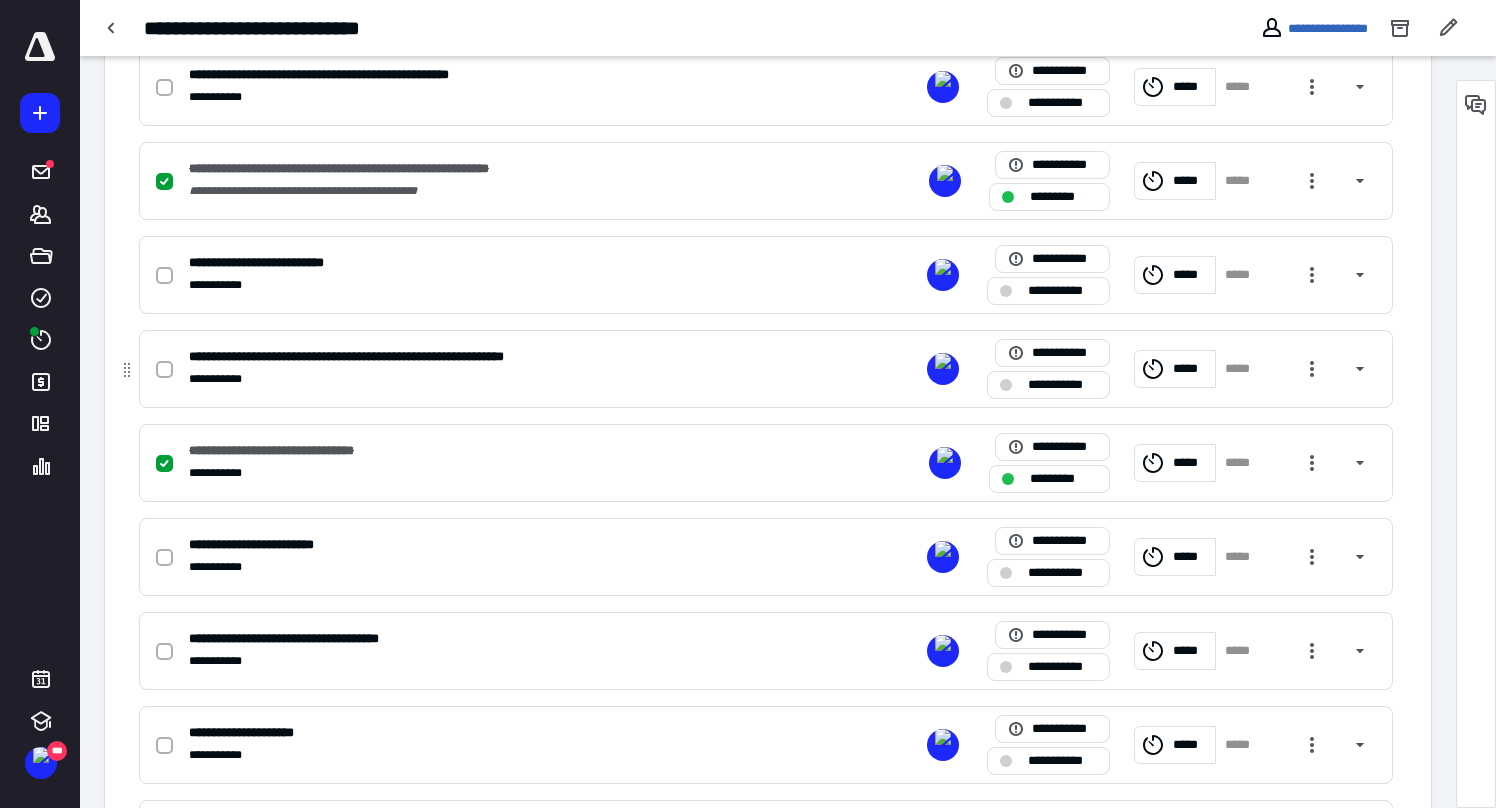 scroll, scrollTop: 0, scrollLeft: 0, axis: both 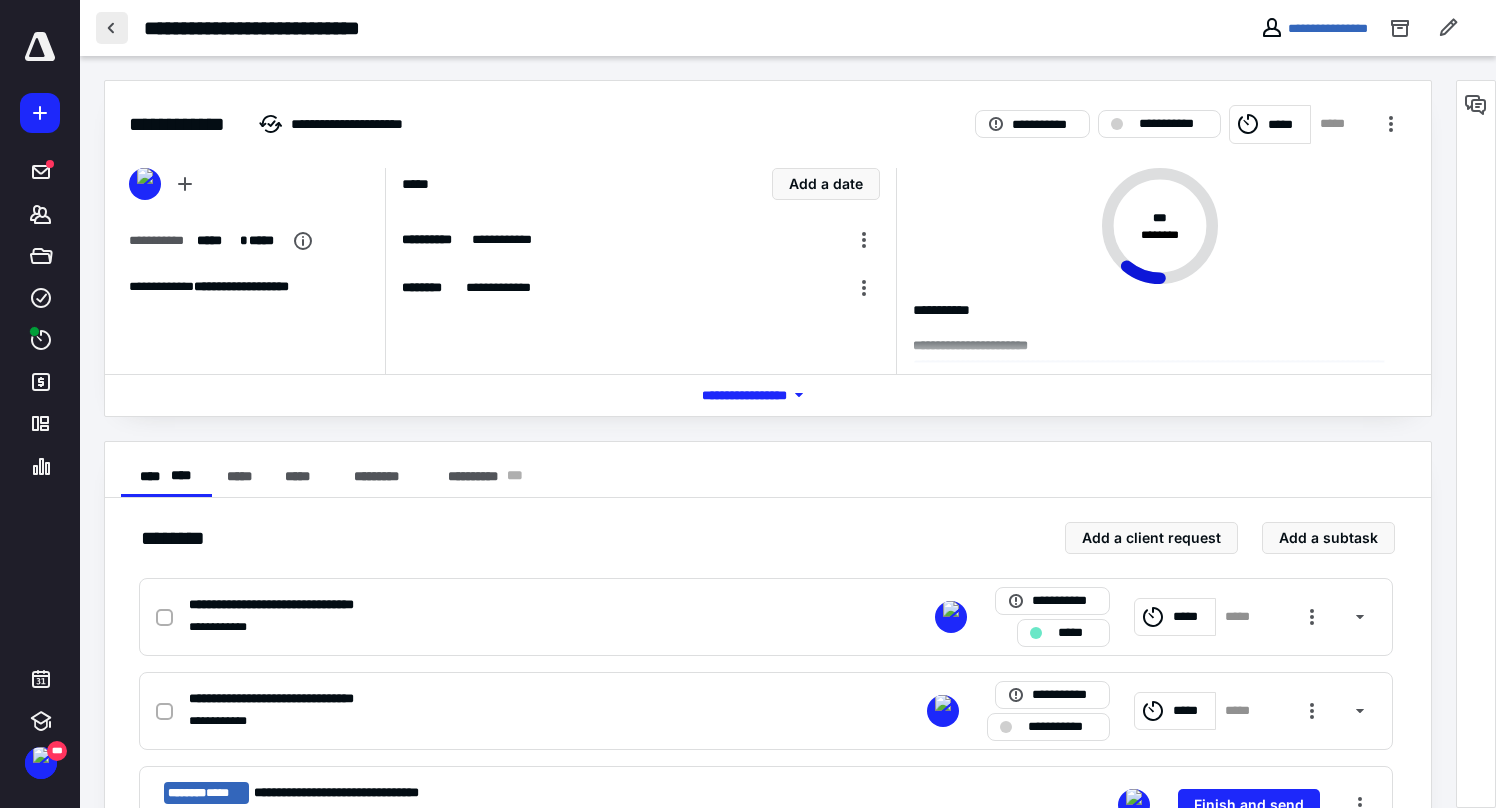 click at bounding box center [112, 28] 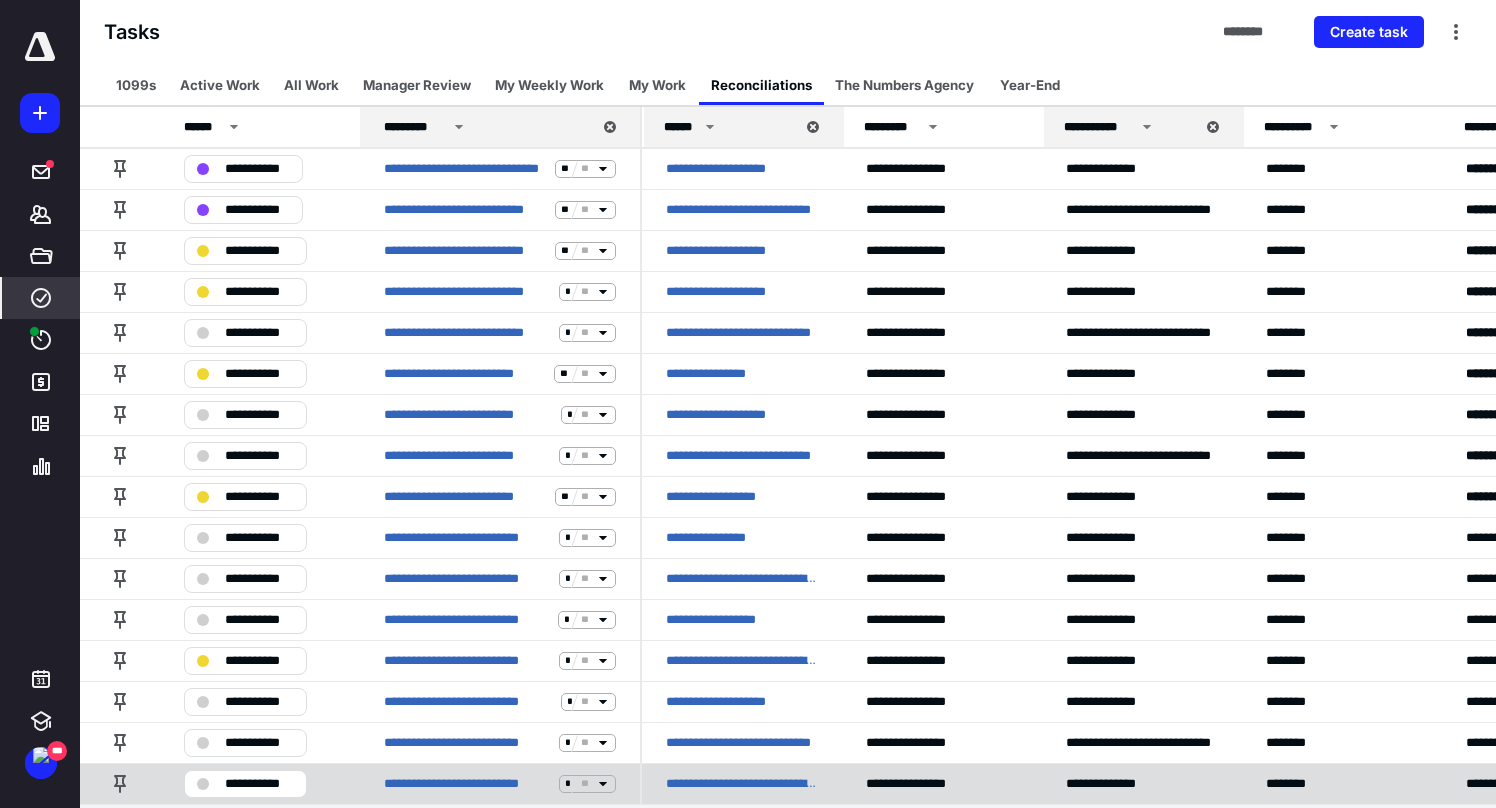 scroll, scrollTop: 21, scrollLeft: 0, axis: vertical 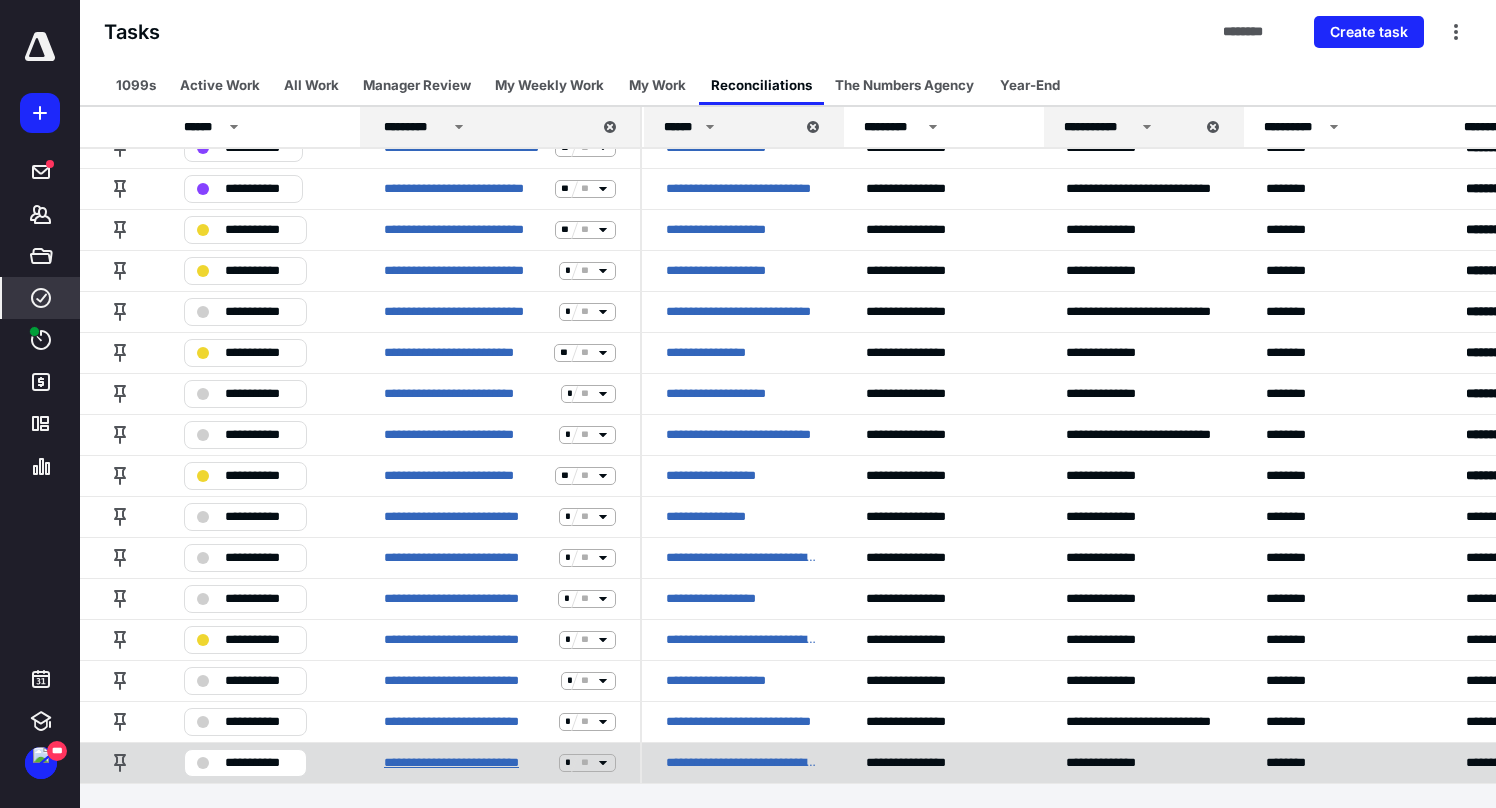 click on "**********" at bounding box center [467, 763] 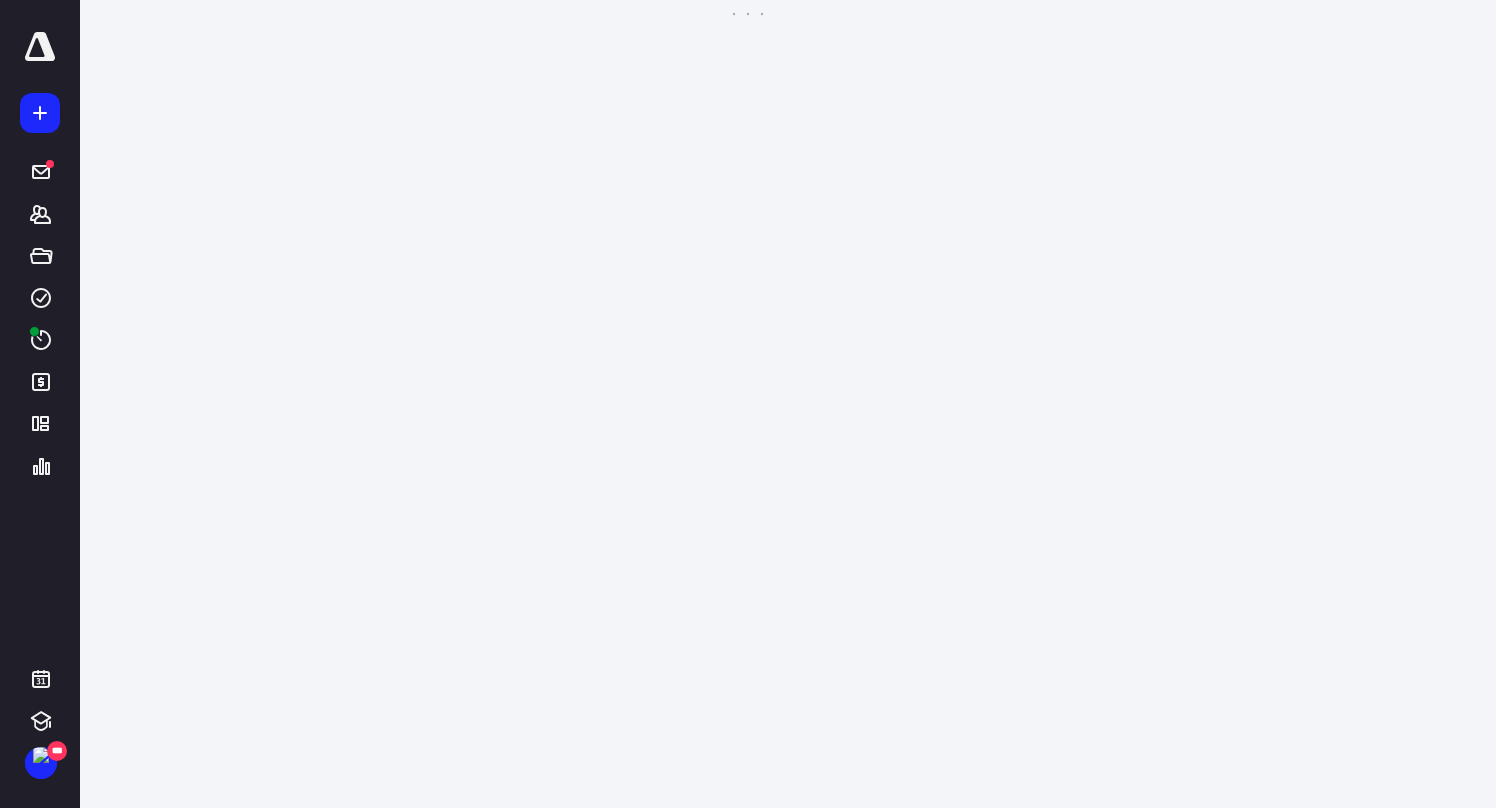 scroll, scrollTop: 0, scrollLeft: 0, axis: both 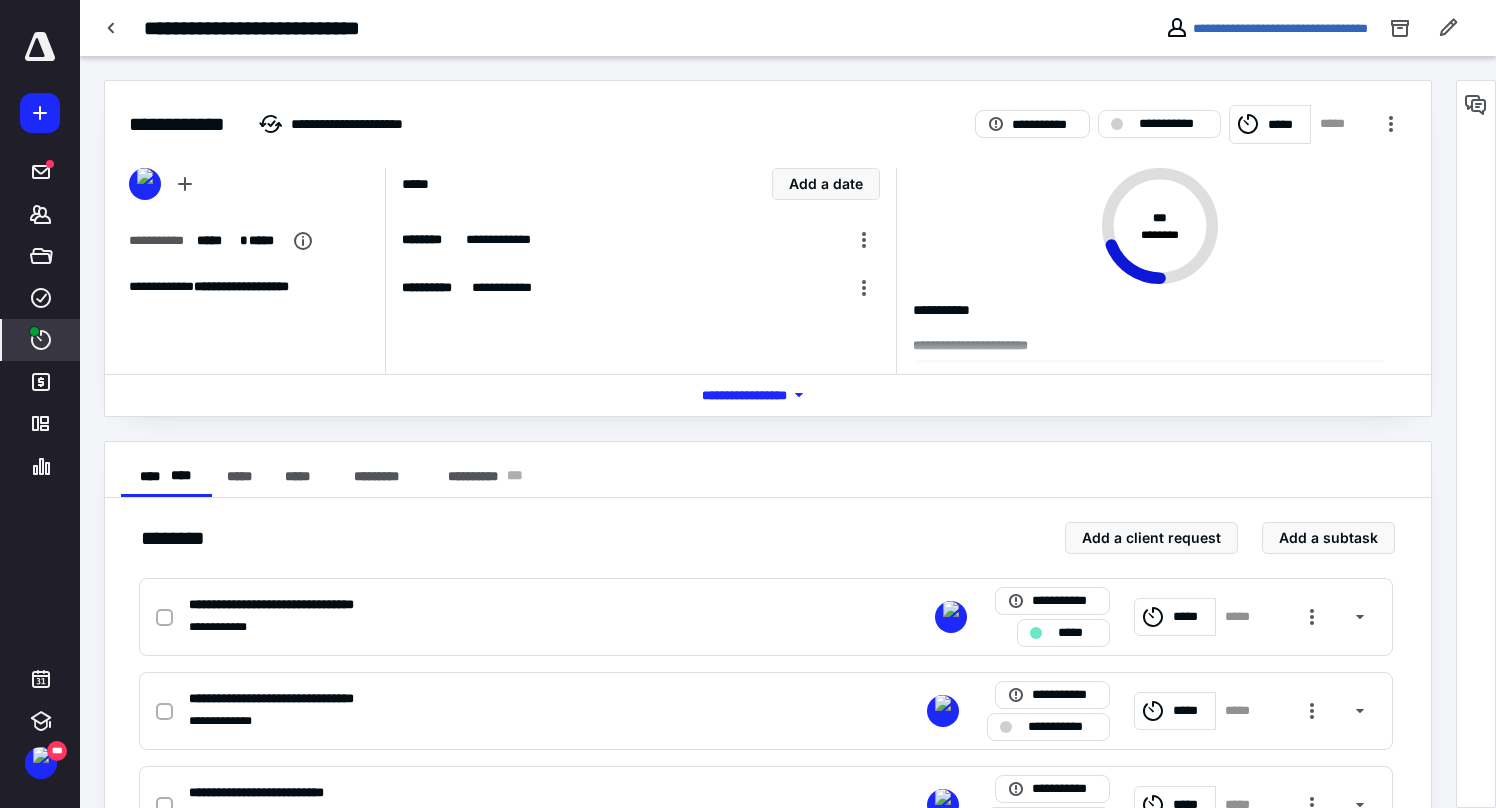 click 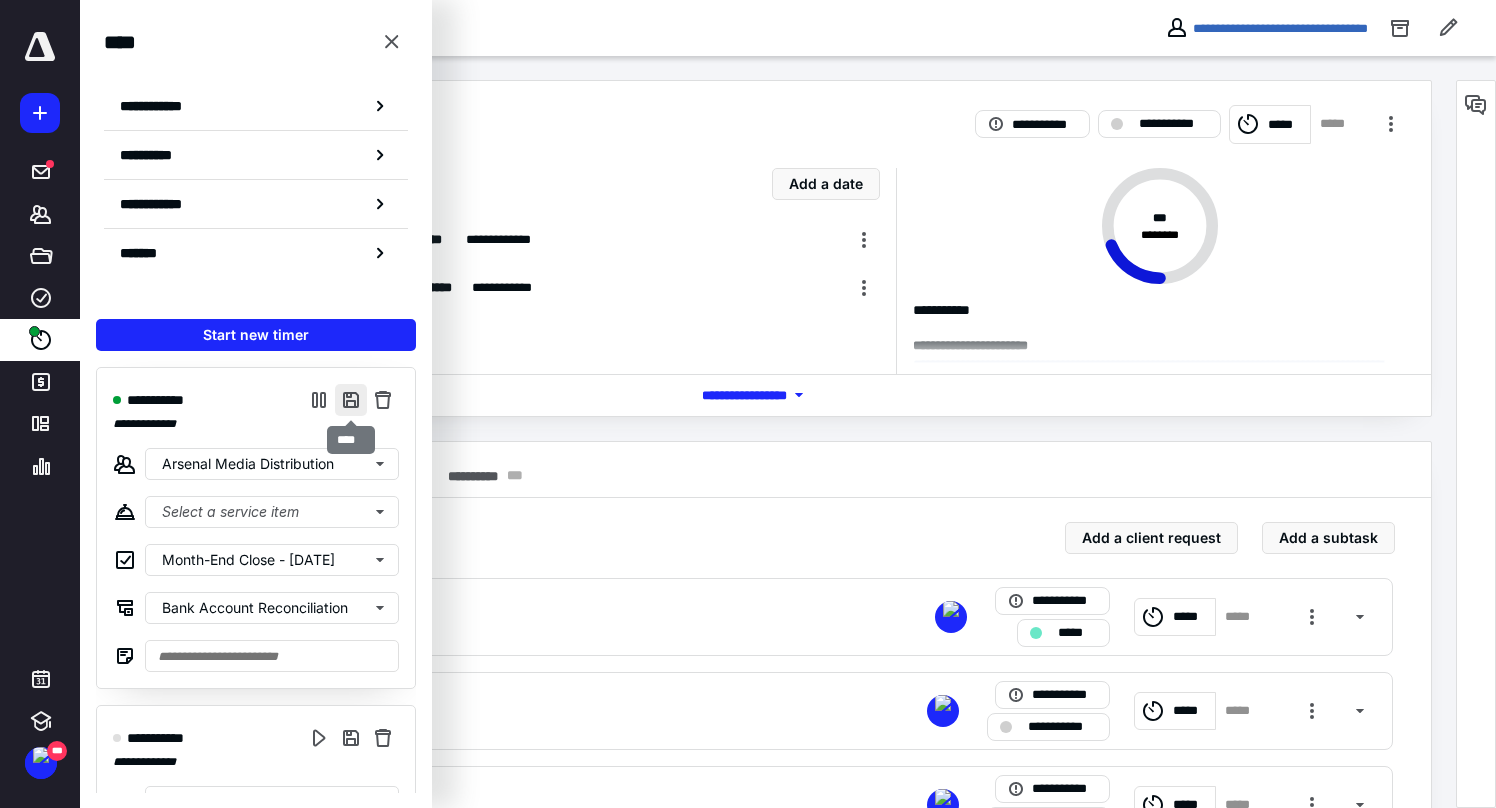 click at bounding box center (351, 400) 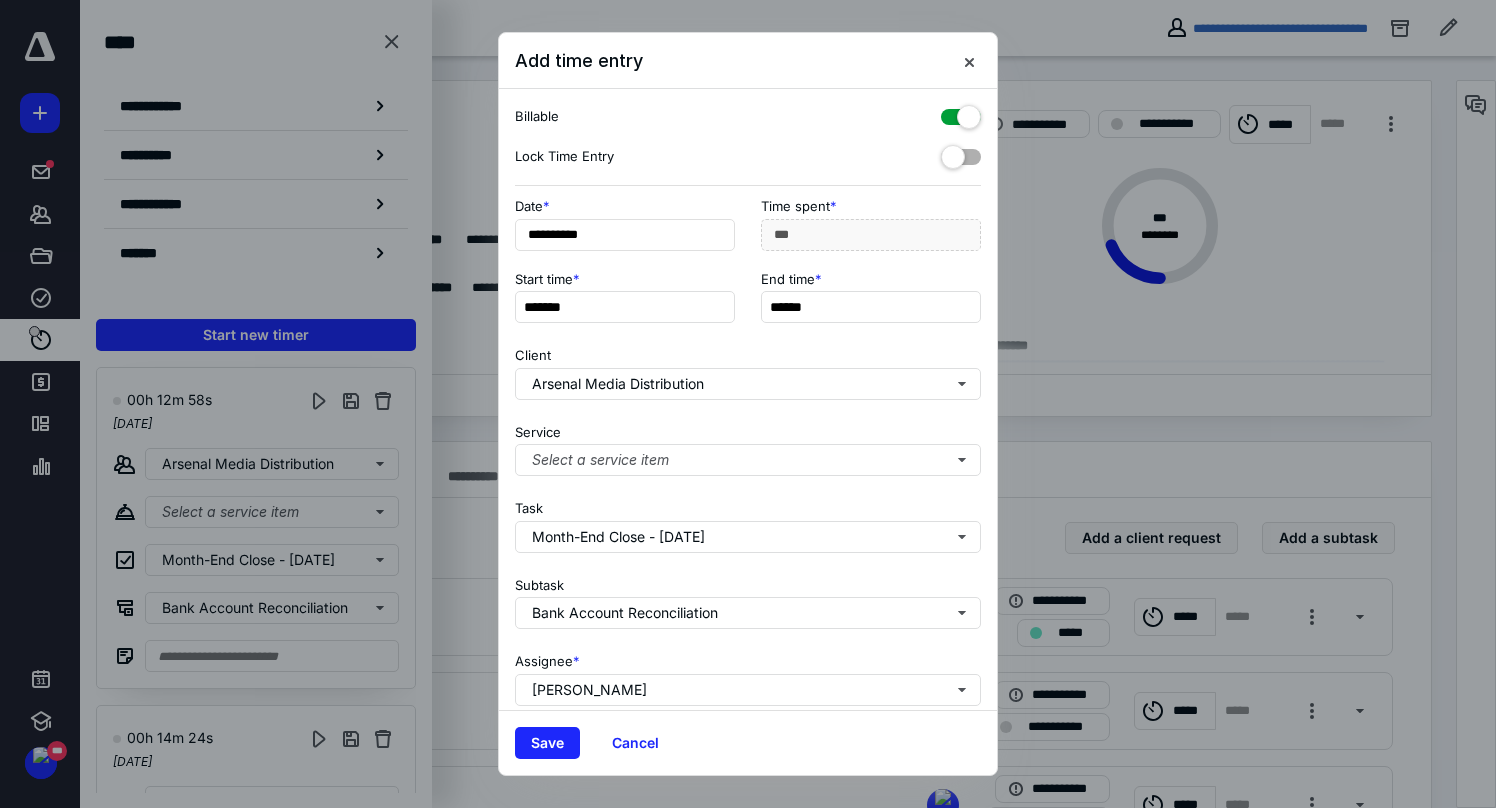 click at bounding box center [961, 113] 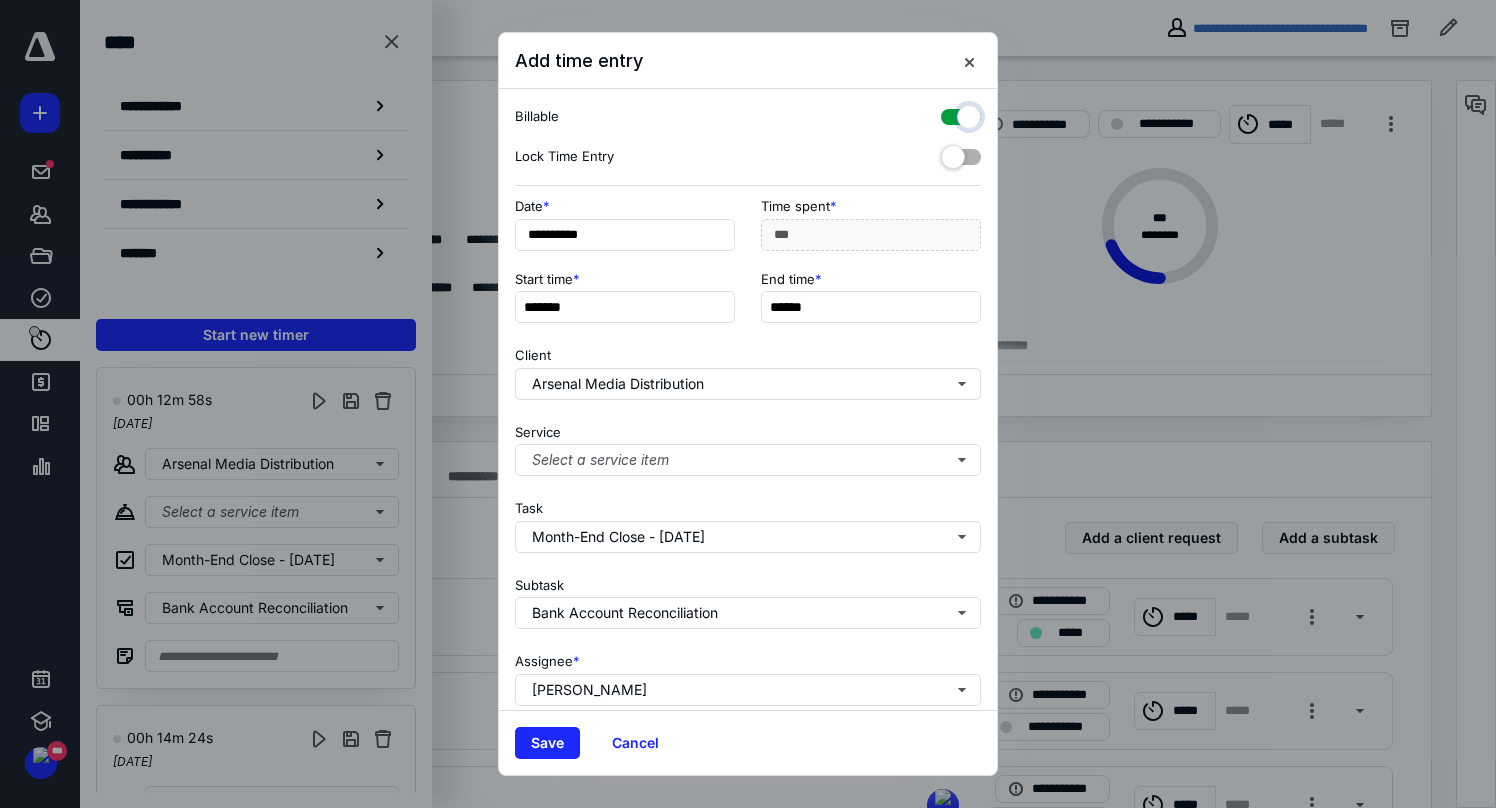 click at bounding box center [951, 114] 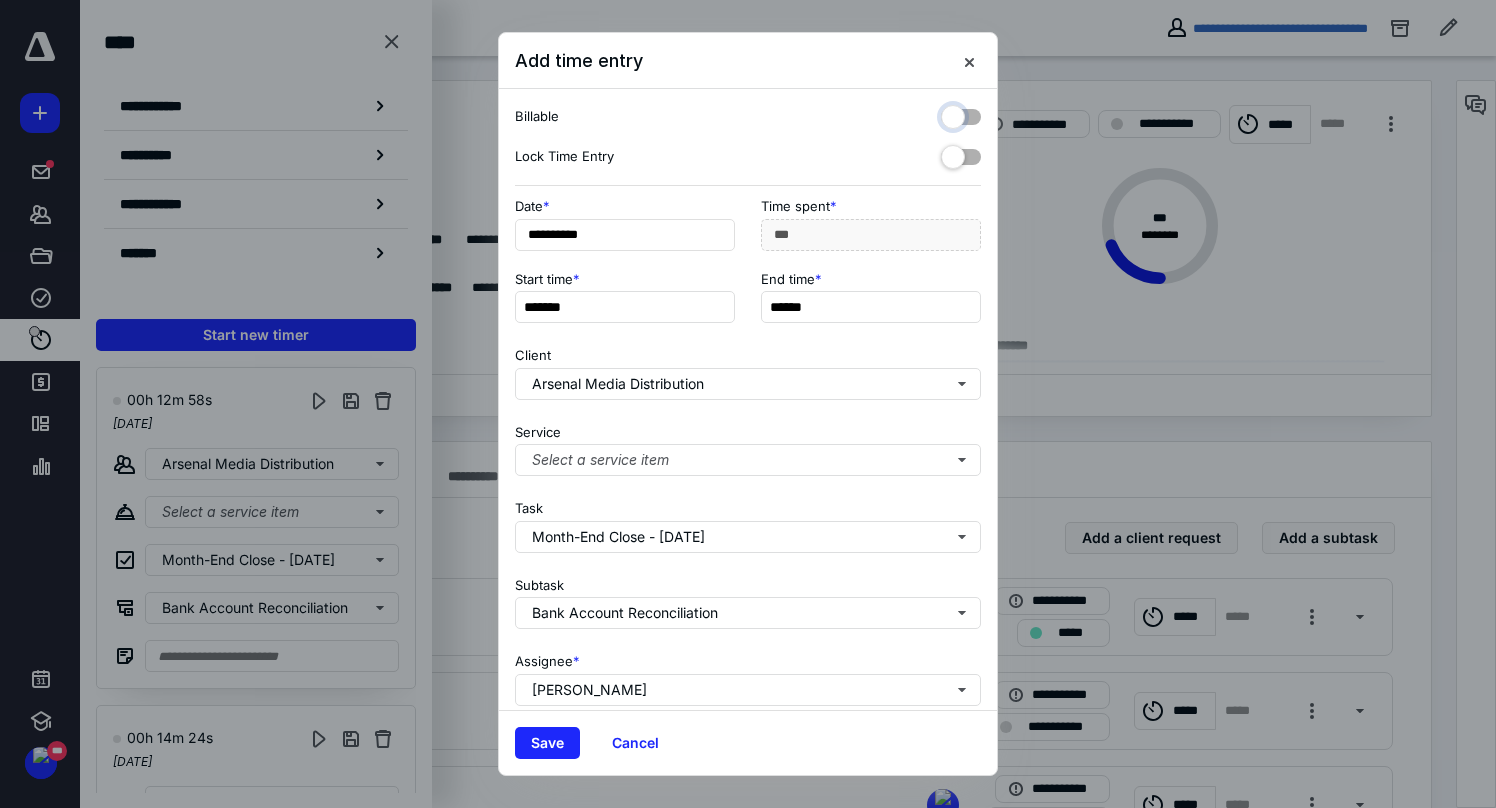 checkbox on "false" 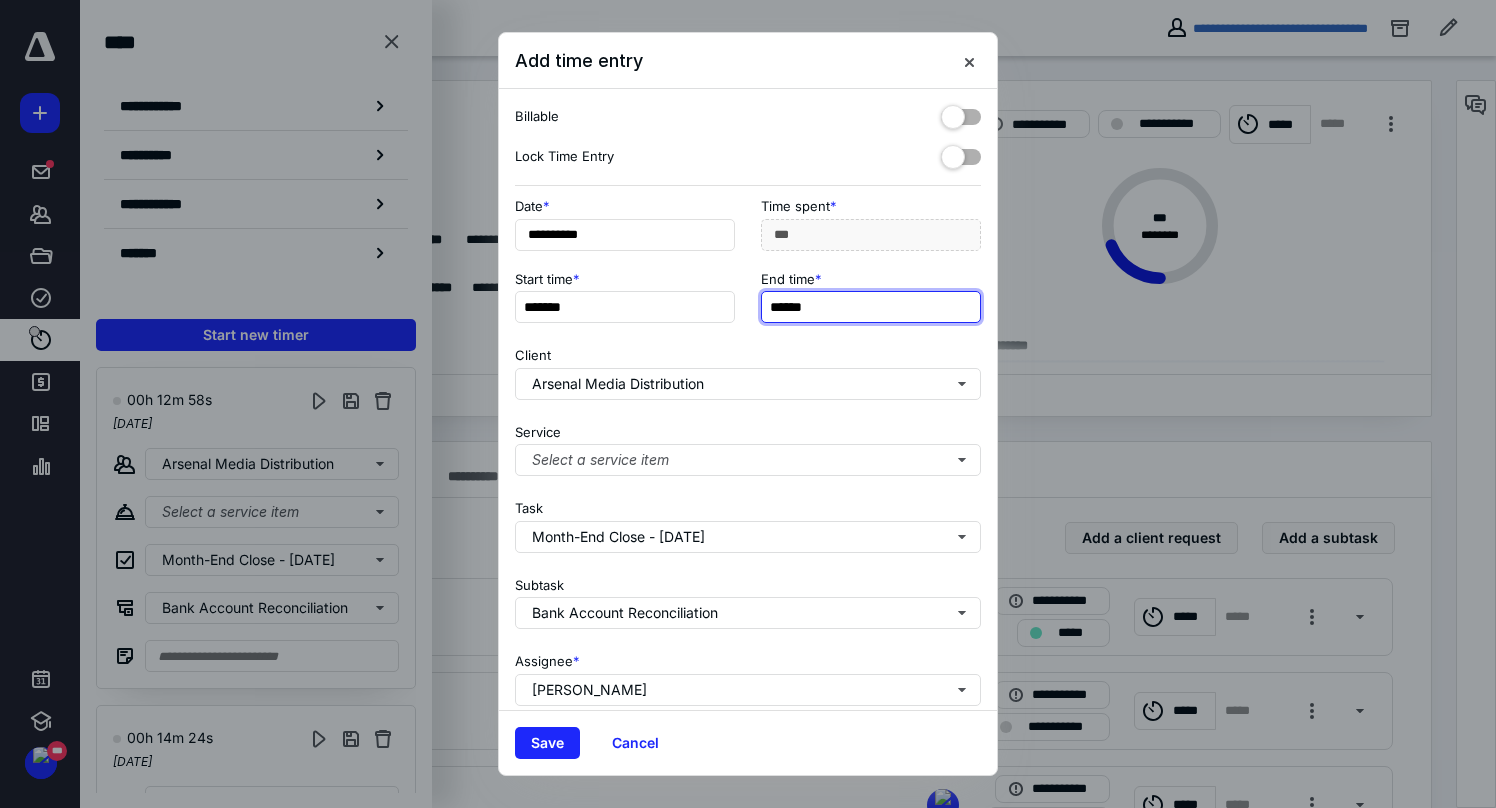 click on "******" at bounding box center [871, 307] 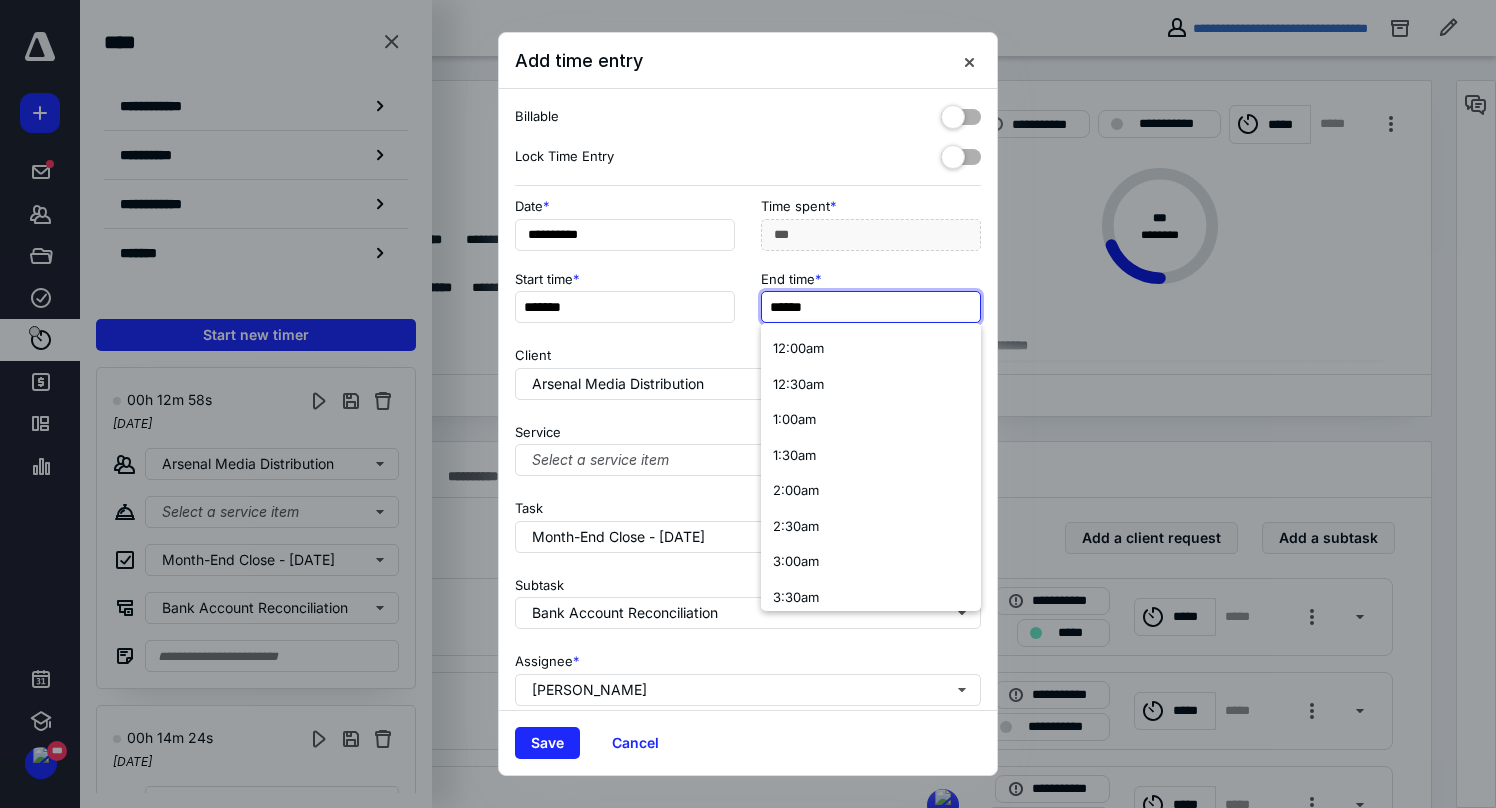 click on "******" at bounding box center [871, 307] 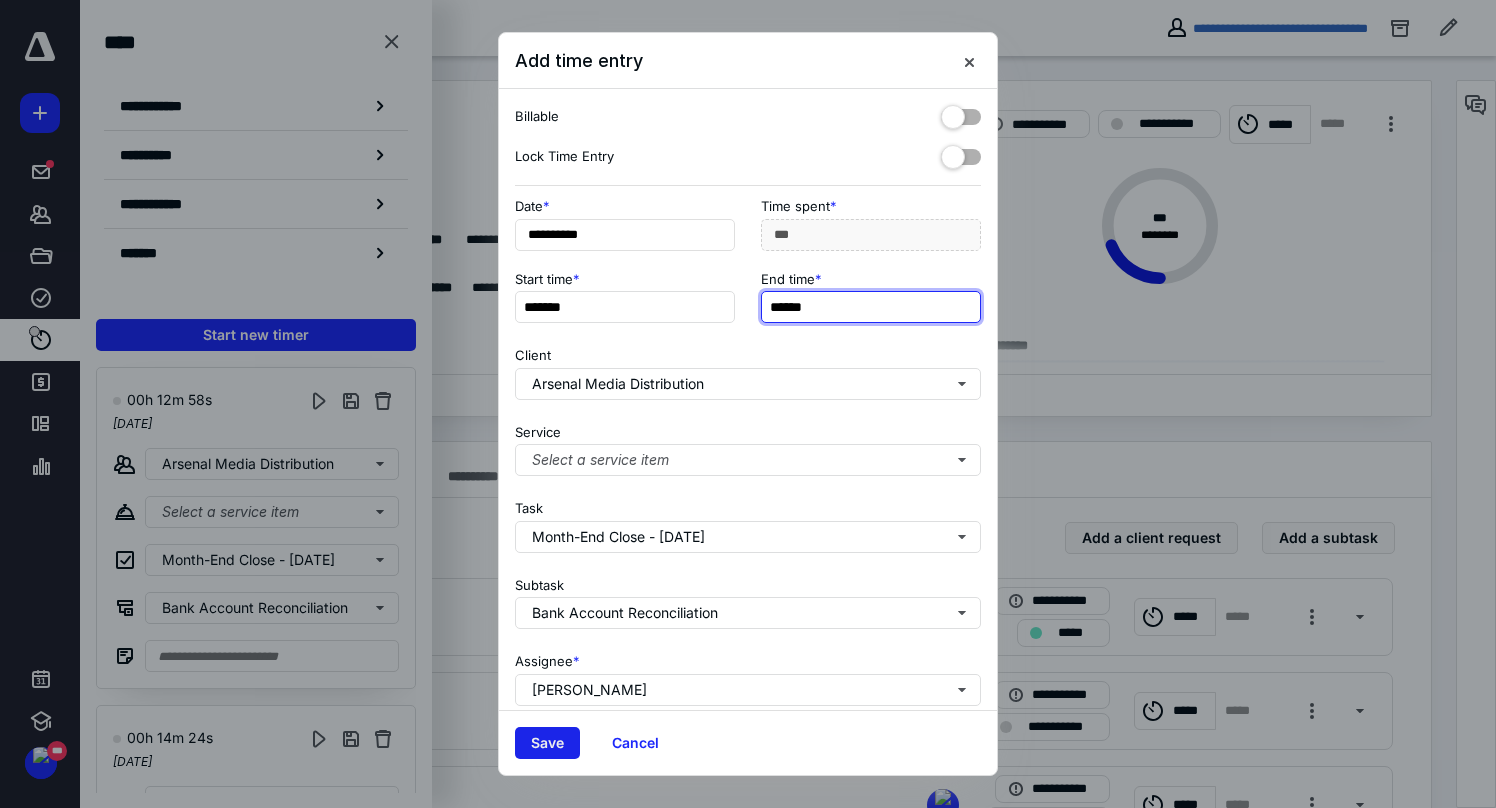 type on "******" 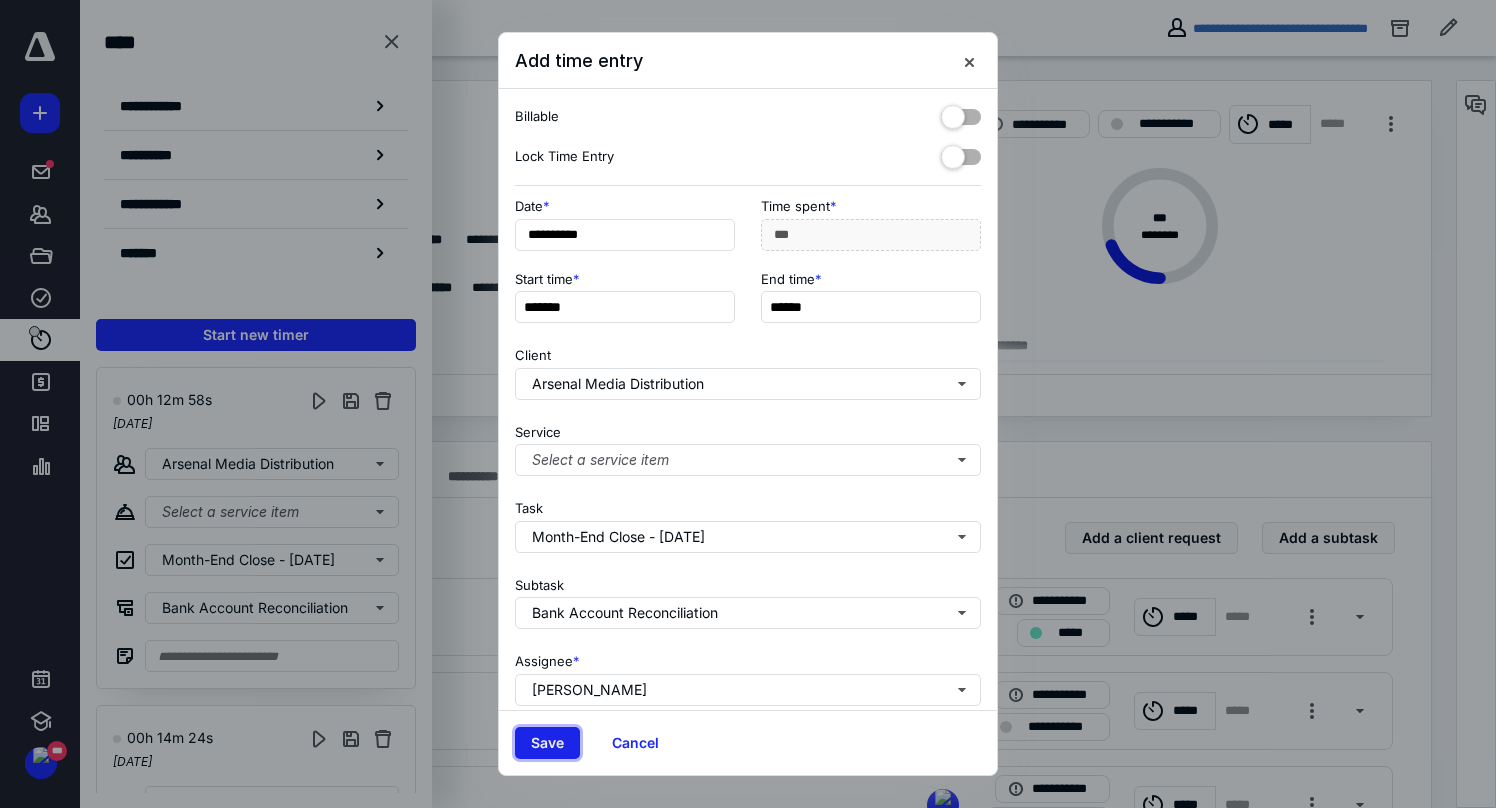 type on "**" 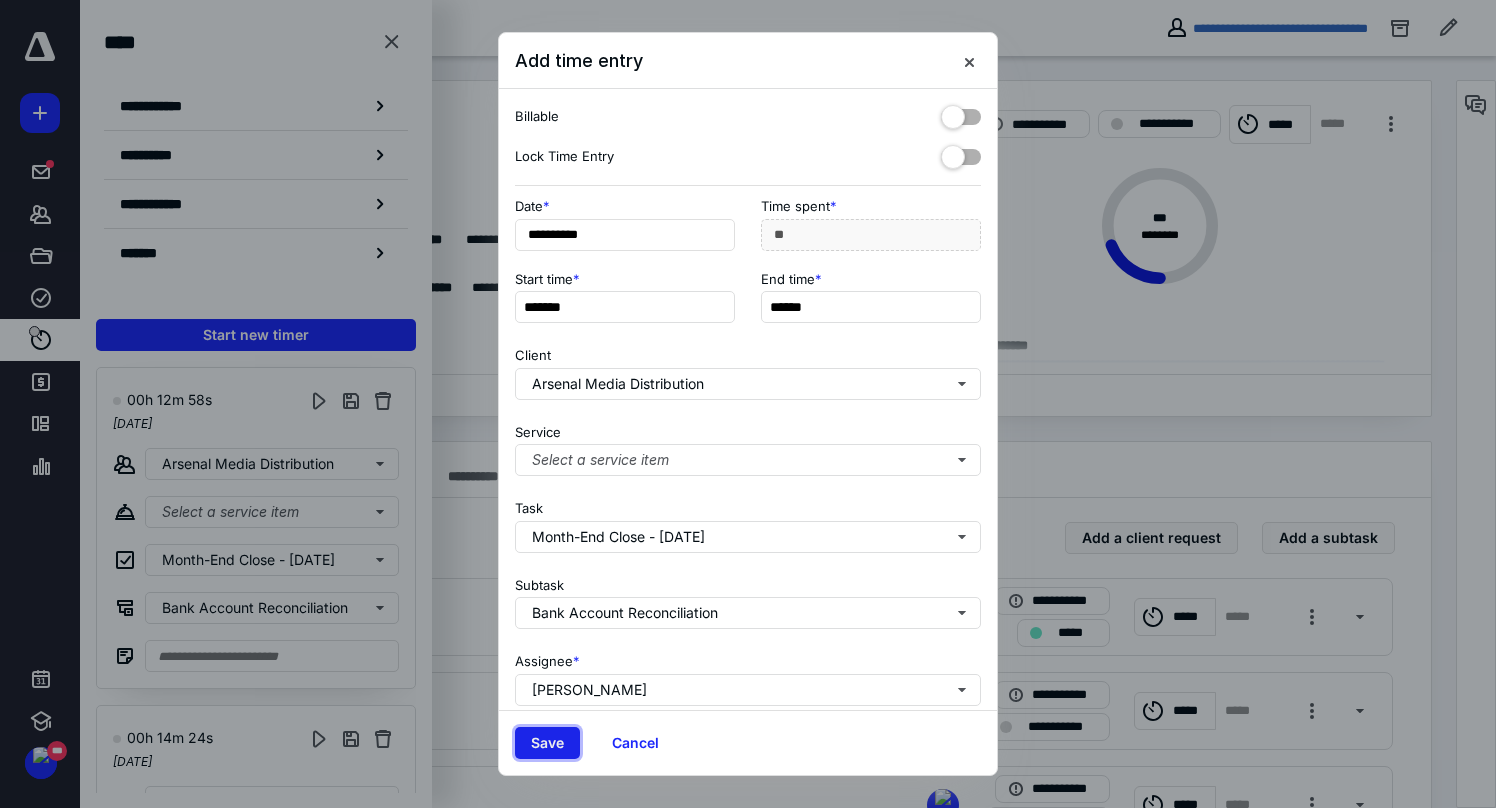 click on "Save" at bounding box center [547, 743] 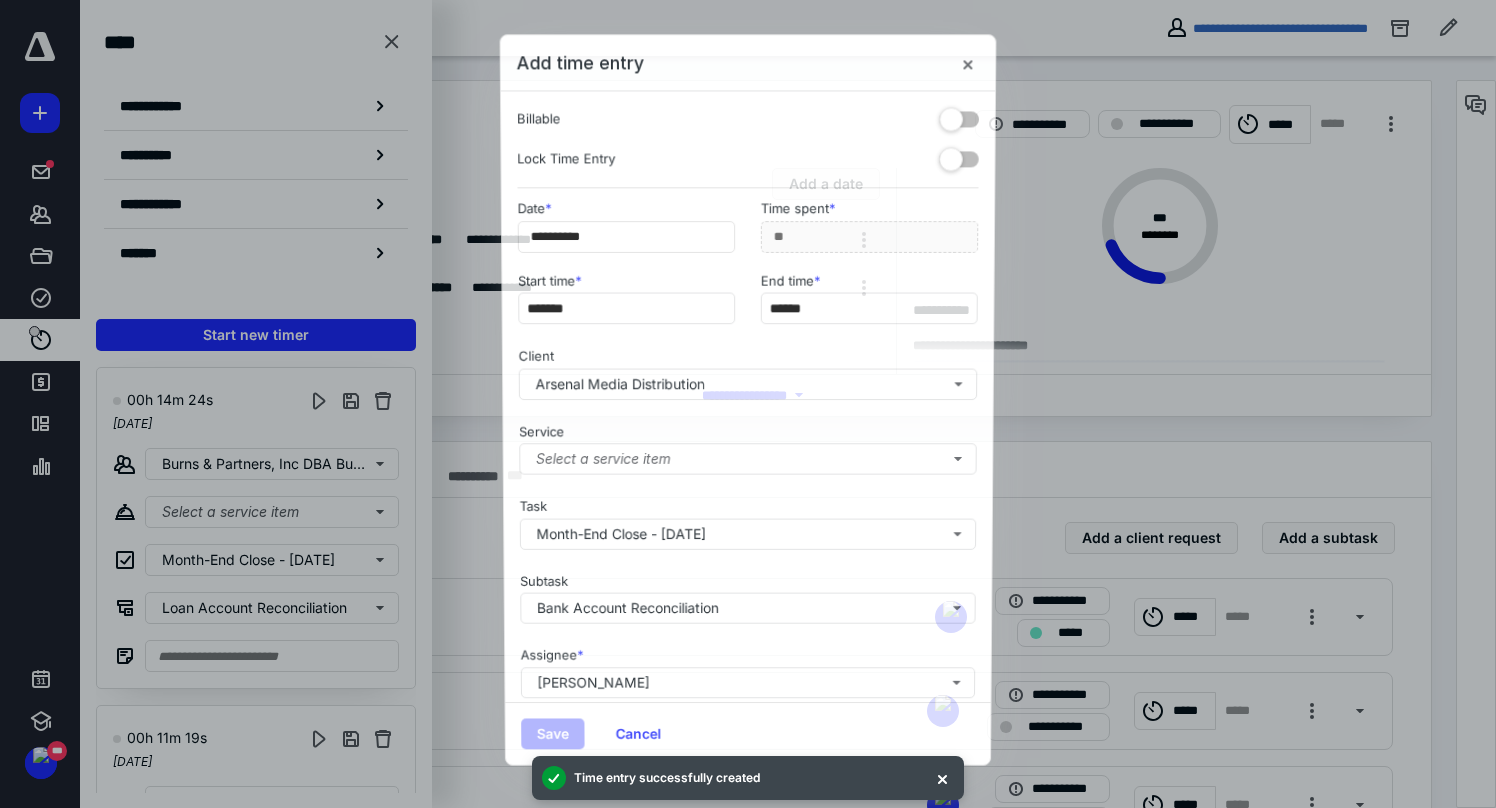 click at bounding box center (748, 404) 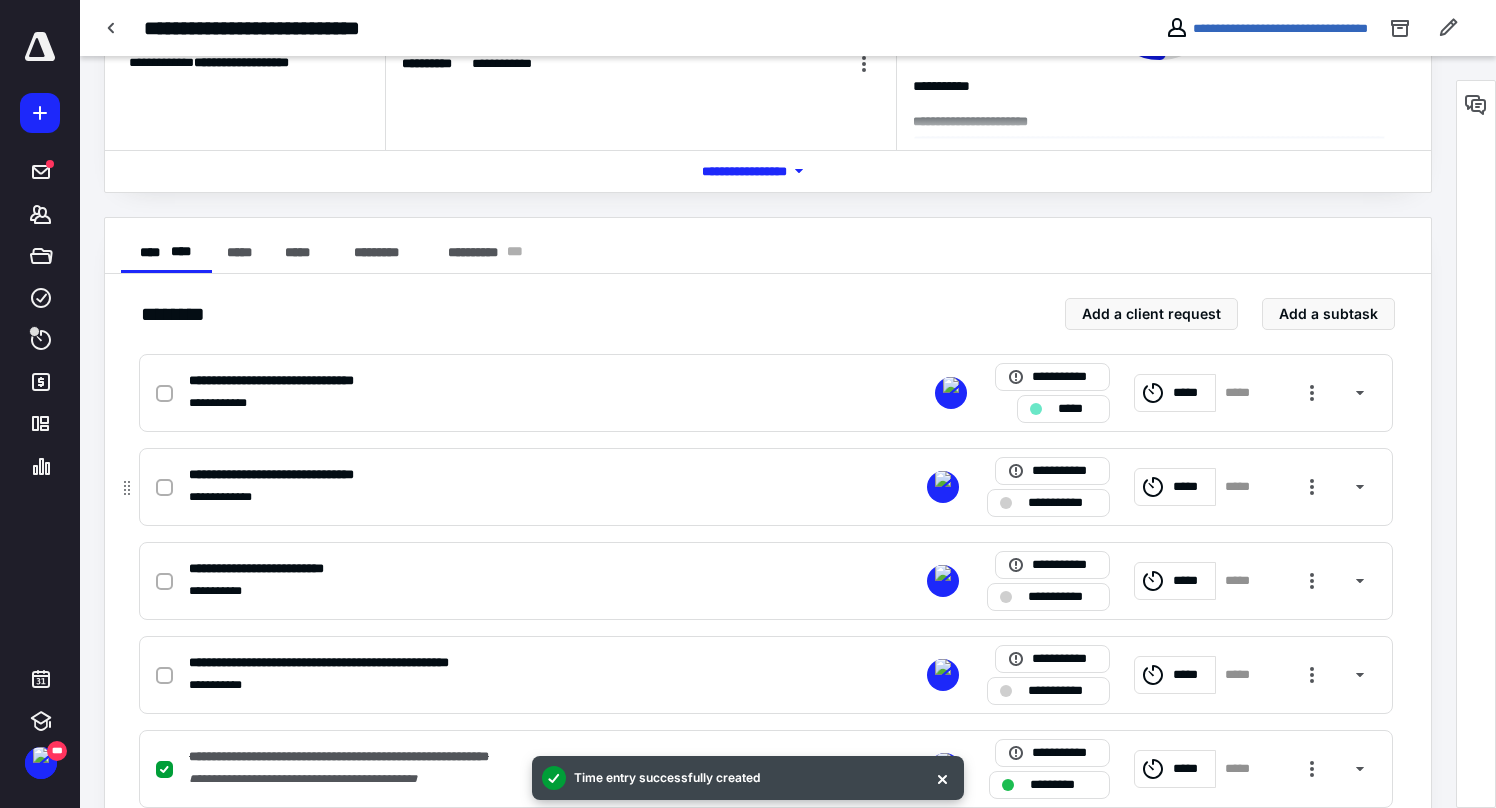 scroll, scrollTop: 227, scrollLeft: 0, axis: vertical 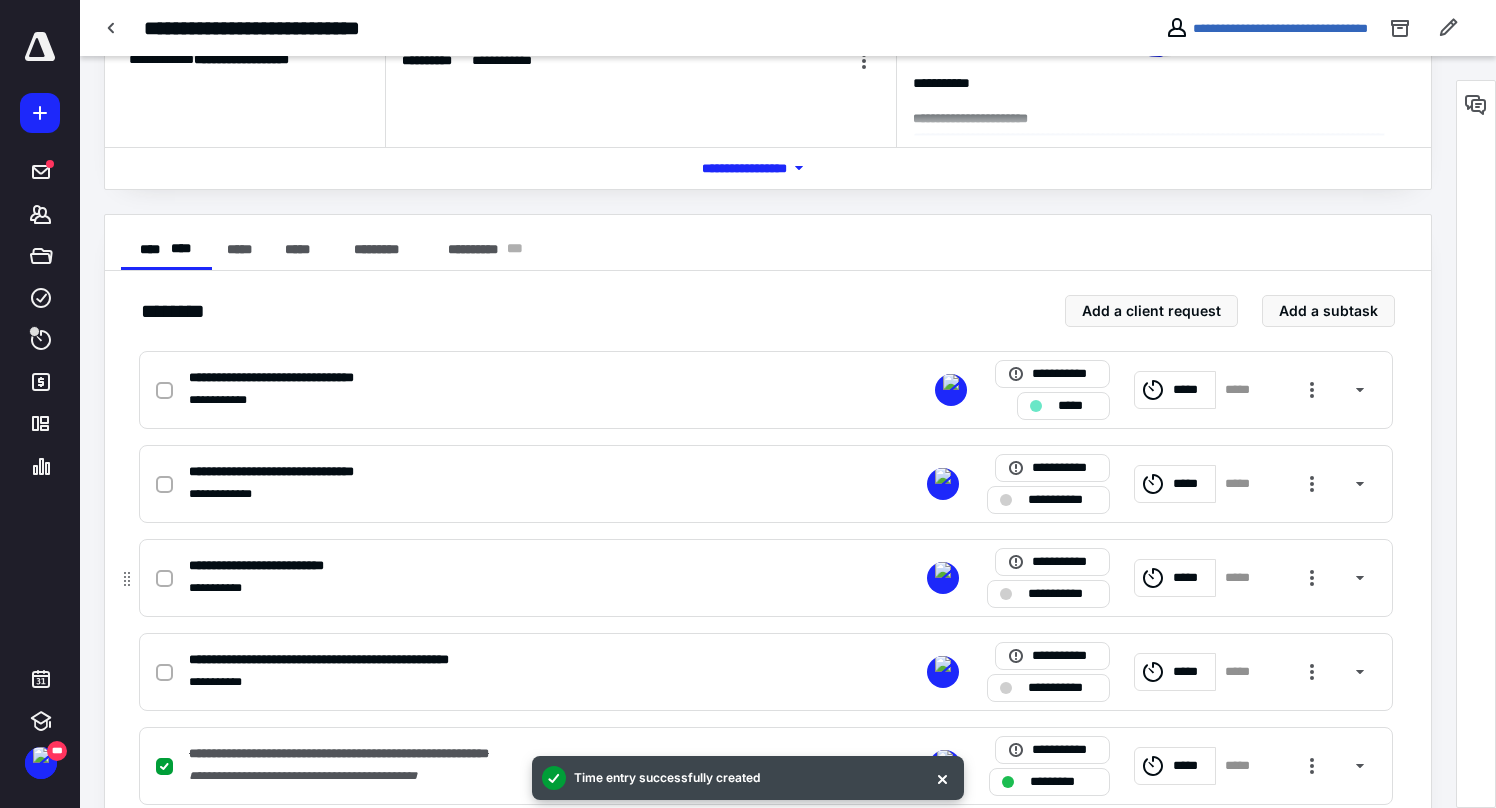 click 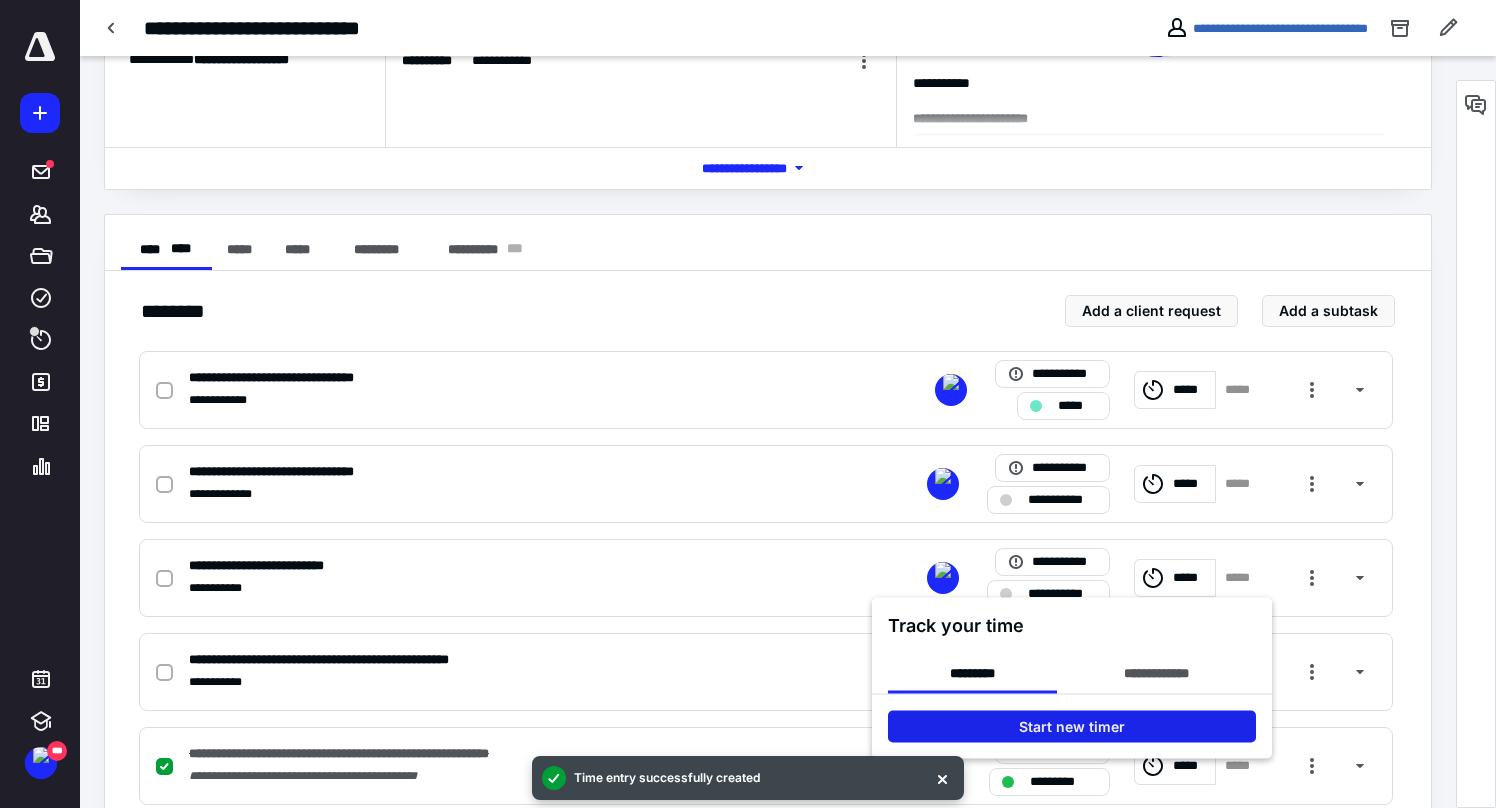 click on "Start new timer" at bounding box center (1072, 727) 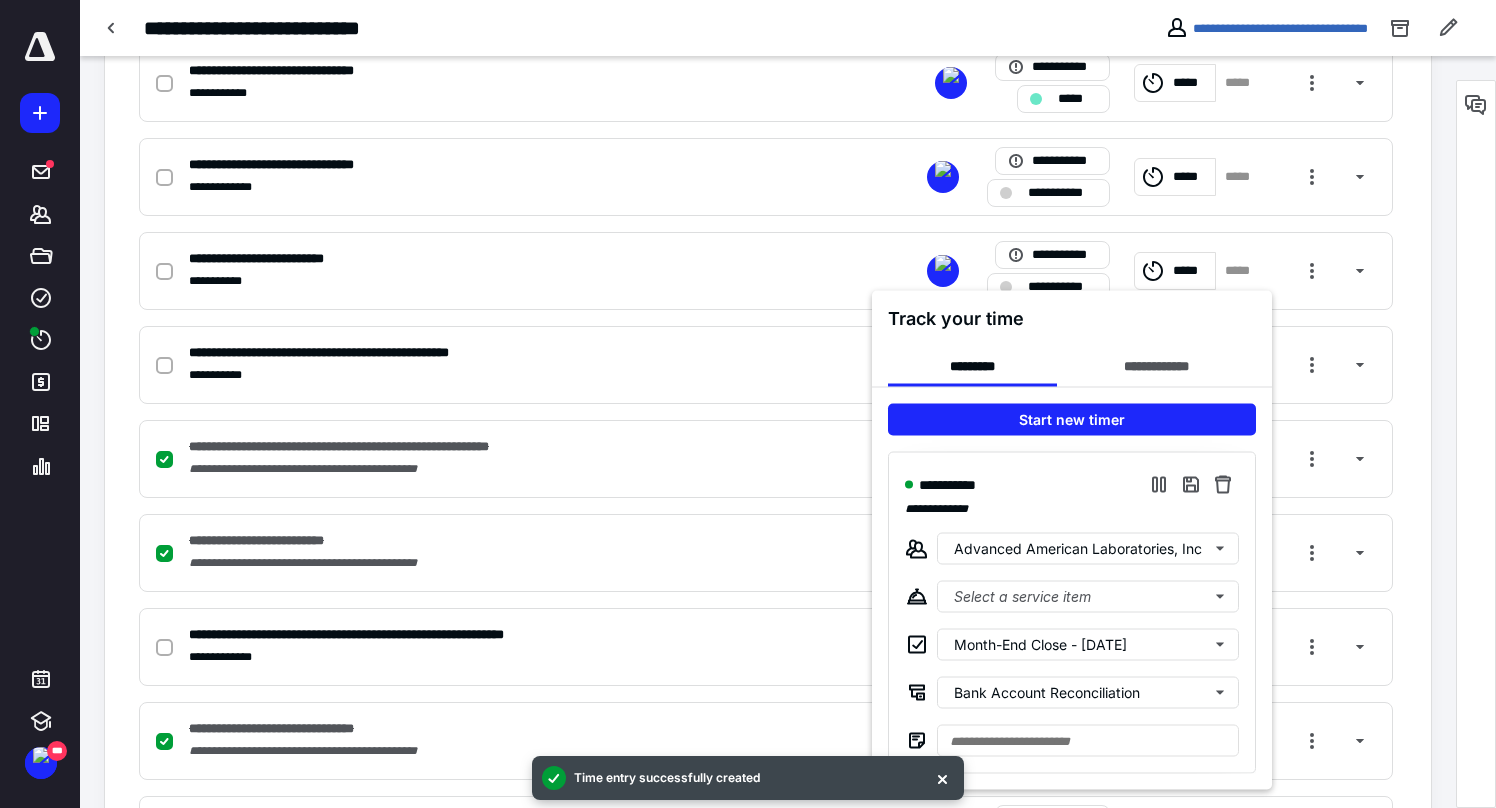 scroll, scrollTop: 620, scrollLeft: 0, axis: vertical 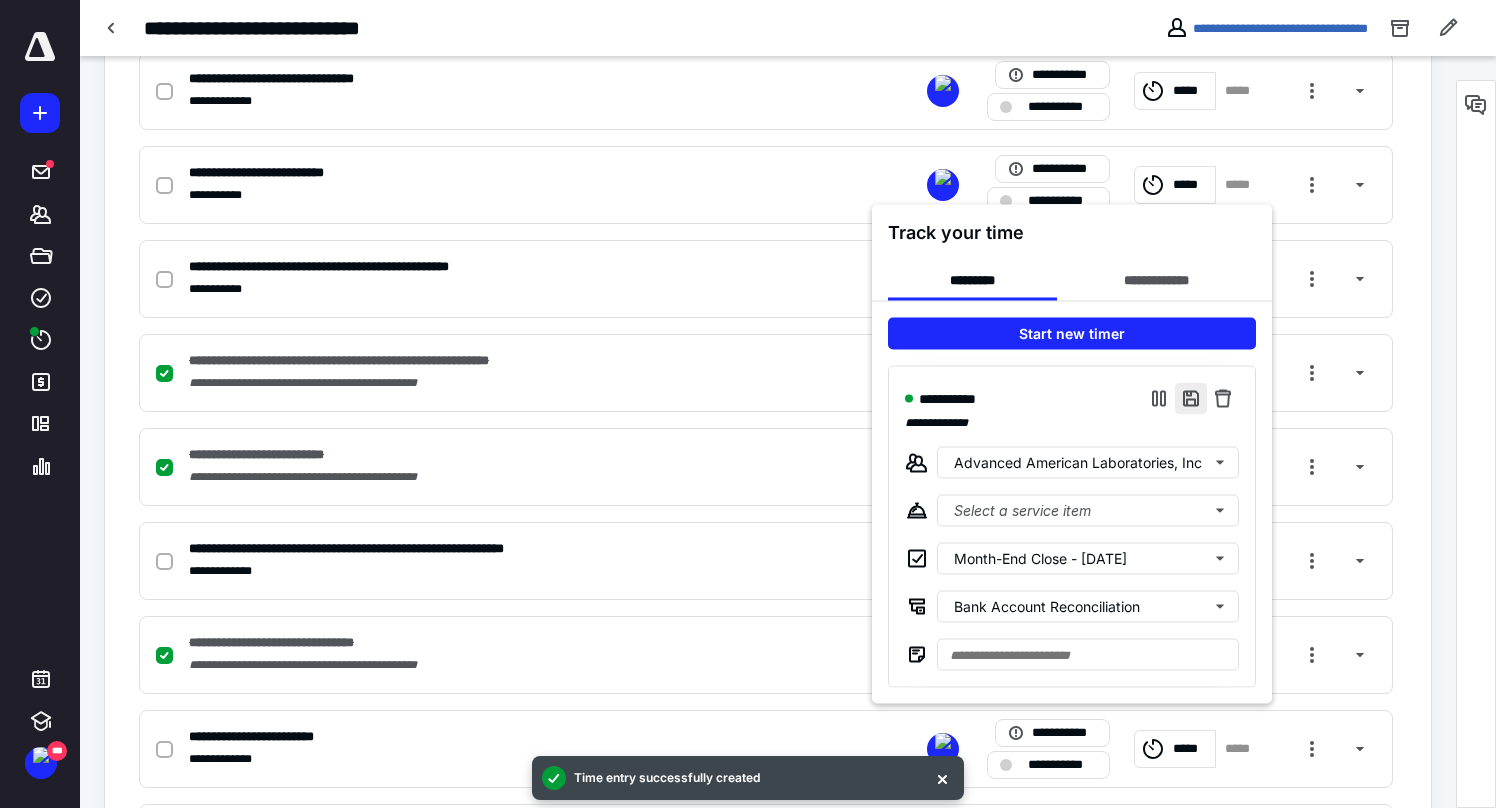 click at bounding box center (1191, 399) 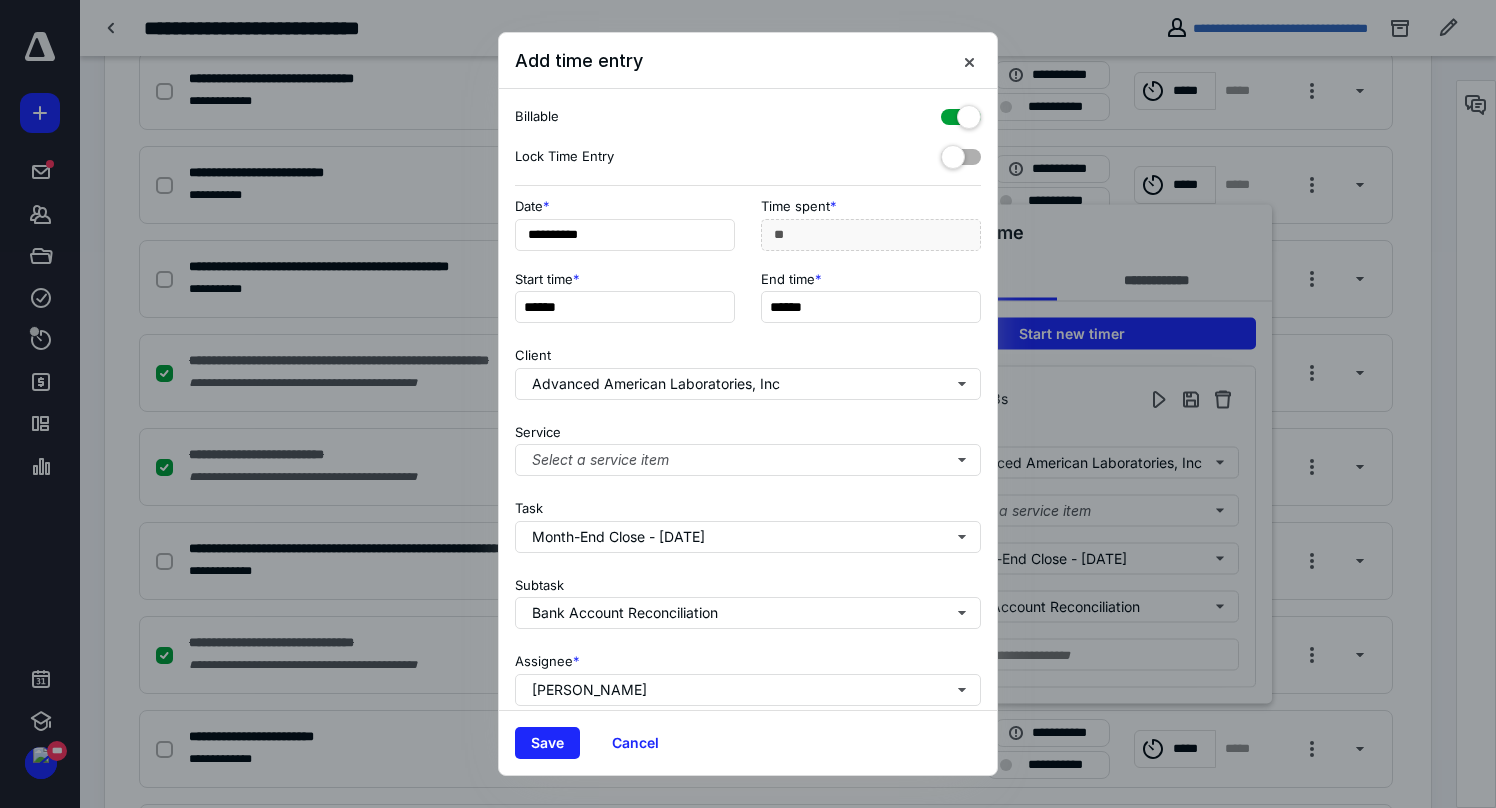 click at bounding box center [961, 113] 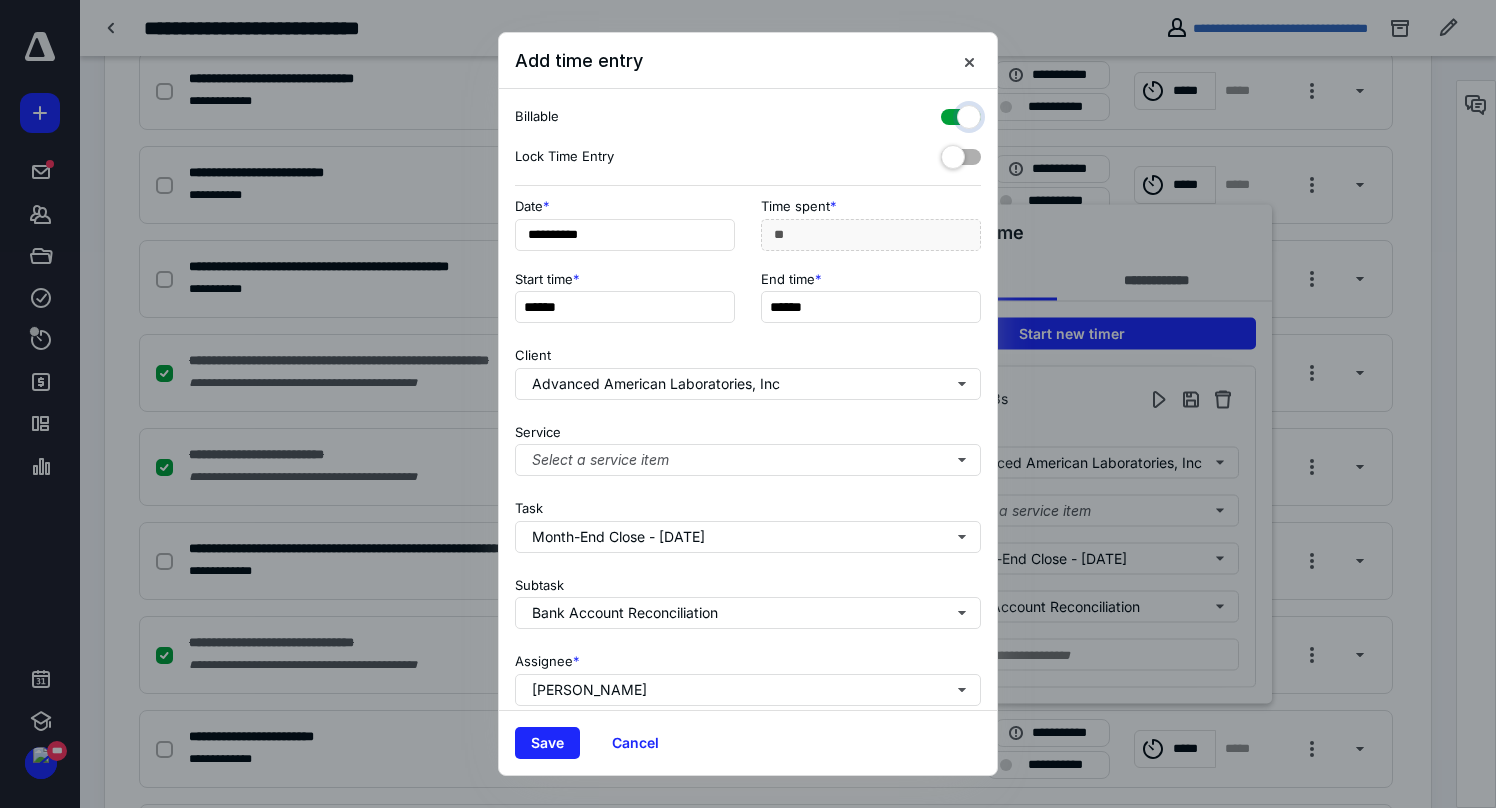 click at bounding box center (951, 114) 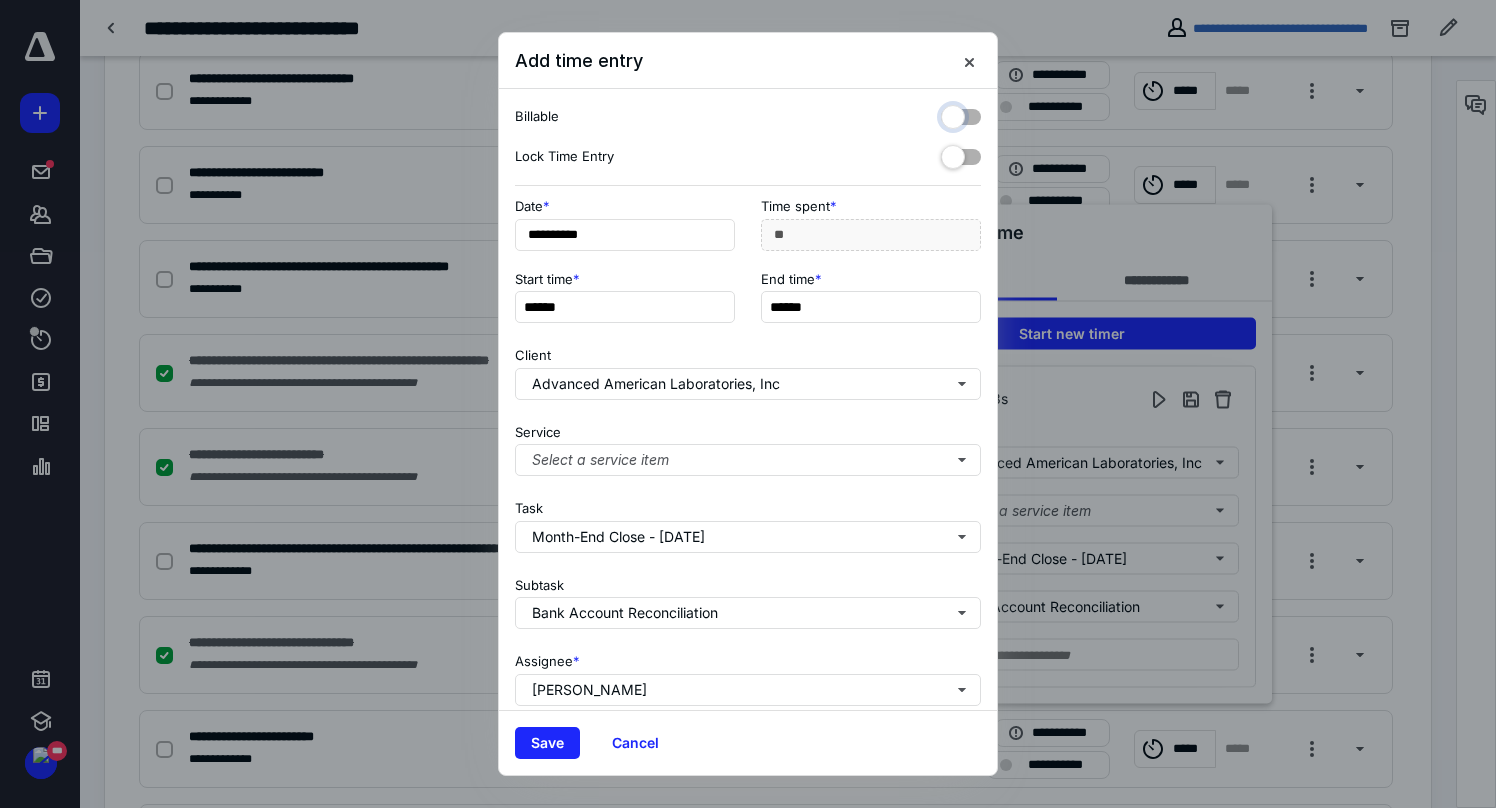 checkbox on "false" 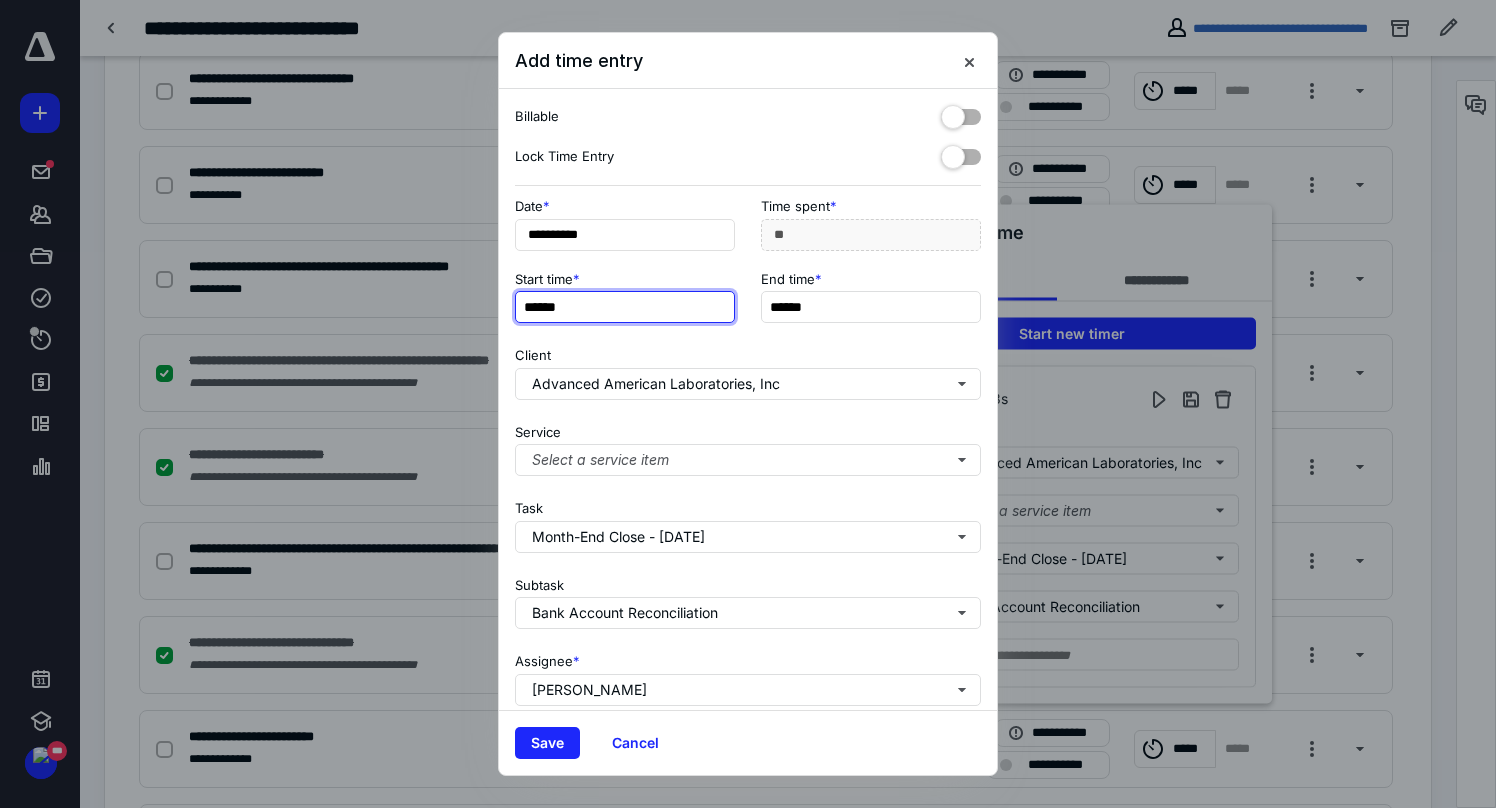 click on "******" at bounding box center (625, 307) 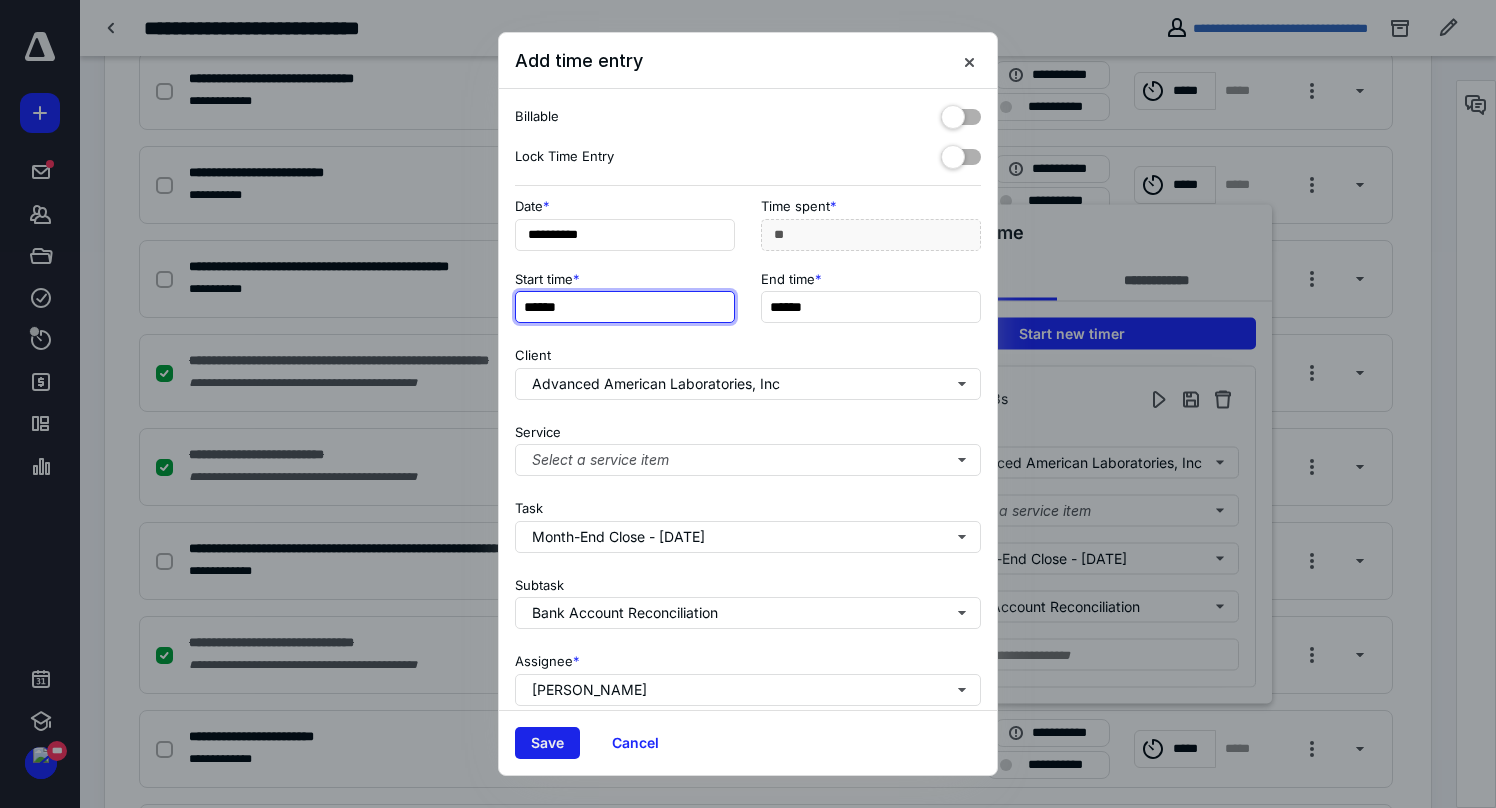type on "******" 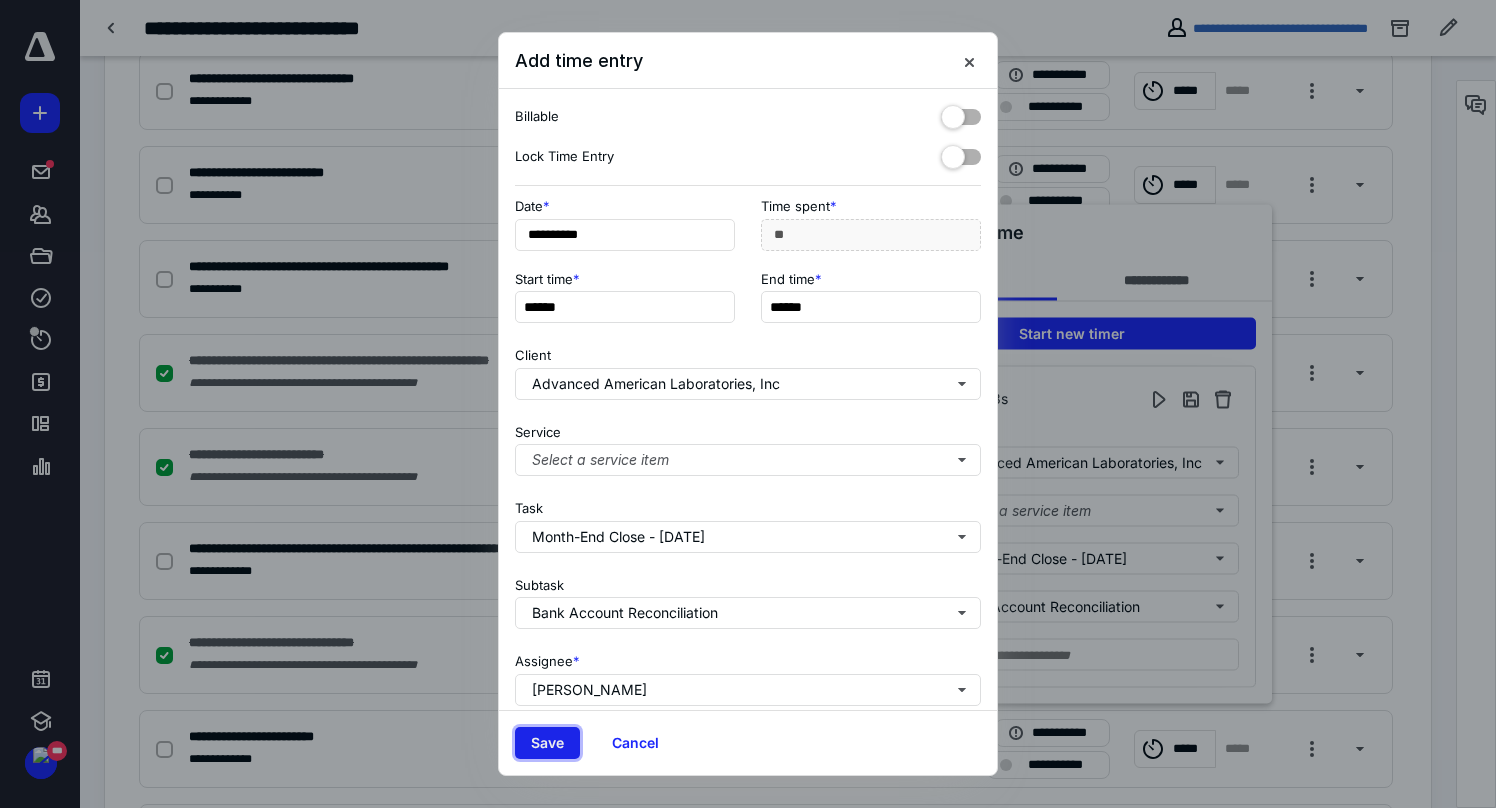 type on "**" 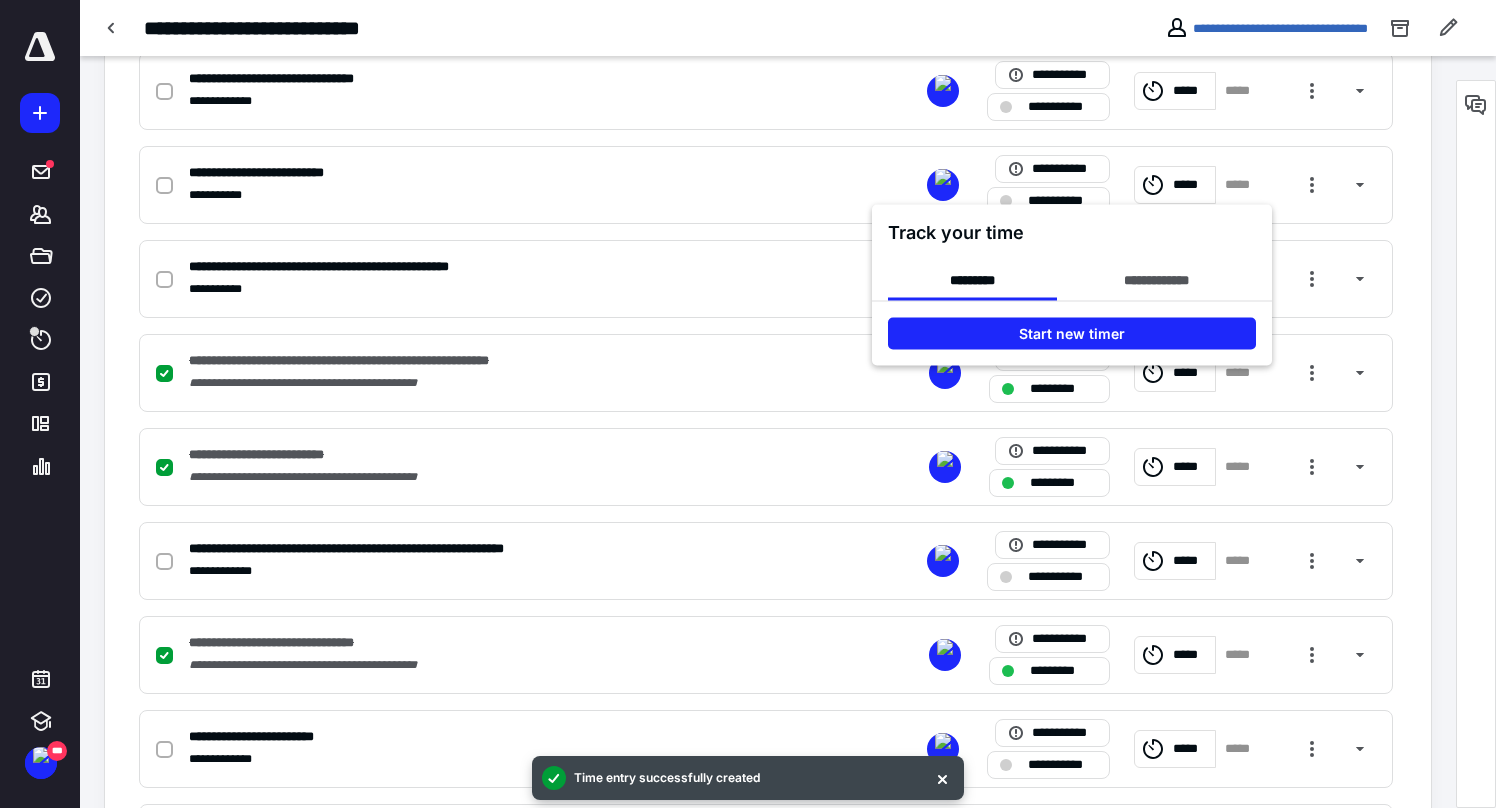 click at bounding box center [748, 404] 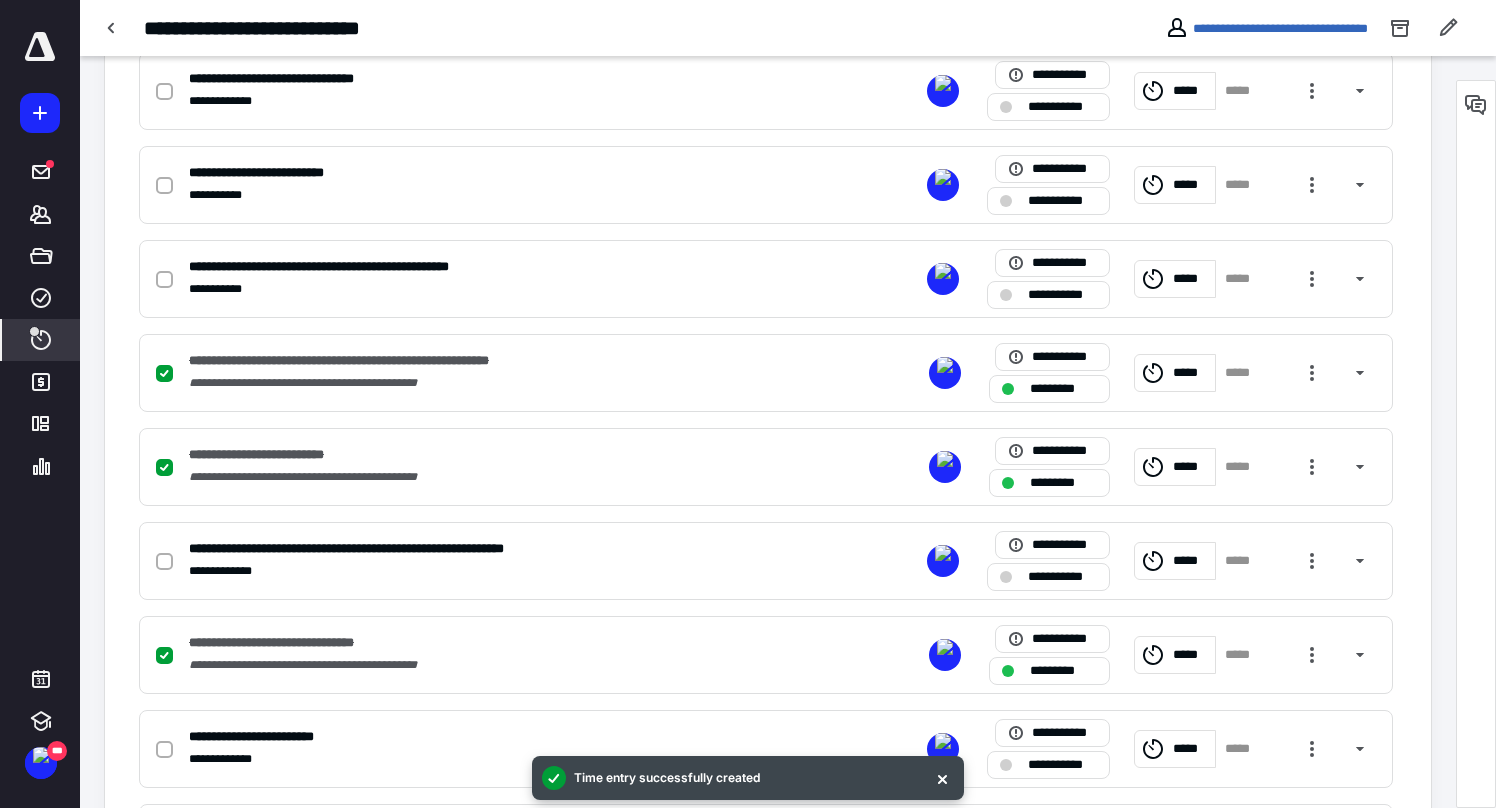 click 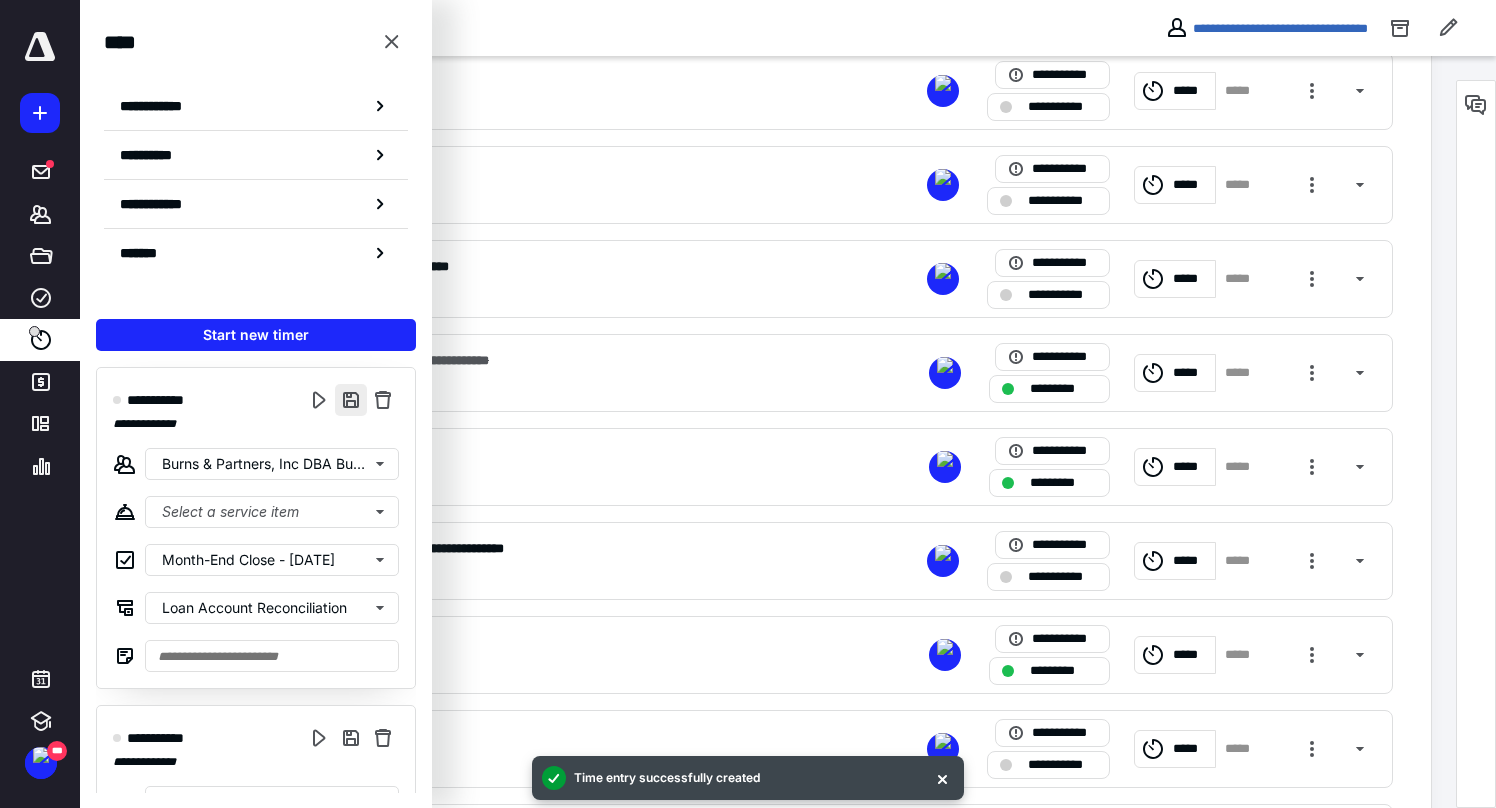 click at bounding box center (351, 400) 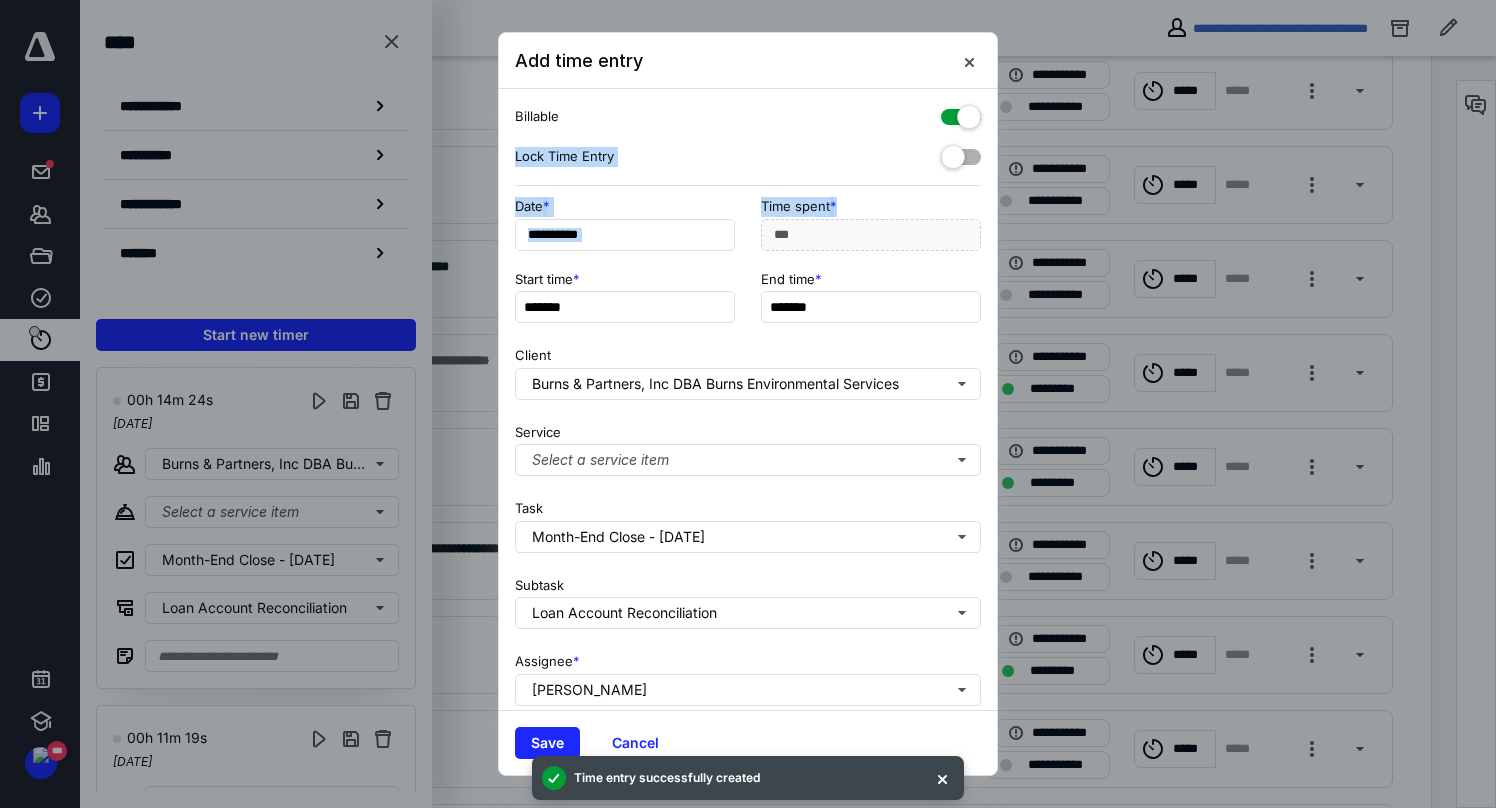 click on "**********" at bounding box center (748, 399) 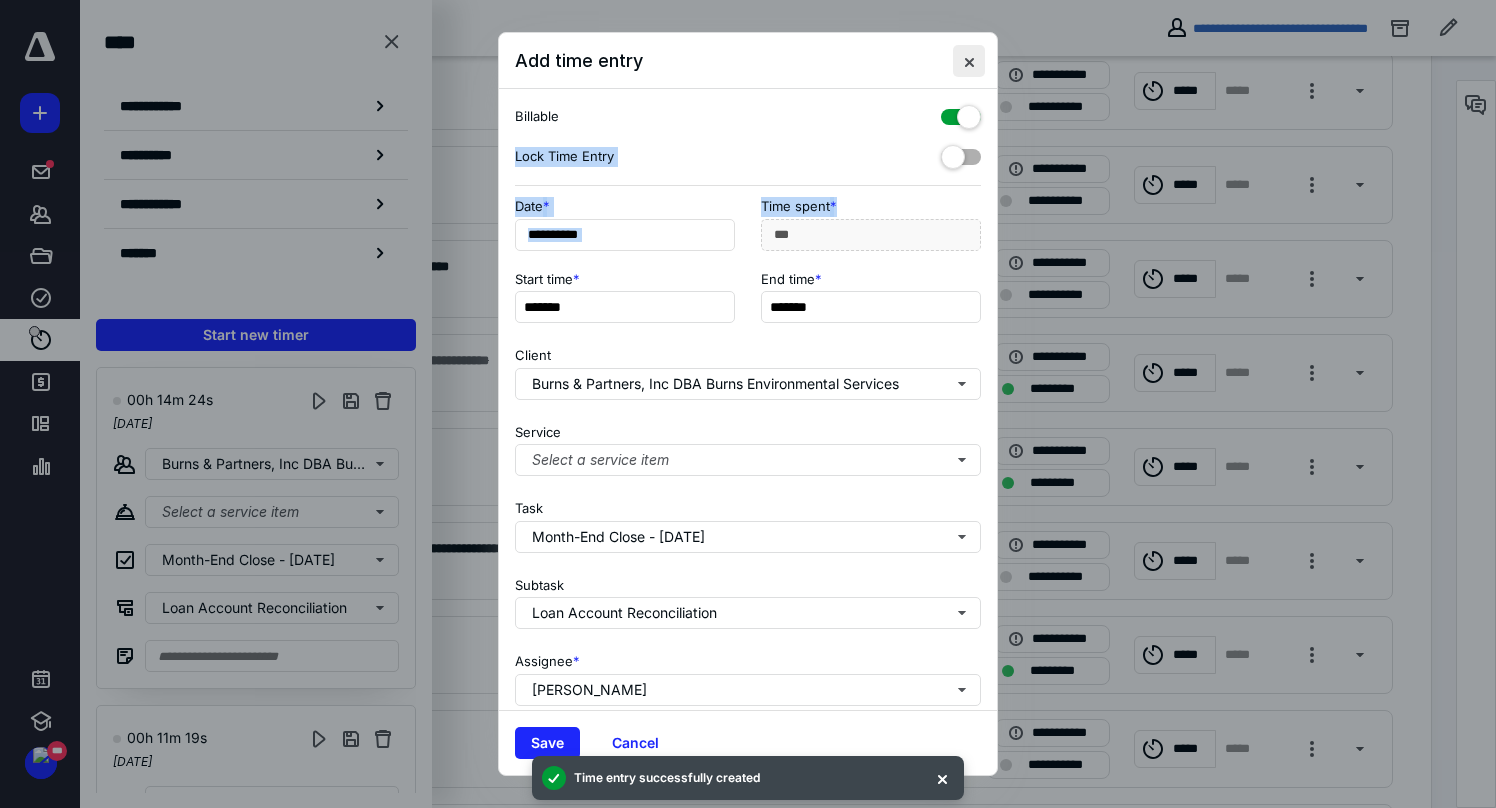 click at bounding box center [969, 61] 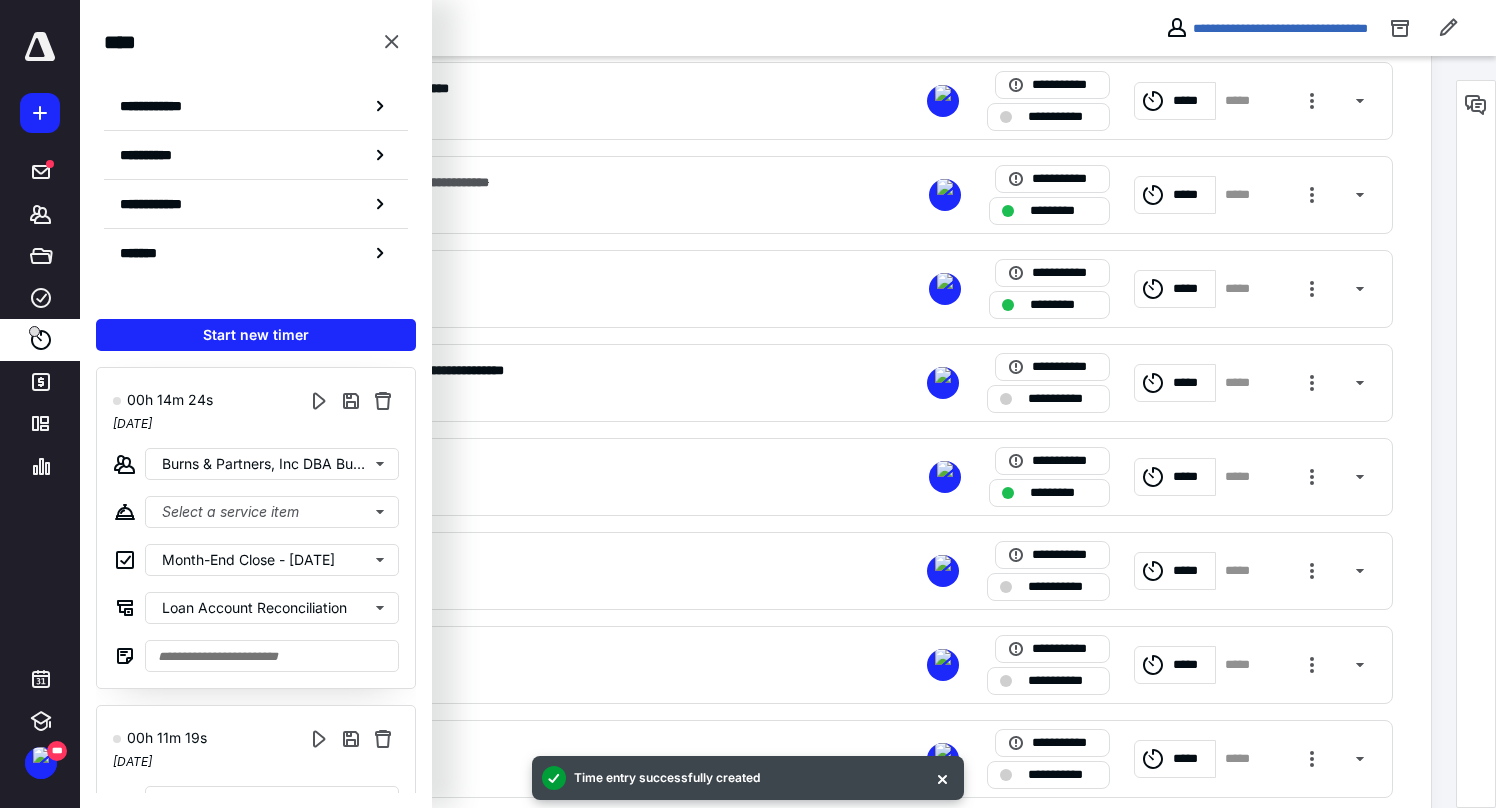 scroll, scrollTop: 820, scrollLeft: 0, axis: vertical 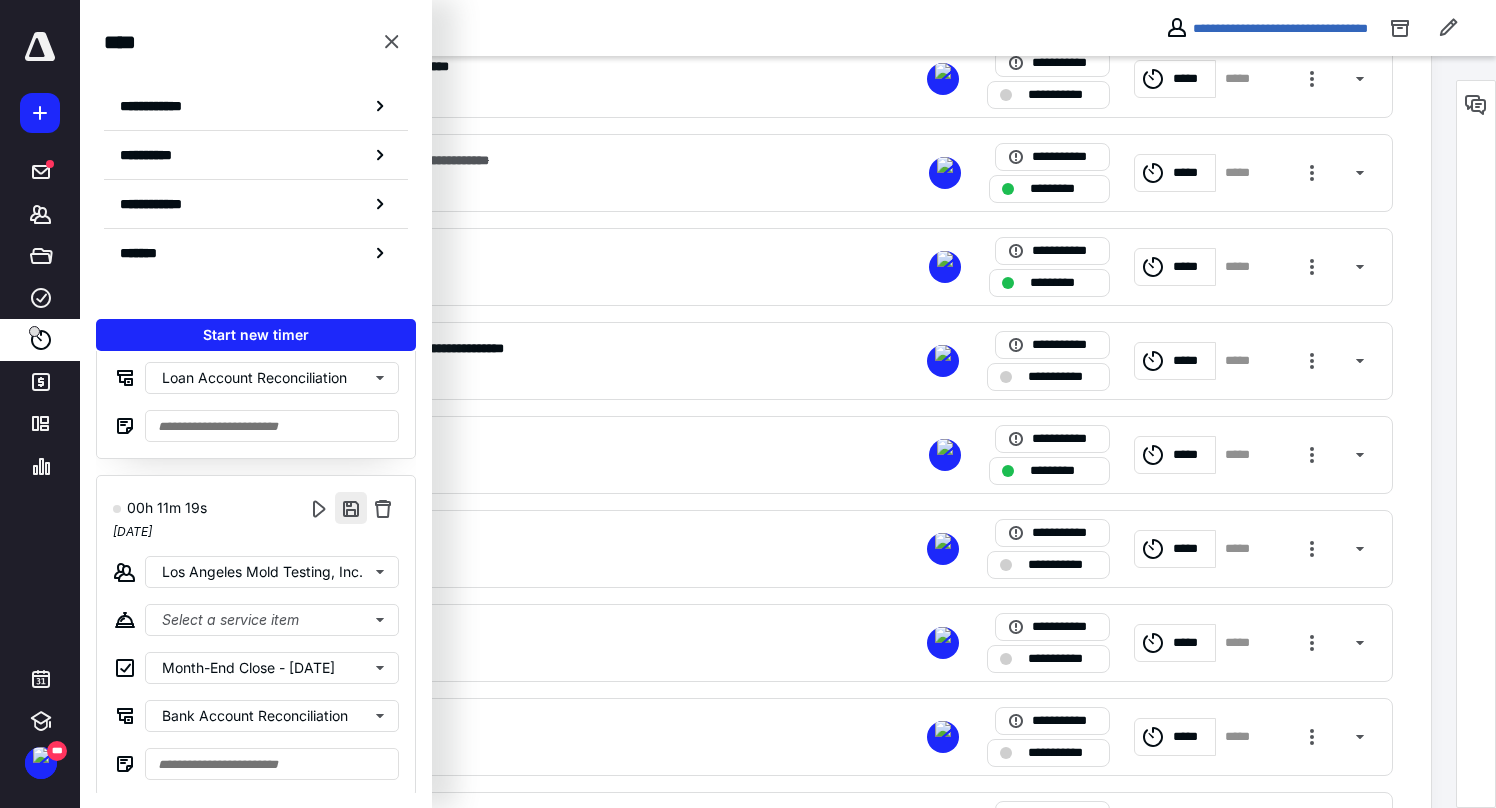 click at bounding box center (351, 508) 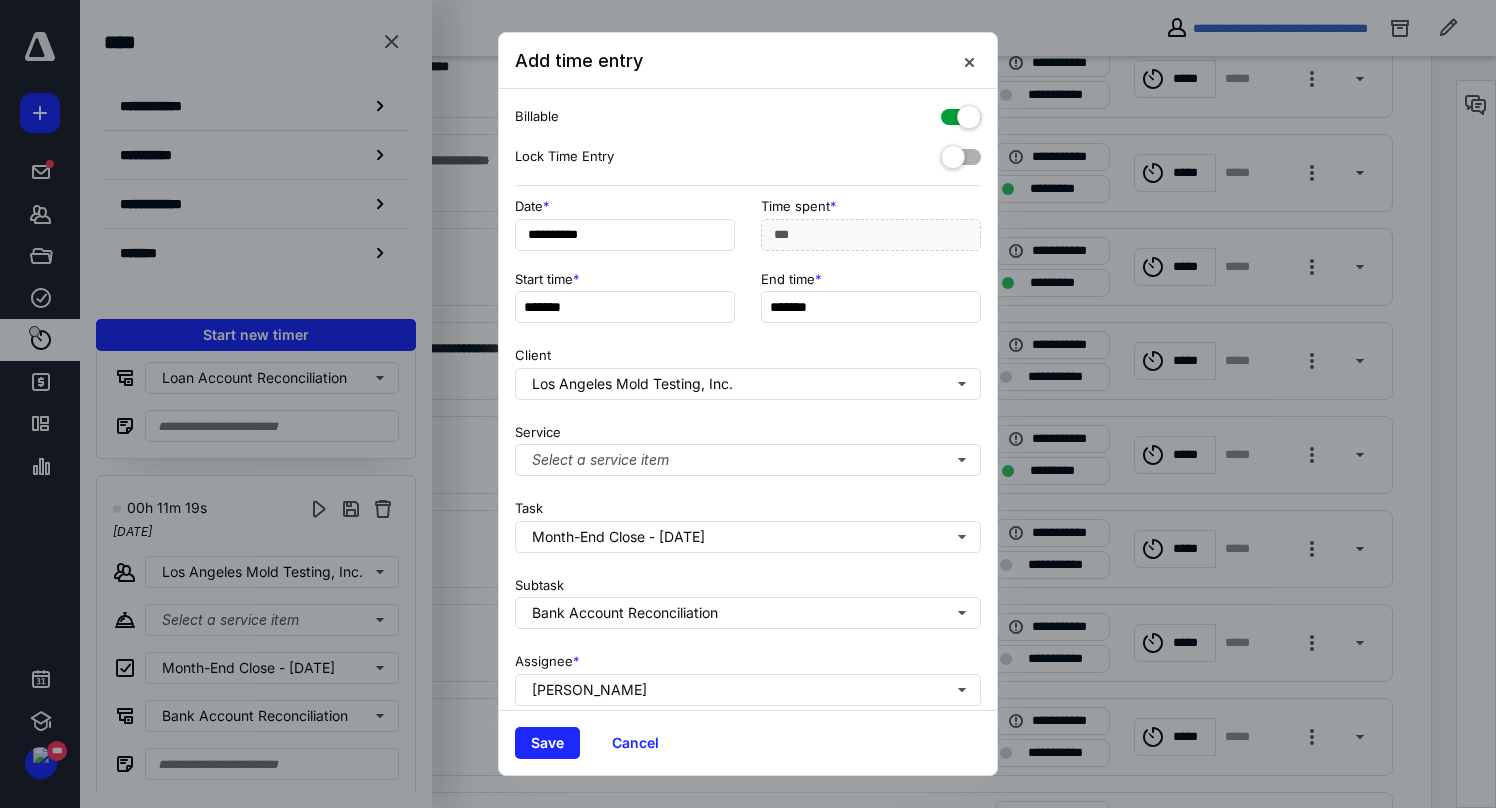 click at bounding box center [961, 113] 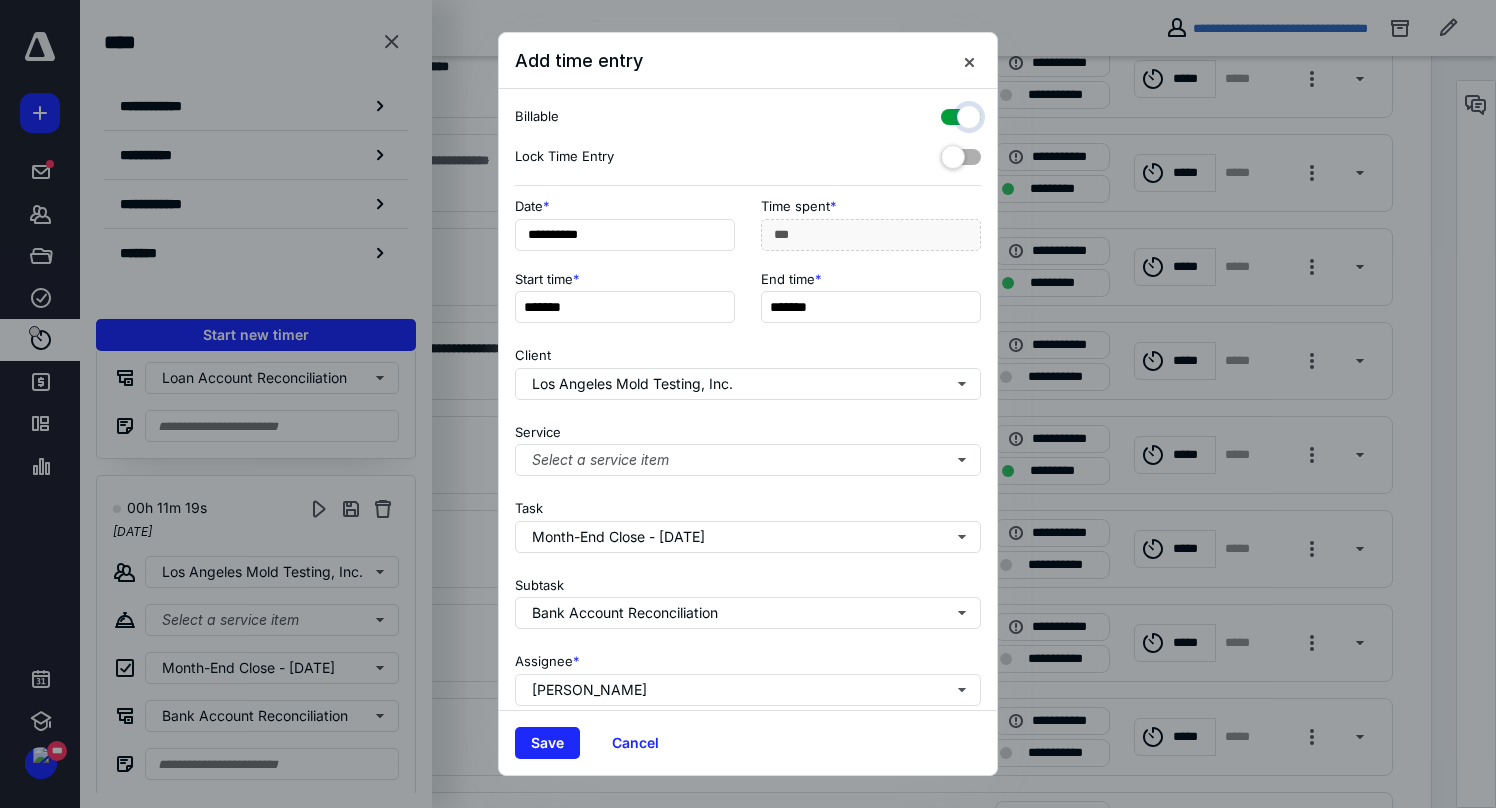 click at bounding box center (951, 114) 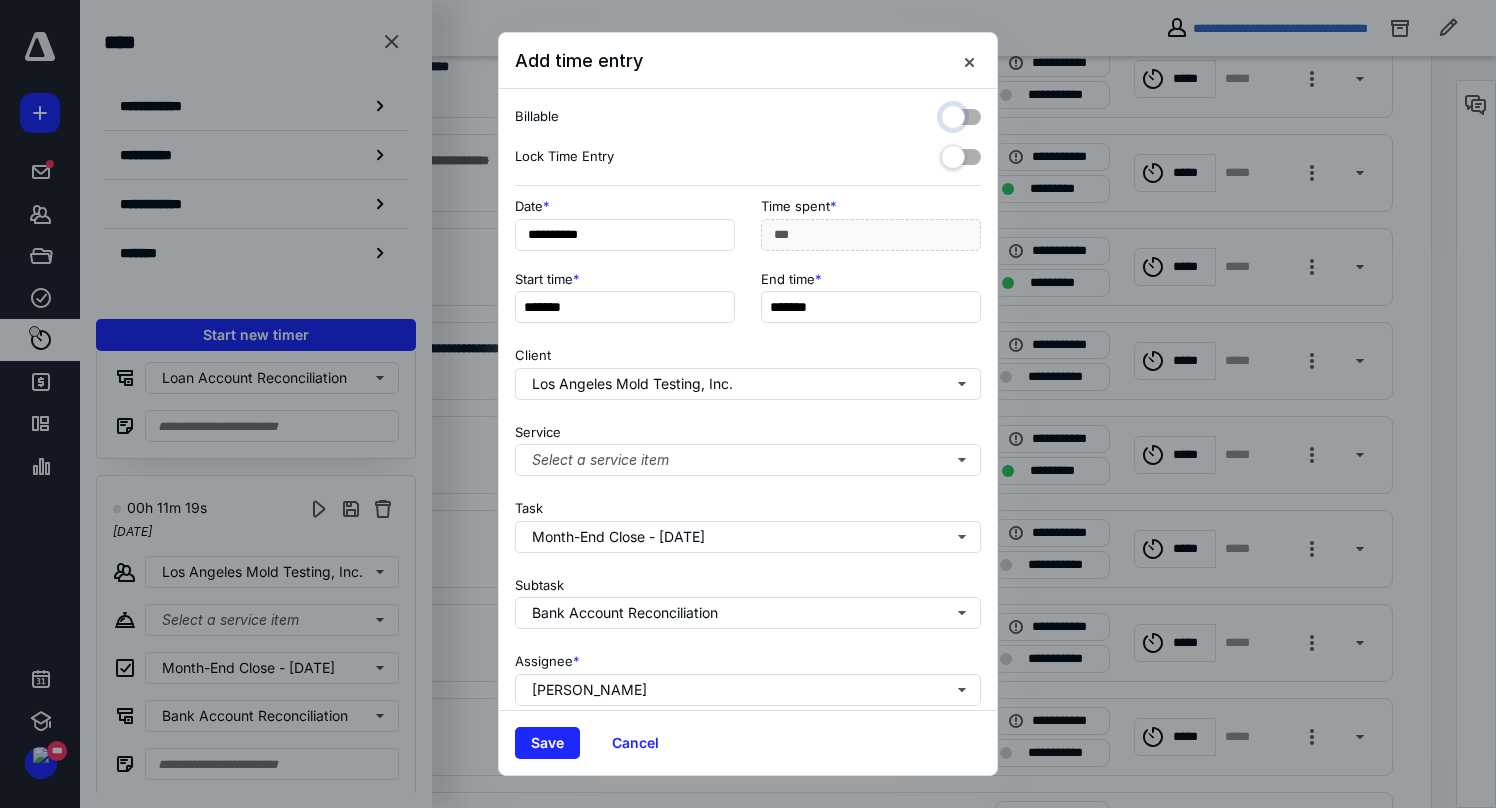 checkbox on "false" 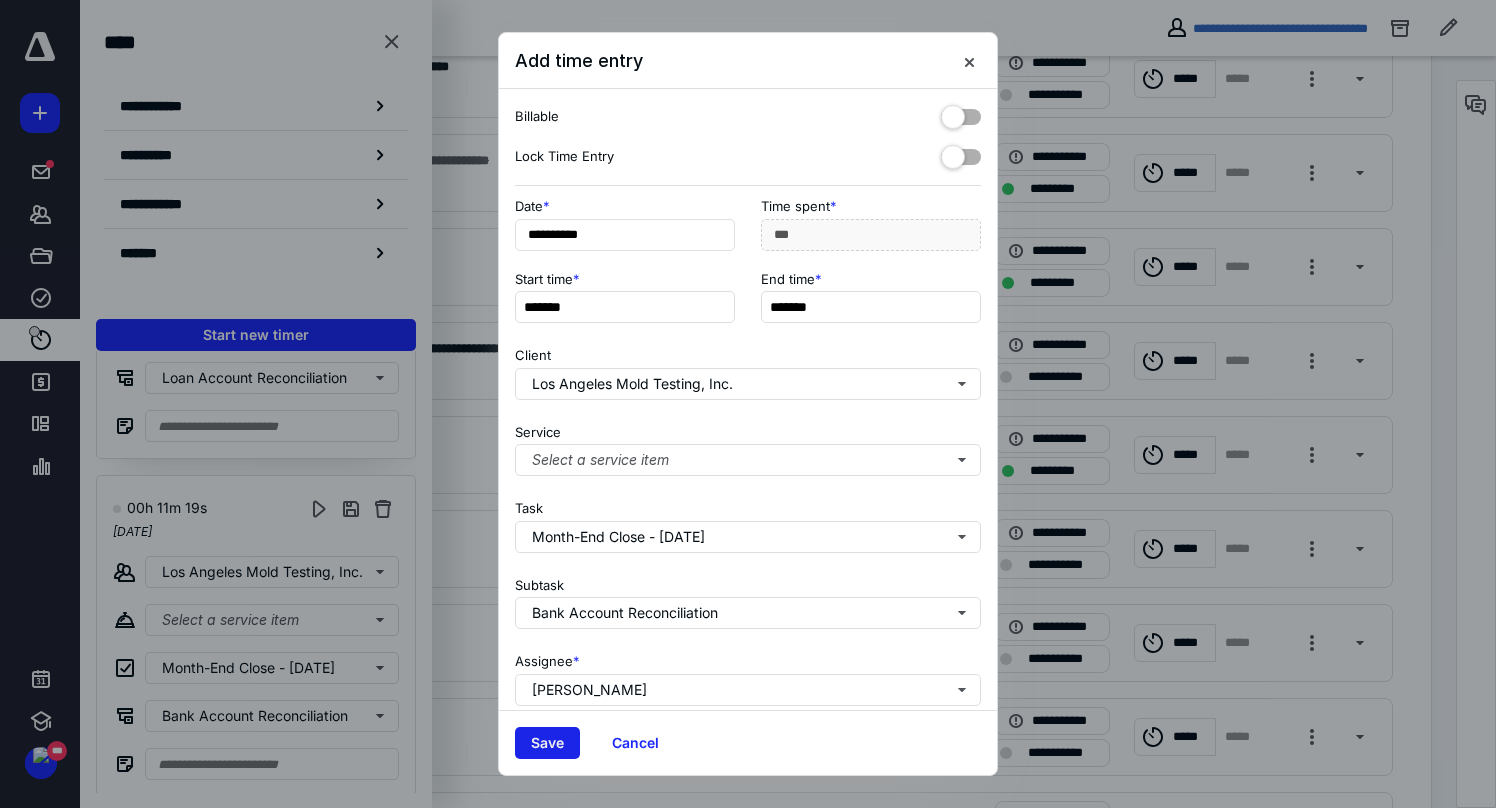 click on "Save" at bounding box center [547, 743] 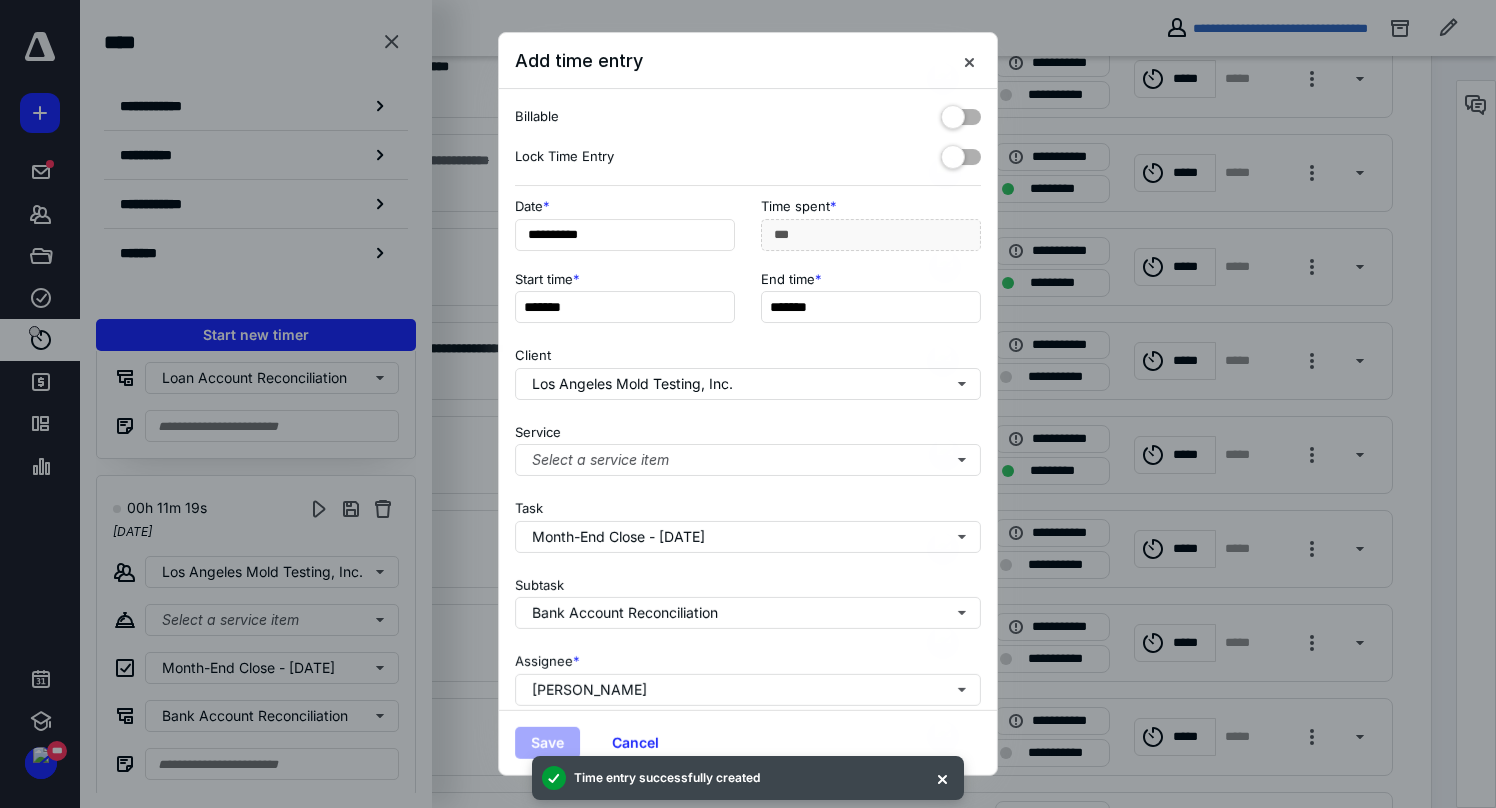 scroll, scrollTop: 0, scrollLeft: 0, axis: both 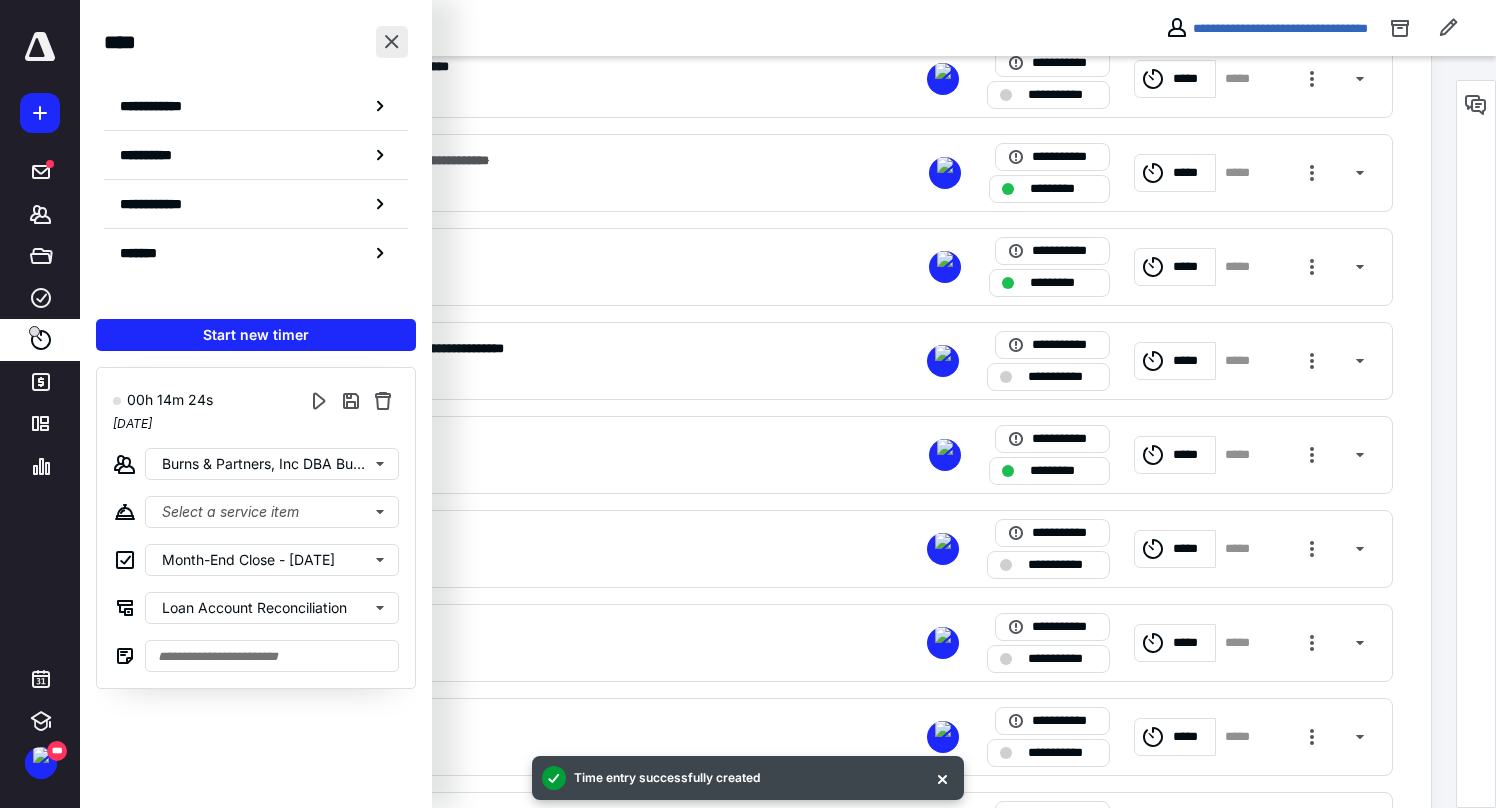 click at bounding box center [392, 42] 